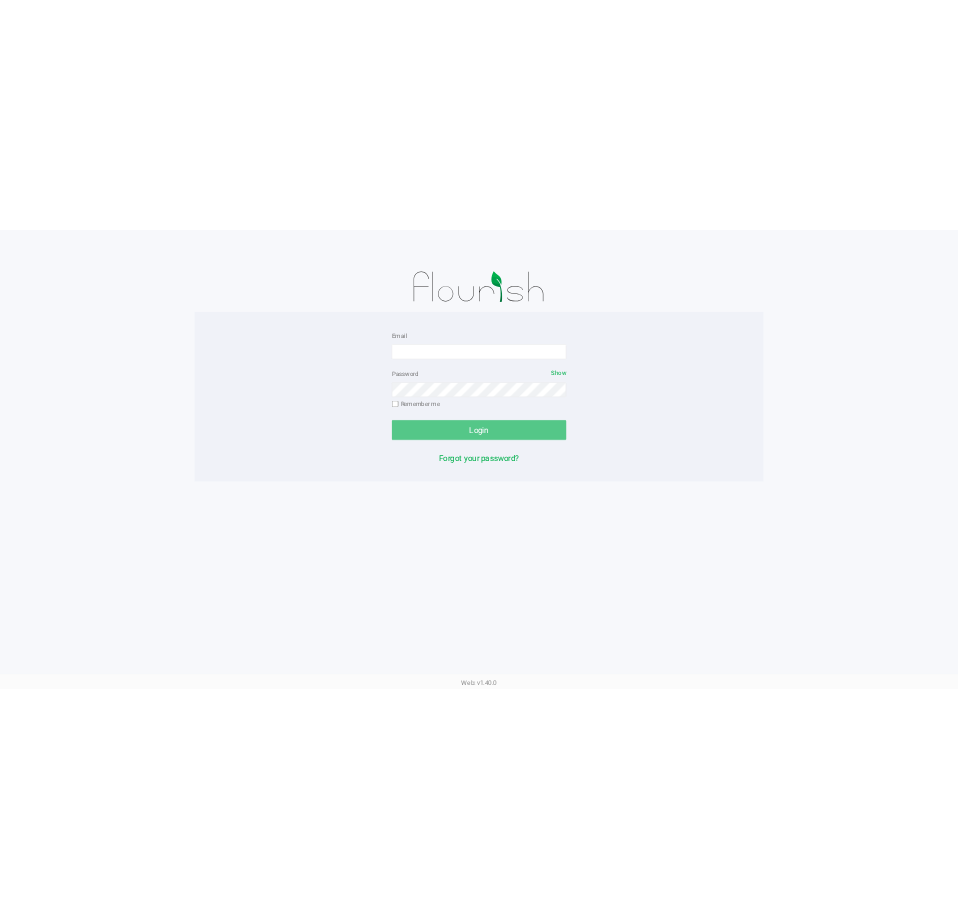 scroll, scrollTop: 0, scrollLeft: 0, axis: both 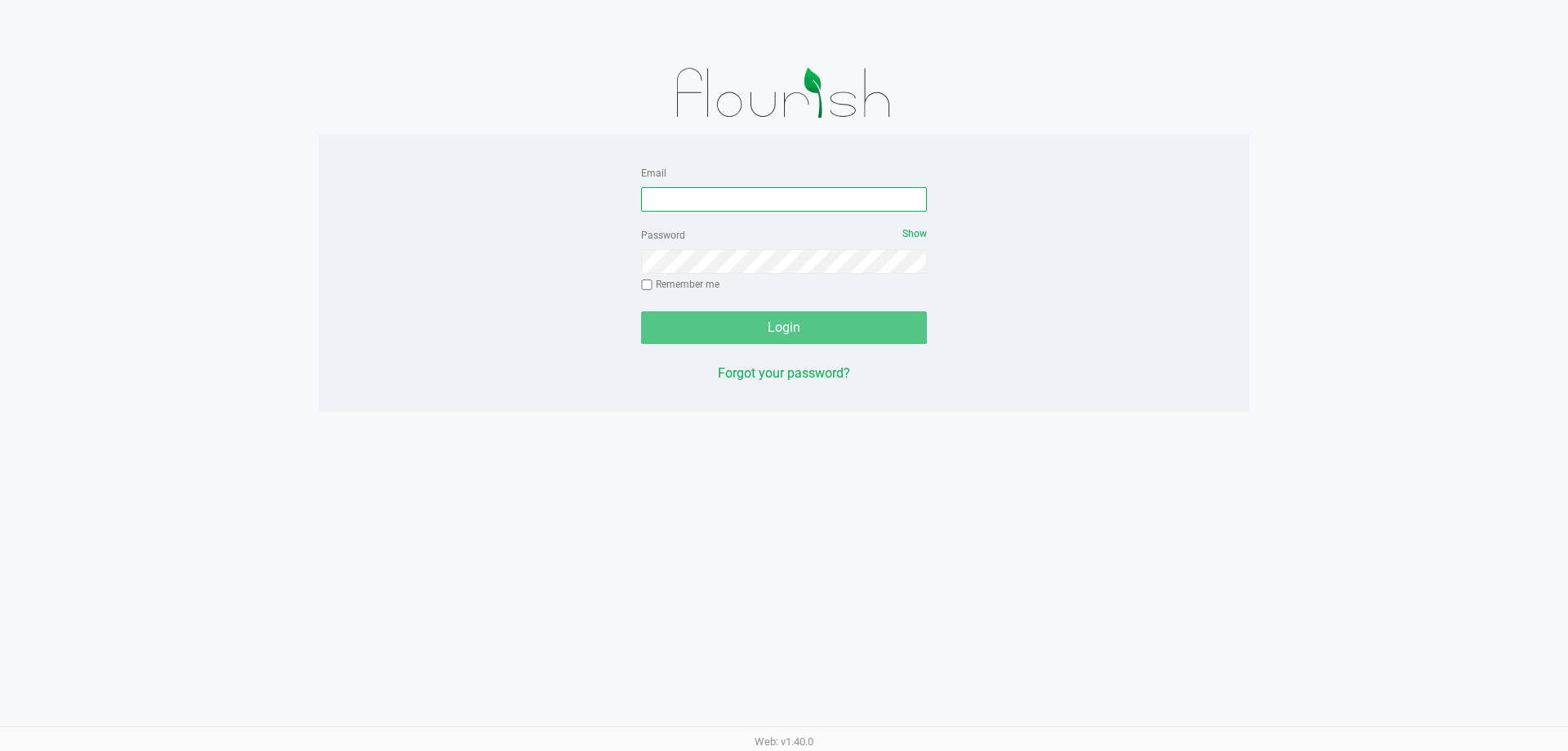click on "Email" at bounding box center [784, 199] 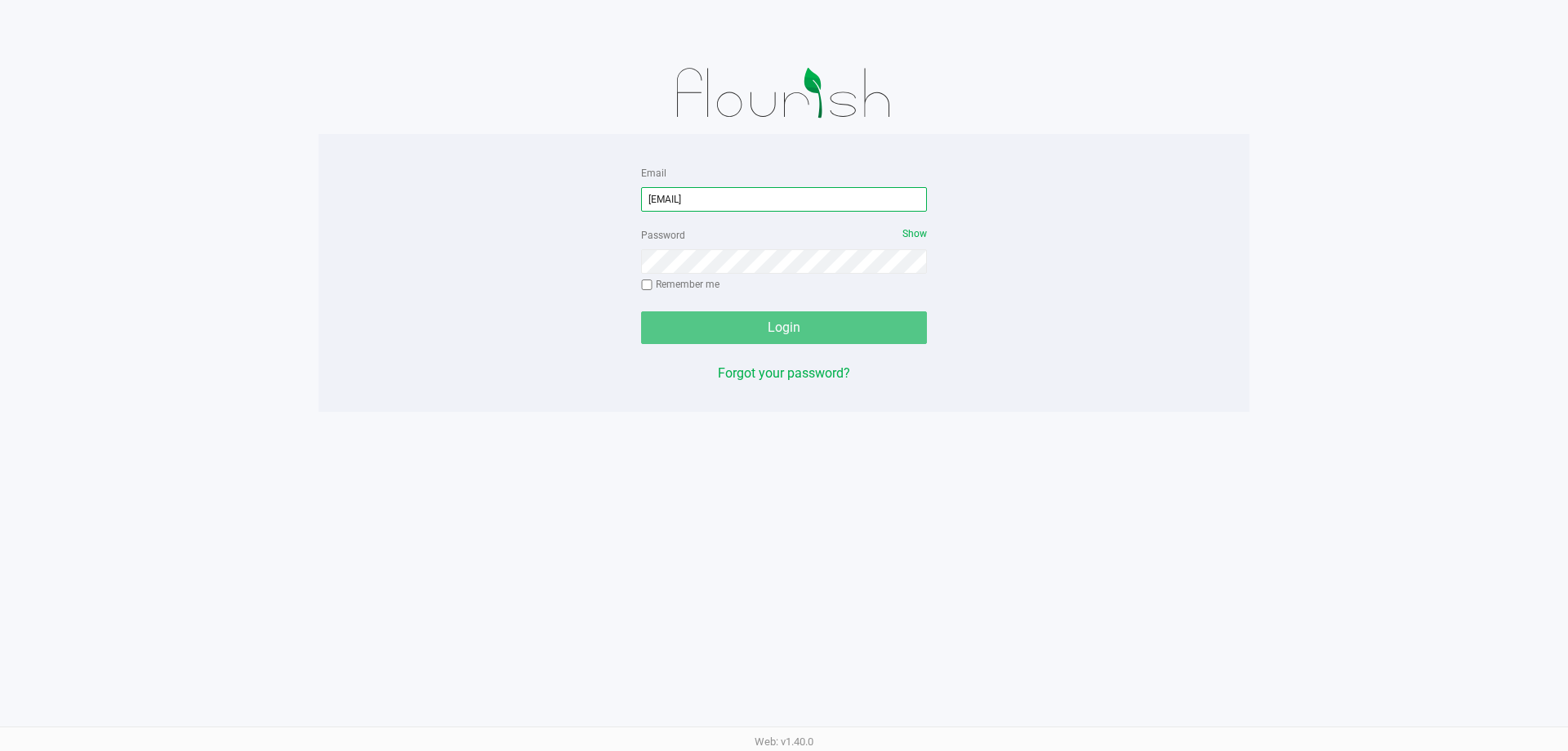 click on "[EMAIL]" at bounding box center [784, 199] 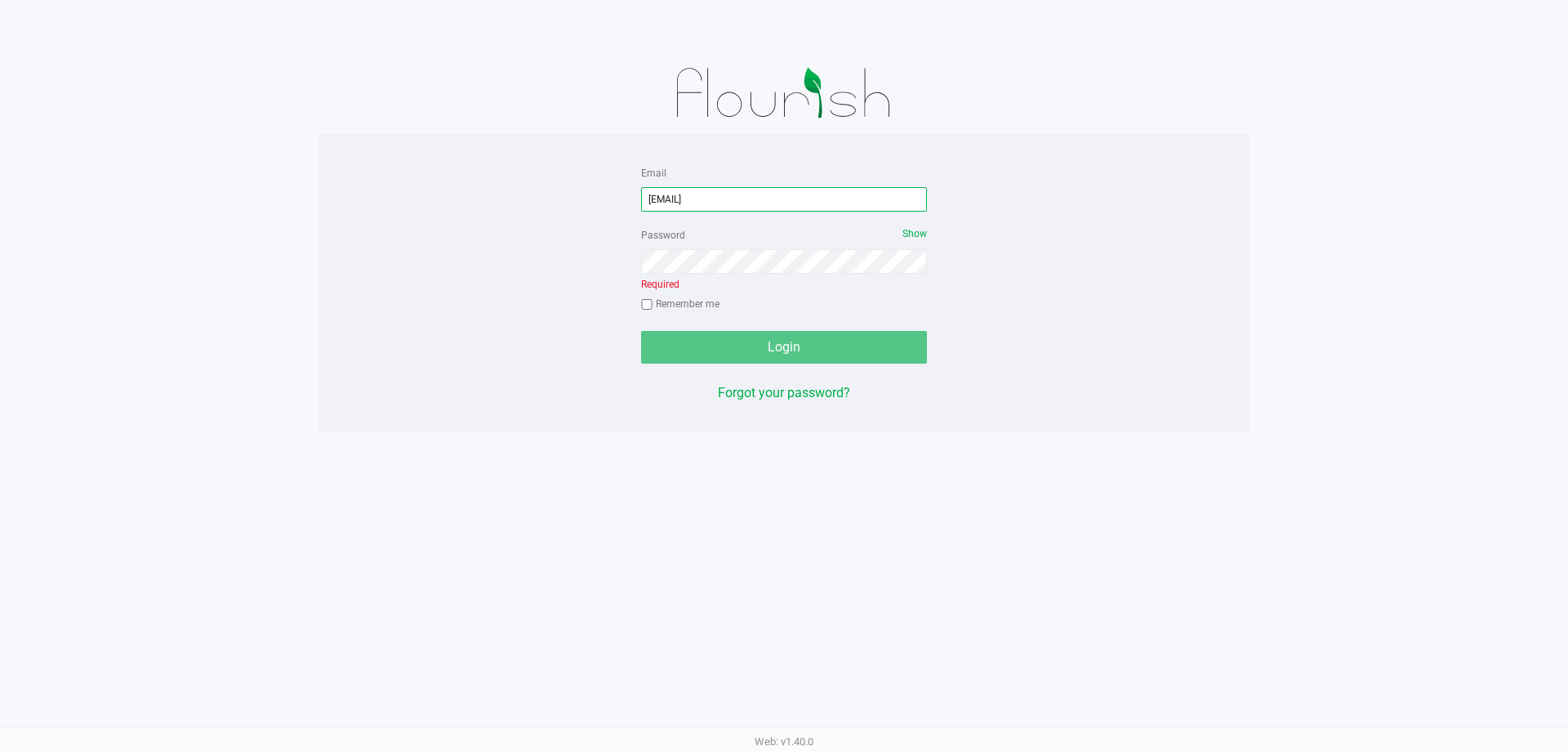 type on "[EMAIL]" 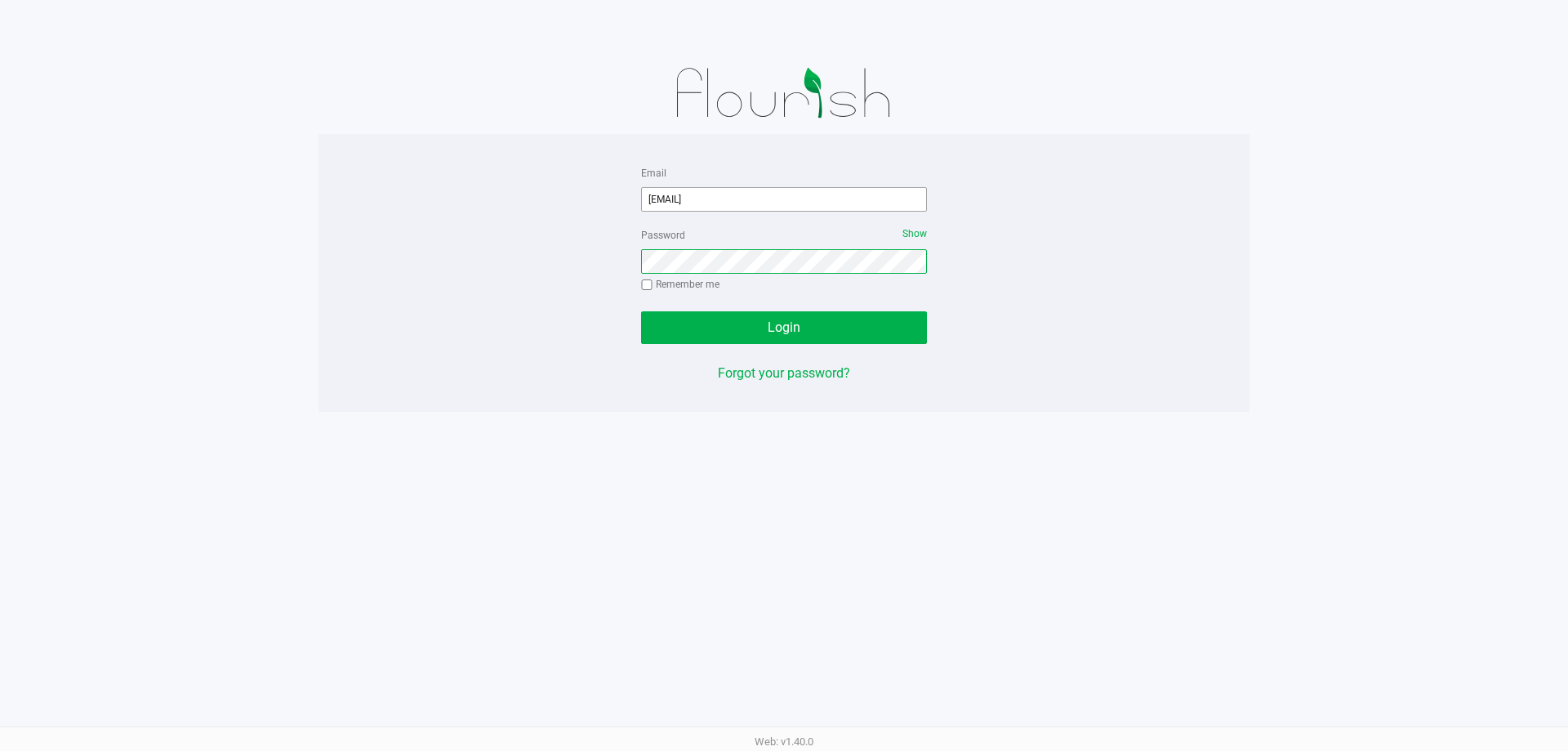 click on "Login" 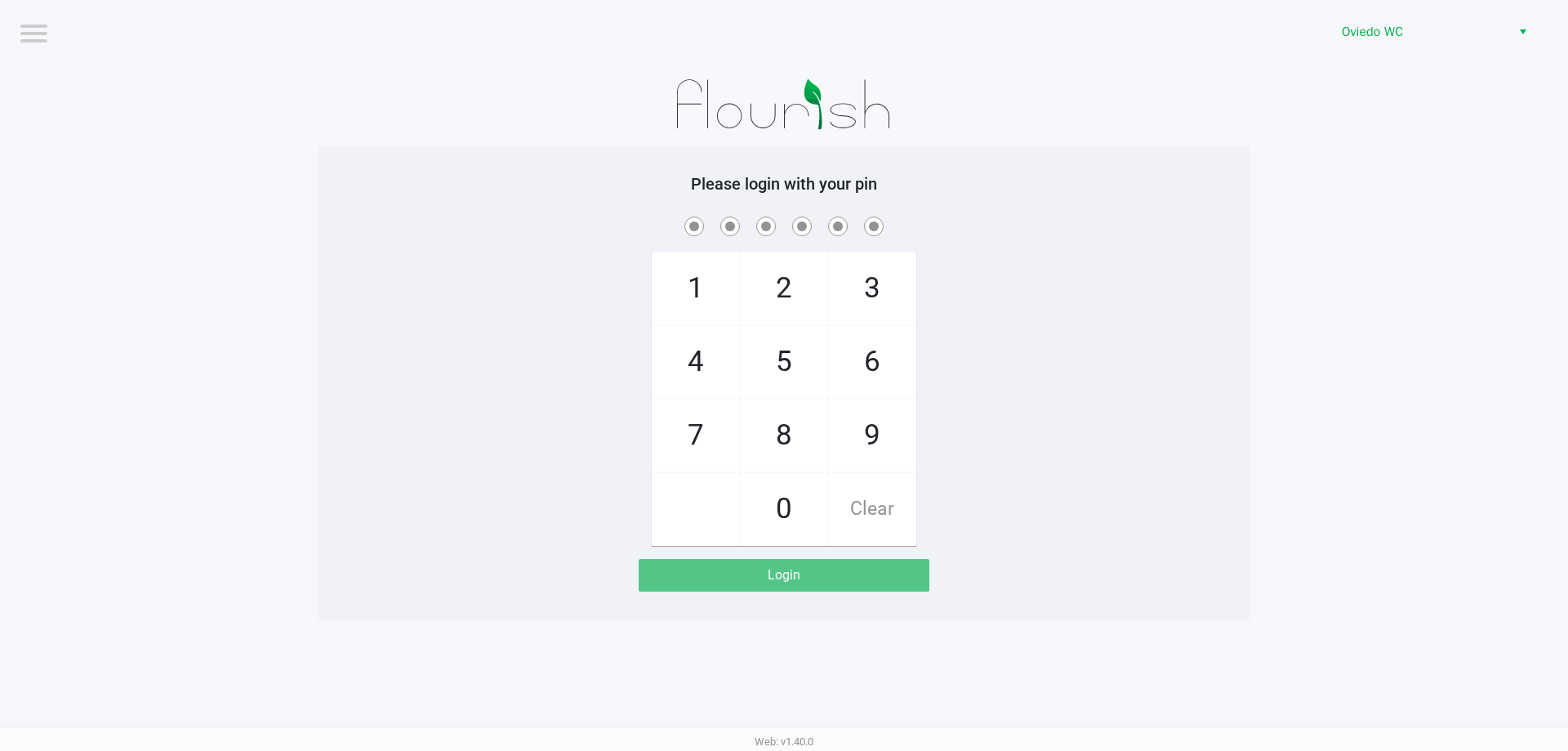 click on "Logout  Oviedo WC    Please login with your pin  1   4   7       2   5   8   0   3   6   9   Clear   Login" 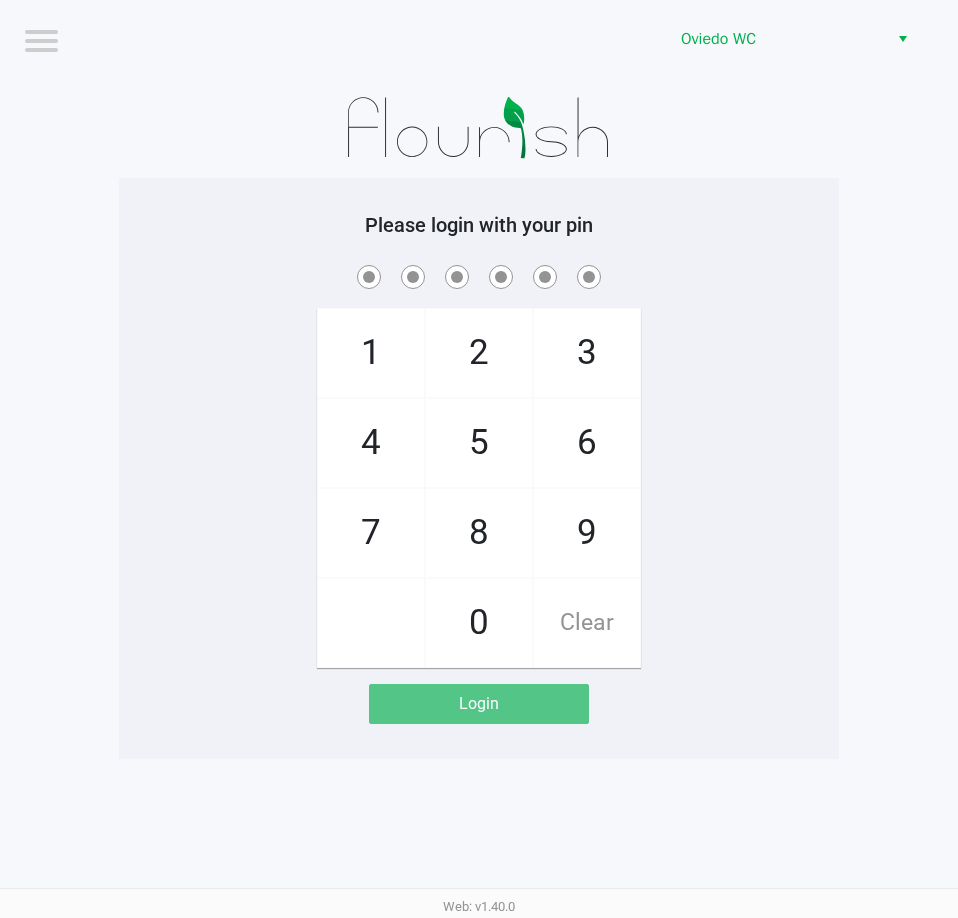 click on "7" 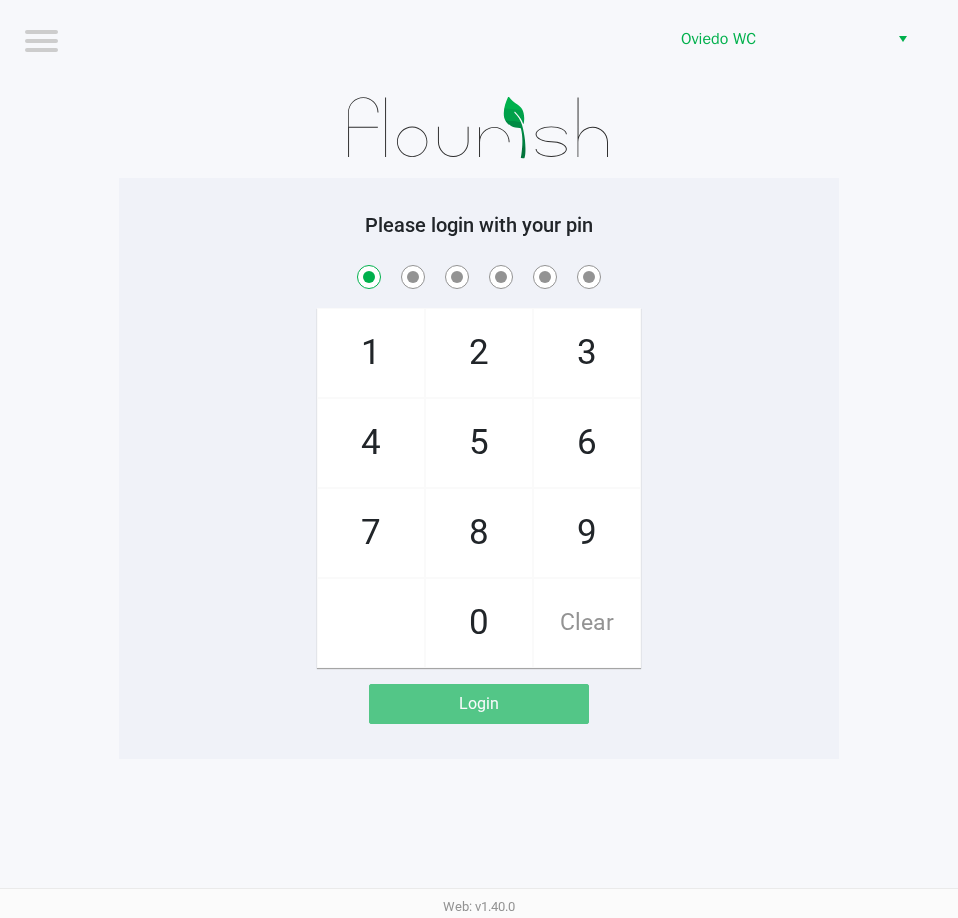 checkbox on "true" 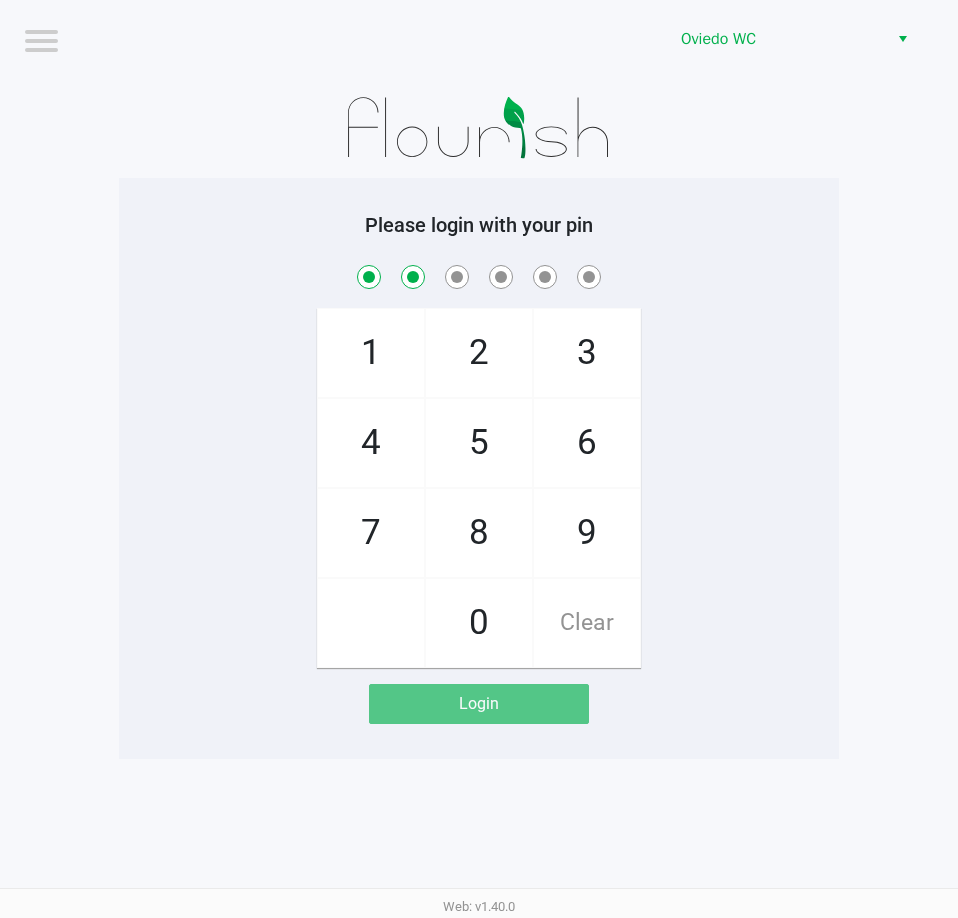 checkbox on "true" 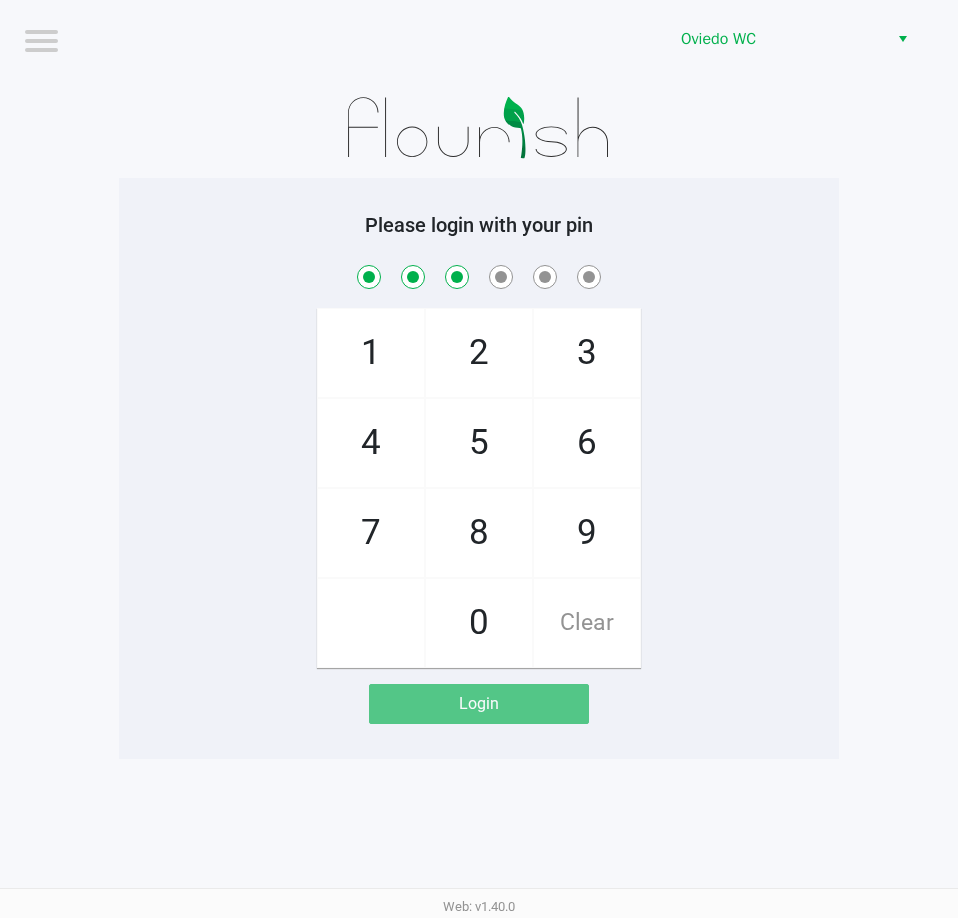 checkbox on "true" 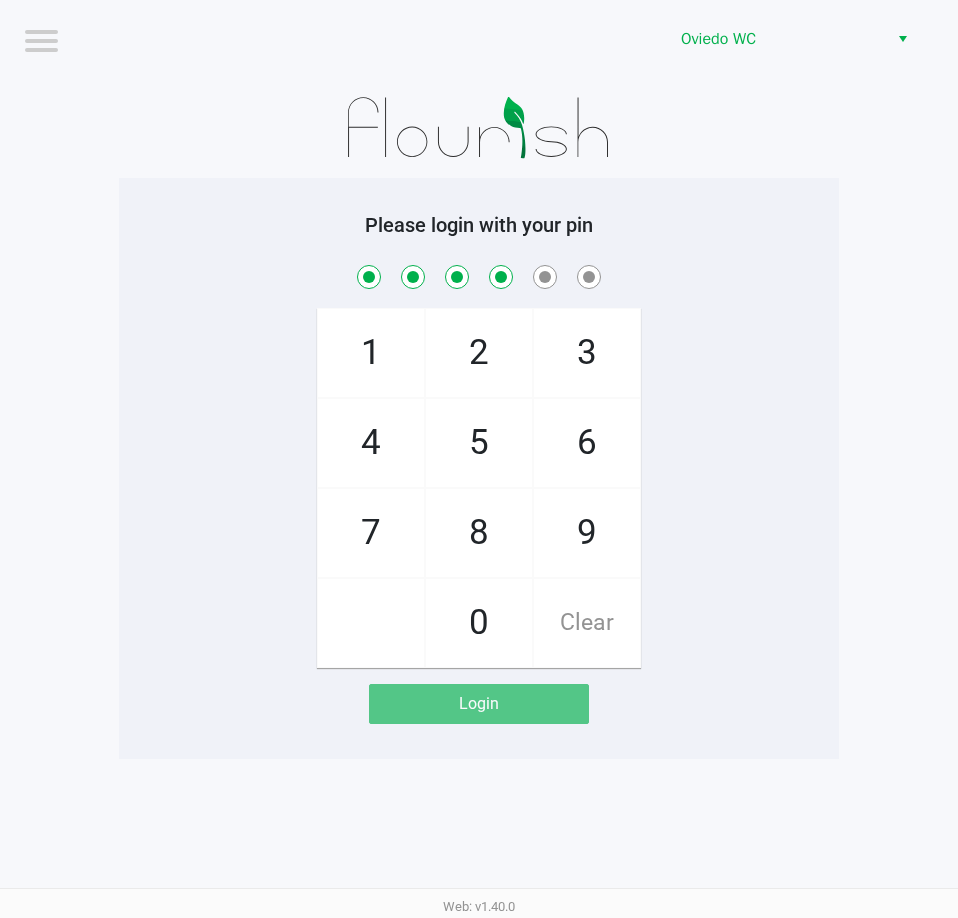 checkbox on "true" 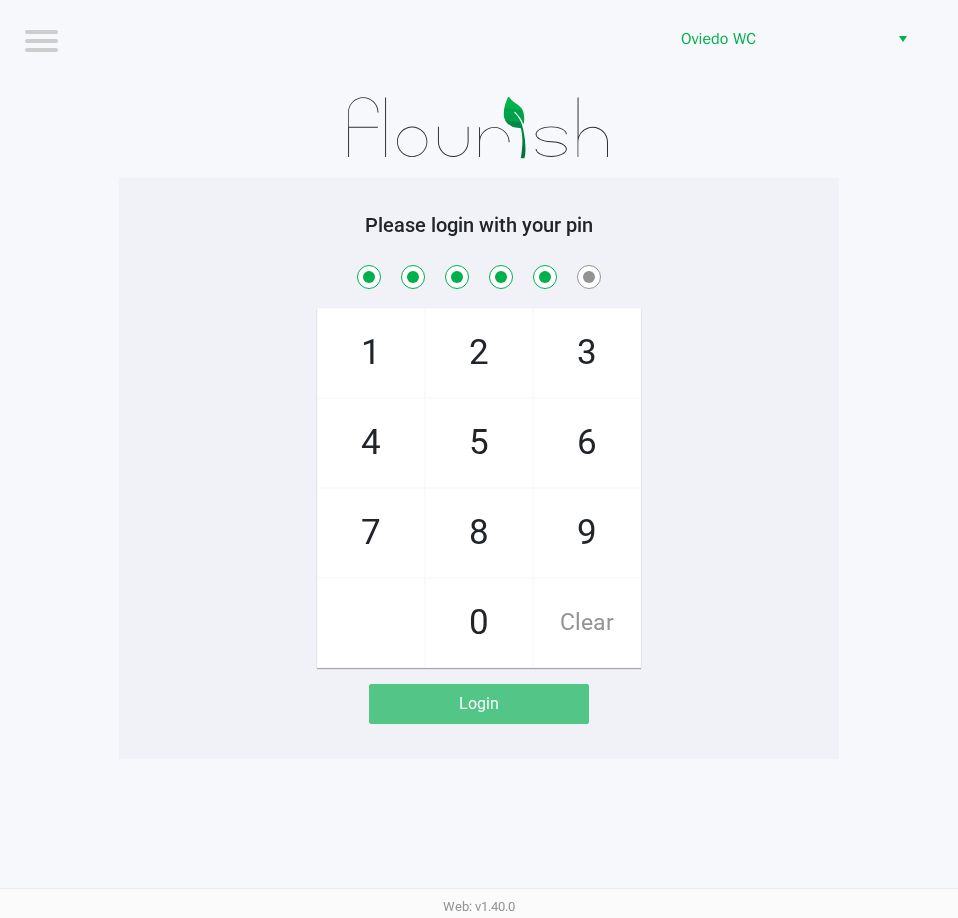 checkbox on "true" 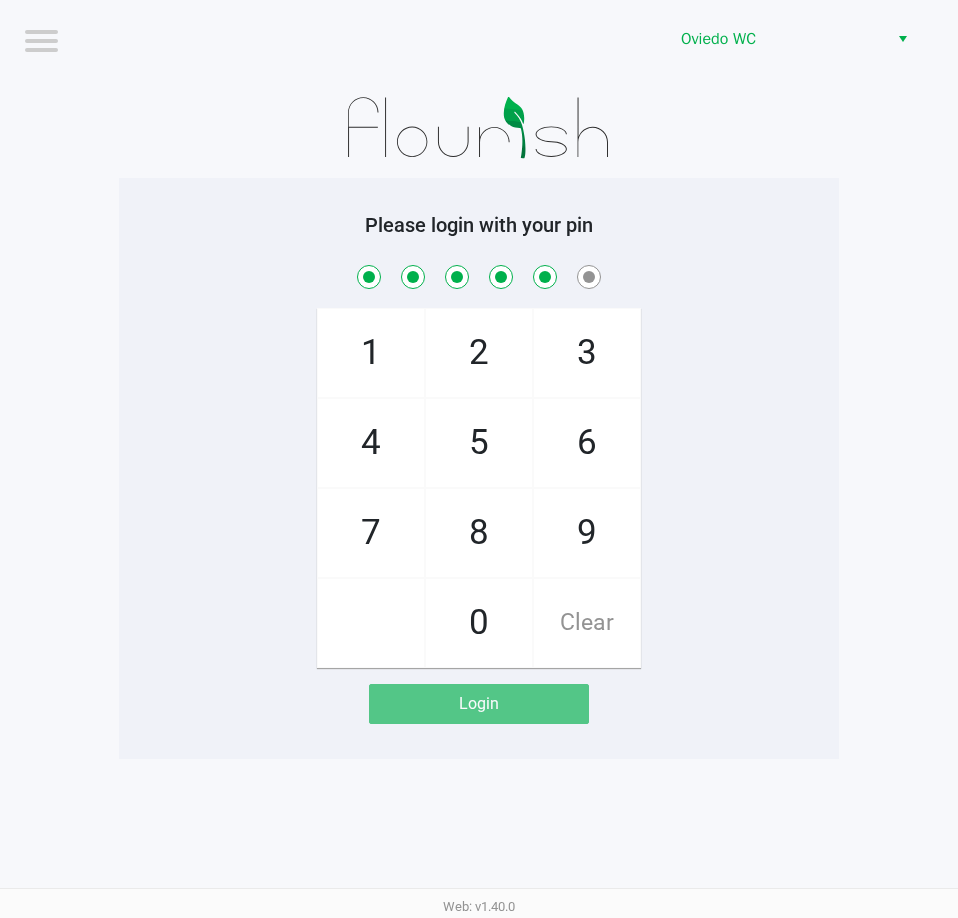 click on "8" 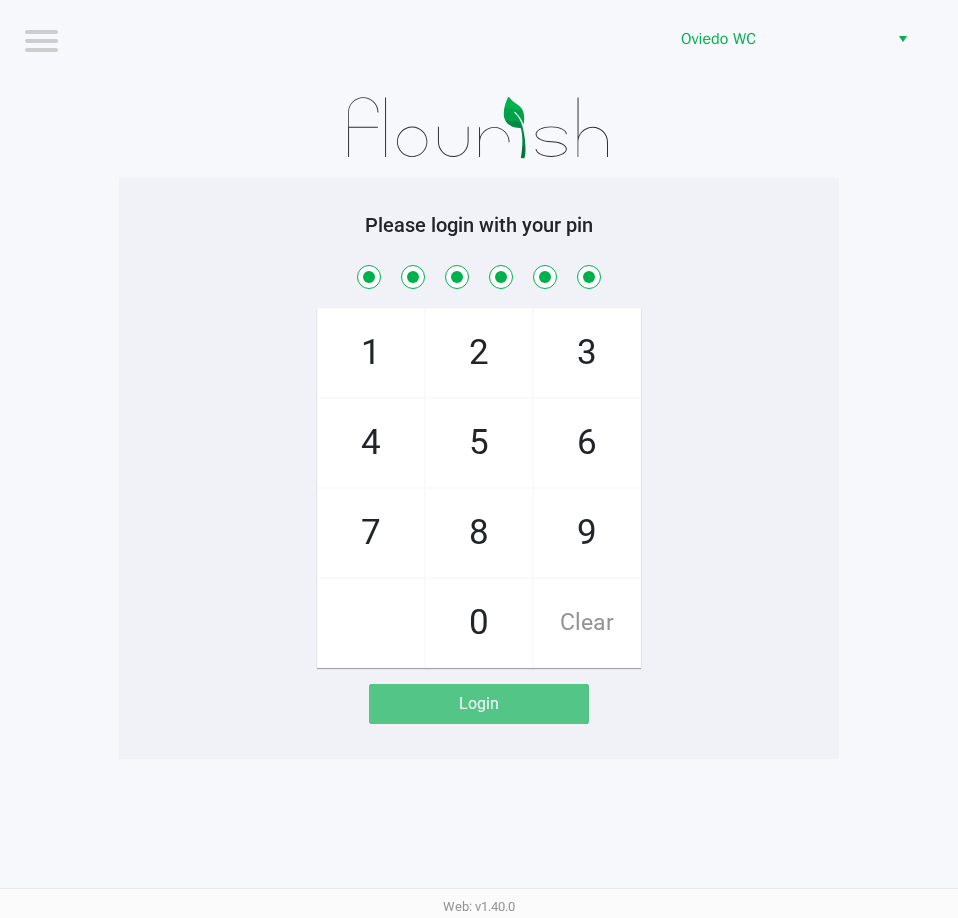 checkbox on "true" 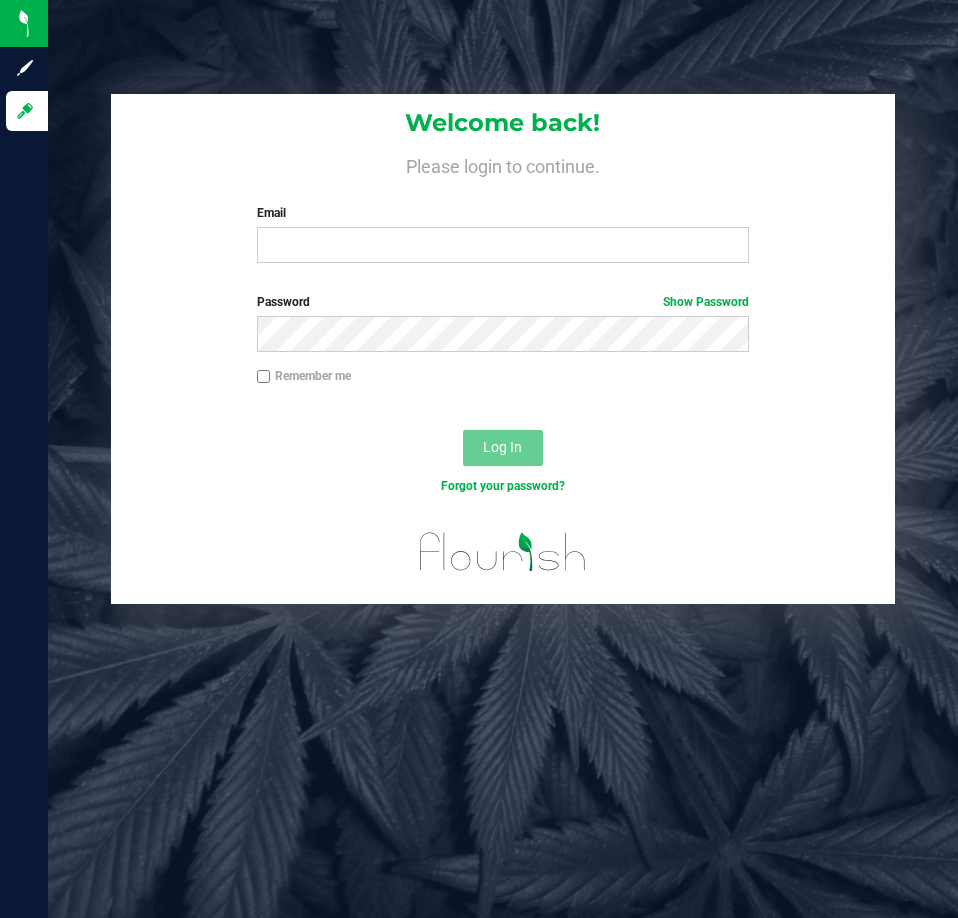 scroll, scrollTop: 0, scrollLeft: 0, axis: both 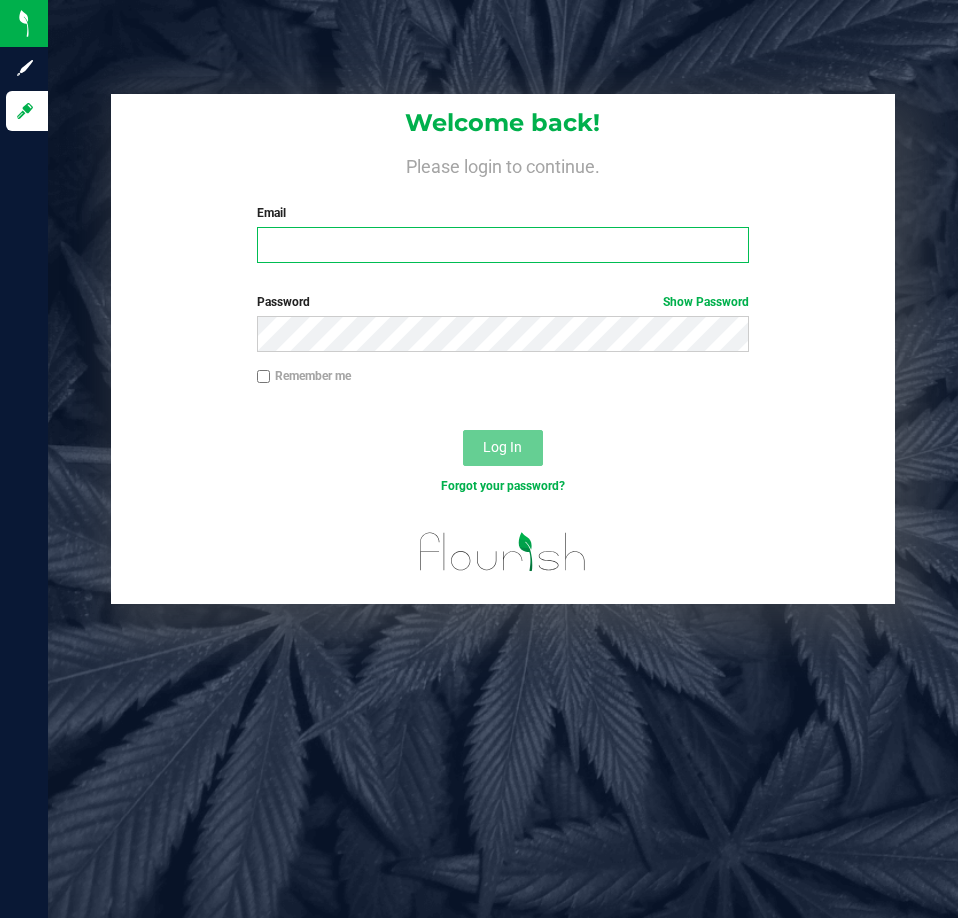 drag, startPoint x: 942, startPoint y: 0, endPoint x: 336, endPoint y: 250, distance: 655.54254 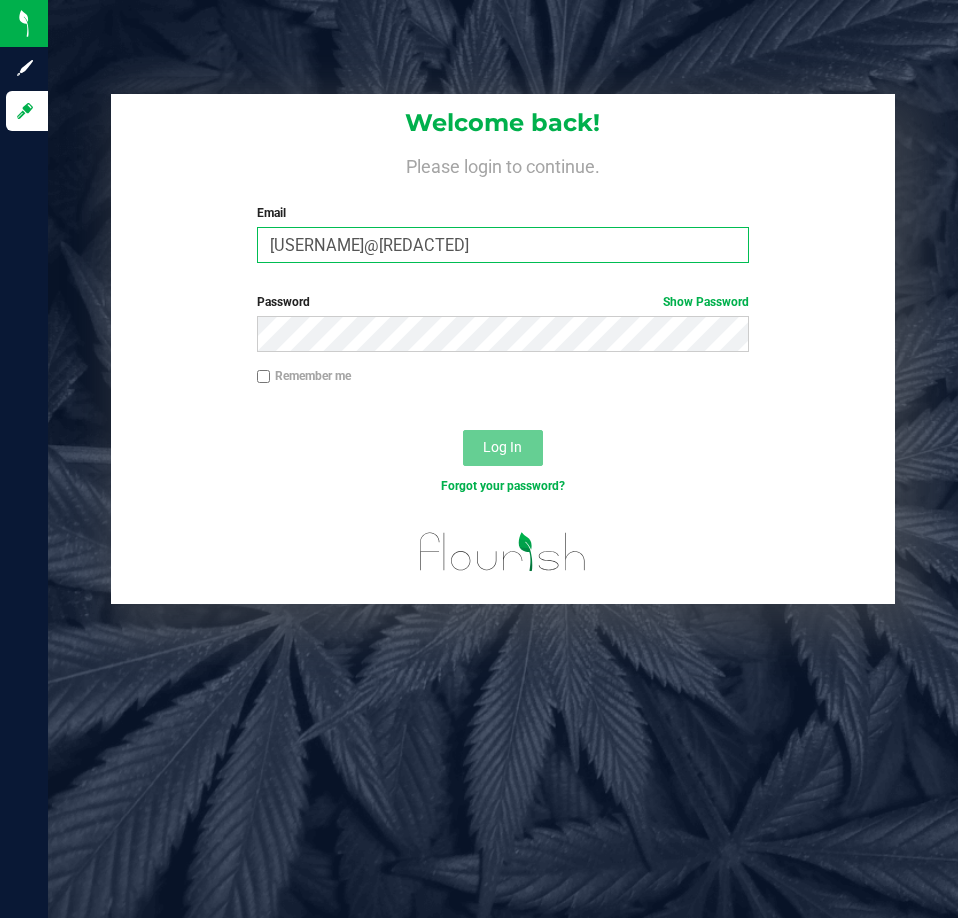 type on "[USERNAME]@[REDACTED]" 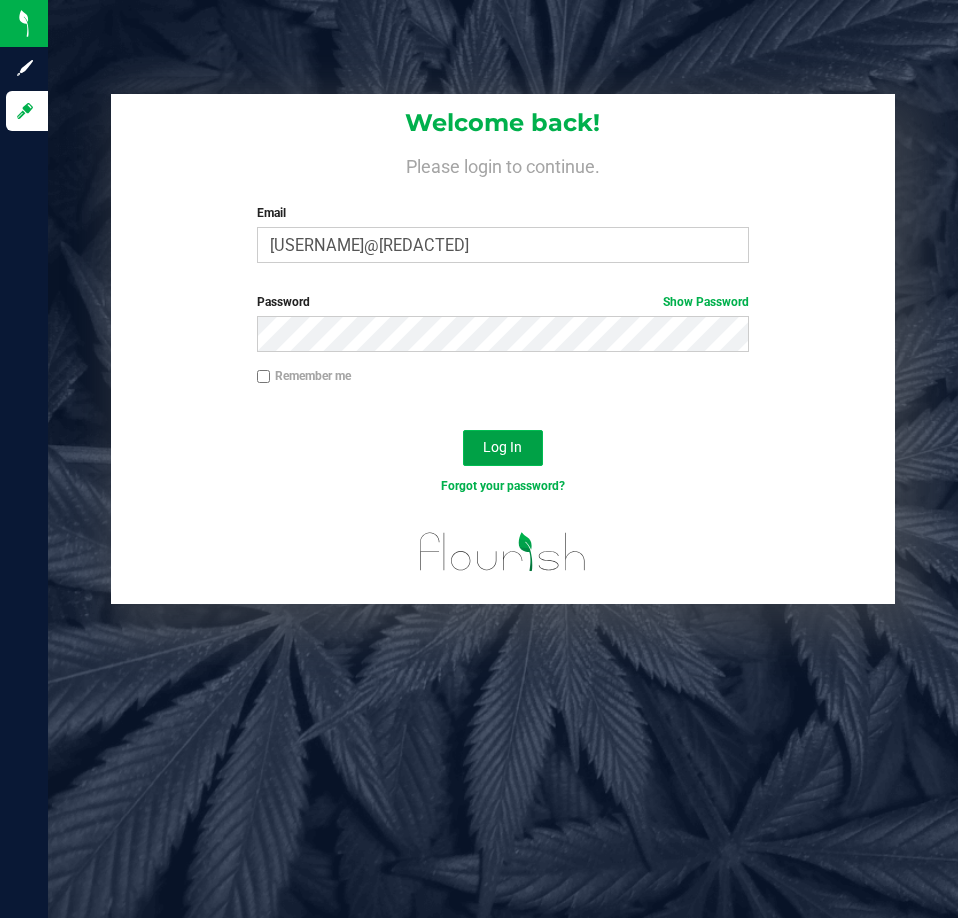 click on "Log In" at bounding box center (502, 447) 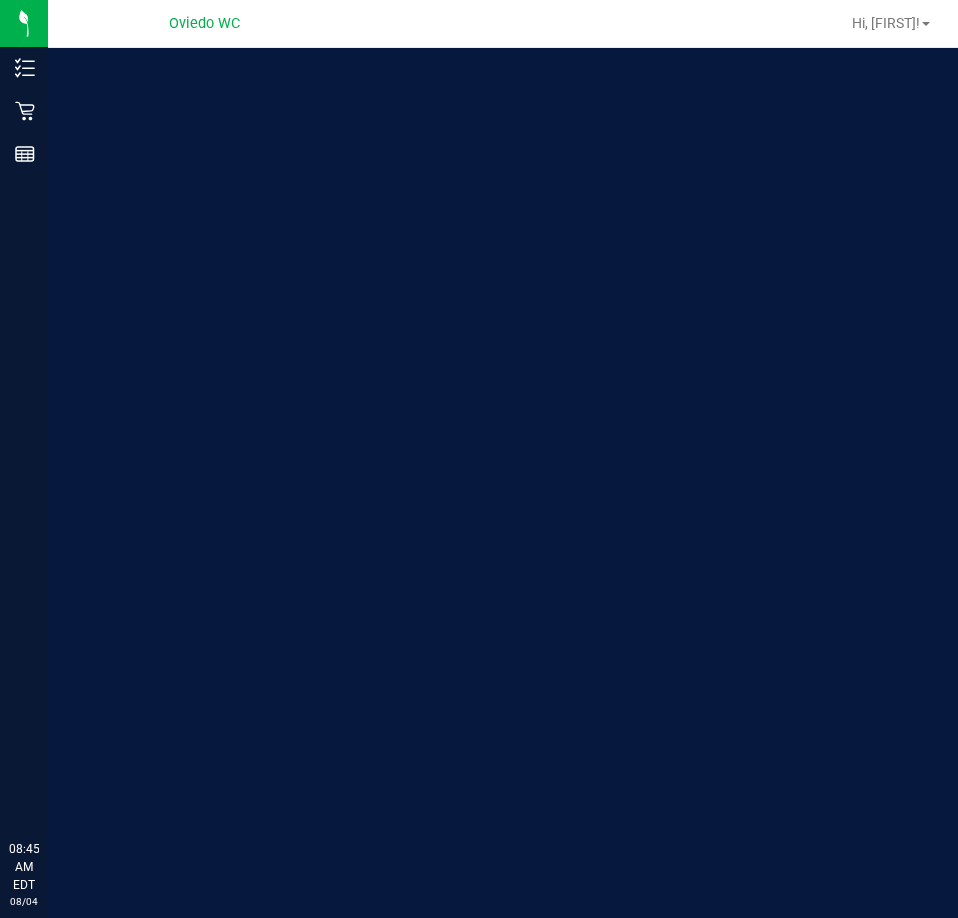 scroll, scrollTop: 0, scrollLeft: 0, axis: both 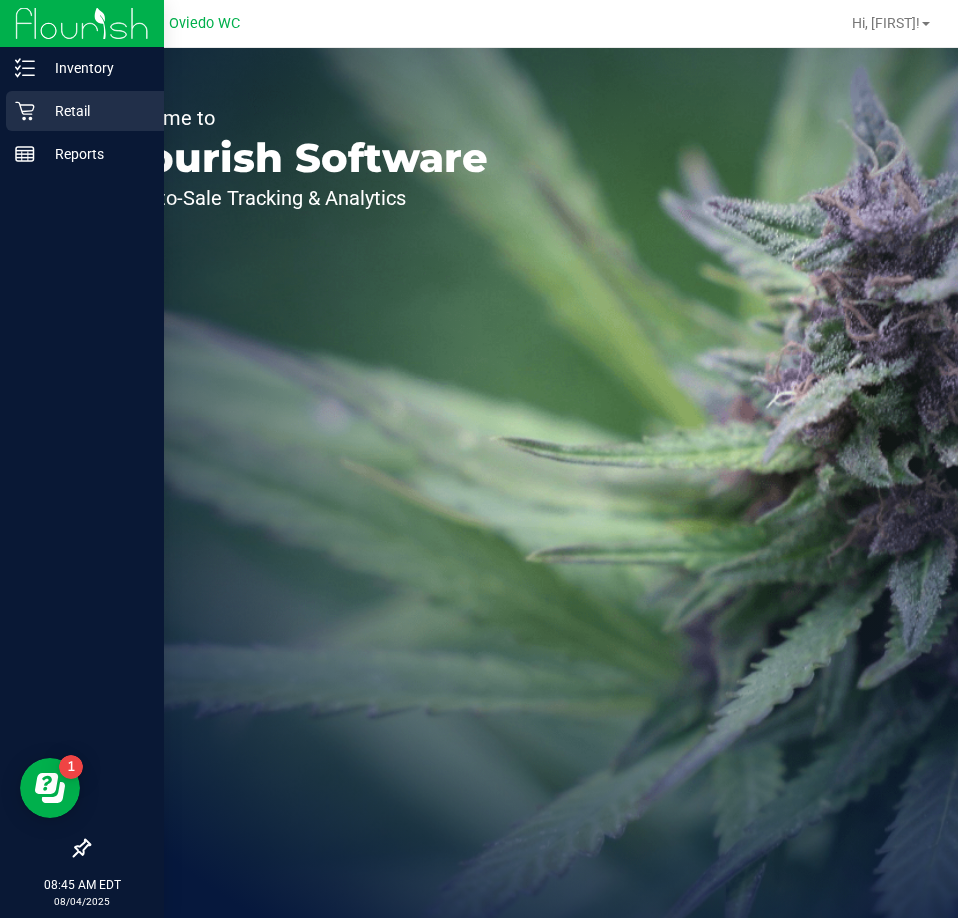 click on "Retail" at bounding box center (95, 111) 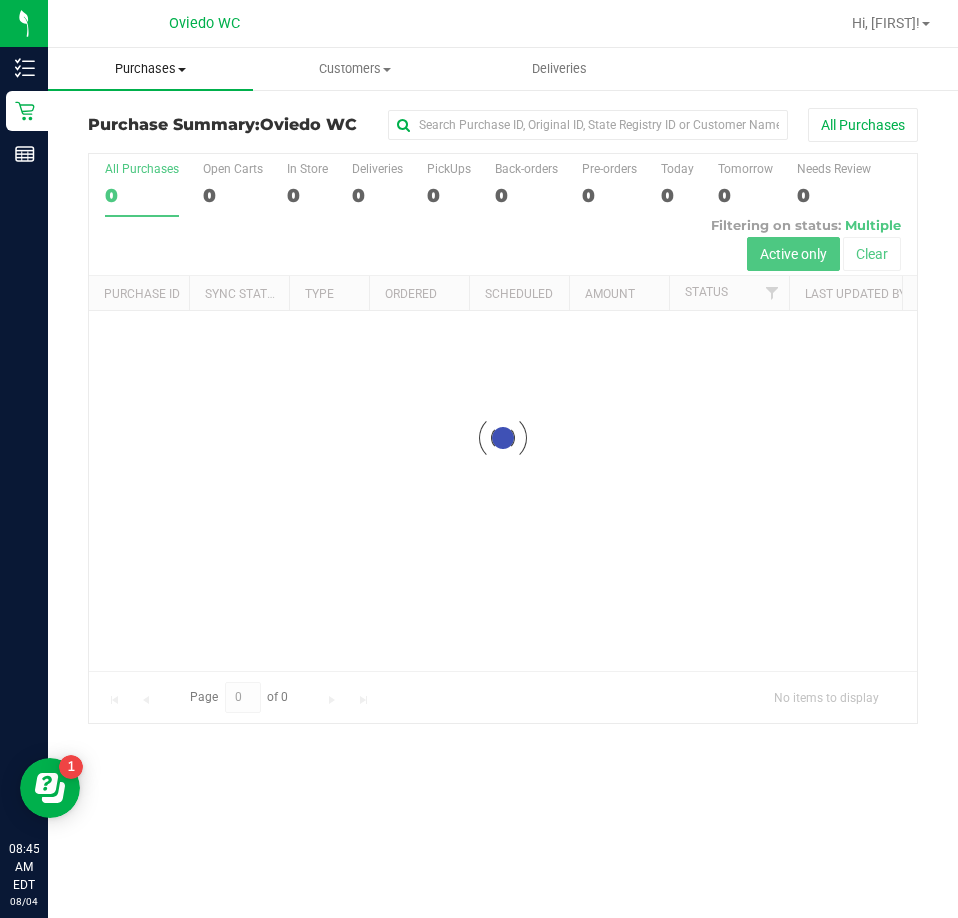 click on "Purchases" at bounding box center (150, 69) 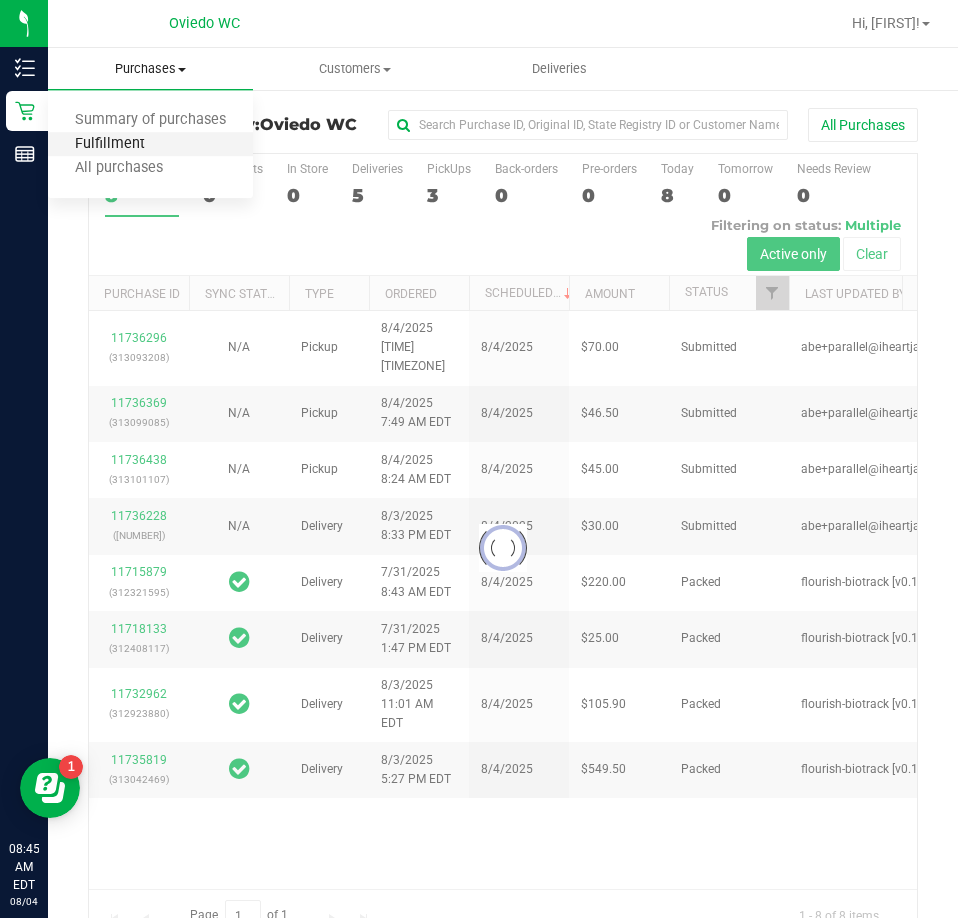 click on "Fulfillment" at bounding box center [110, 144] 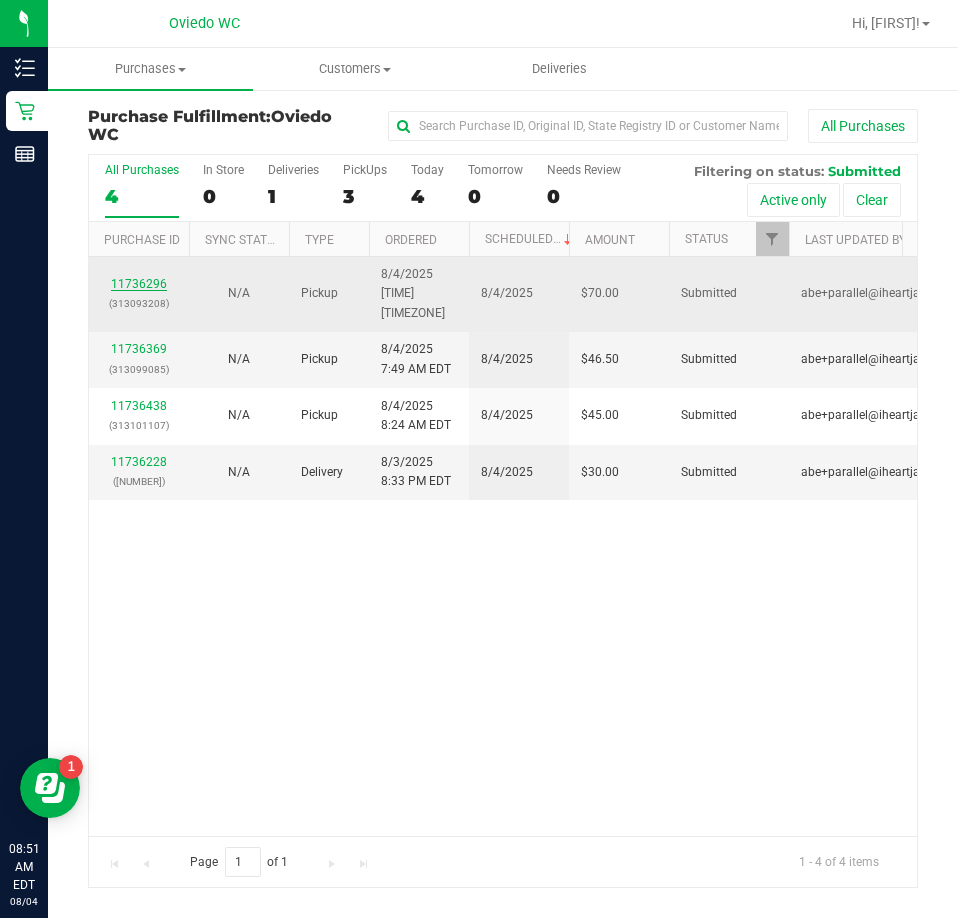 click on "11736296" at bounding box center [139, 284] 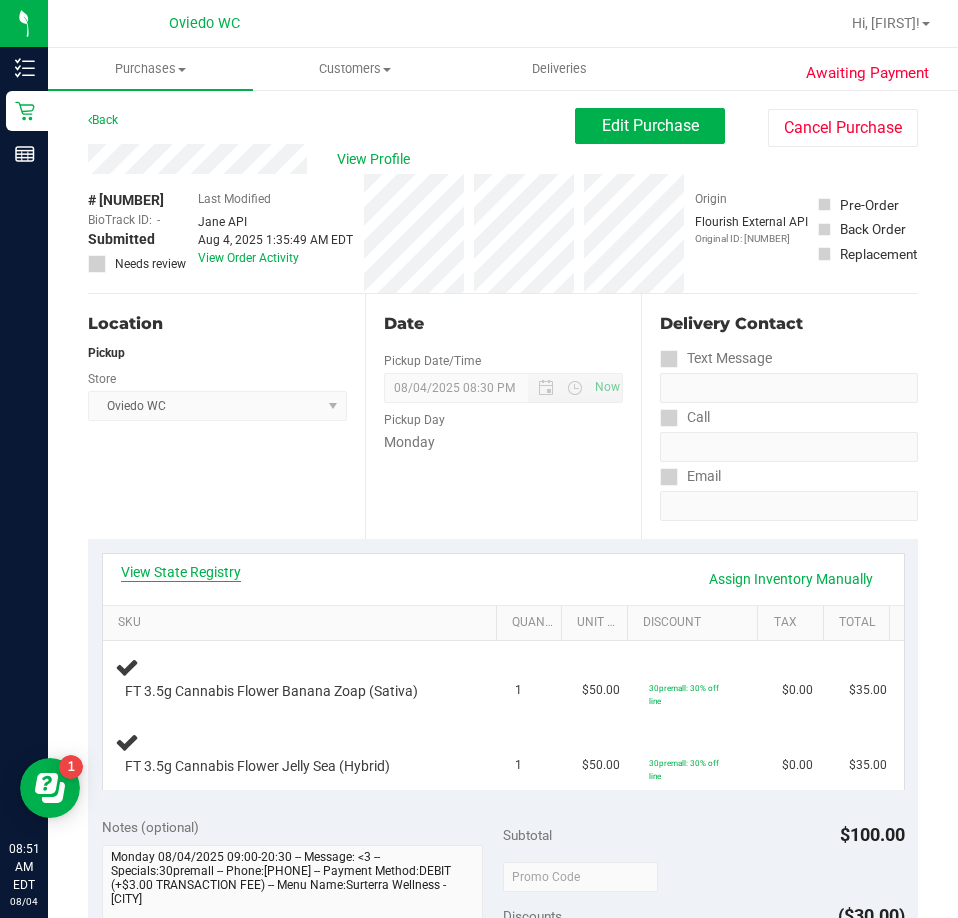 click on "View State Registry" at bounding box center [181, 572] 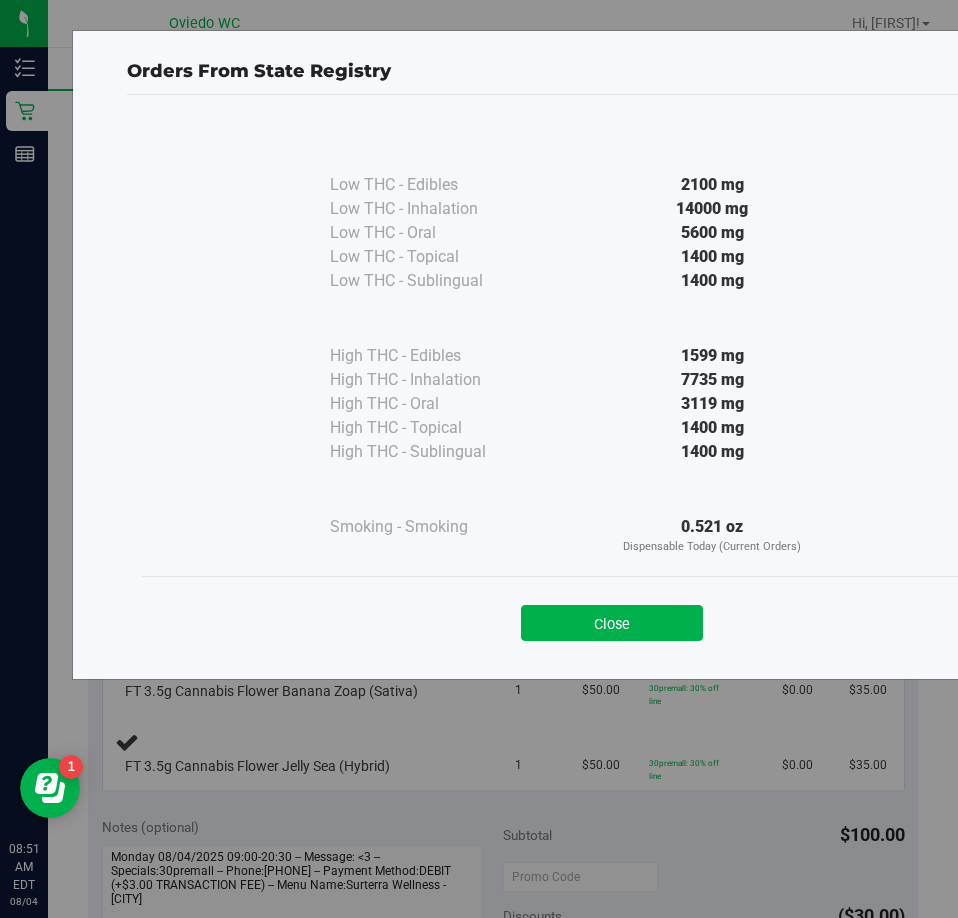 drag, startPoint x: 615, startPoint y: 618, endPoint x: 592, endPoint y: 601, distance: 28.600698 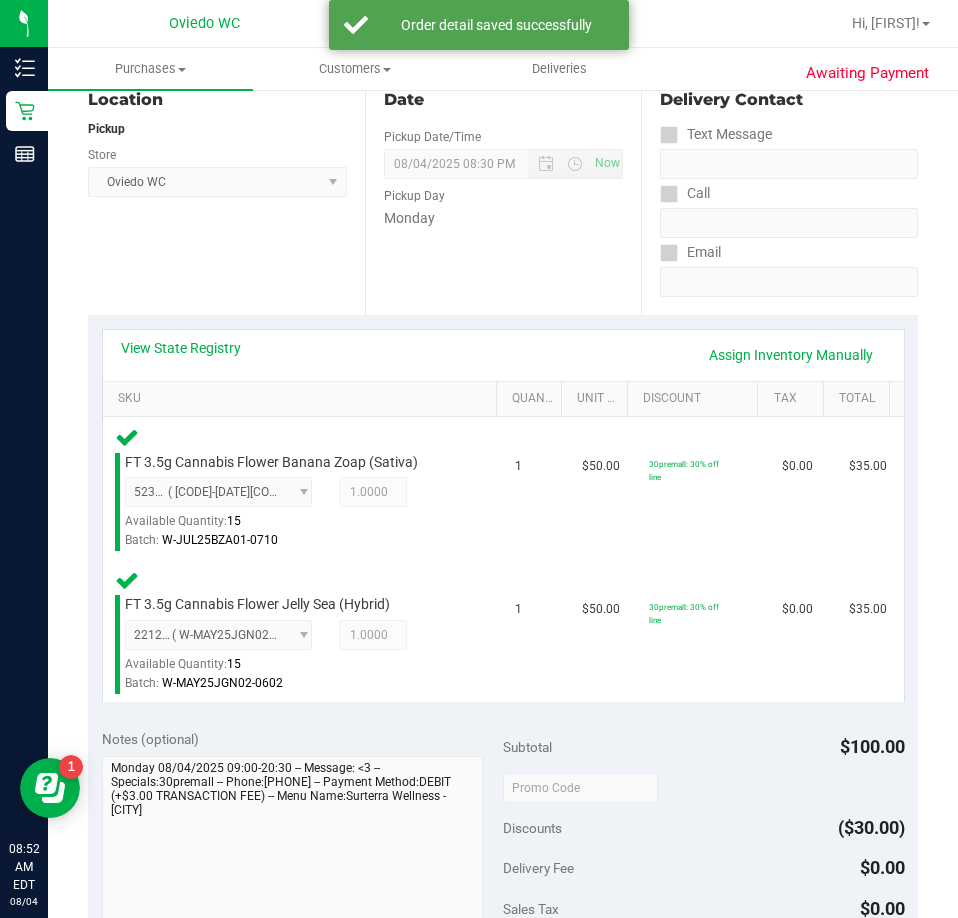 scroll, scrollTop: 400, scrollLeft: 0, axis: vertical 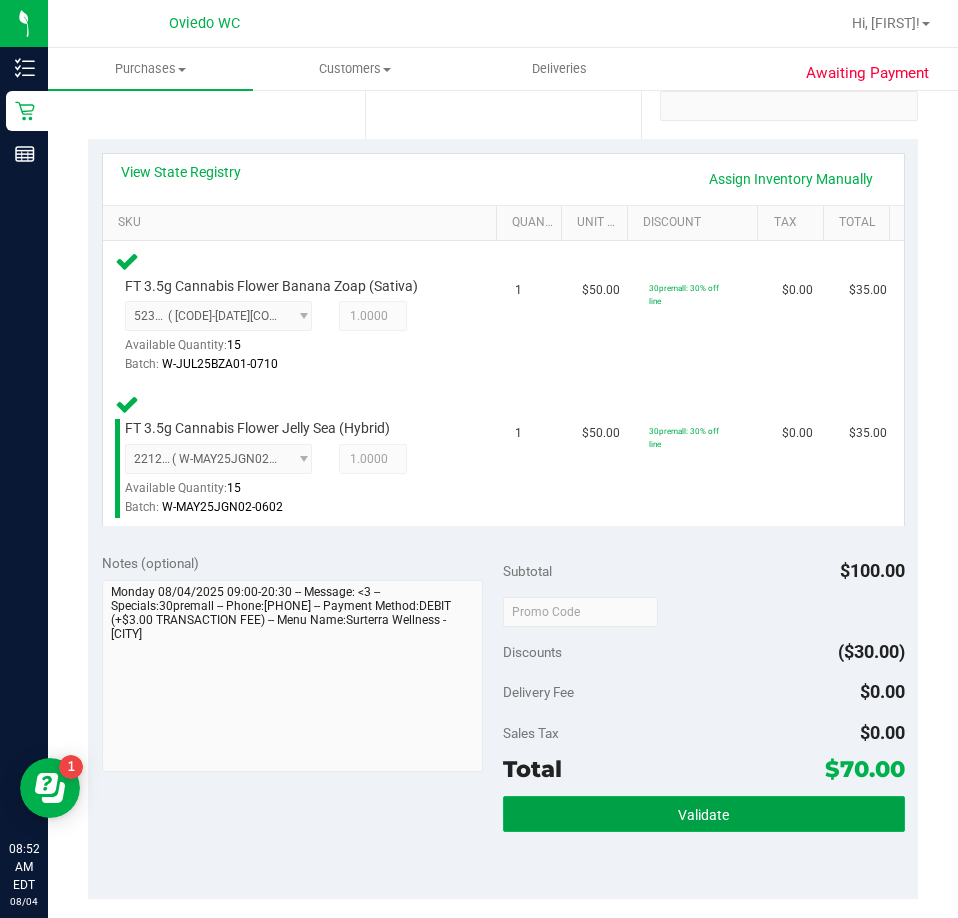 click on "Validate" at bounding box center [704, 814] 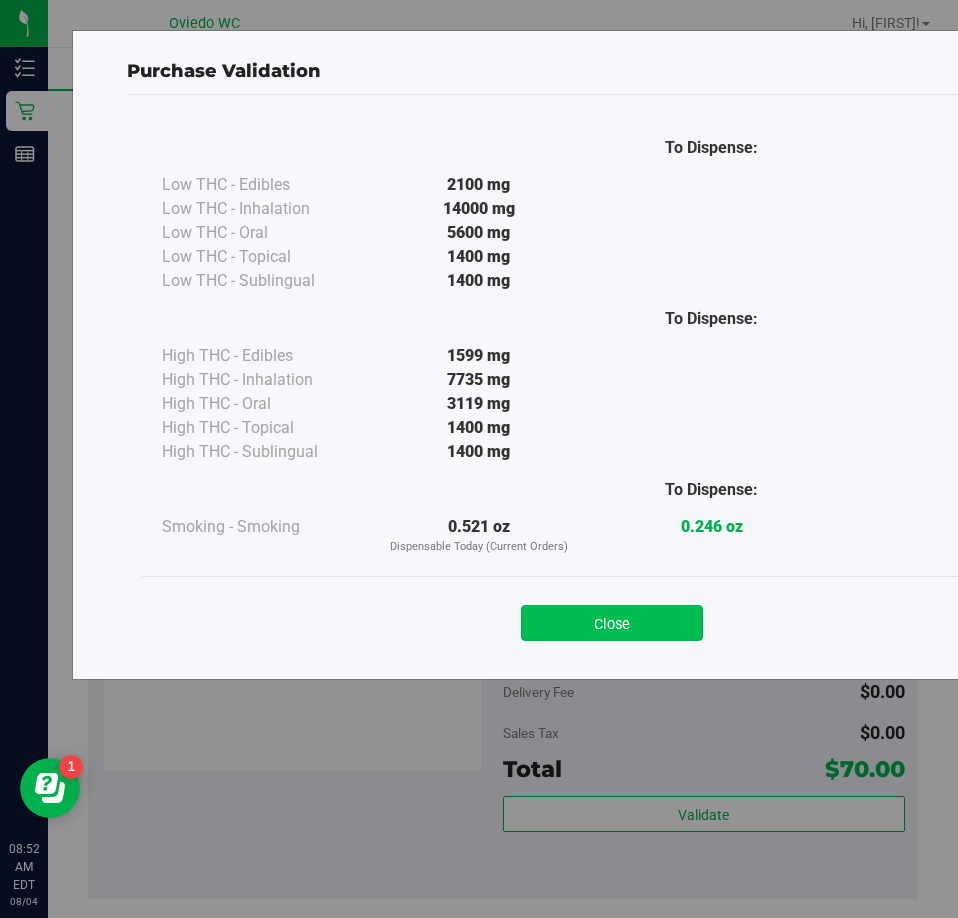 click on "Close" at bounding box center (612, 623) 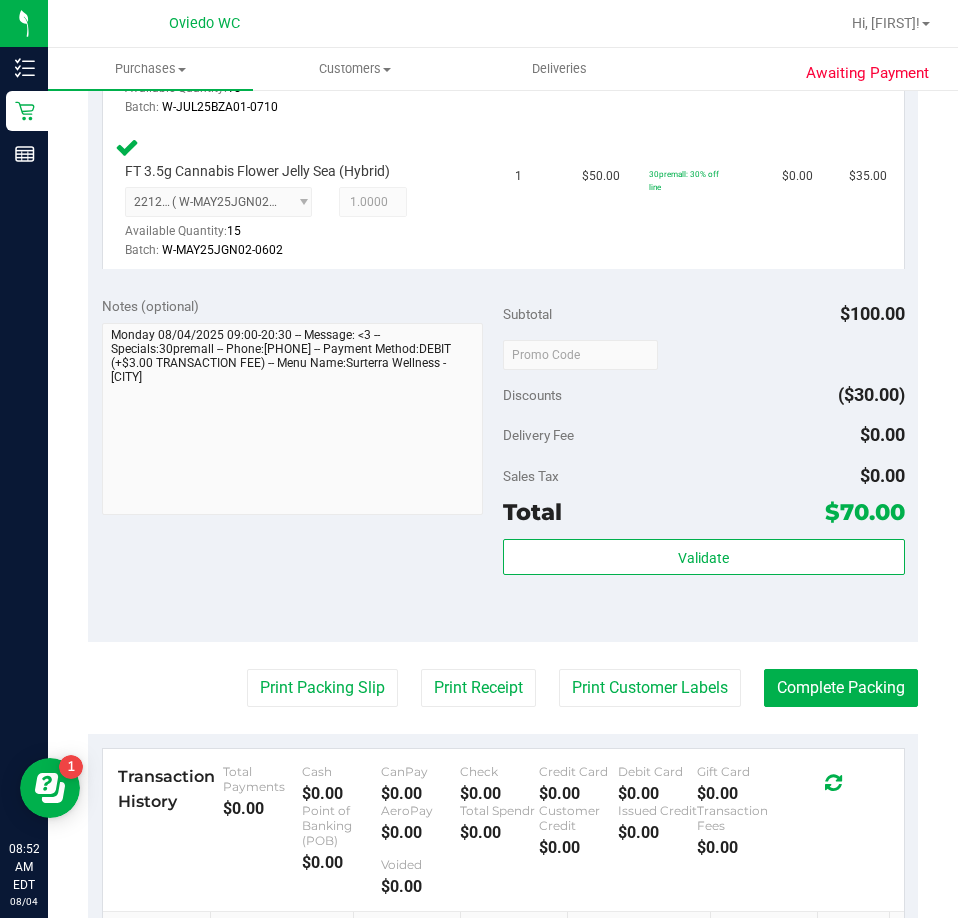 scroll, scrollTop: 800, scrollLeft: 0, axis: vertical 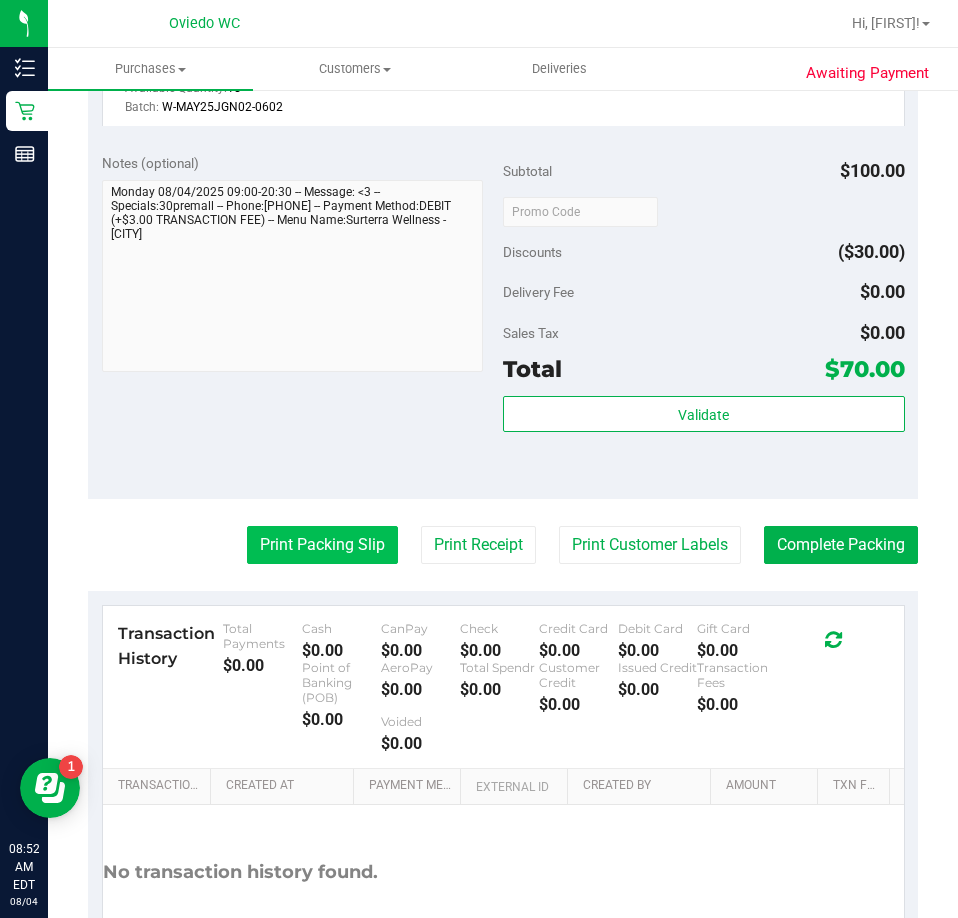 click on "Print Packing Slip" at bounding box center (322, 545) 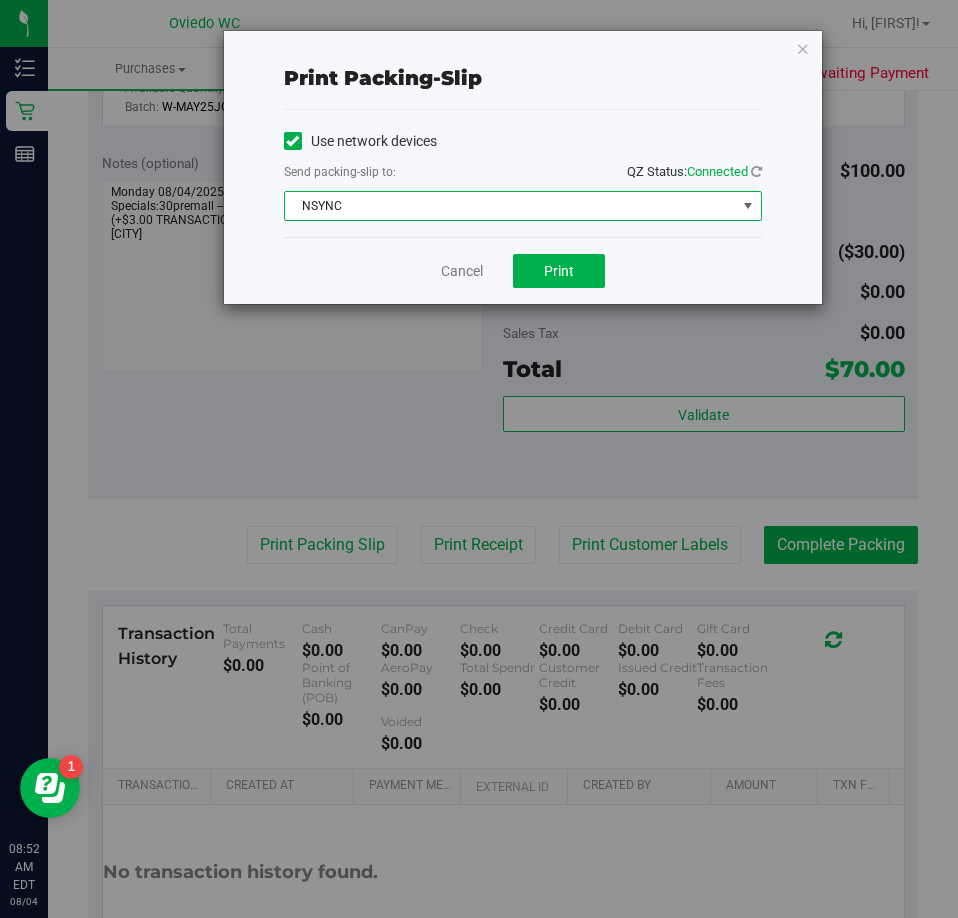 click at bounding box center (748, 206) 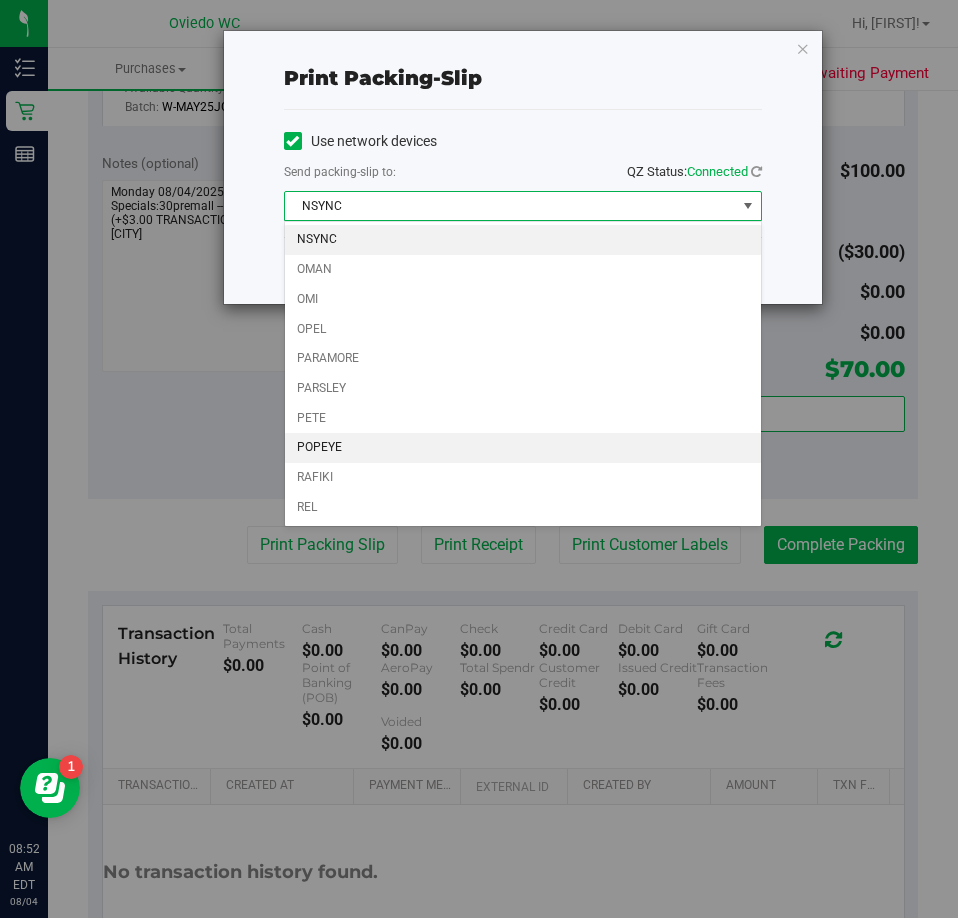 click on "POPEYE" at bounding box center [523, 448] 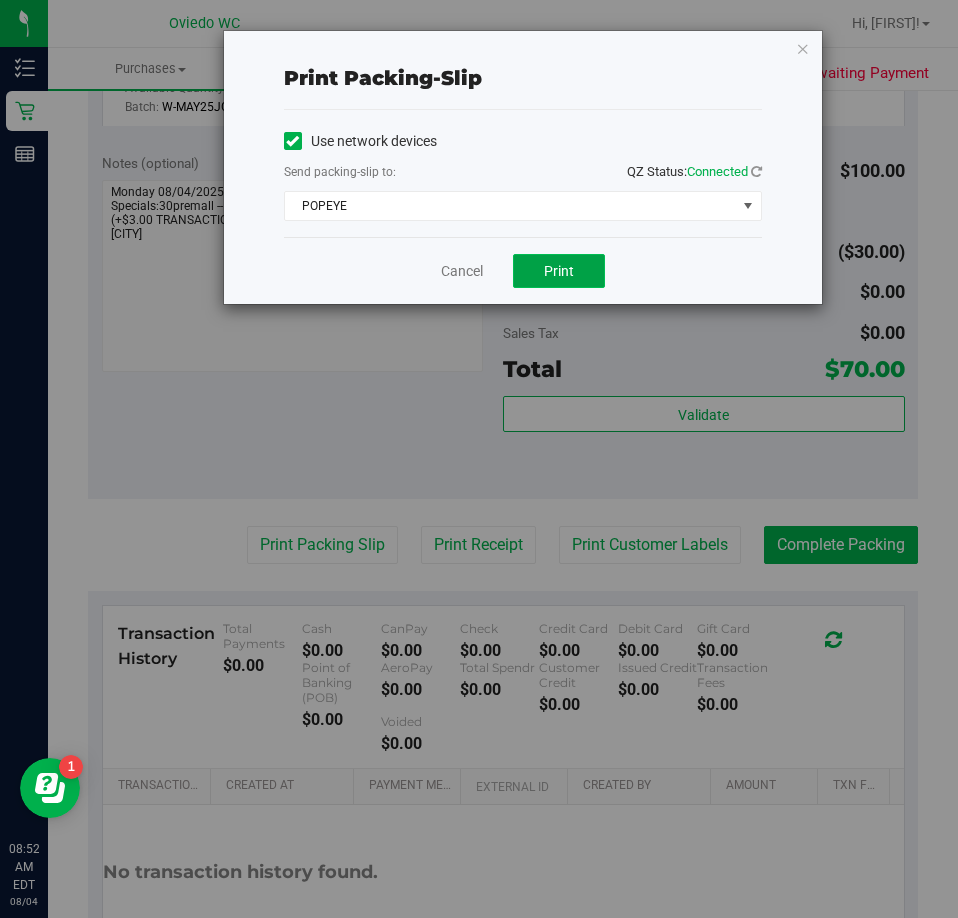 click on "Print" at bounding box center (559, 271) 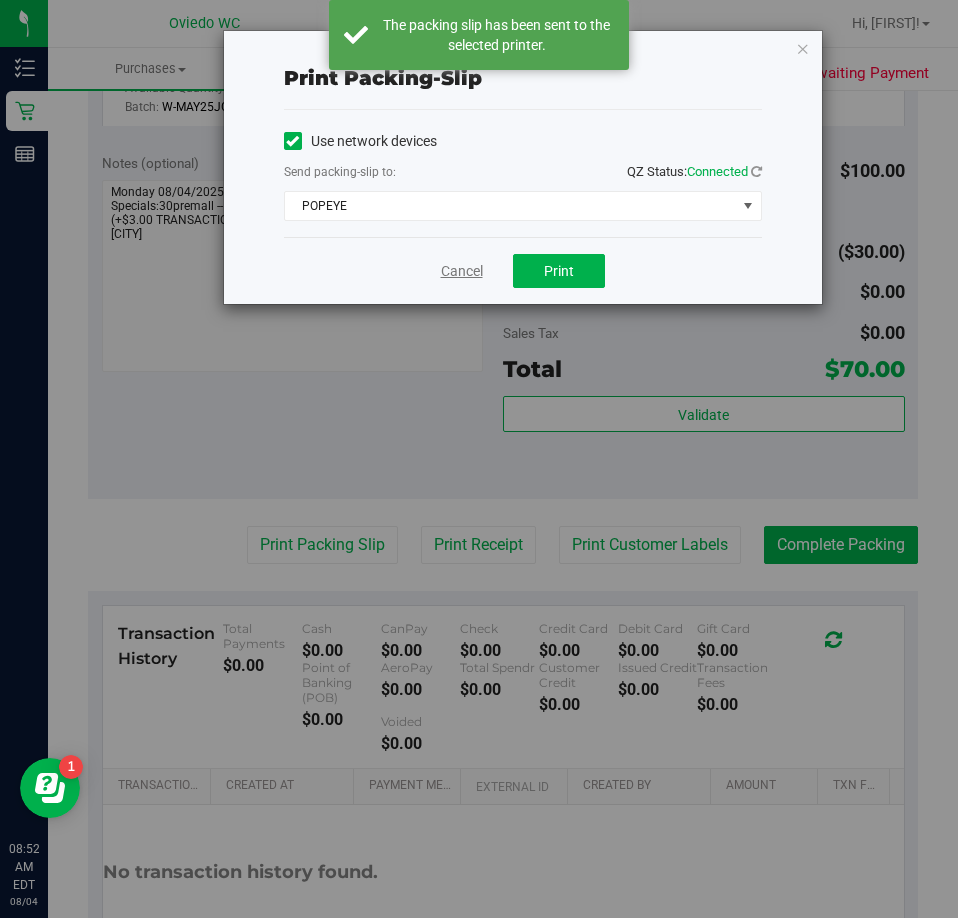 click on "Cancel" at bounding box center (462, 271) 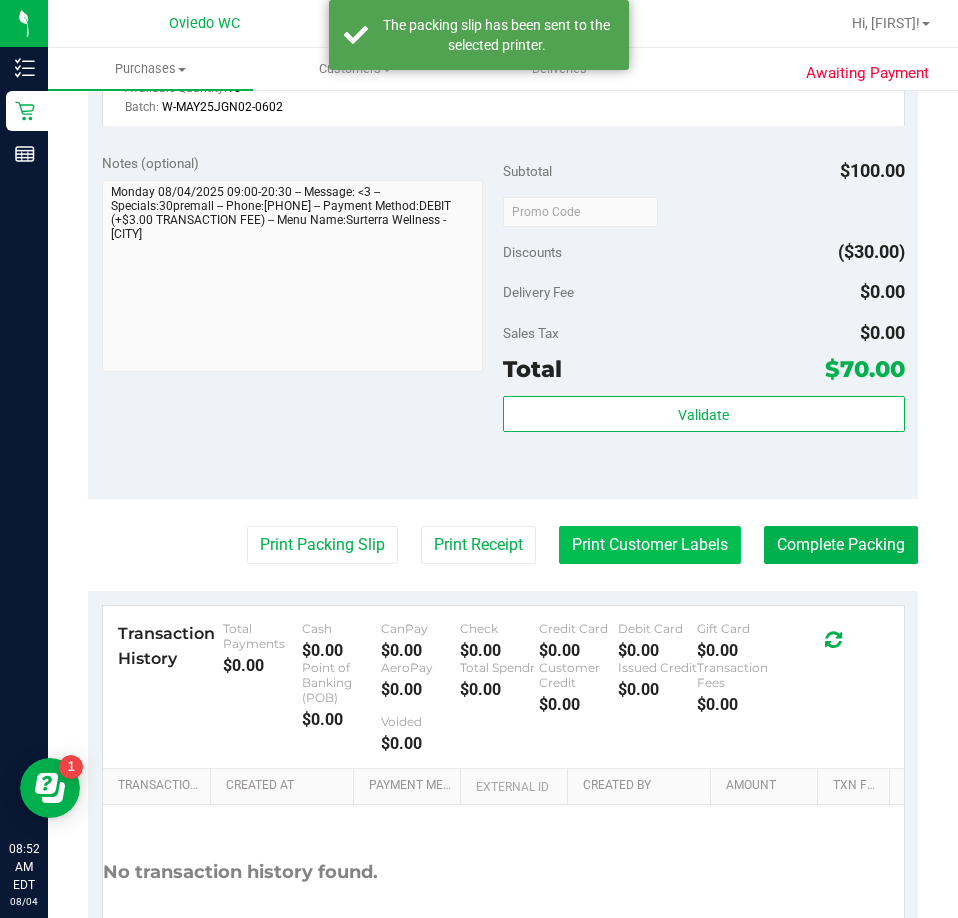 click on "Print Customer Labels" at bounding box center [650, 545] 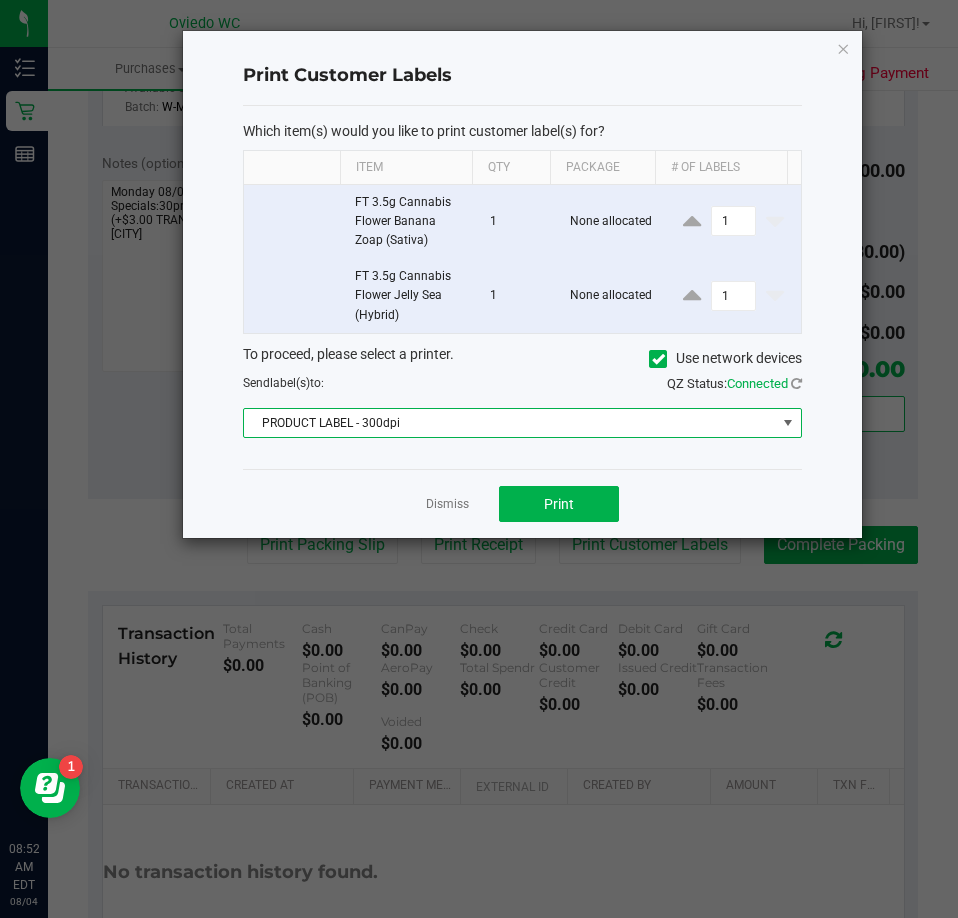 click at bounding box center (788, 423) 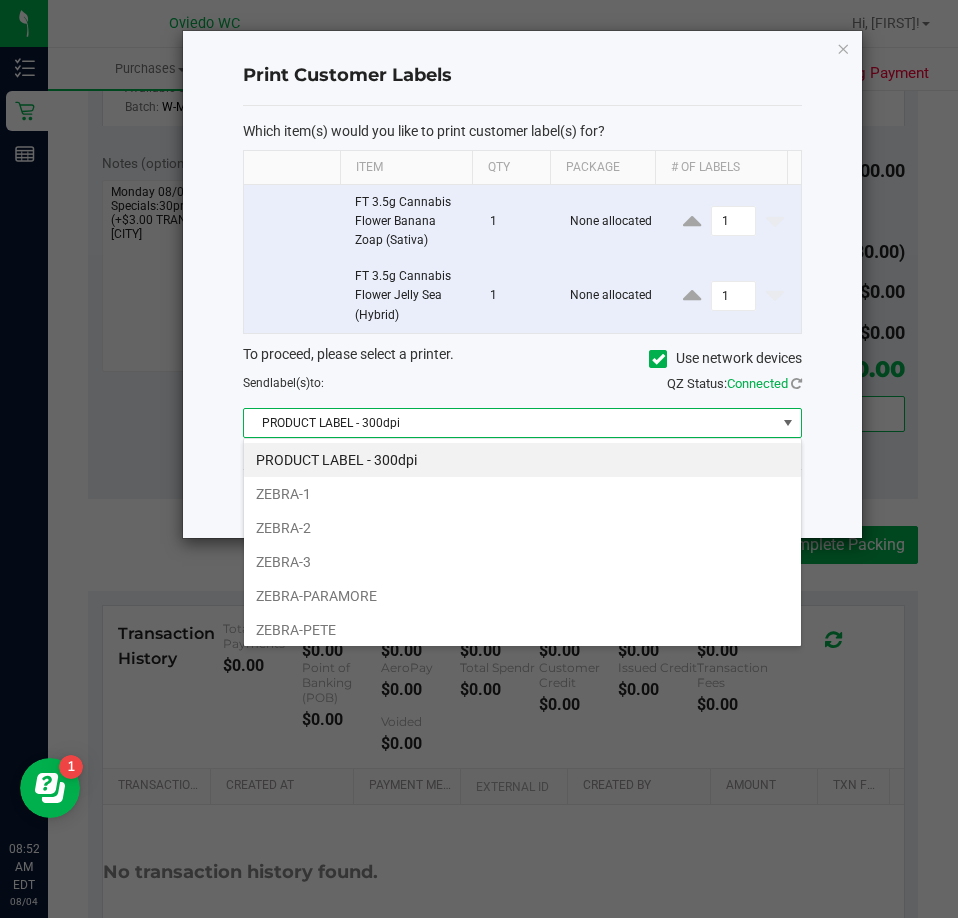 scroll, scrollTop: 99970, scrollLeft: 99441, axis: both 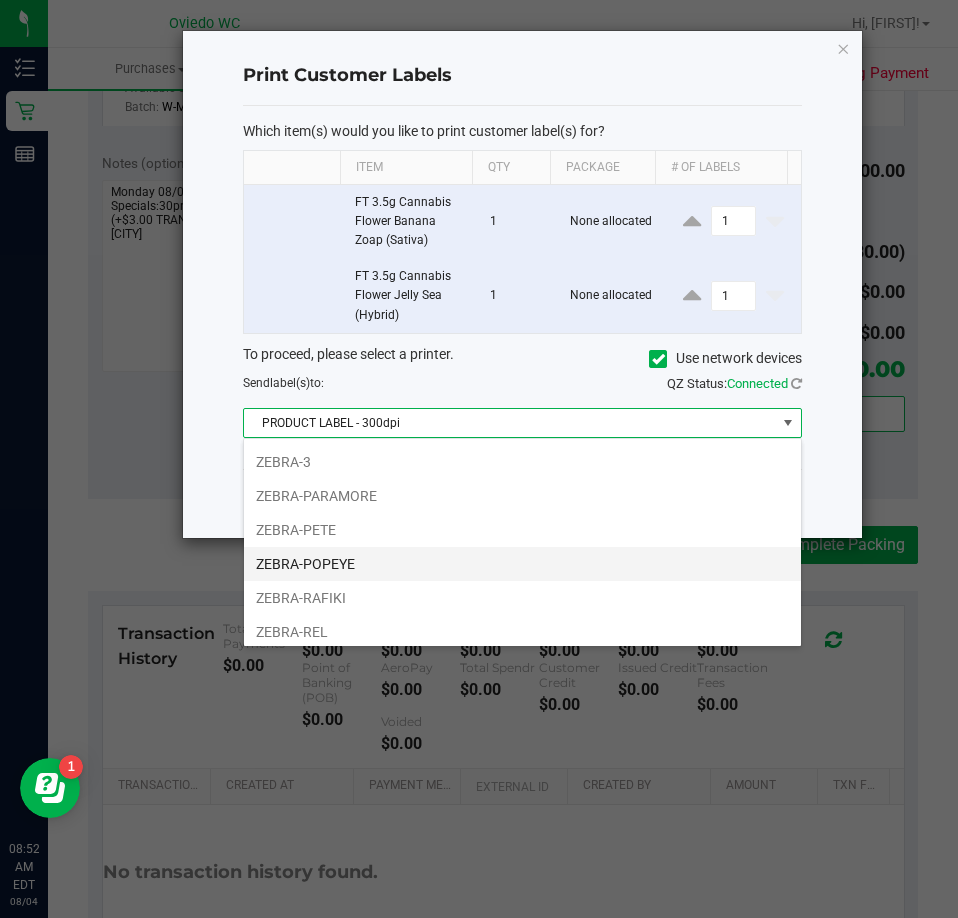 click on "ZEBRA-POPEYE" at bounding box center (522, 564) 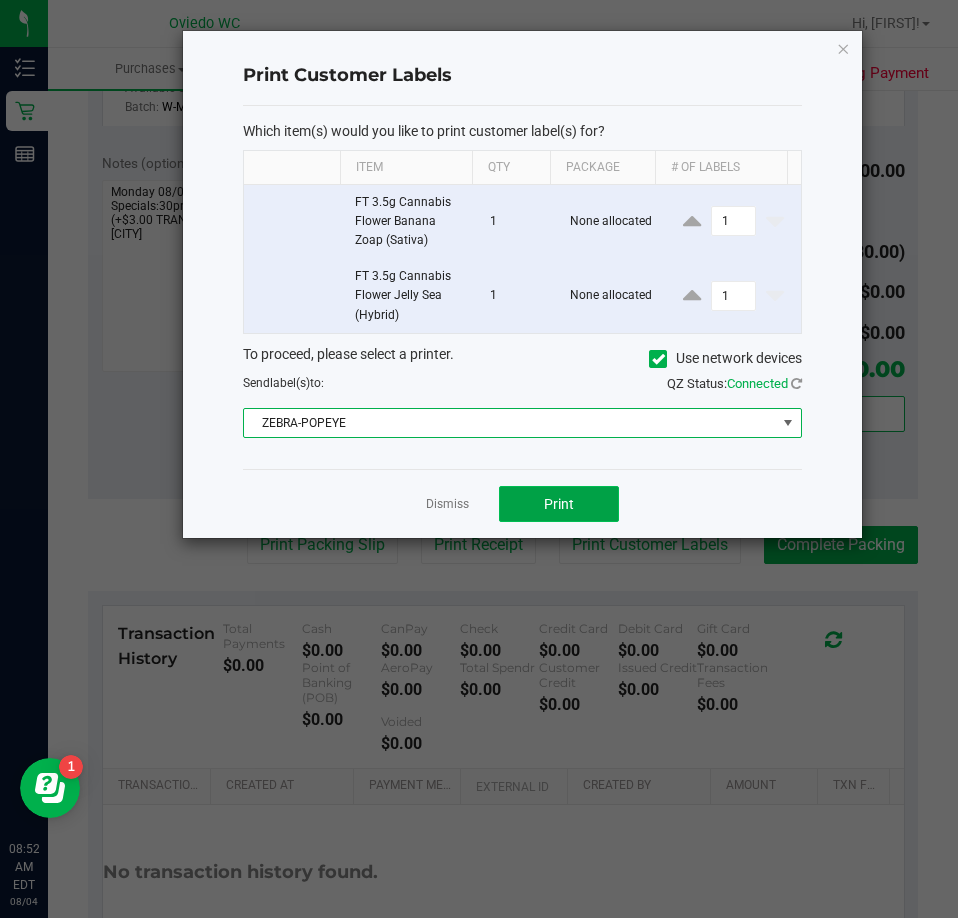click on "Print" 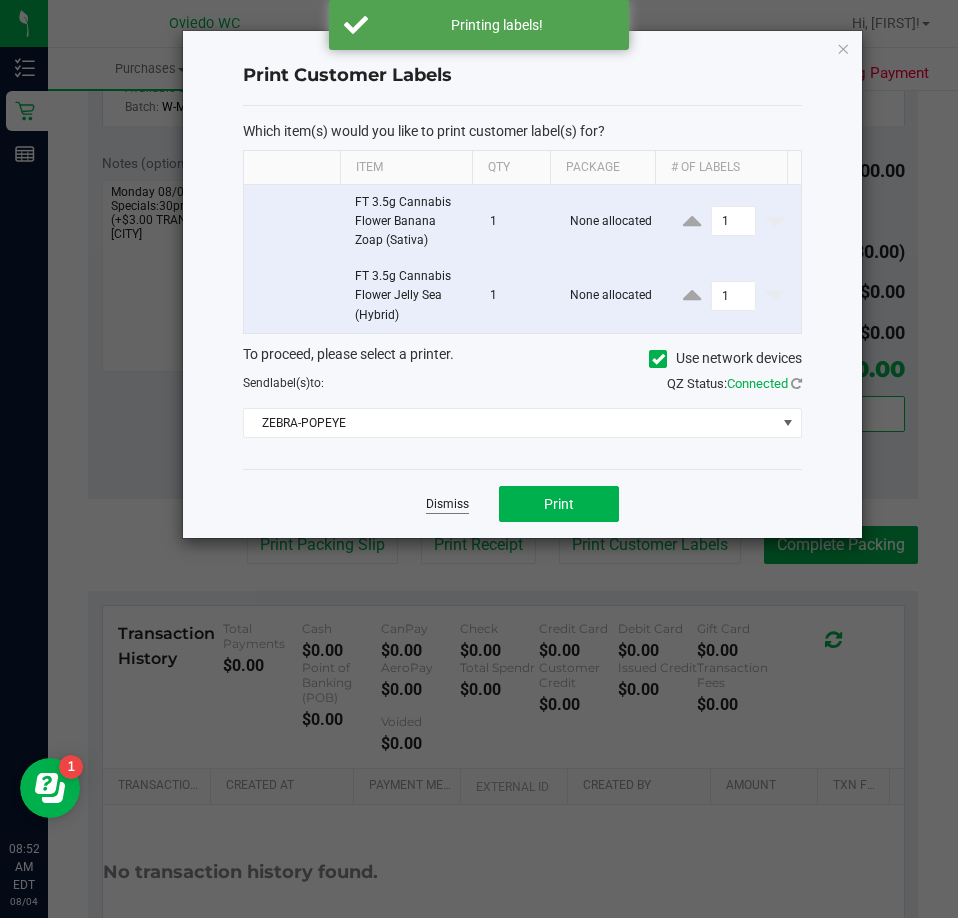 click on "Dismiss" 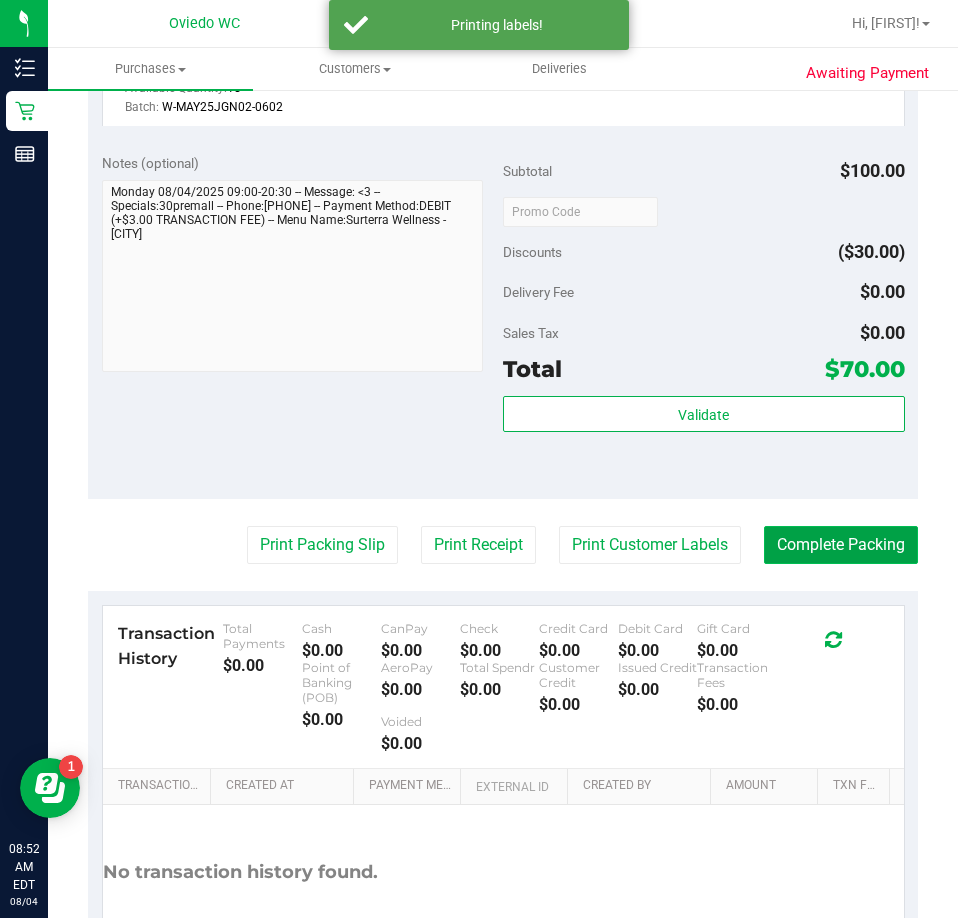 click on "Complete Packing" at bounding box center [841, 545] 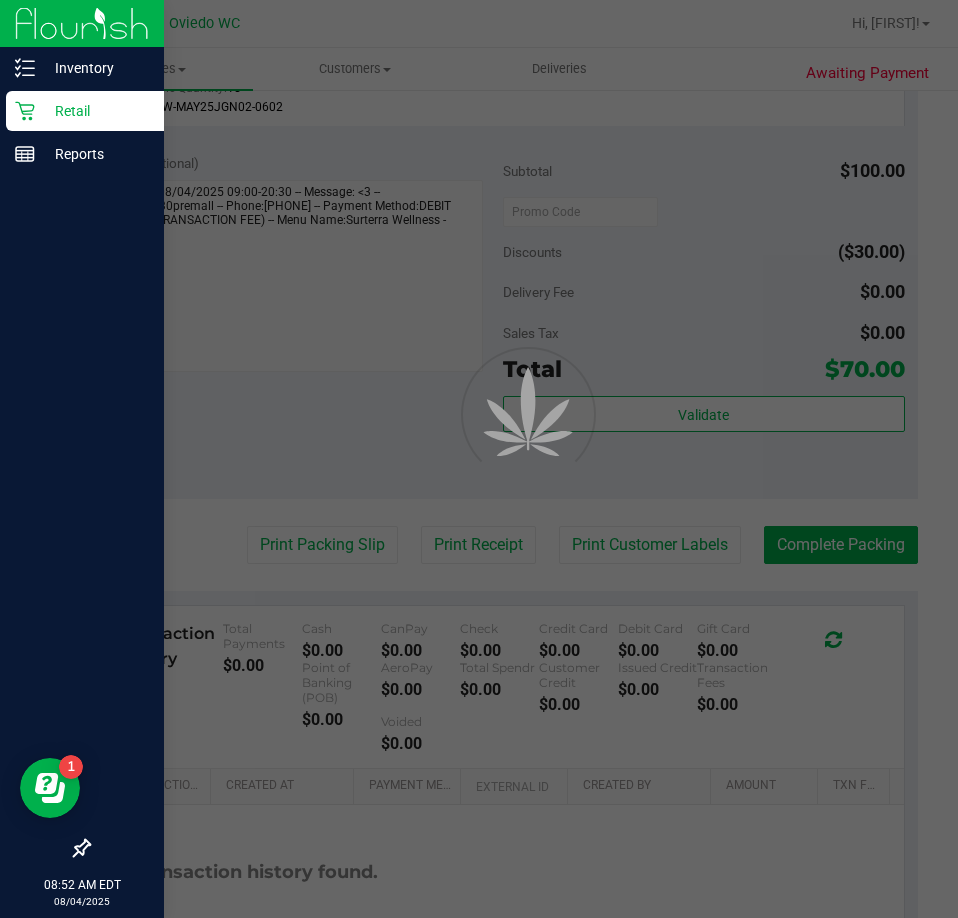 scroll, scrollTop: 0, scrollLeft: 0, axis: both 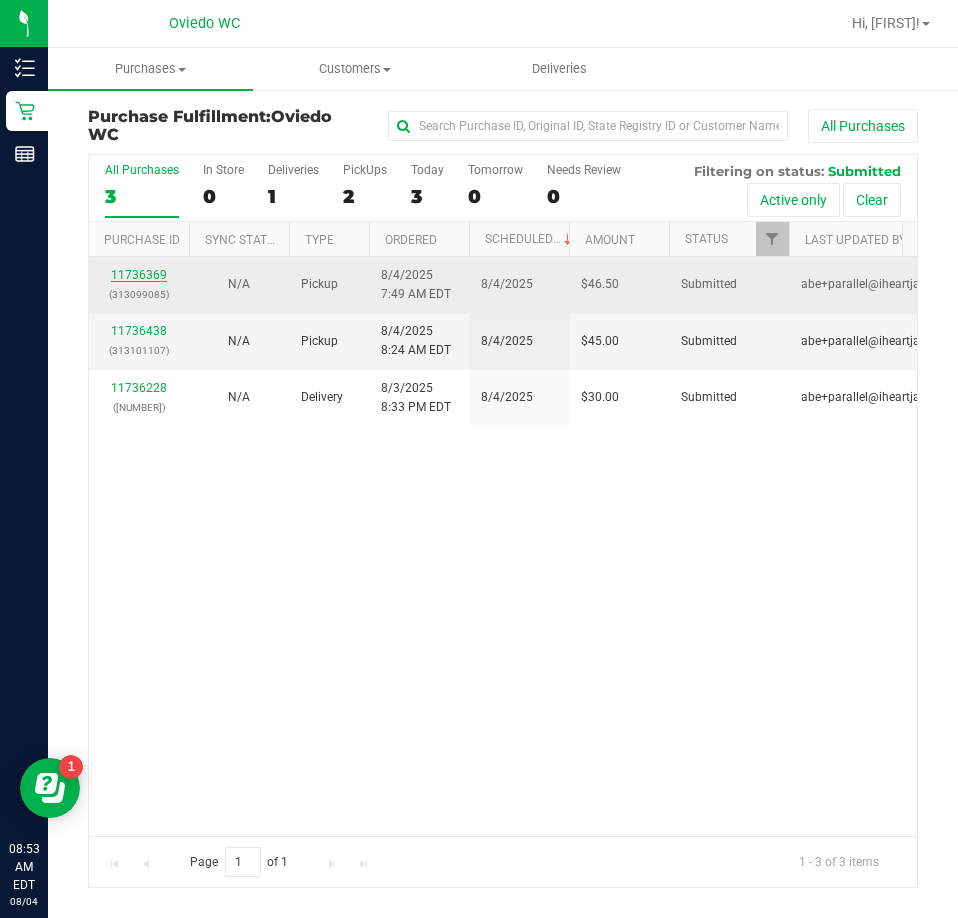 click on "11736369" at bounding box center [139, 275] 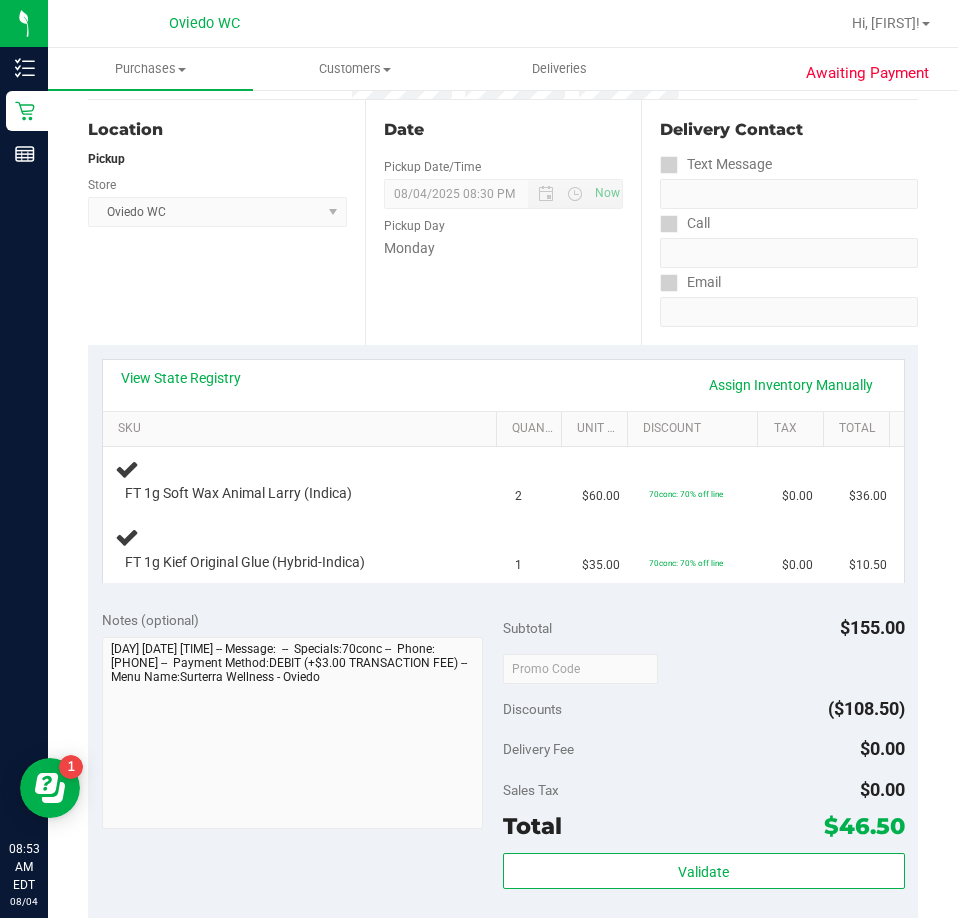 scroll, scrollTop: 200, scrollLeft: 0, axis: vertical 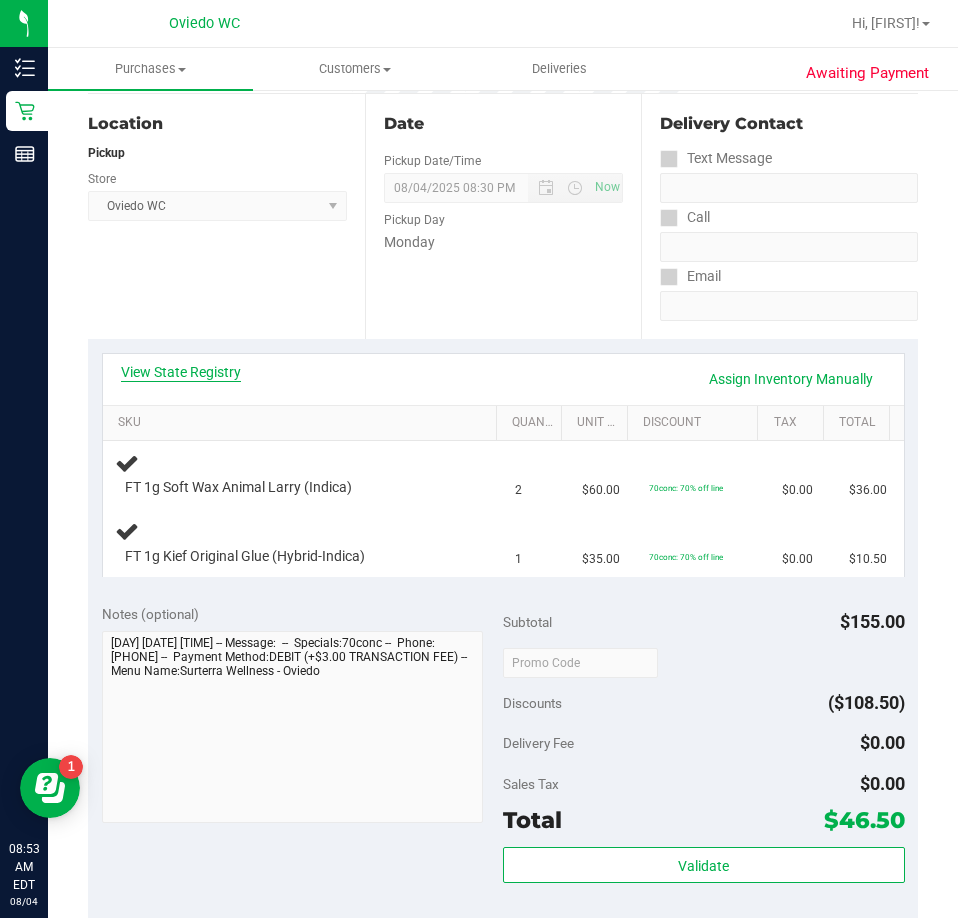 click on "View State Registry" at bounding box center [181, 372] 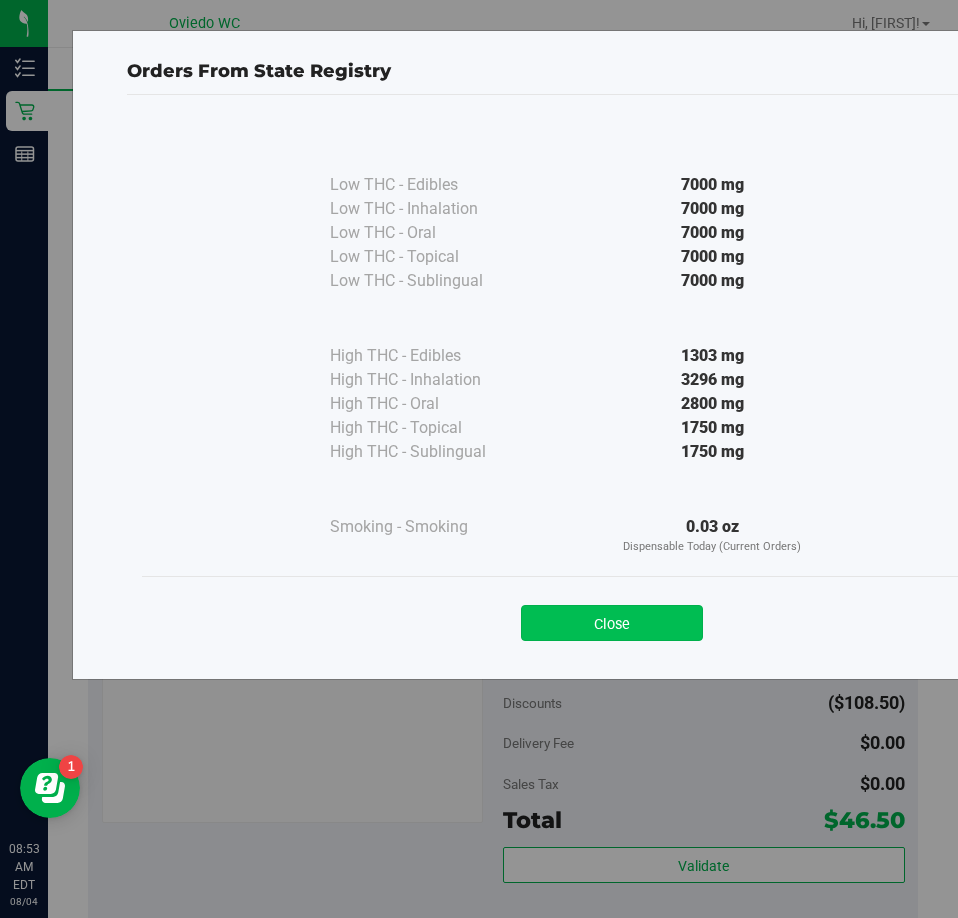 click on "Close" at bounding box center [612, 623] 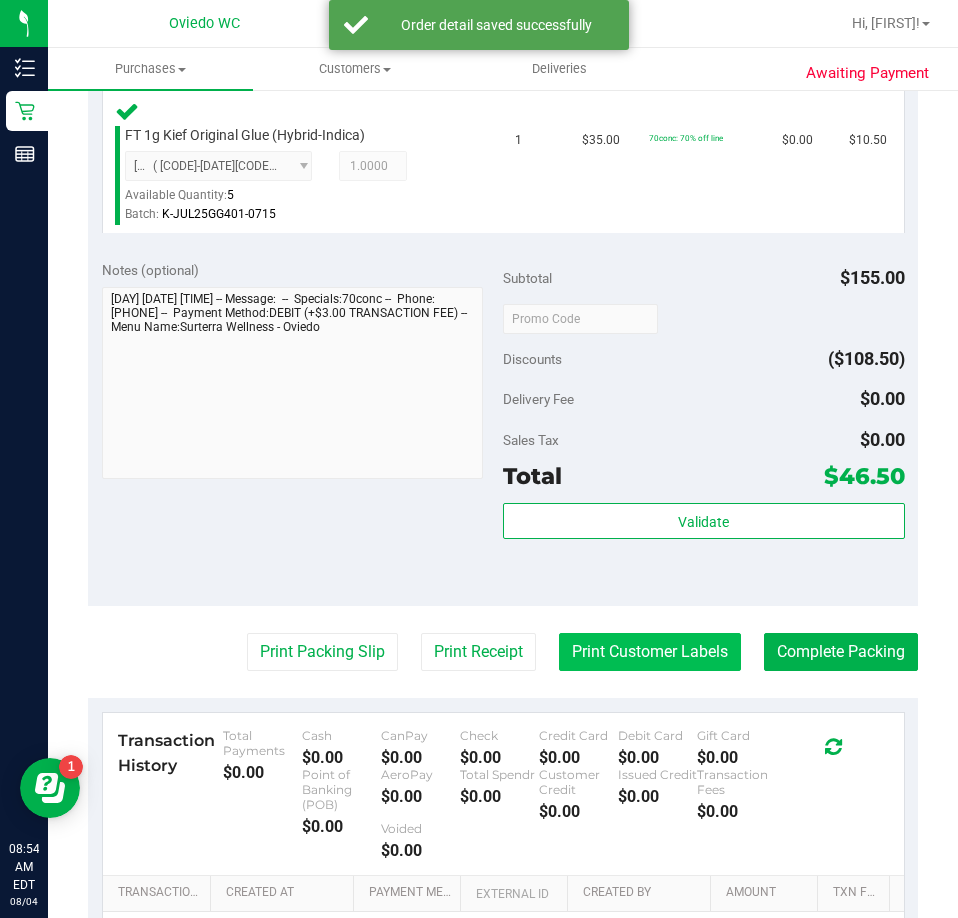 scroll, scrollTop: 700, scrollLeft: 0, axis: vertical 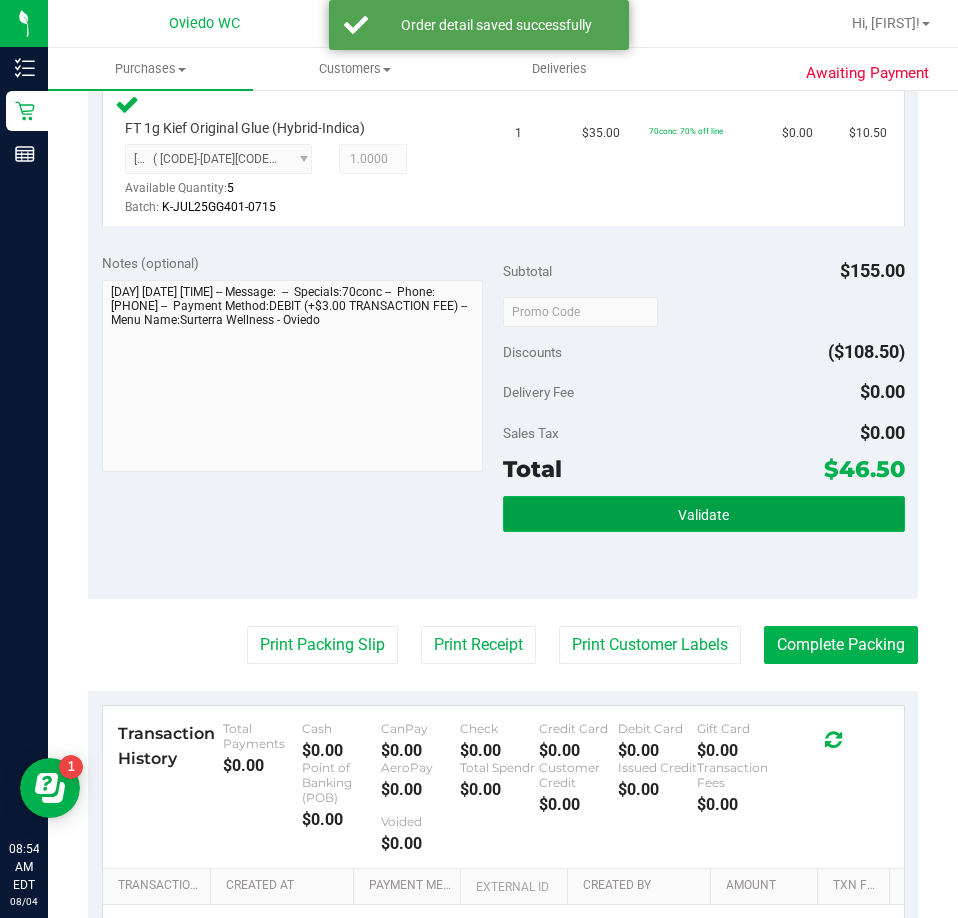 click on "Validate" at bounding box center (704, 514) 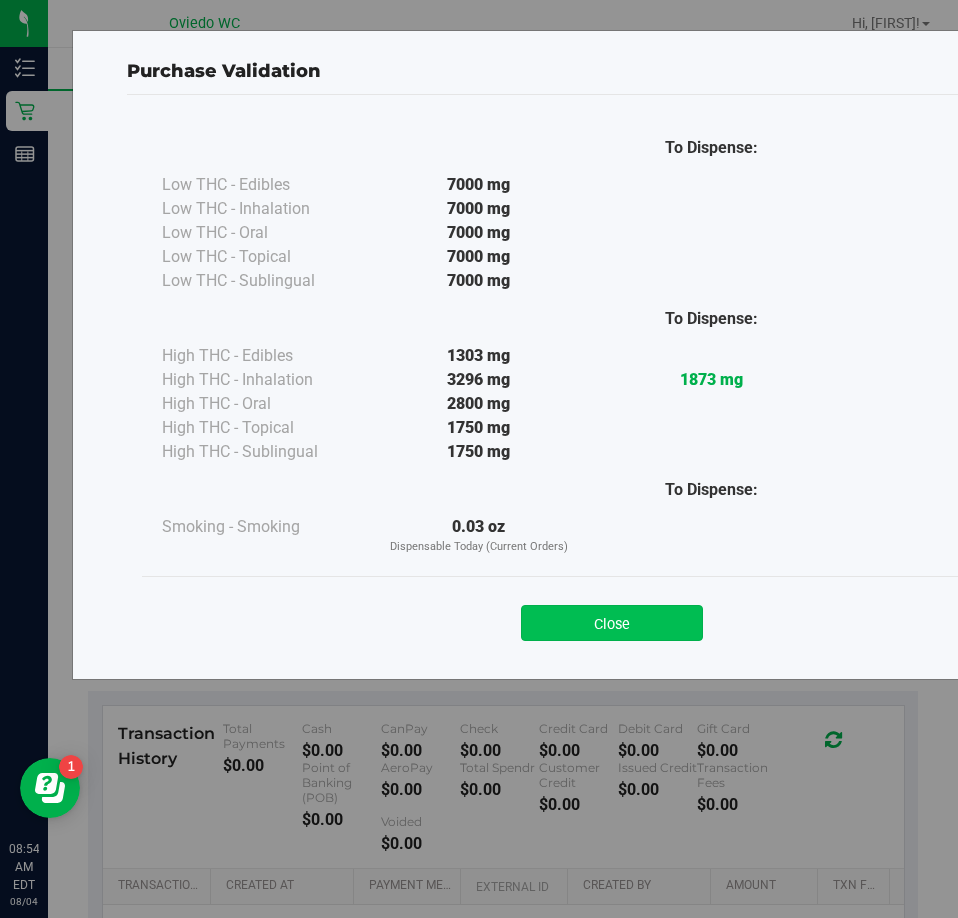 click on "Close" at bounding box center [612, 623] 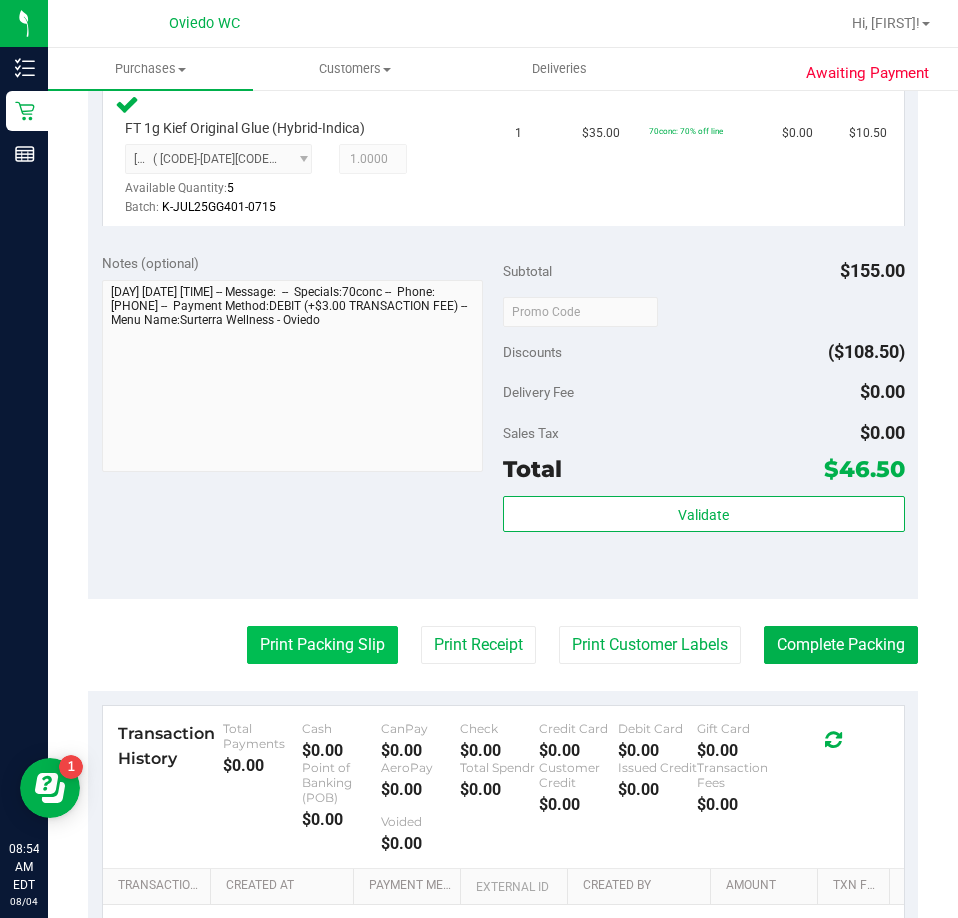 click on "Print Packing Slip" at bounding box center [322, 645] 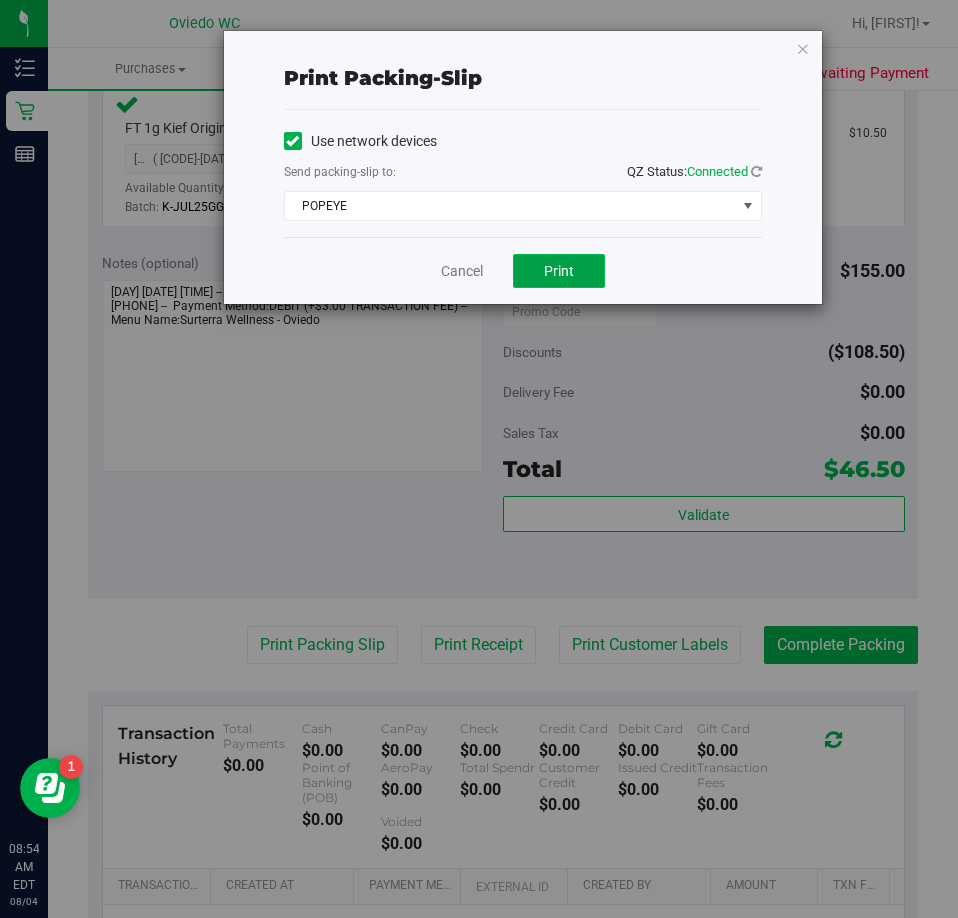 click on "Print" at bounding box center [559, 271] 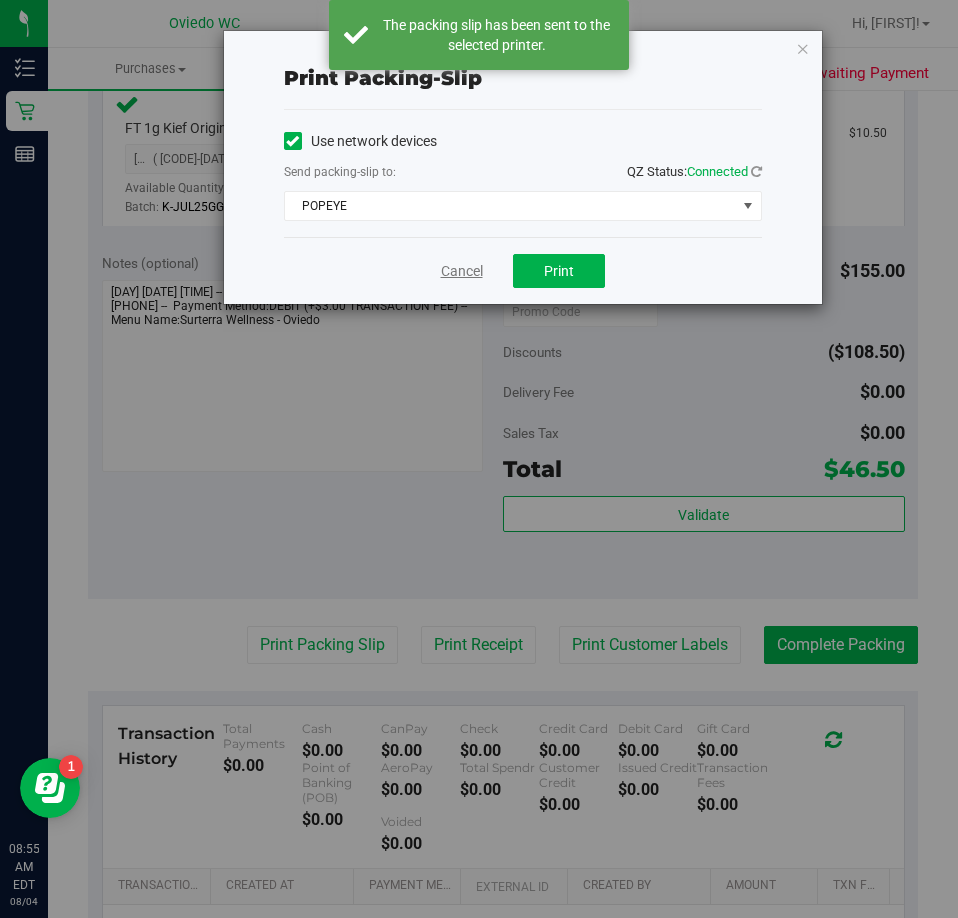click on "Cancel" at bounding box center (462, 271) 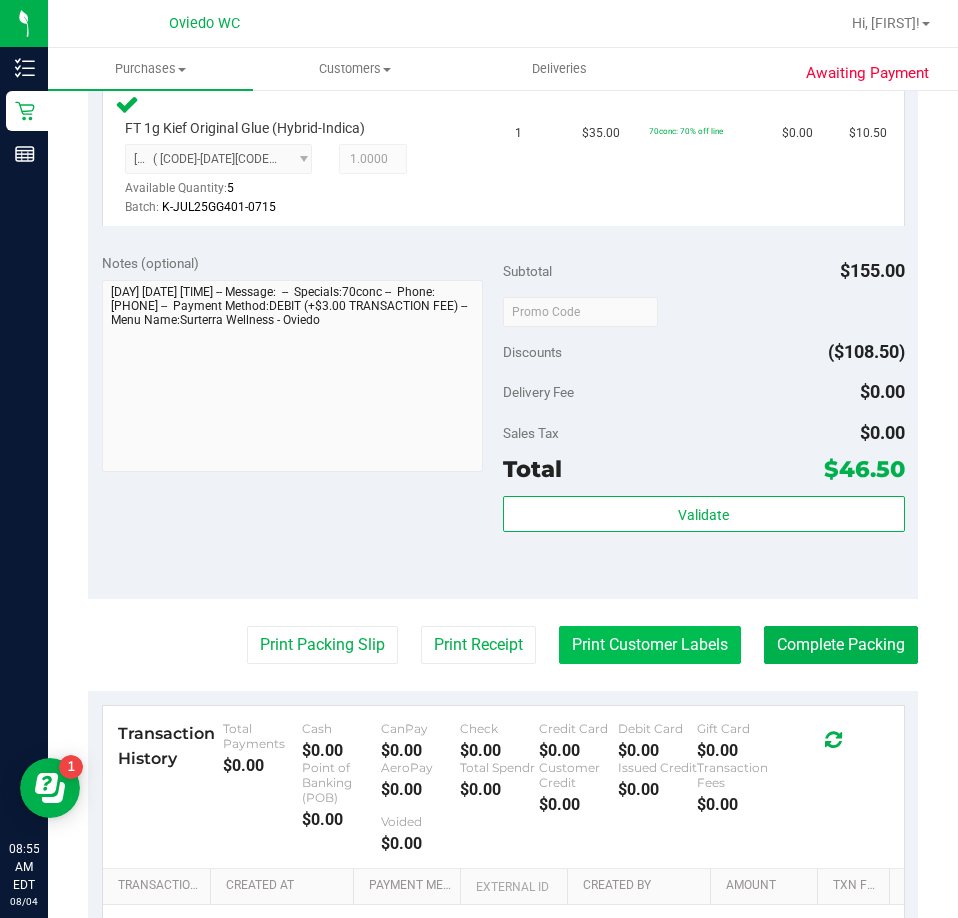 click on "Print Customer Labels" at bounding box center [650, 645] 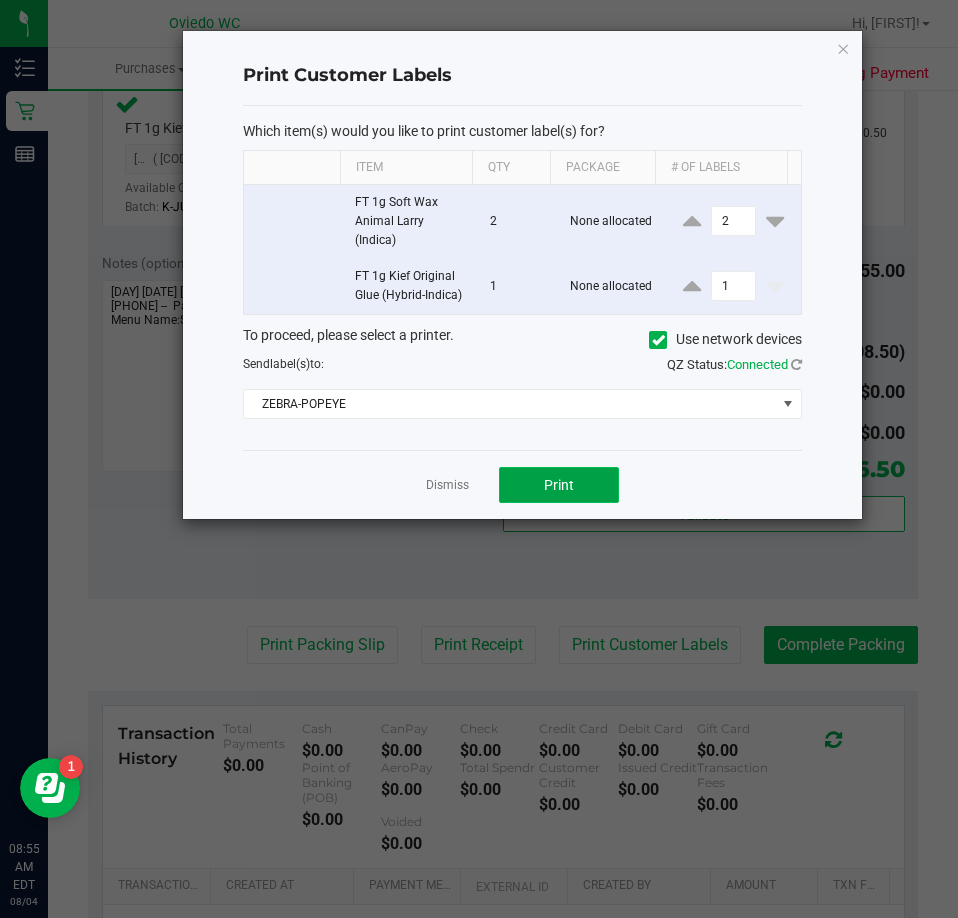 click on "Print" 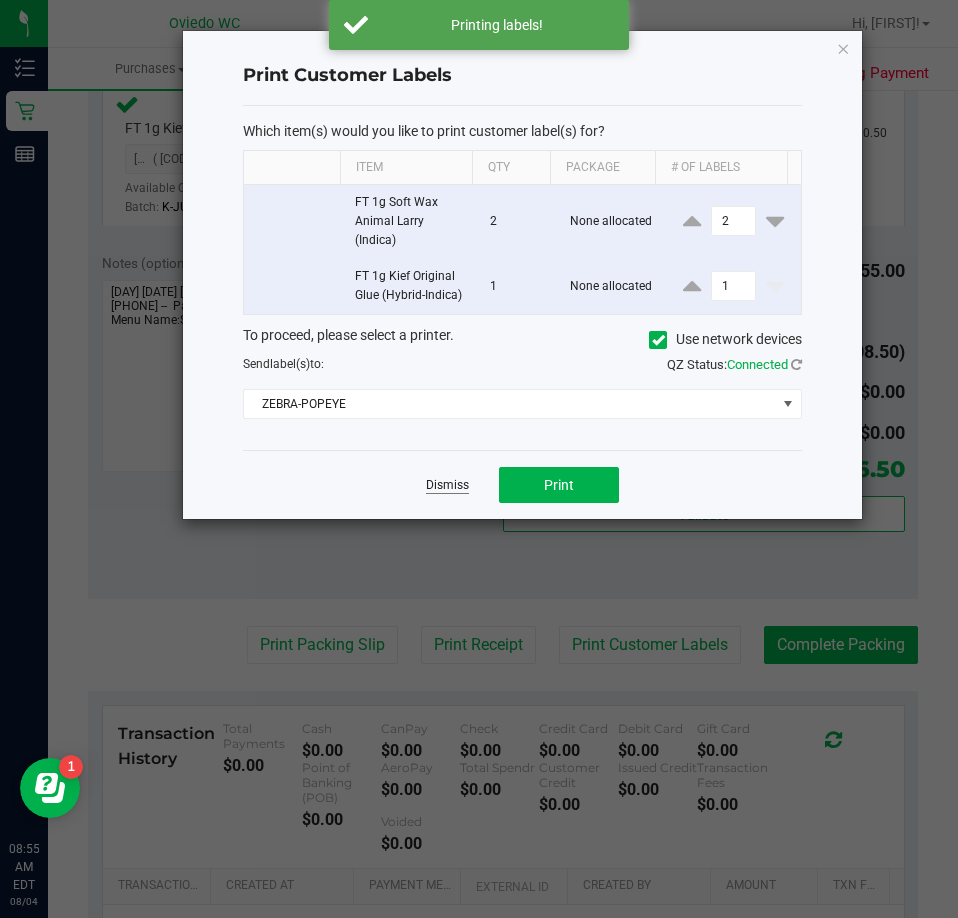 click on "Dismiss" 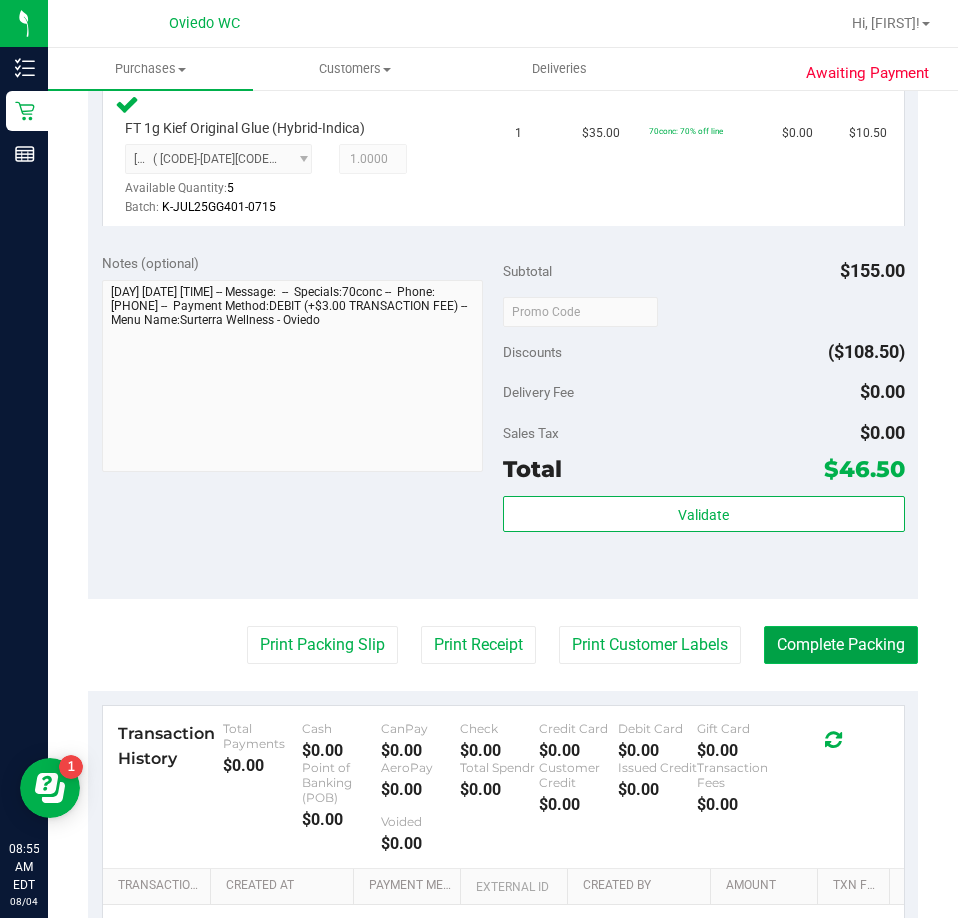 click on "Complete Packing" at bounding box center [841, 645] 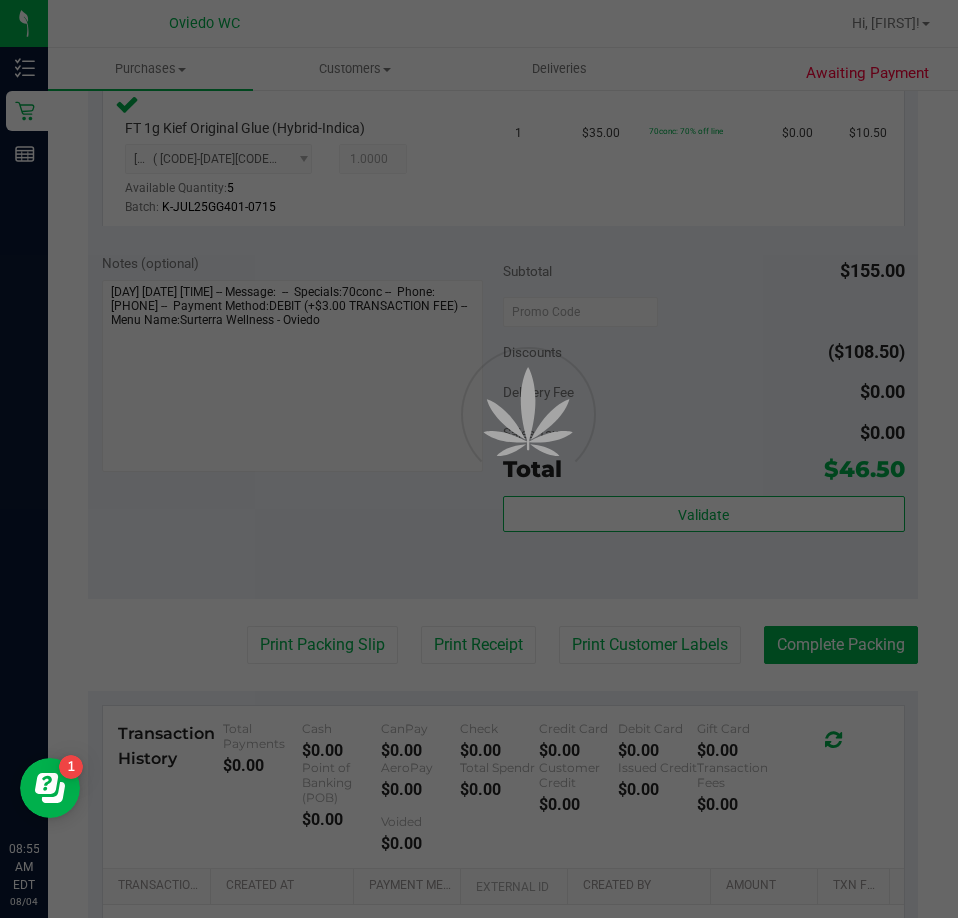 scroll, scrollTop: 0, scrollLeft: 0, axis: both 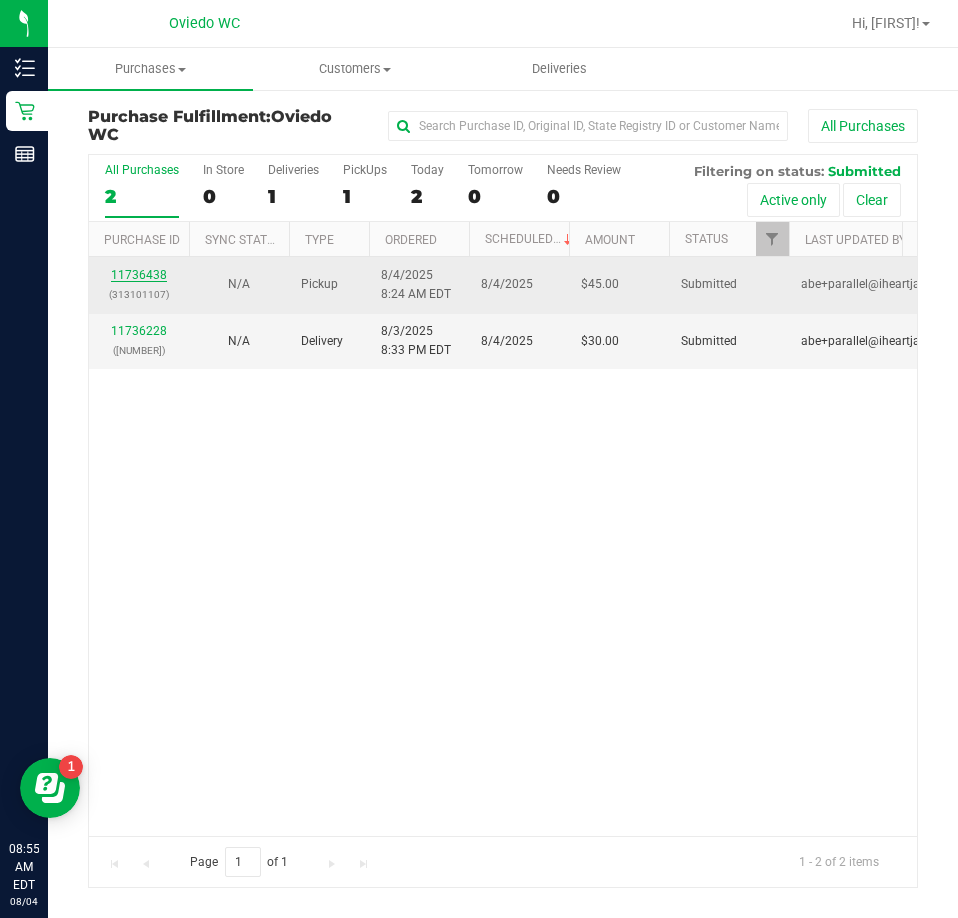 click on "11736438" at bounding box center (139, 275) 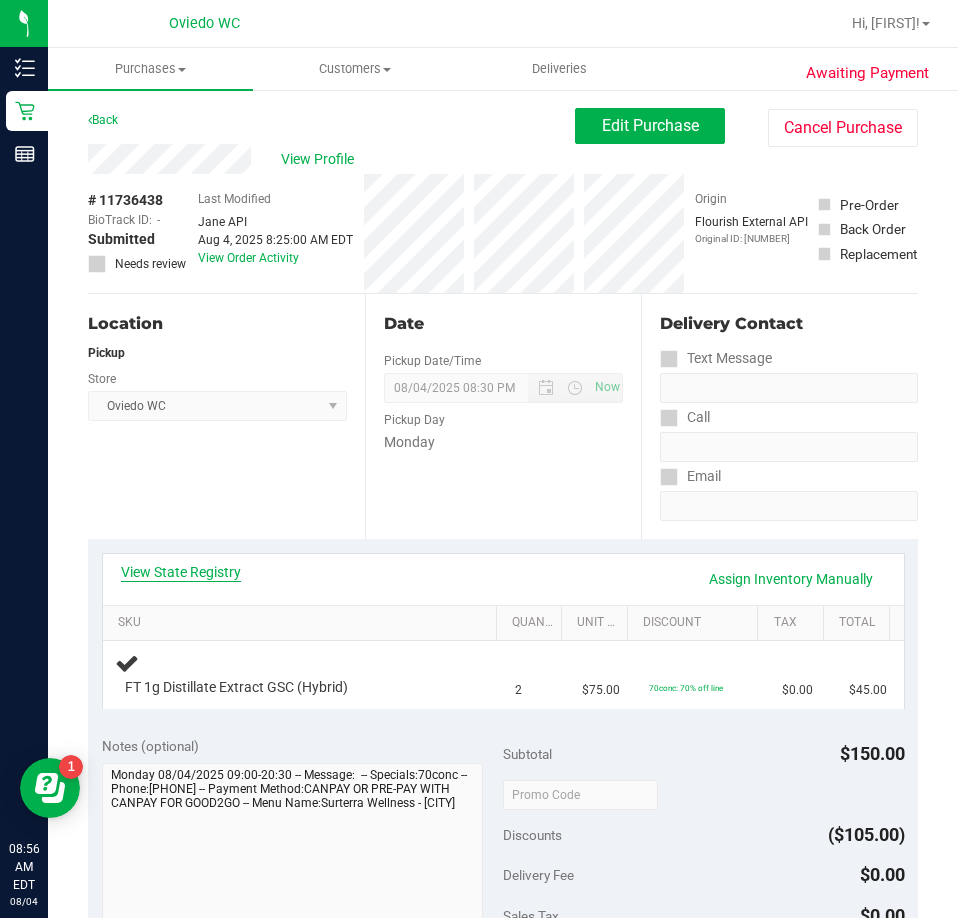 click on "View State Registry" at bounding box center (181, 572) 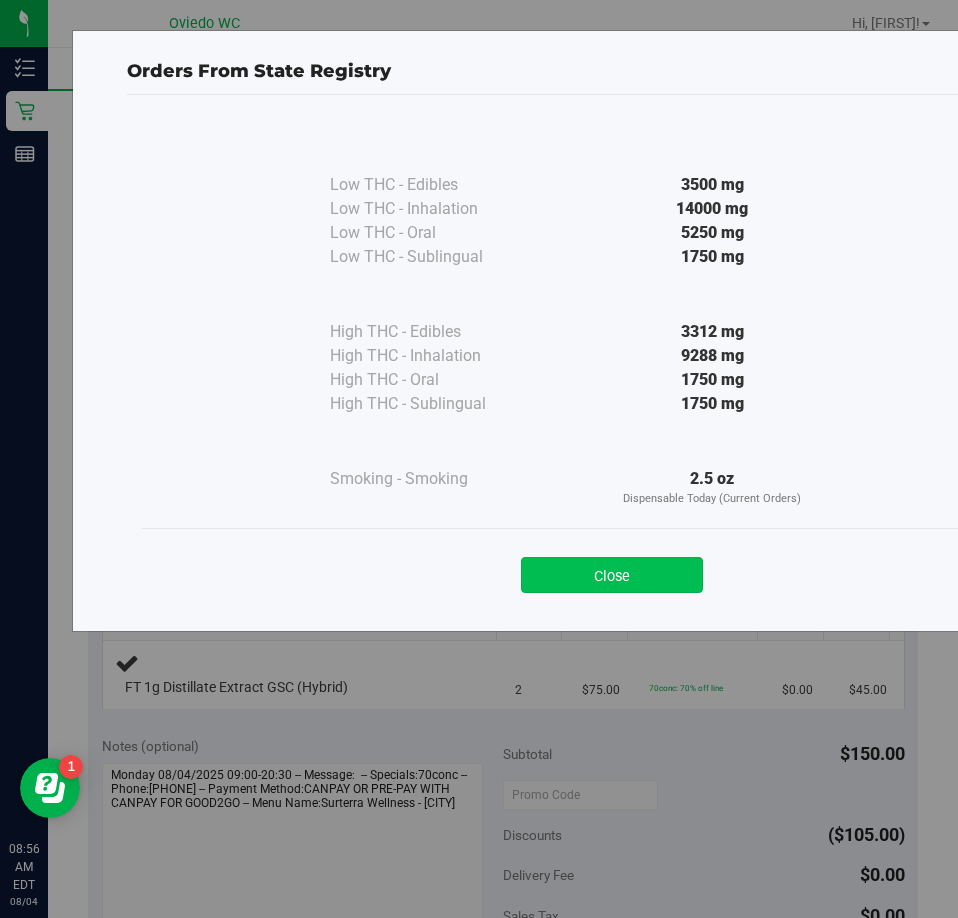 click on "Close" at bounding box center (612, 575) 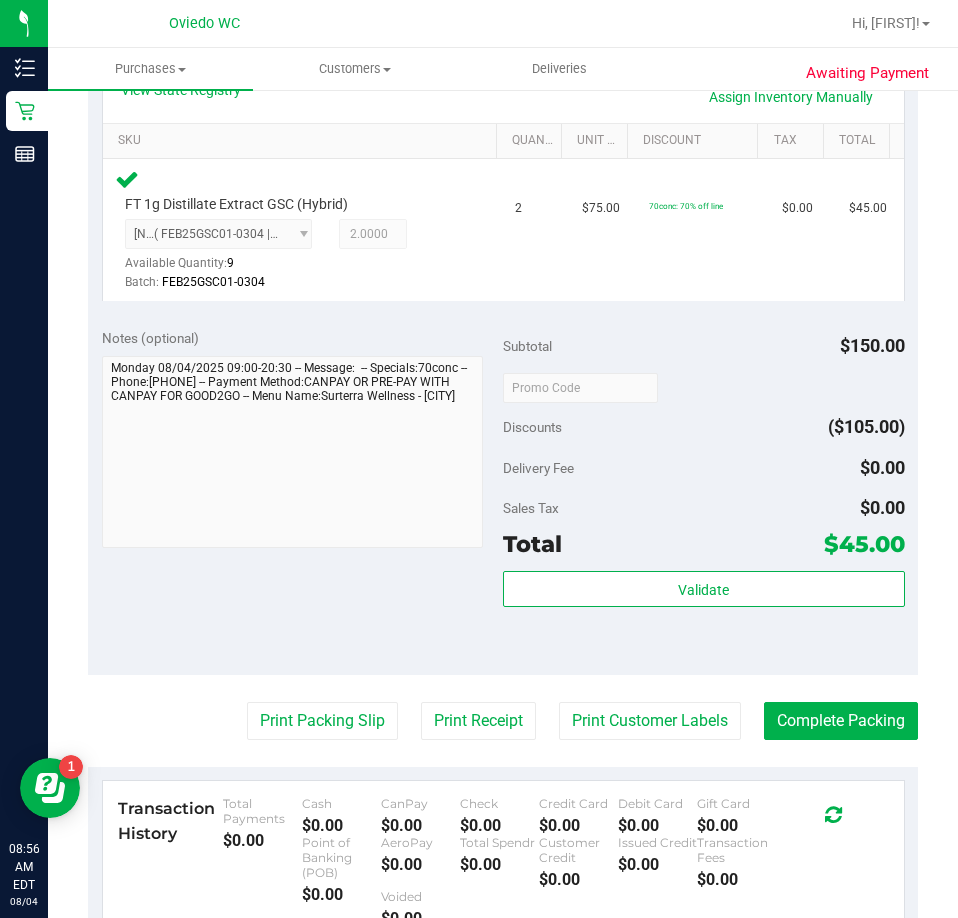 scroll, scrollTop: 500, scrollLeft: 0, axis: vertical 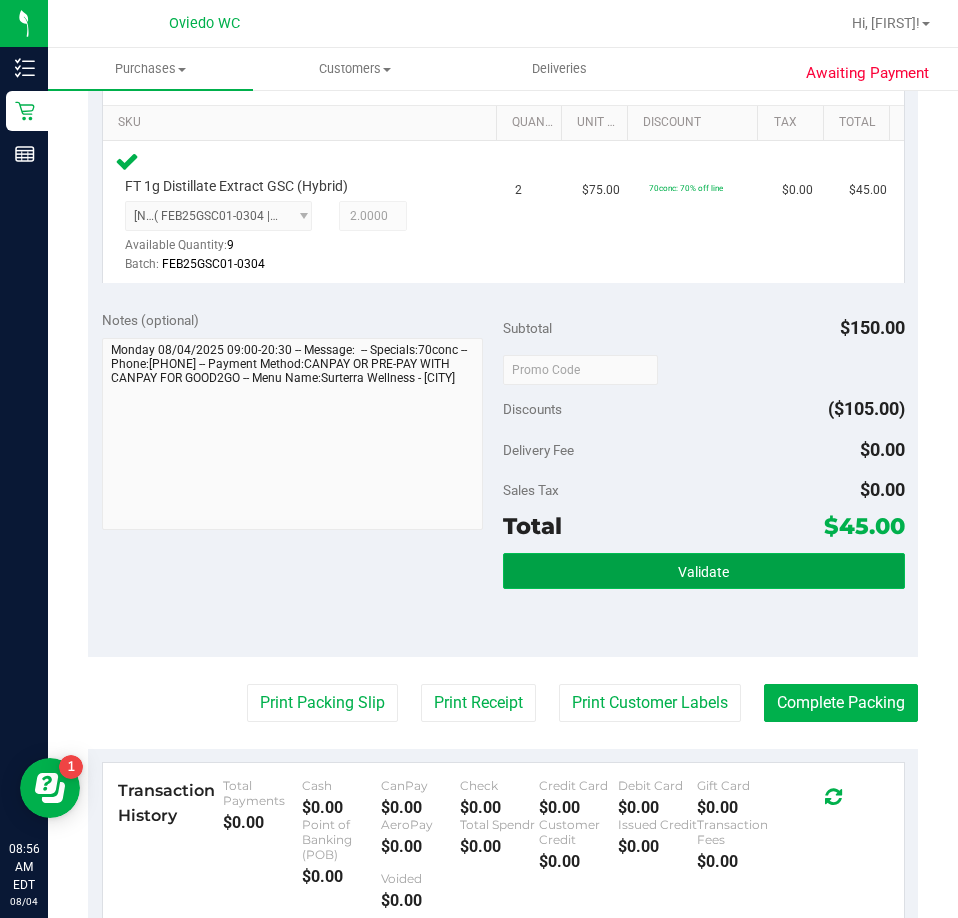 click on "Validate" at bounding box center (704, 571) 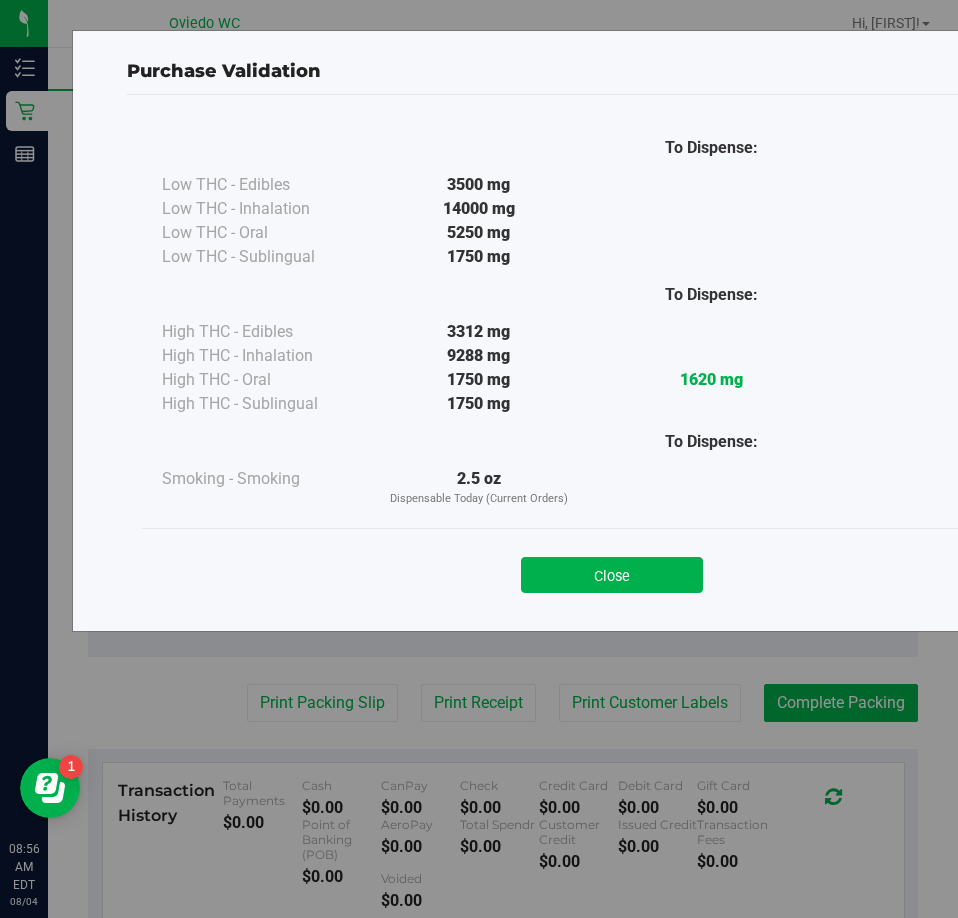 click on "Close" at bounding box center [612, 575] 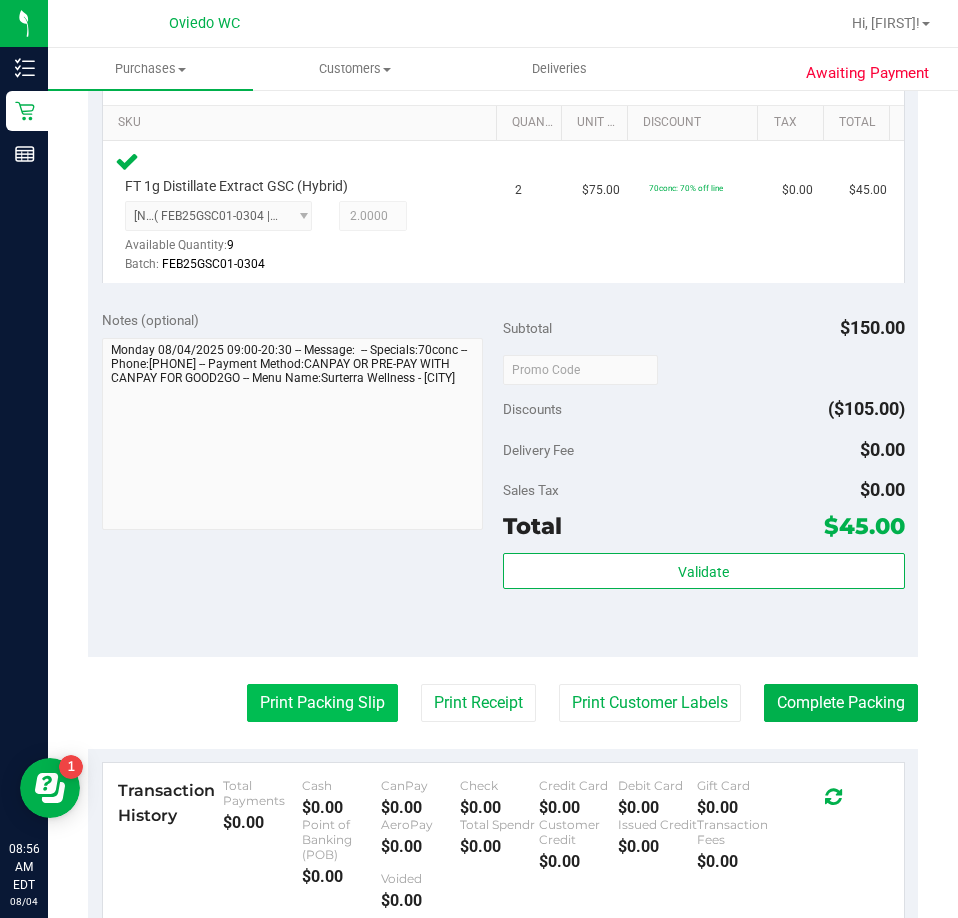 click on "Print Packing Slip" at bounding box center (322, 703) 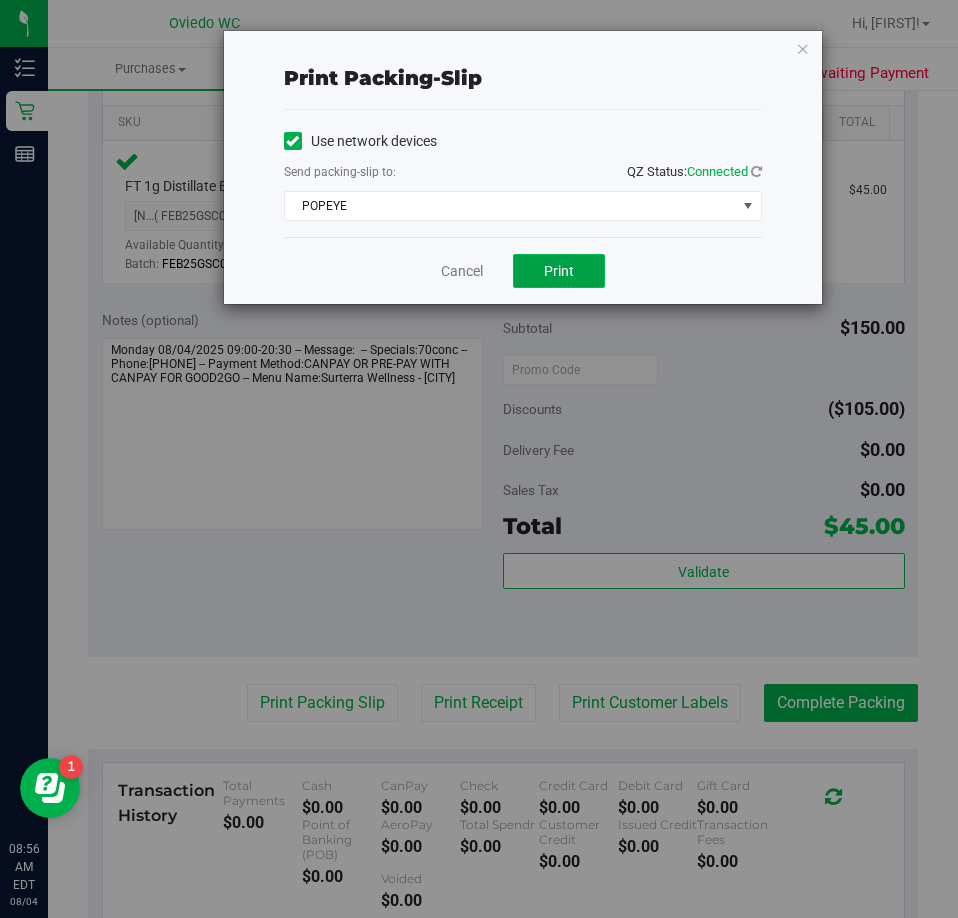 click on "Print" at bounding box center [559, 271] 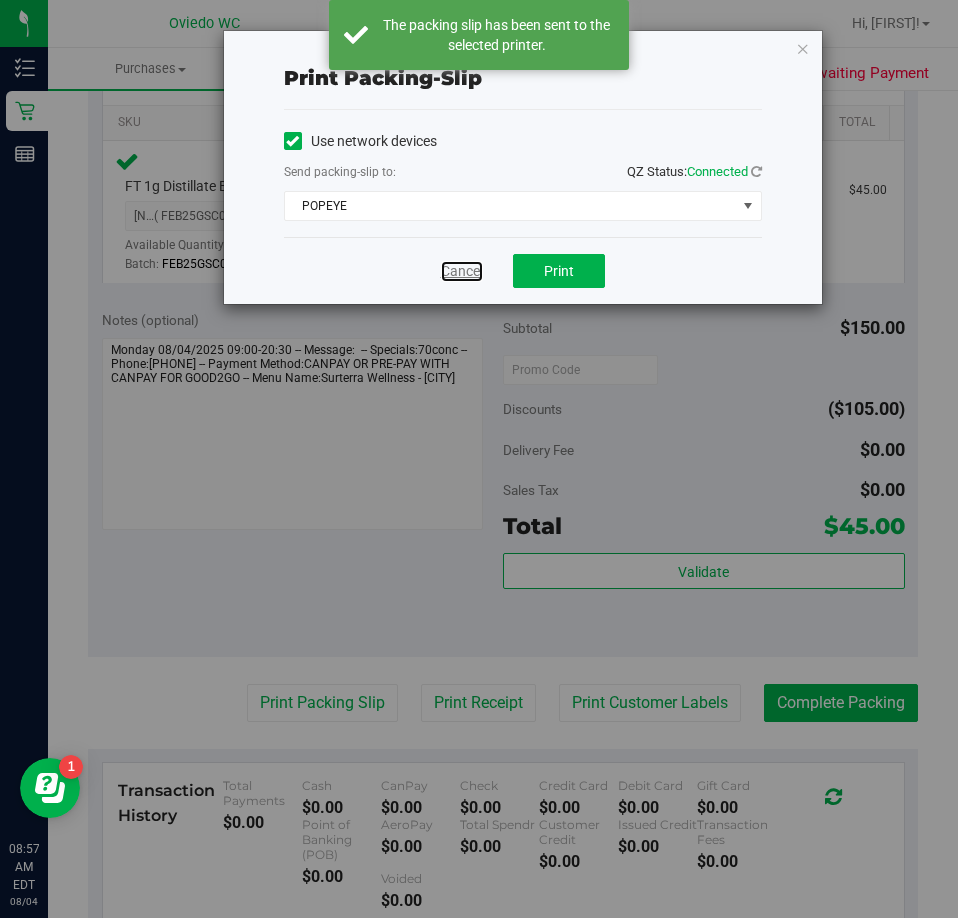 drag, startPoint x: 462, startPoint y: 273, endPoint x: 467, endPoint y: 292, distance: 19.646883 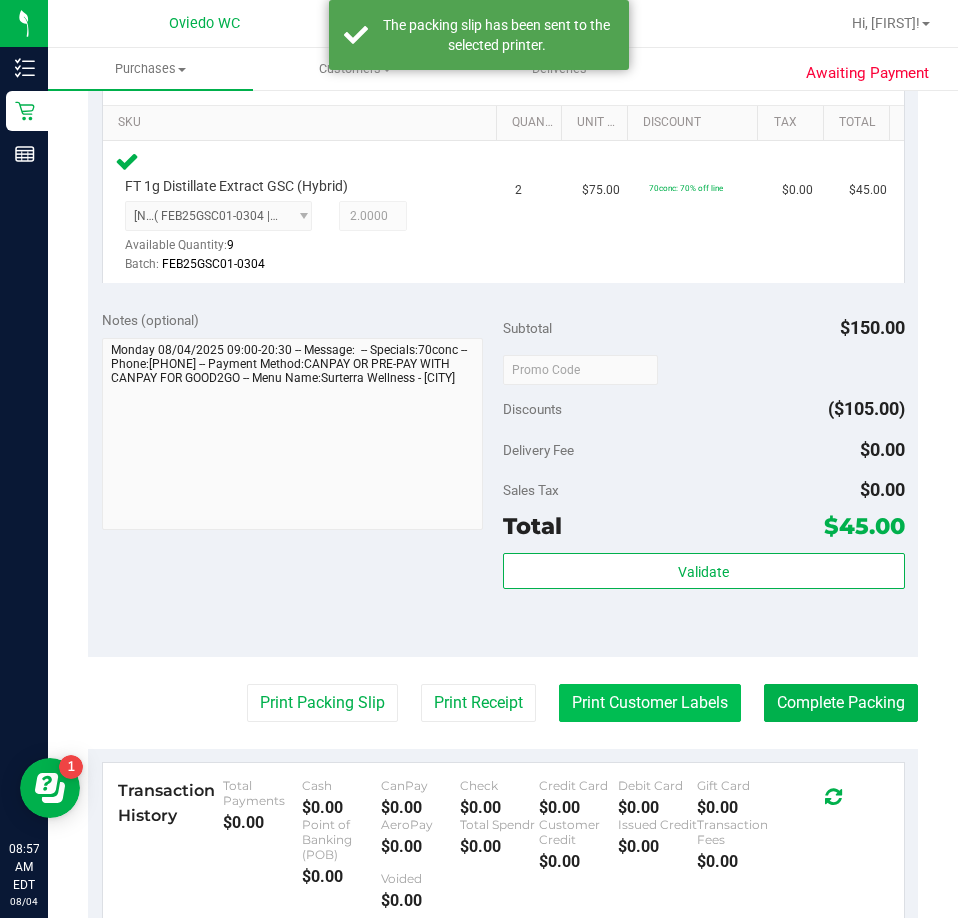 click on "Print Customer Labels" at bounding box center (650, 703) 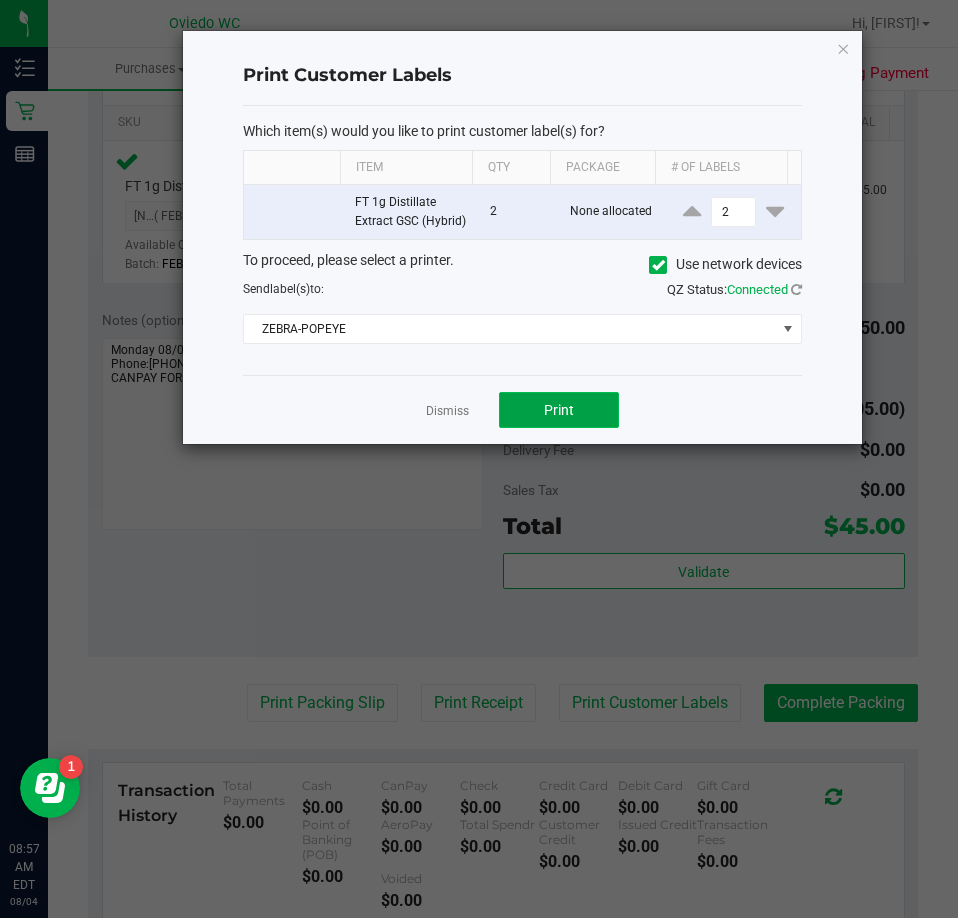 click on "Print" 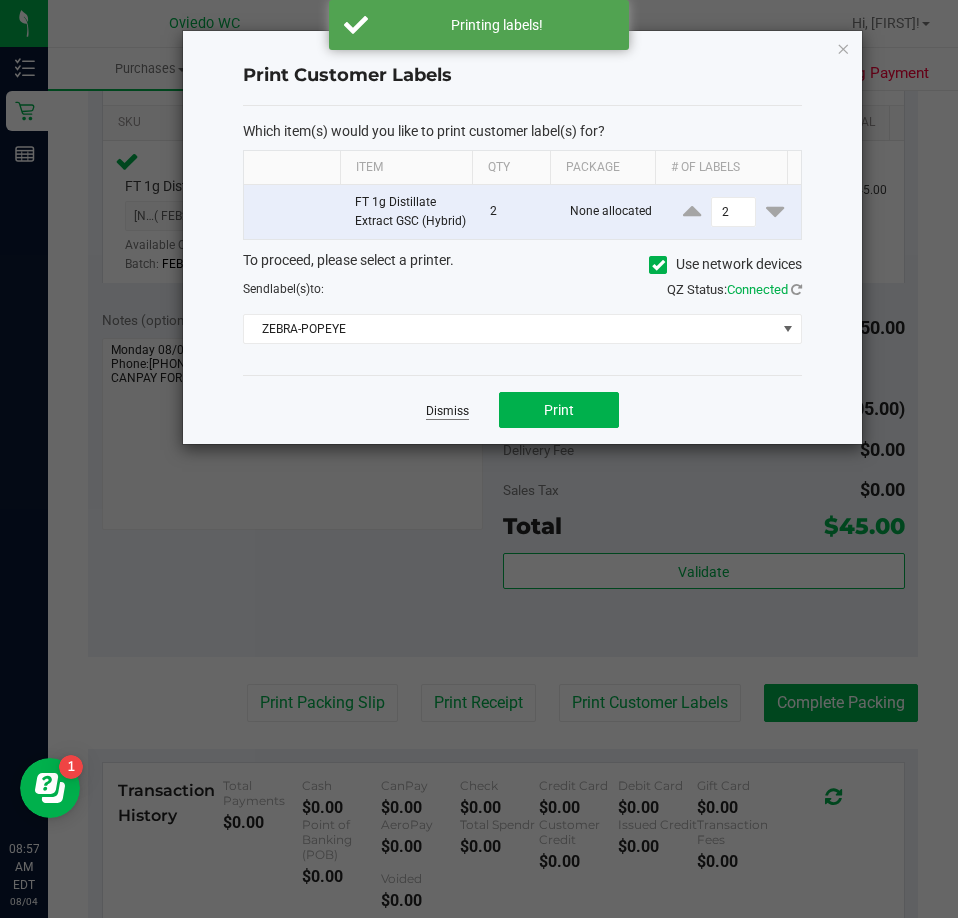 click on "Dismiss" 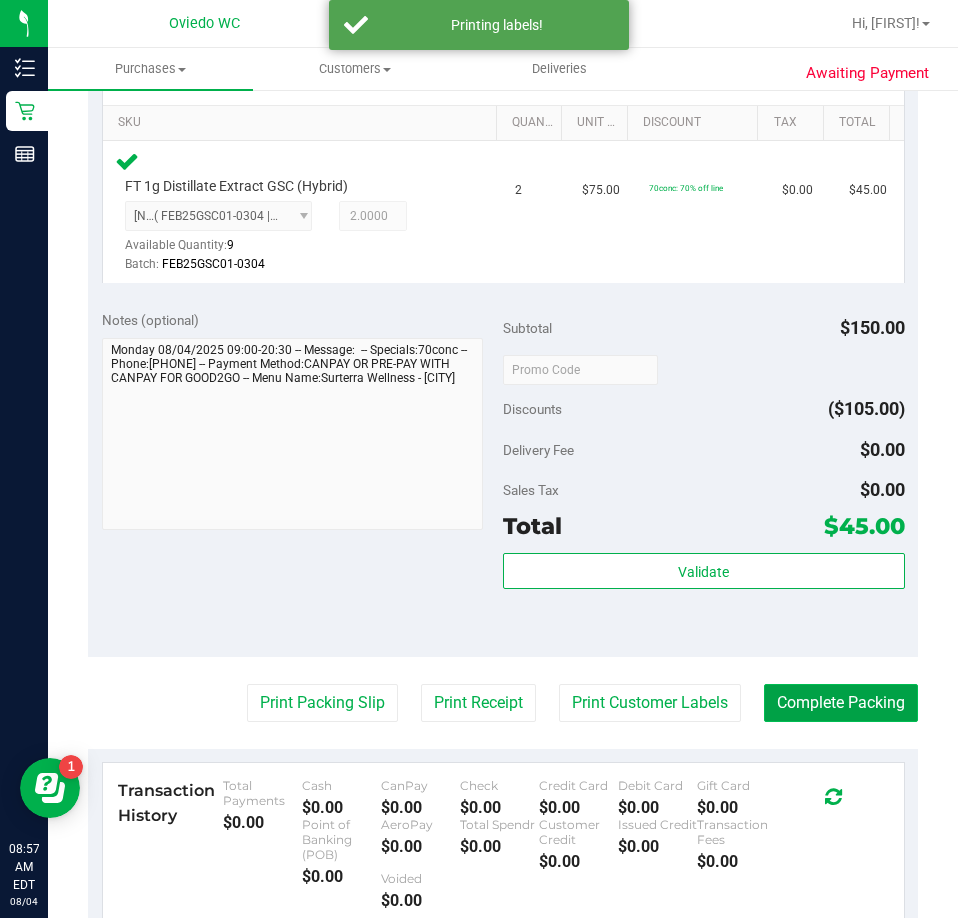click on "Complete Packing" at bounding box center (841, 703) 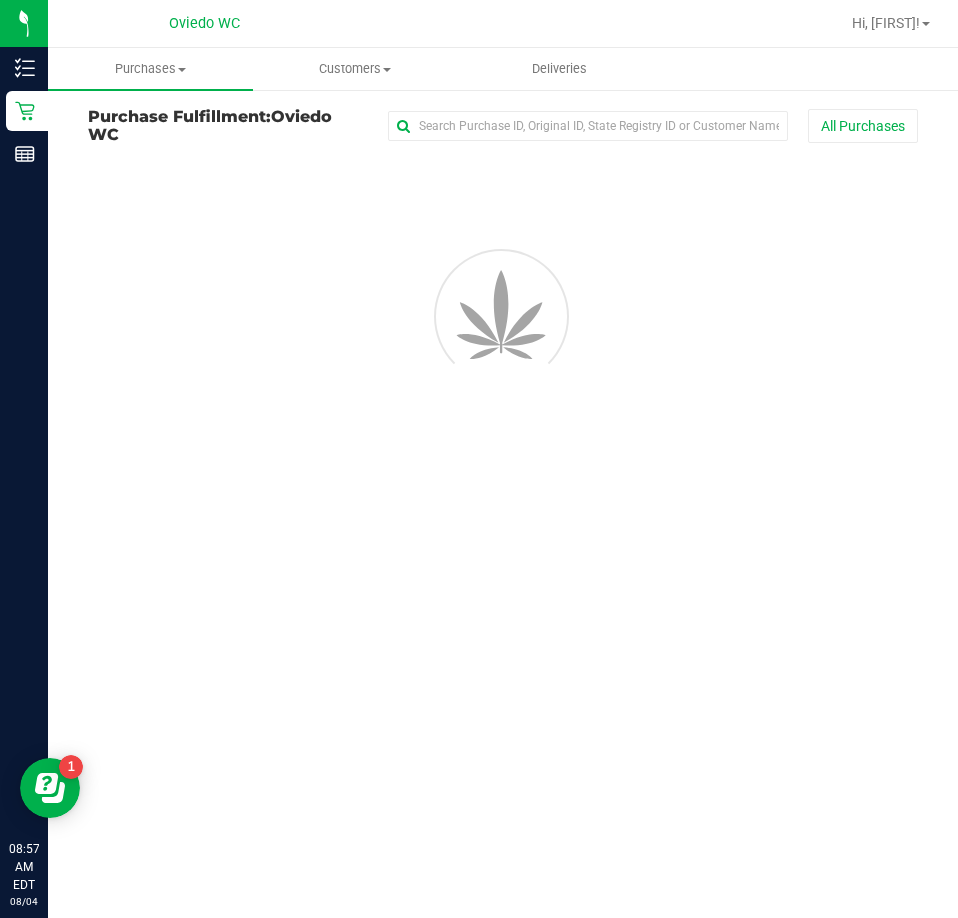 scroll, scrollTop: 0, scrollLeft: 0, axis: both 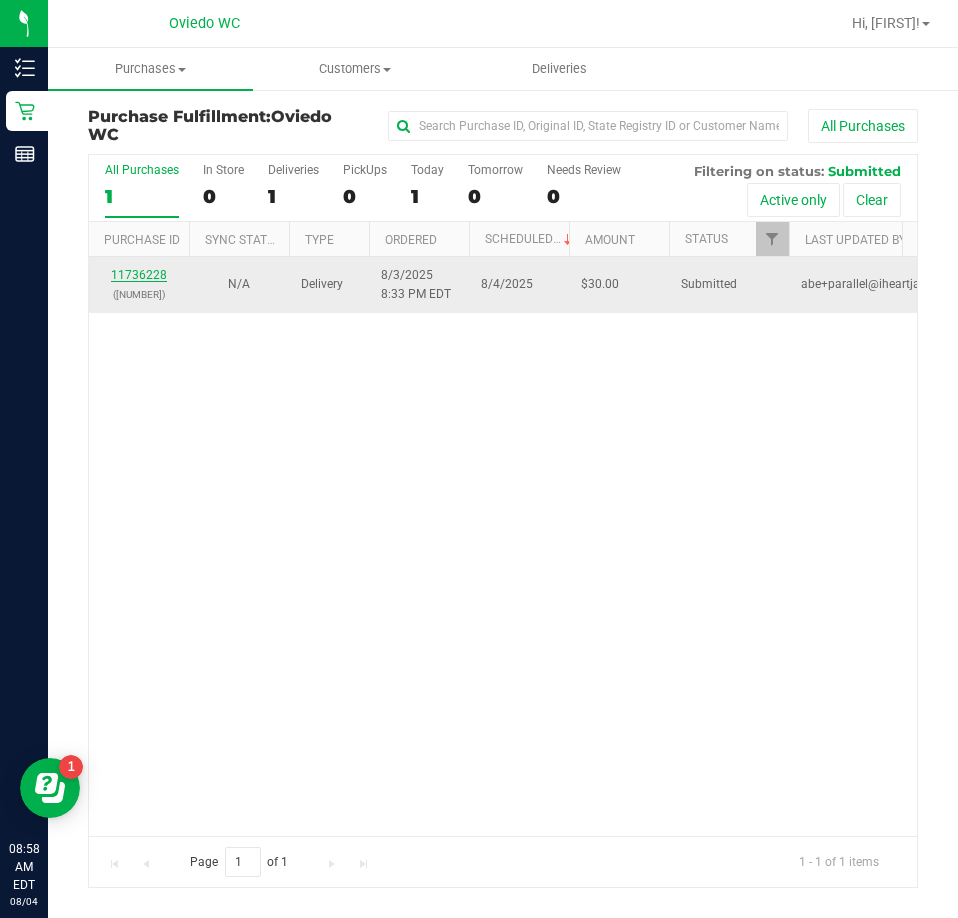 click on "11736228" at bounding box center [139, 275] 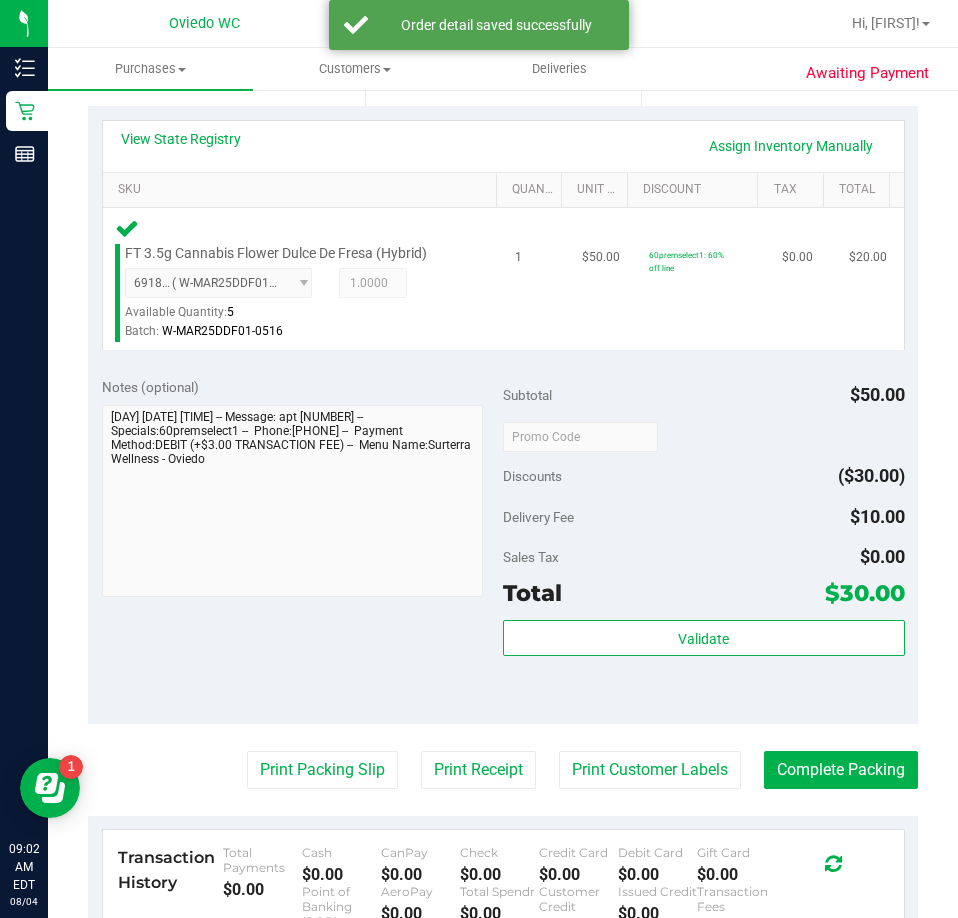 scroll, scrollTop: 500, scrollLeft: 0, axis: vertical 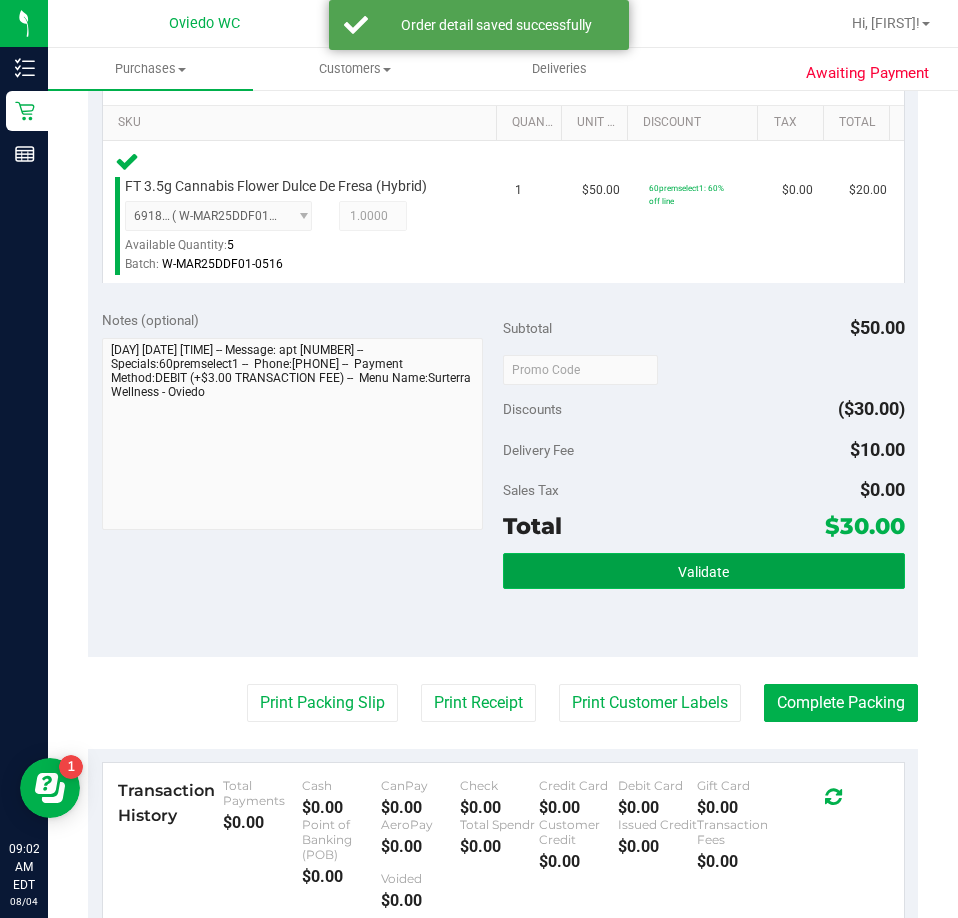 click on "Validate" at bounding box center [704, 571] 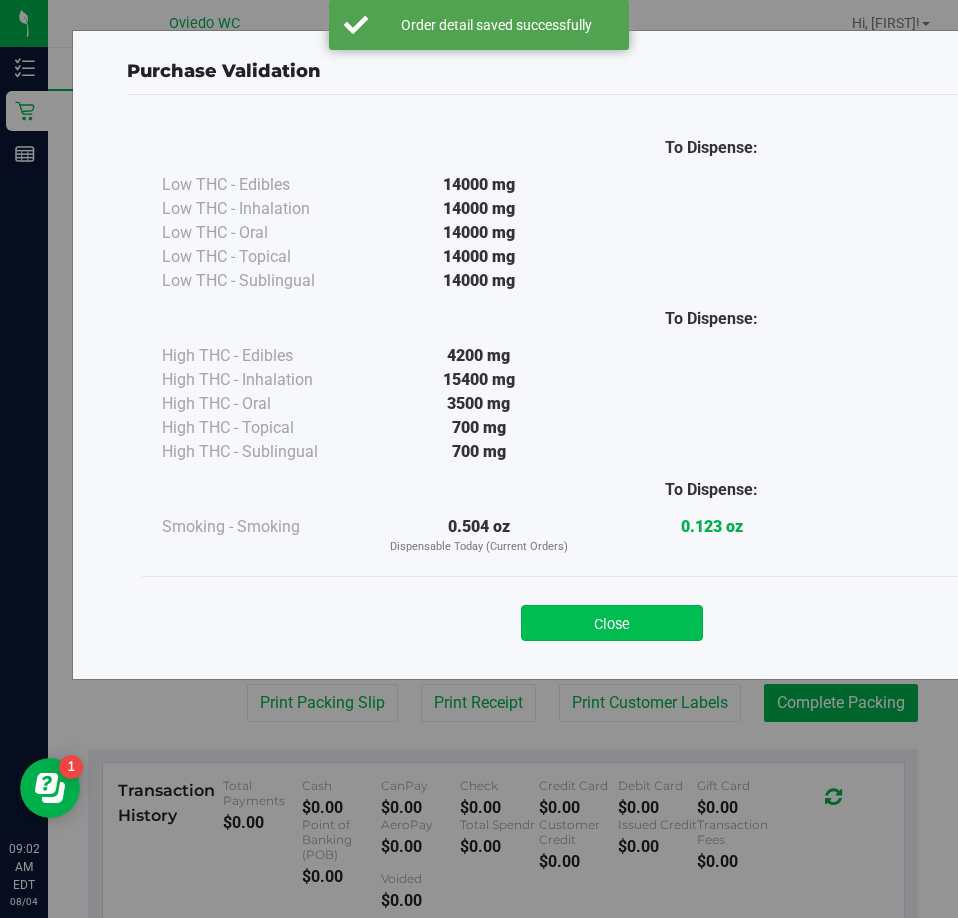 click on "Close" at bounding box center [612, 623] 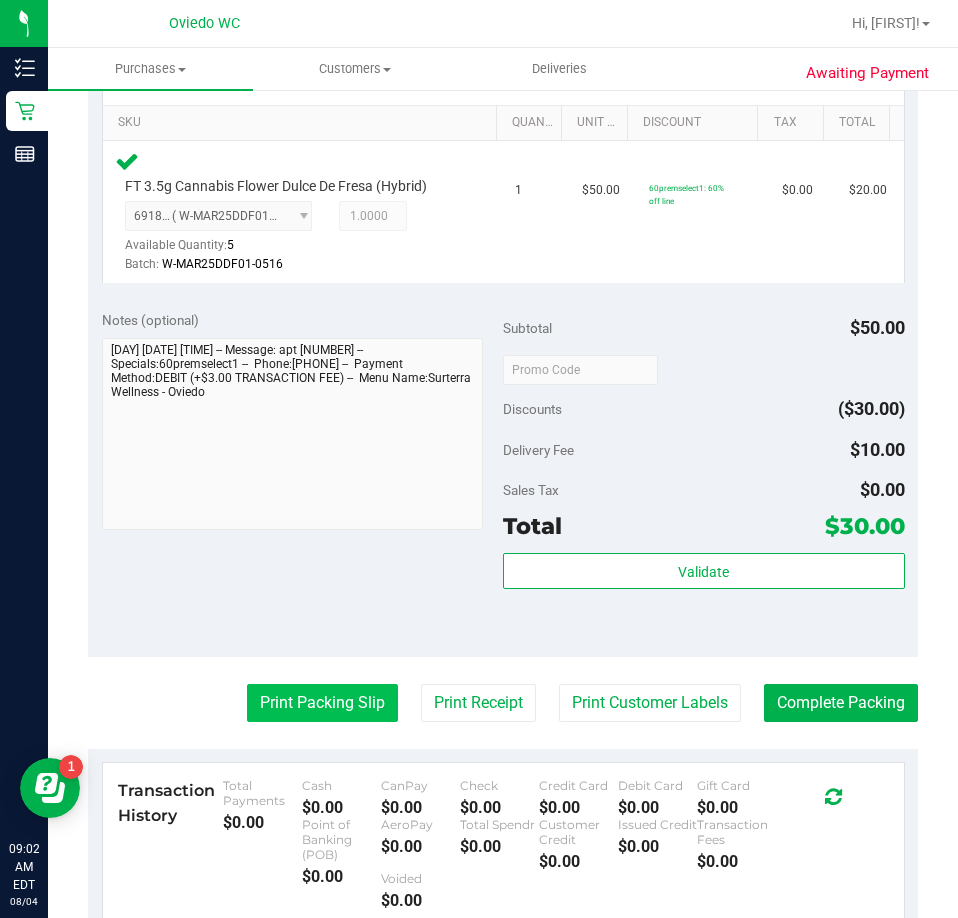 click on "Print Packing Slip" at bounding box center [322, 703] 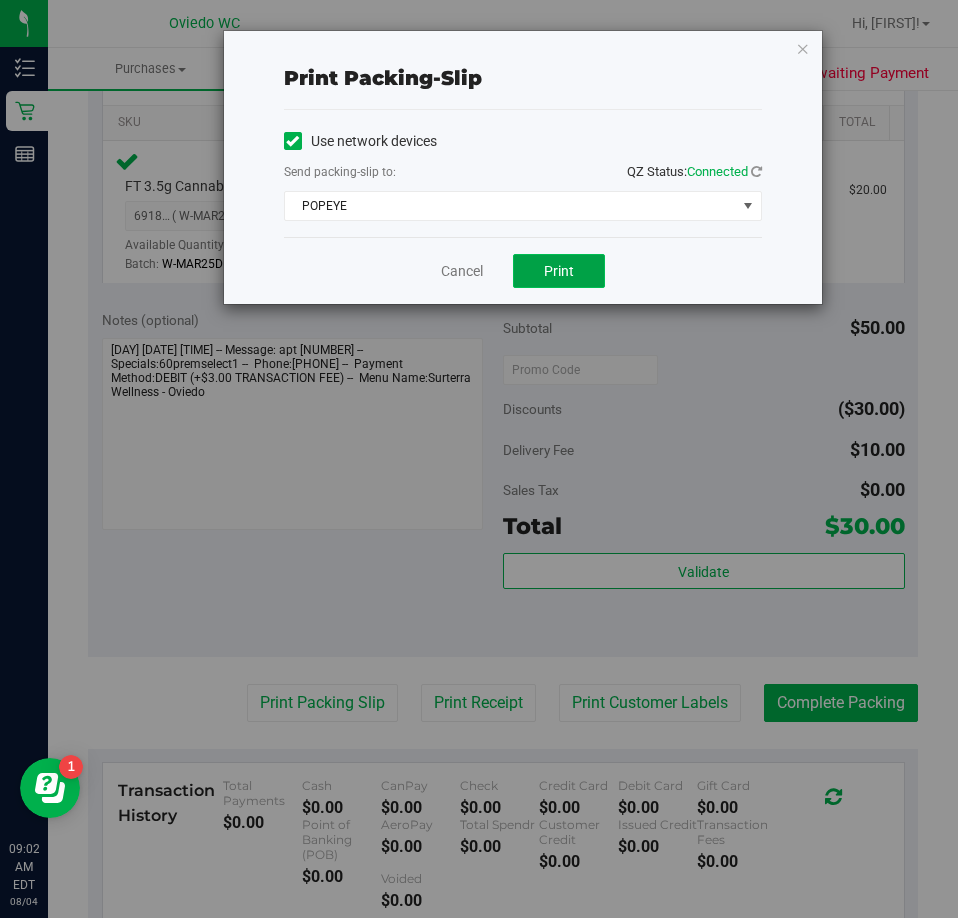 click on "Print" at bounding box center (559, 271) 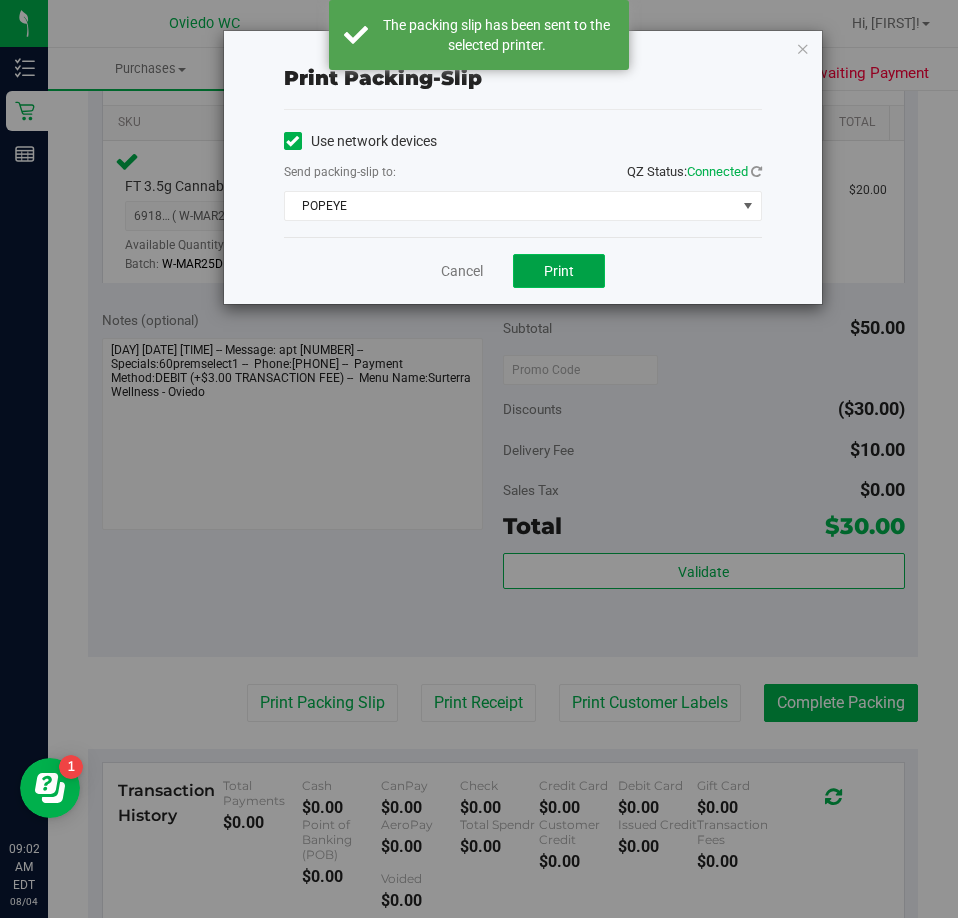 click on "Print" at bounding box center (559, 271) 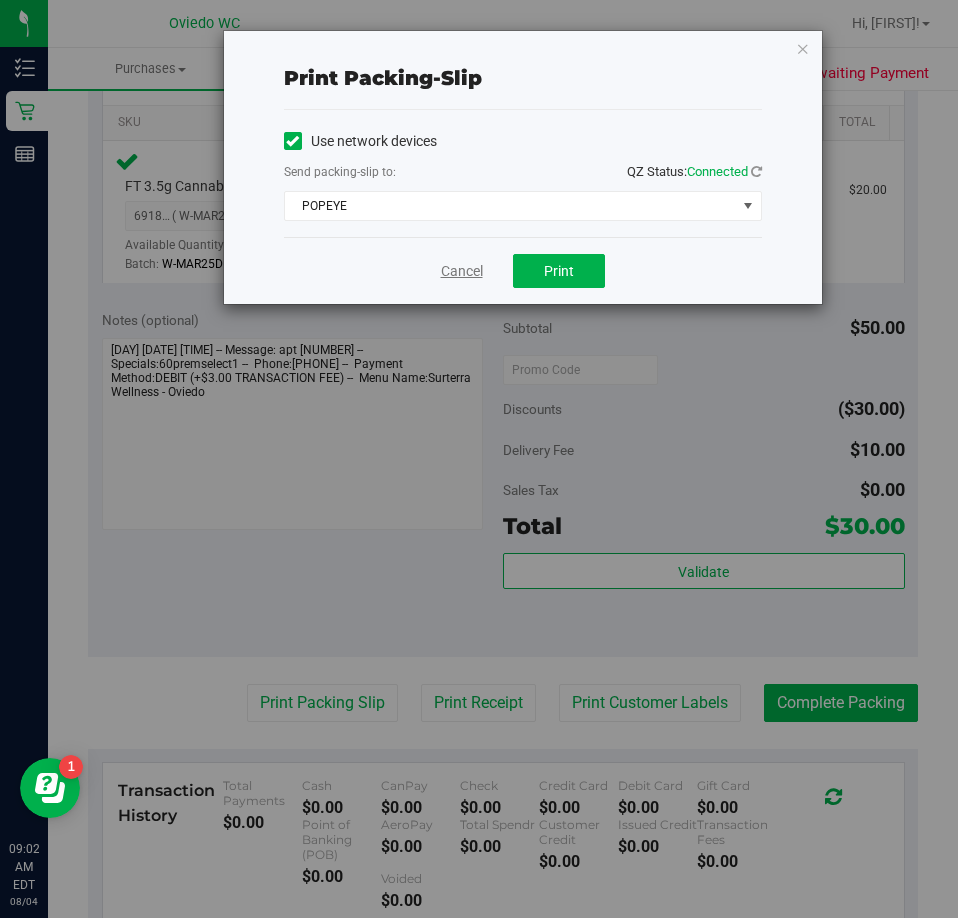 click on "Cancel" at bounding box center [462, 271] 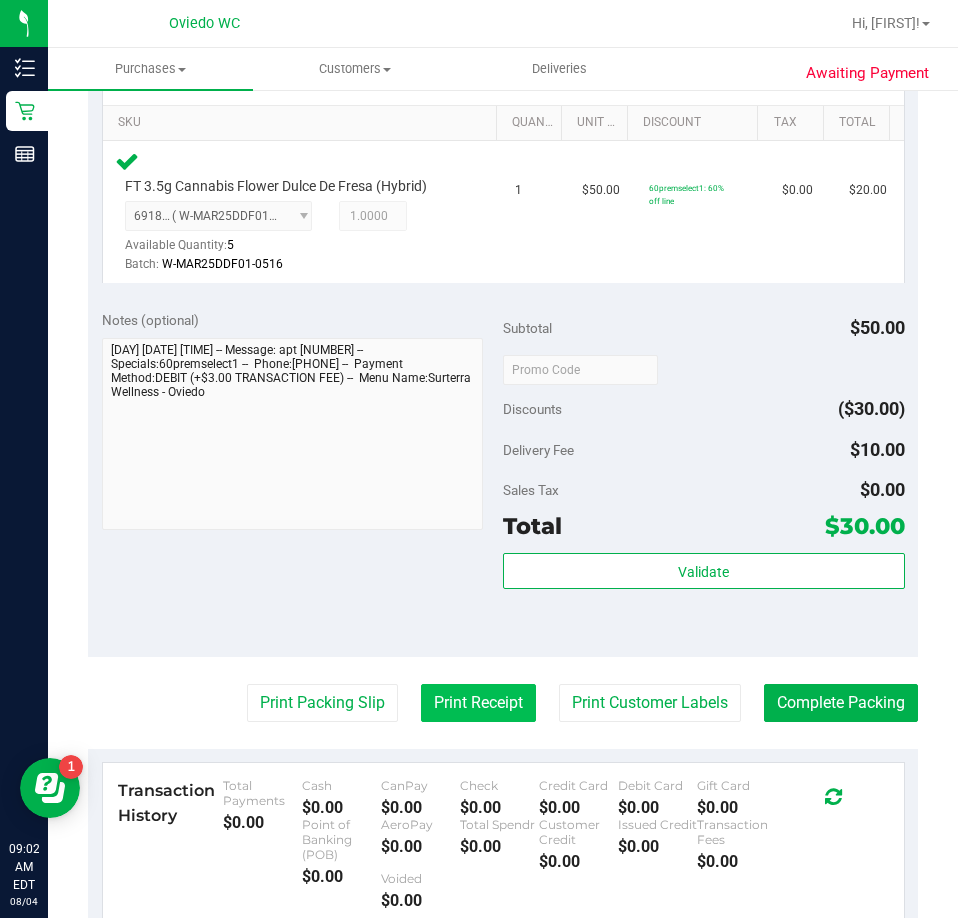 click on "Print Receipt" at bounding box center [478, 703] 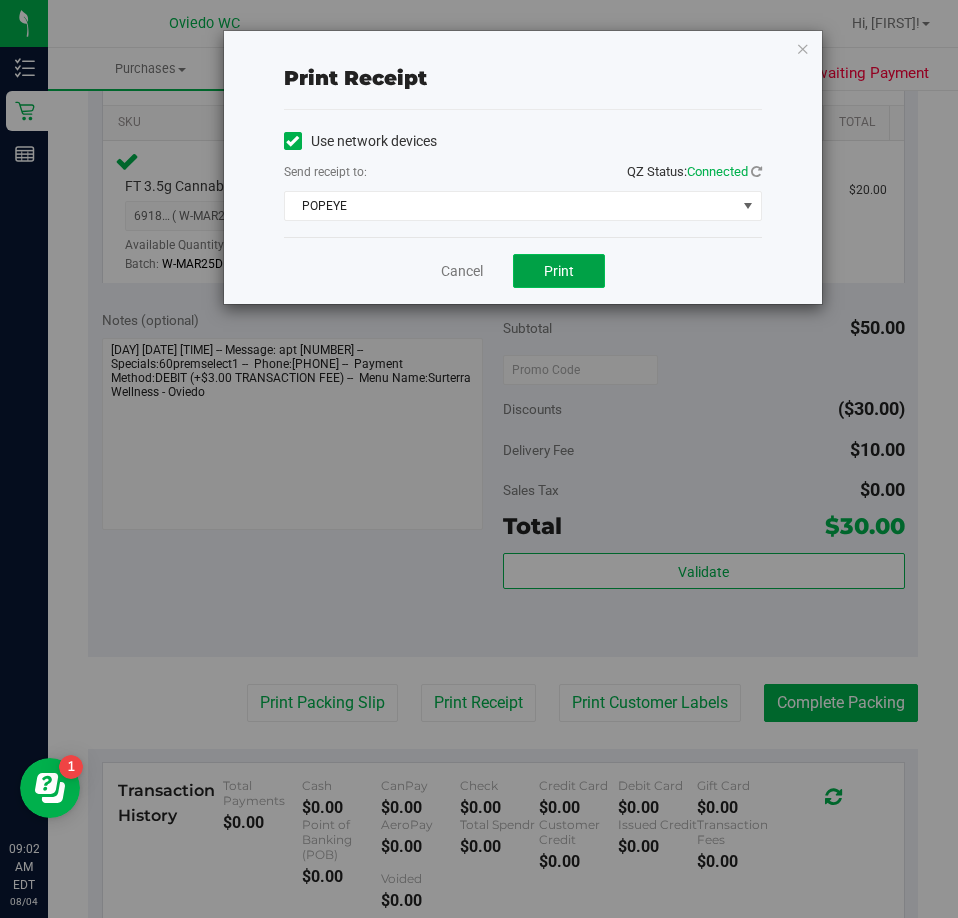 click on "Print" at bounding box center (559, 271) 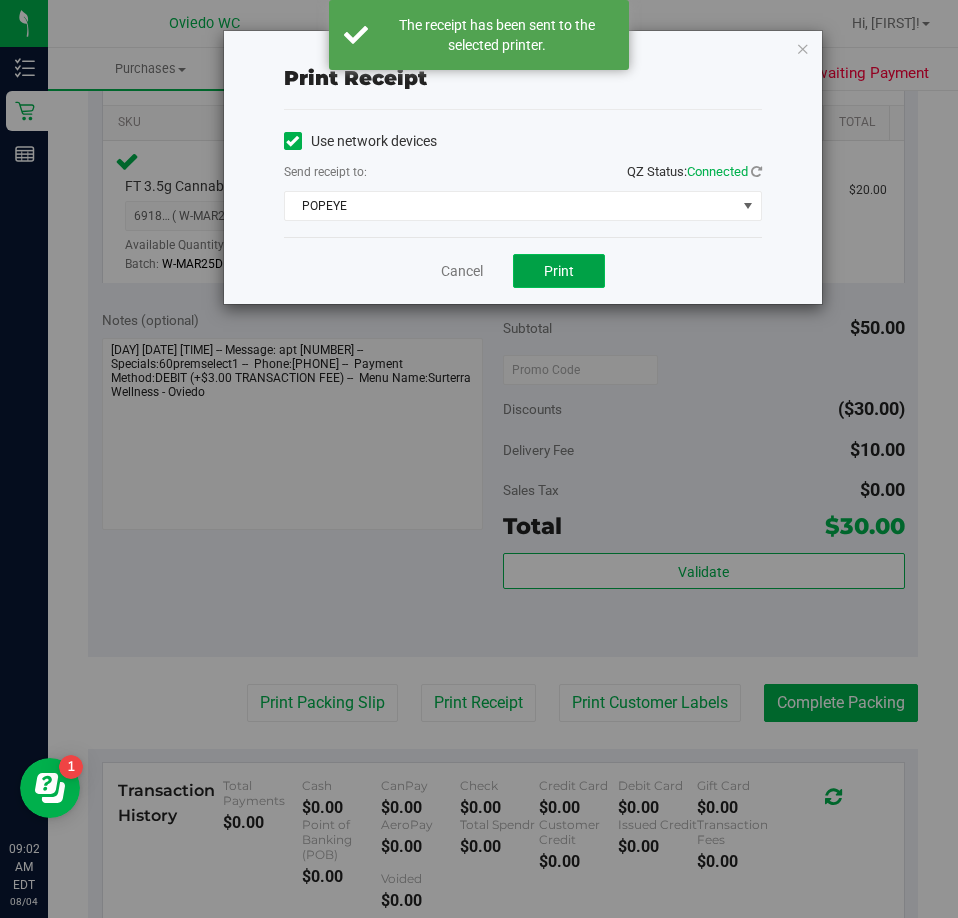 click on "Print" at bounding box center [559, 271] 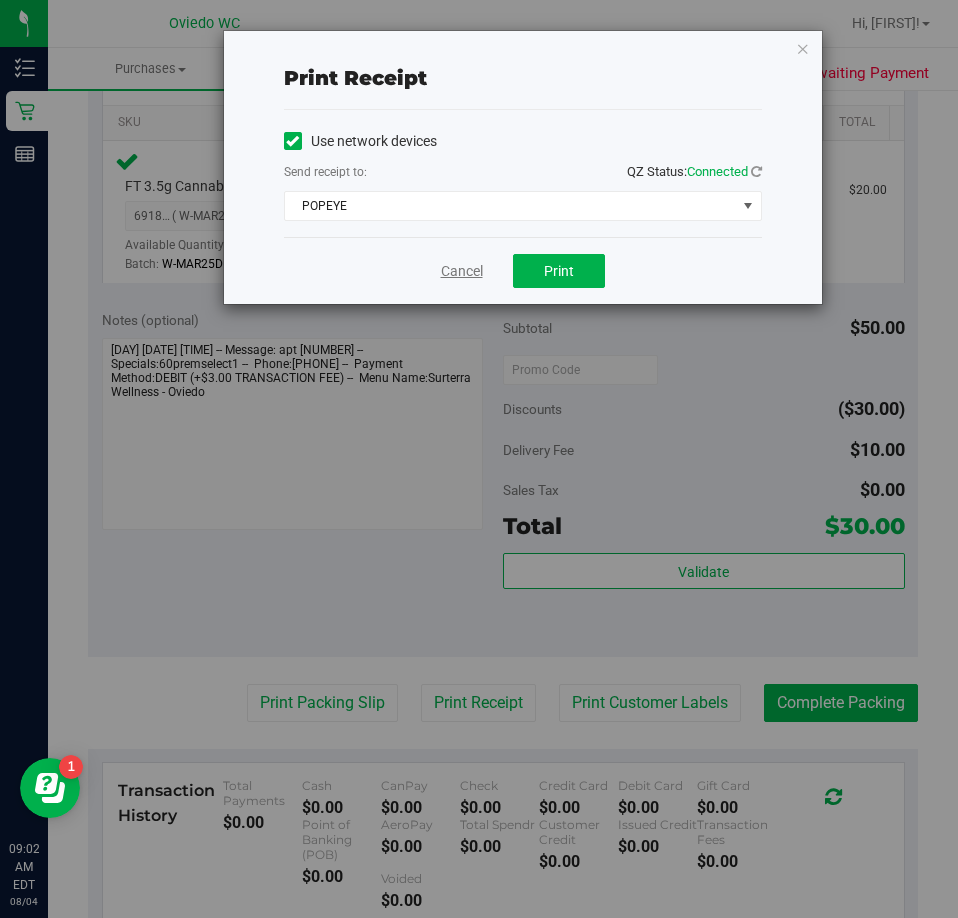 click on "Cancel" at bounding box center [462, 271] 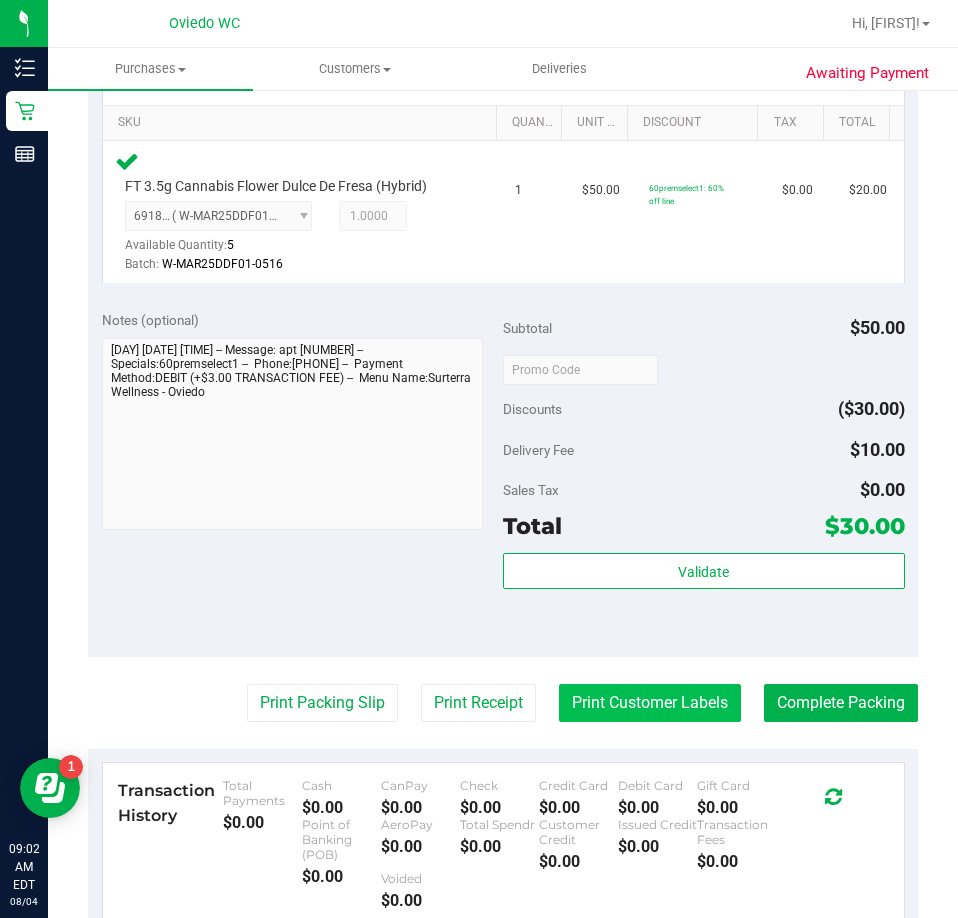 click on "Print Customer Labels" at bounding box center [650, 703] 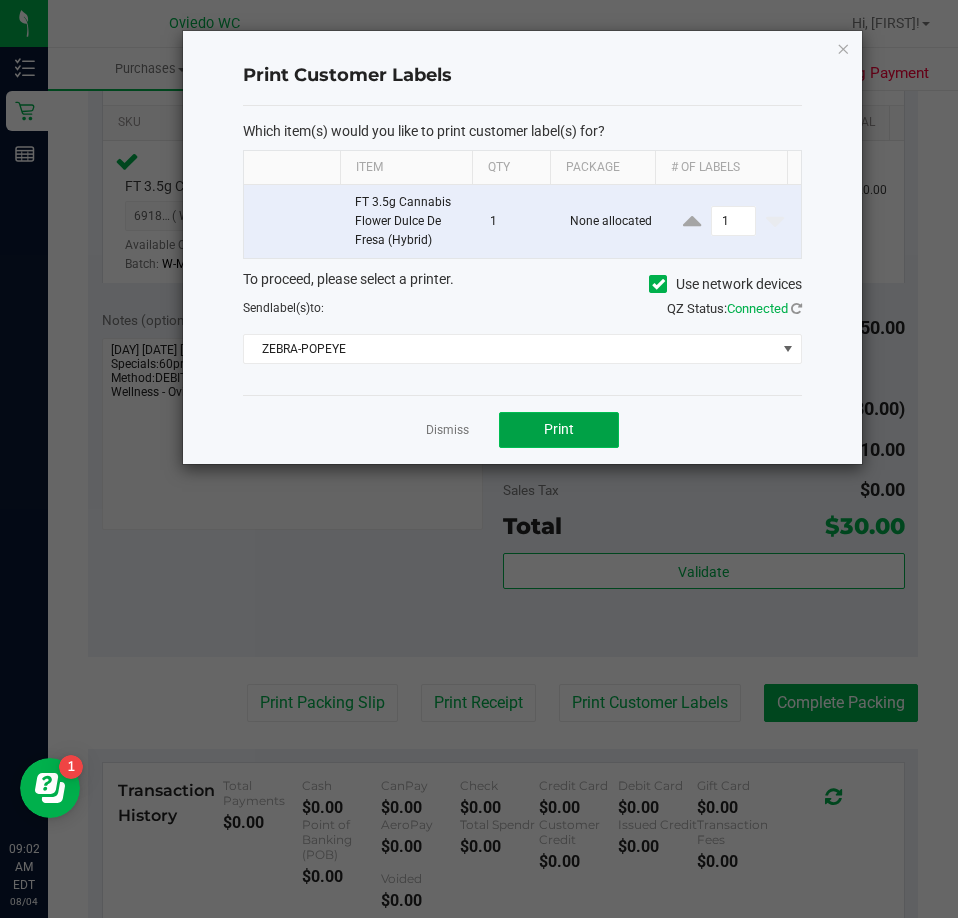 click on "Print" 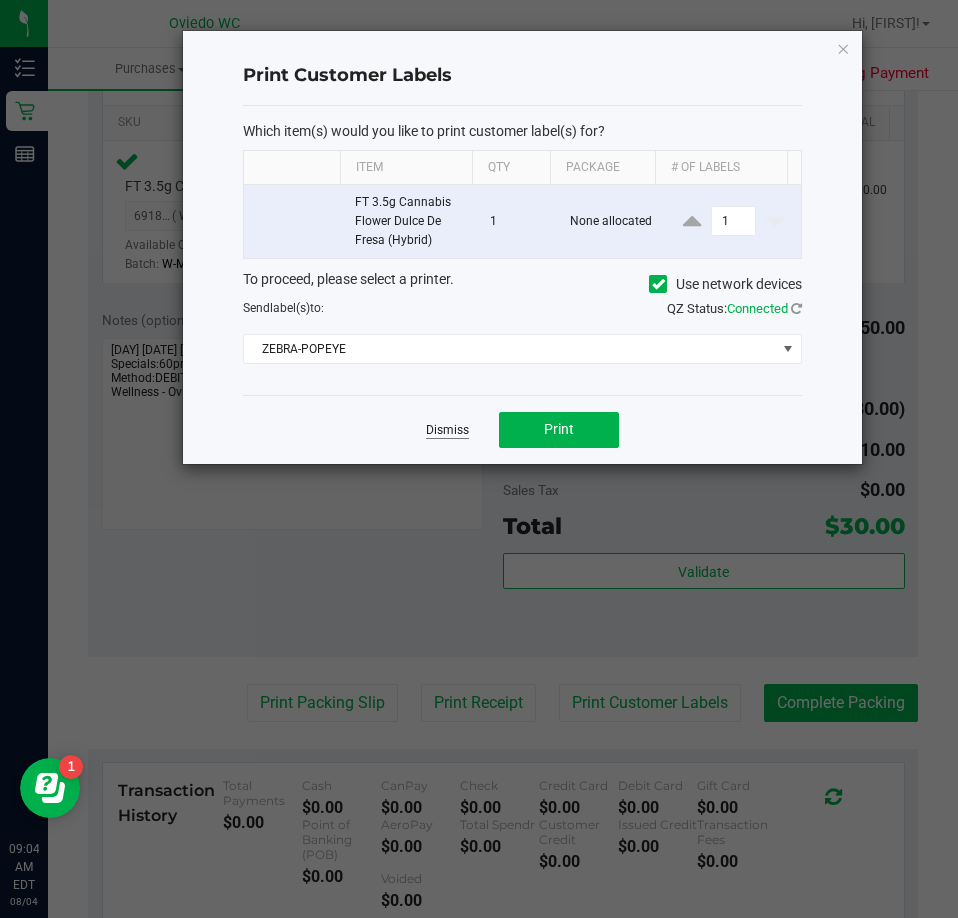click on "Dismiss" 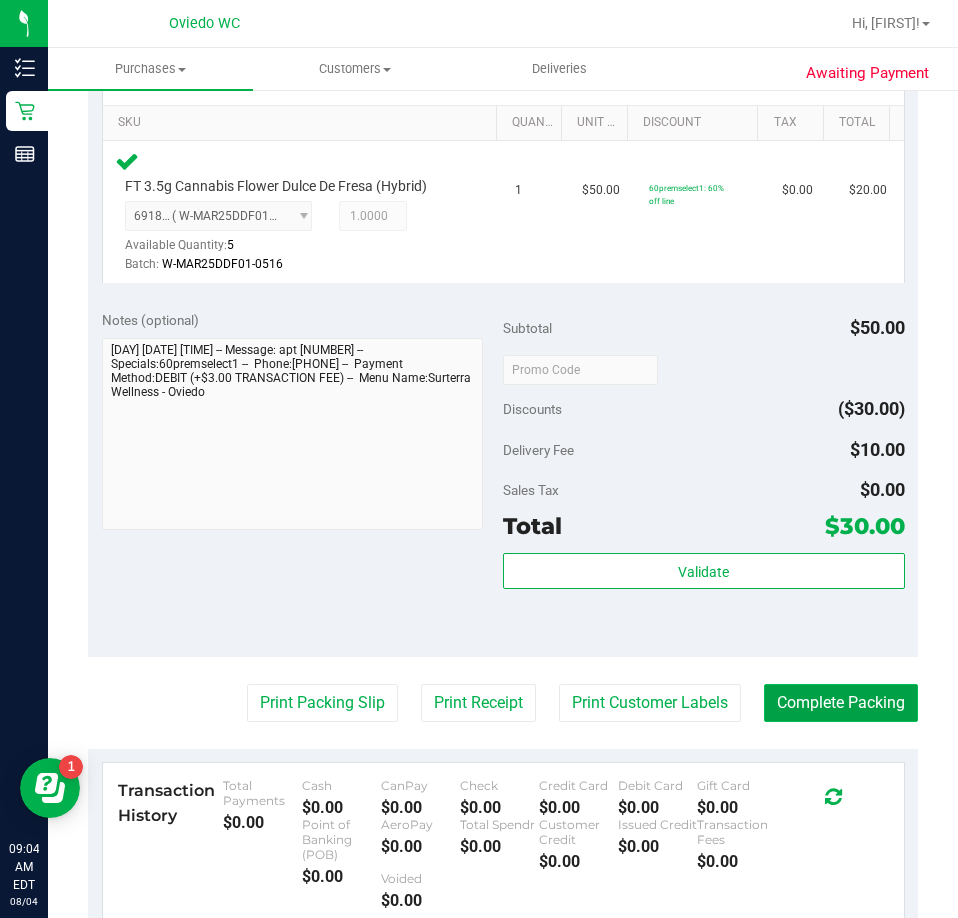 click on "Complete Packing" at bounding box center [841, 703] 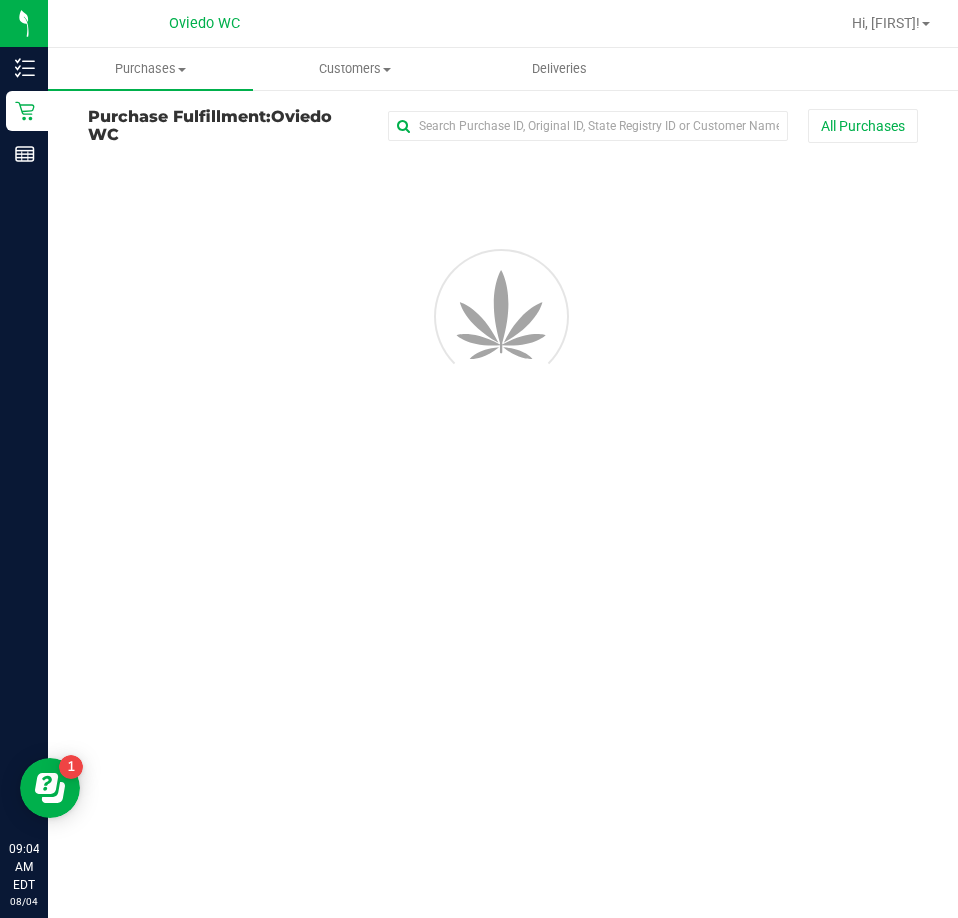 scroll, scrollTop: 0, scrollLeft: 0, axis: both 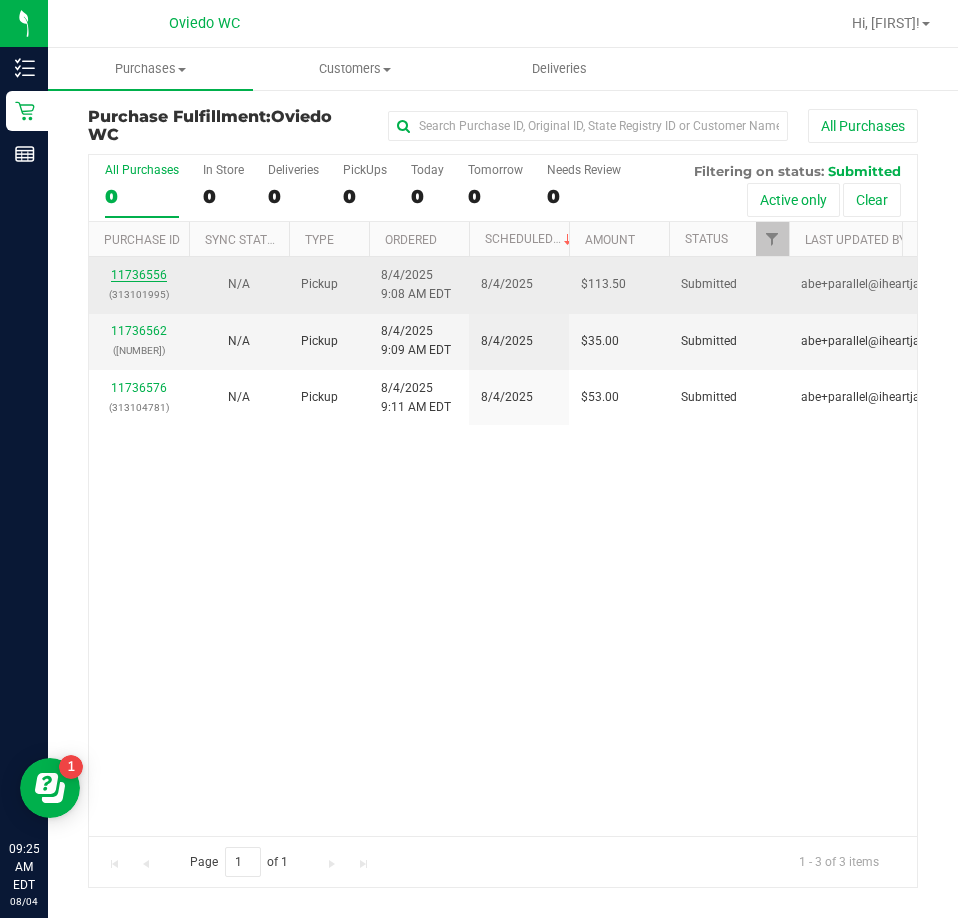 click on "11736556" at bounding box center [139, 275] 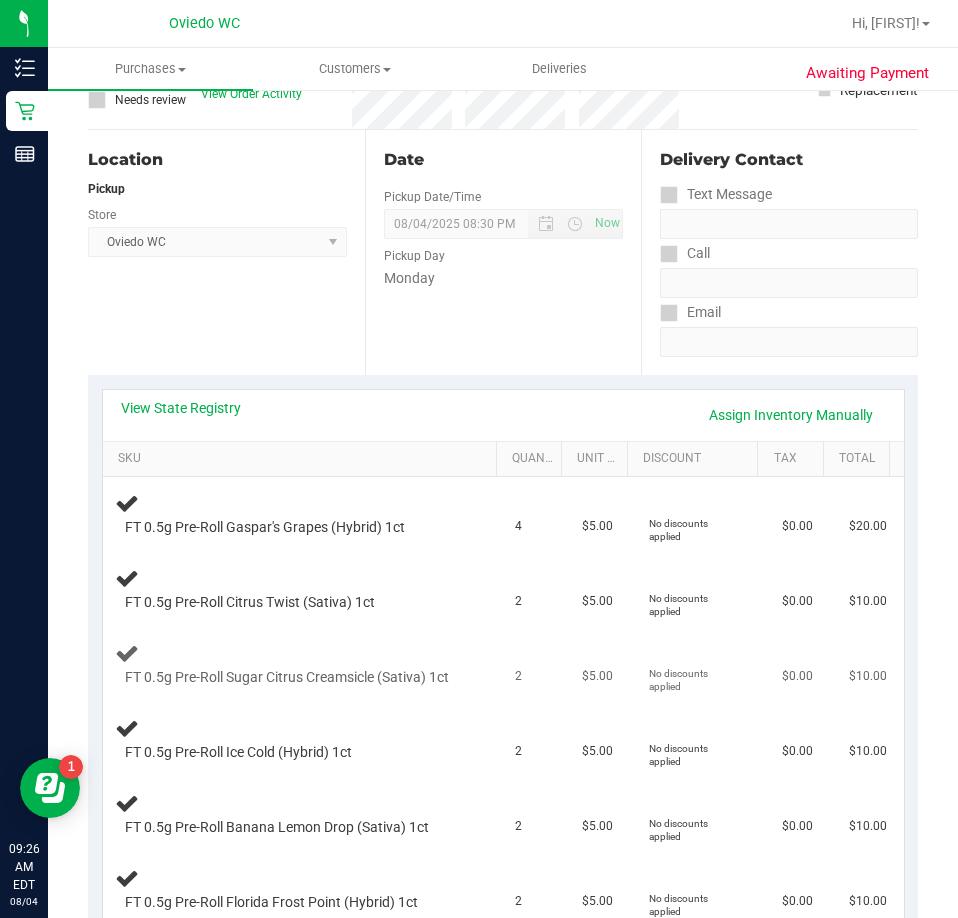 scroll, scrollTop: 200, scrollLeft: 0, axis: vertical 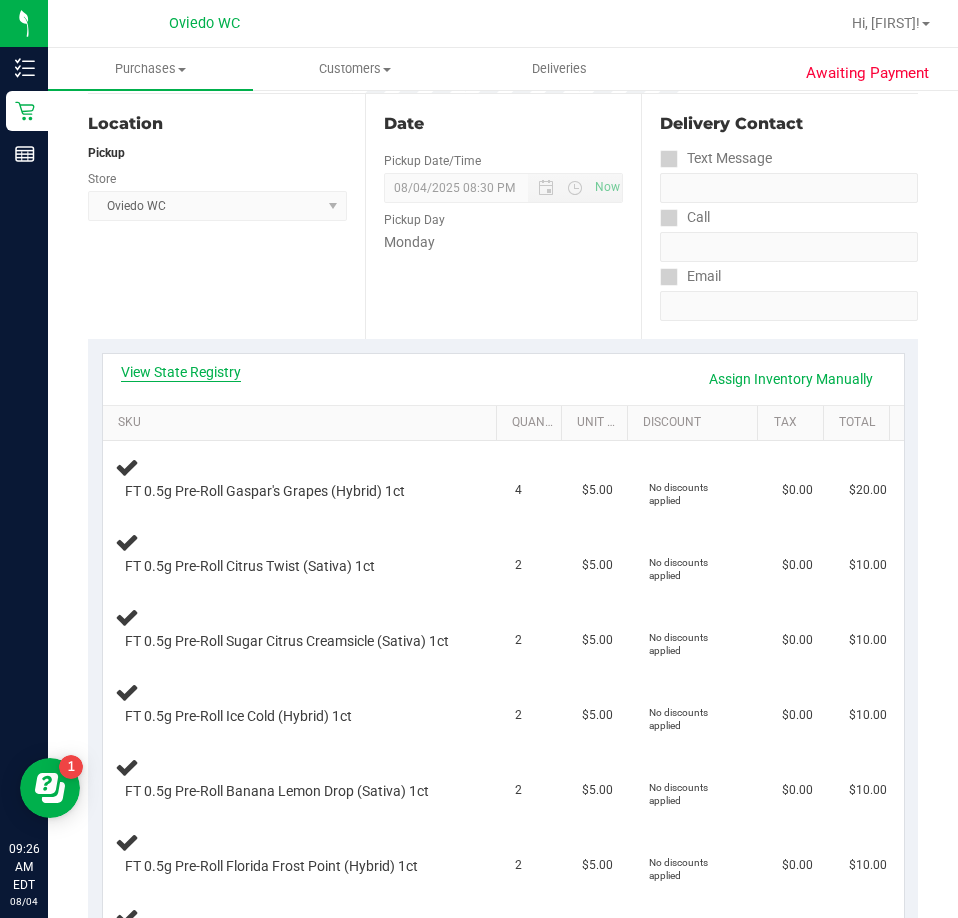 click on "View State Registry" at bounding box center [181, 372] 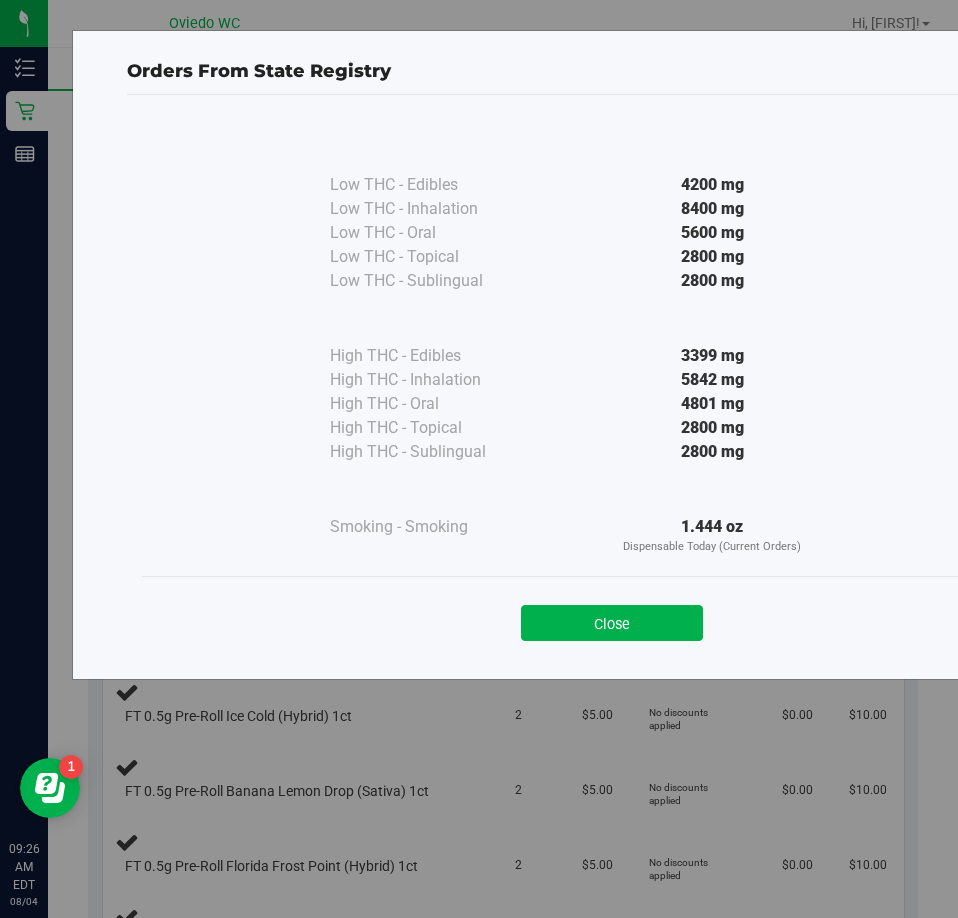 click on "Close" at bounding box center [612, 623] 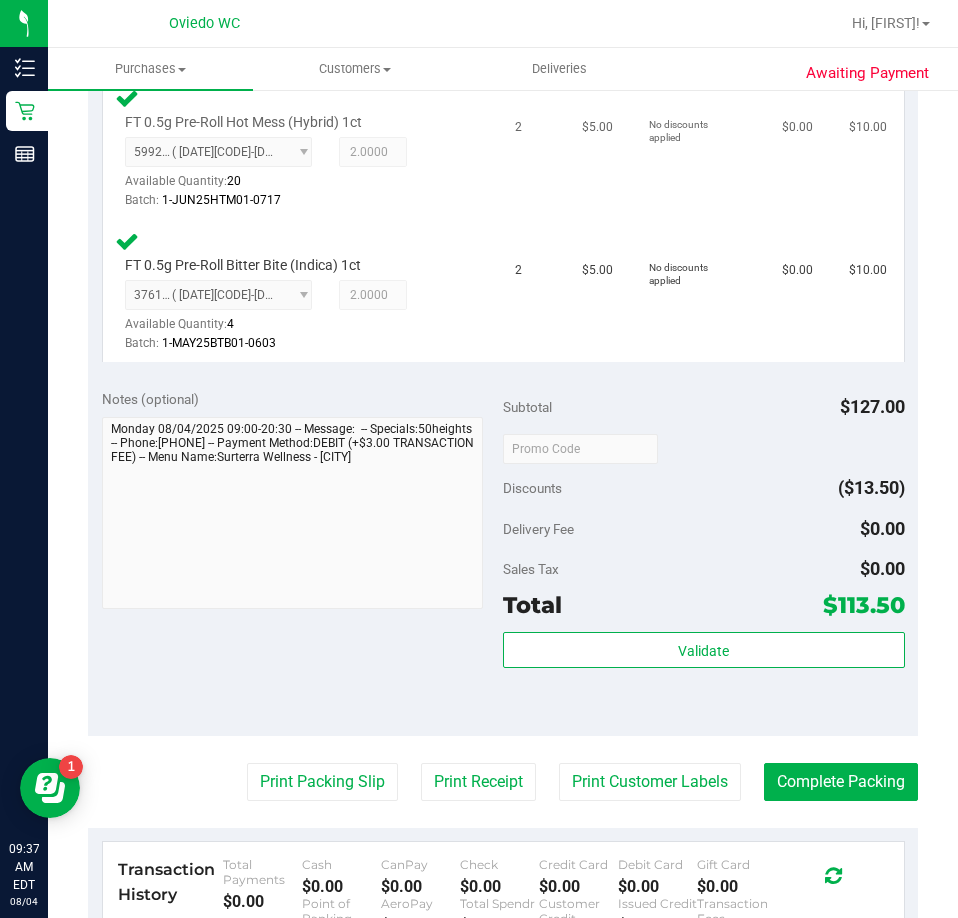 scroll, scrollTop: 1800, scrollLeft: 0, axis: vertical 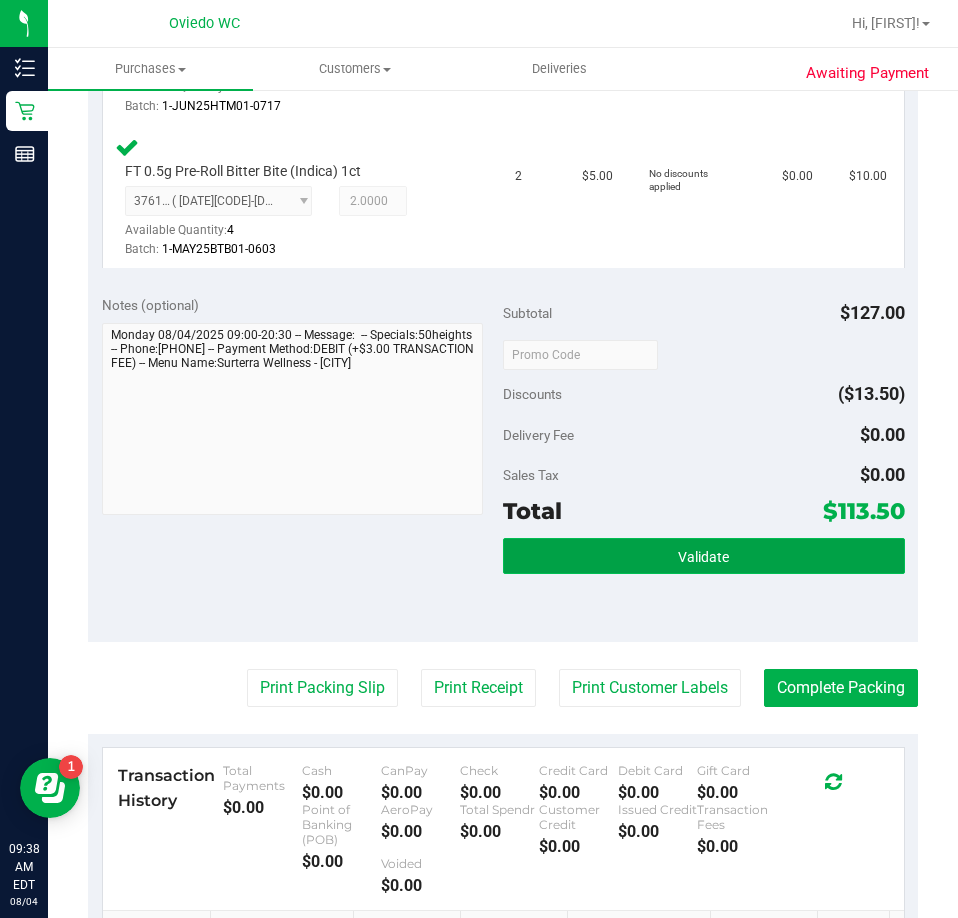 click on "Validate" at bounding box center [704, 556] 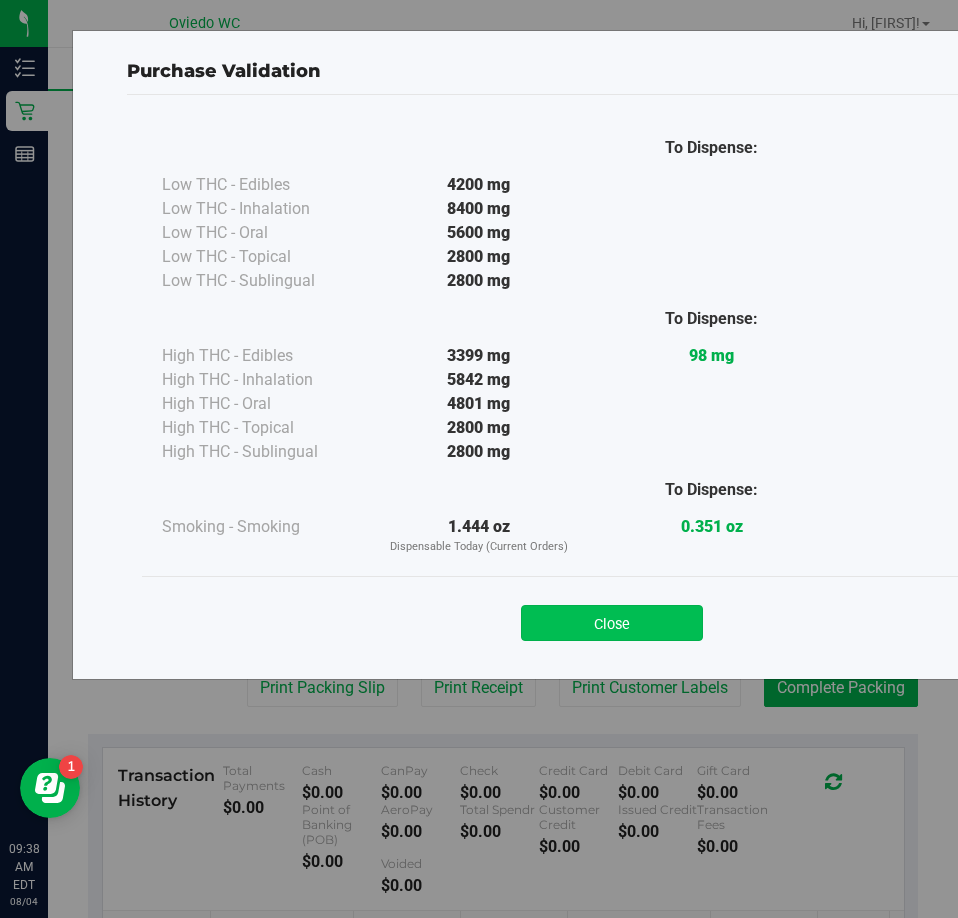 click on "Close" at bounding box center (612, 623) 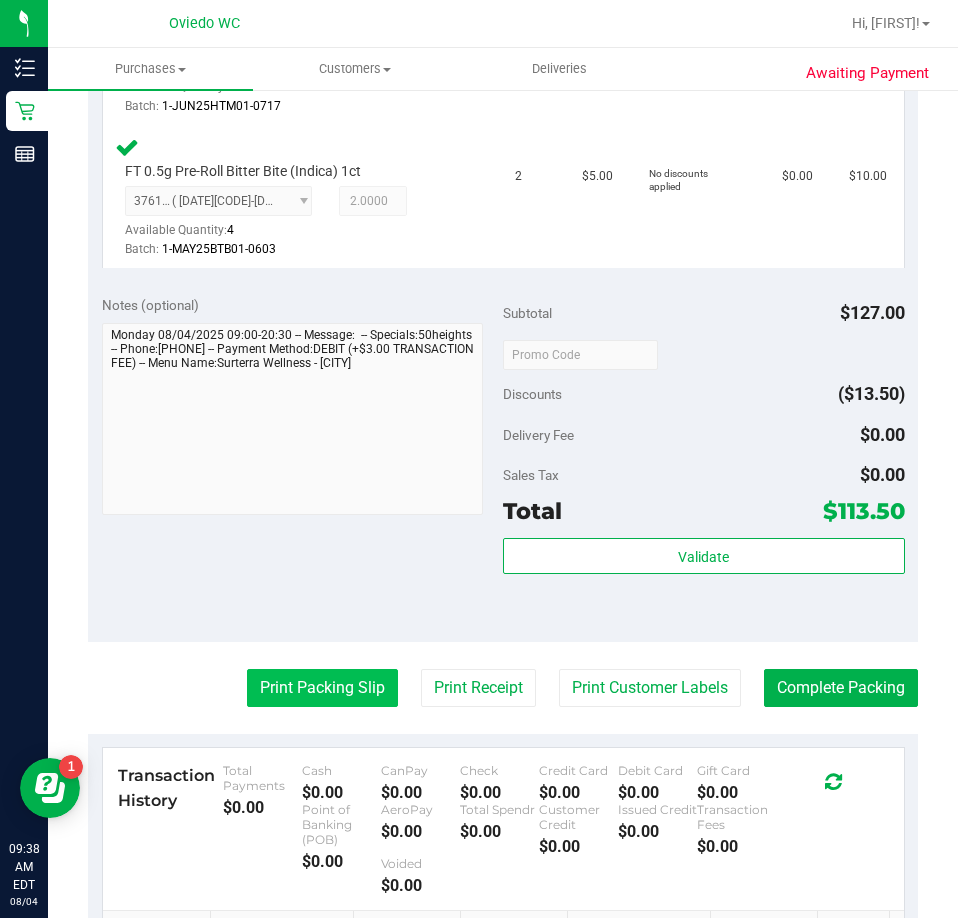 click on "Print Packing Slip" at bounding box center (322, 688) 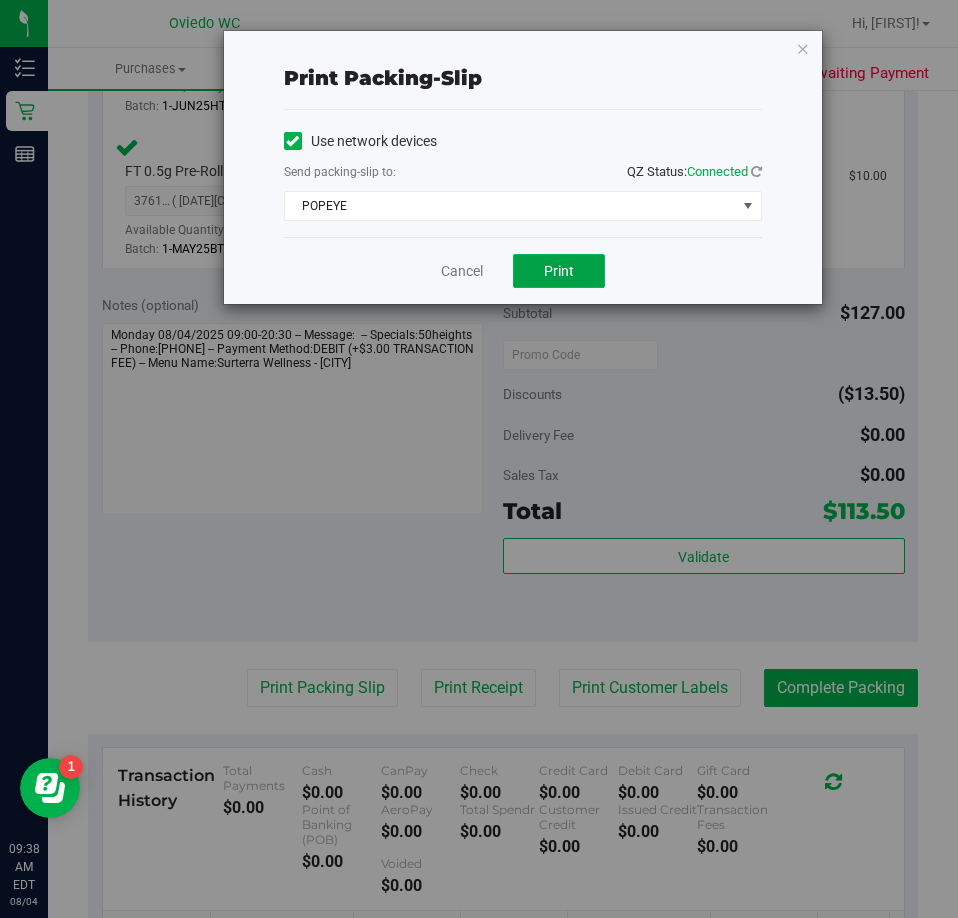 click on "Print" at bounding box center [559, 271] 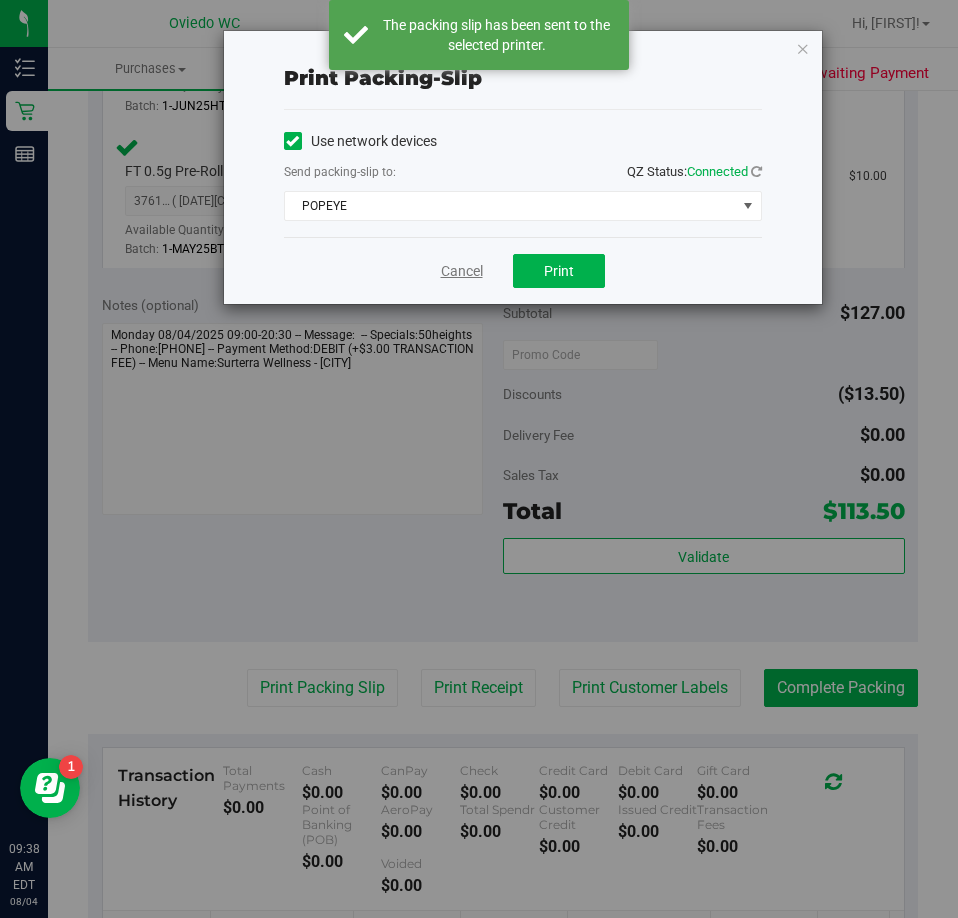 click on "Cancel" at bounding box center (462, 271) 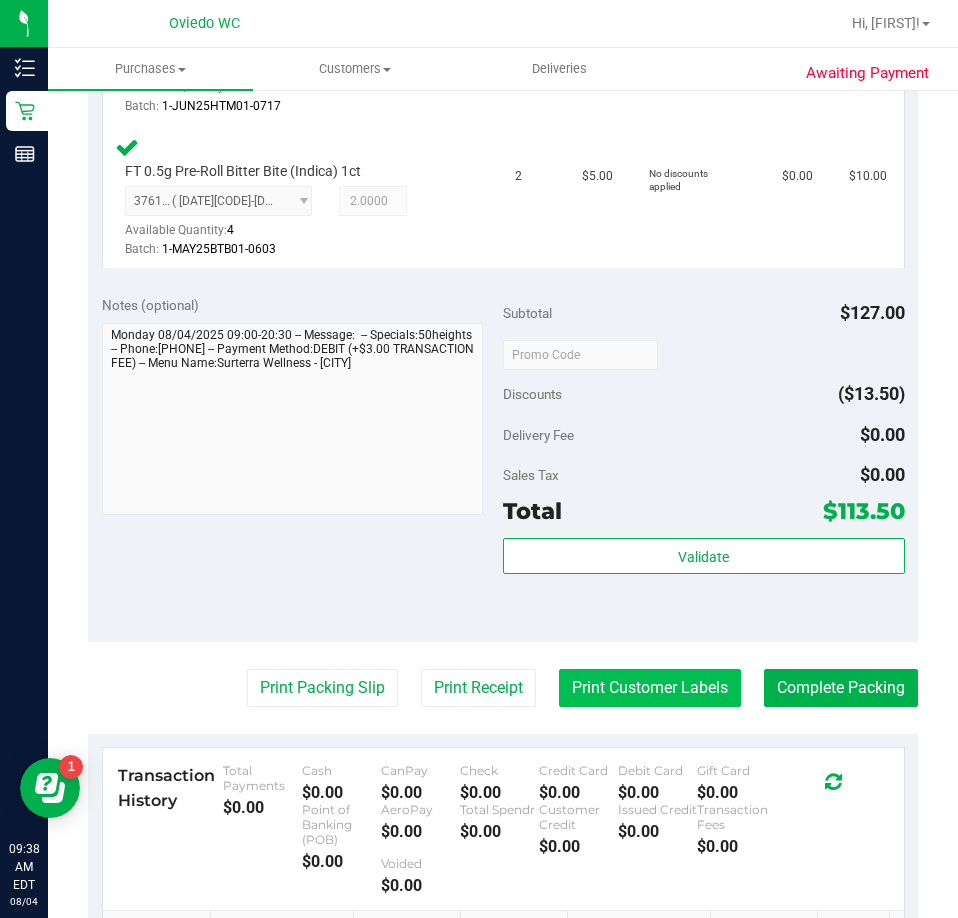 click on "Print Customer Labels" at bounding box center [650, 688] 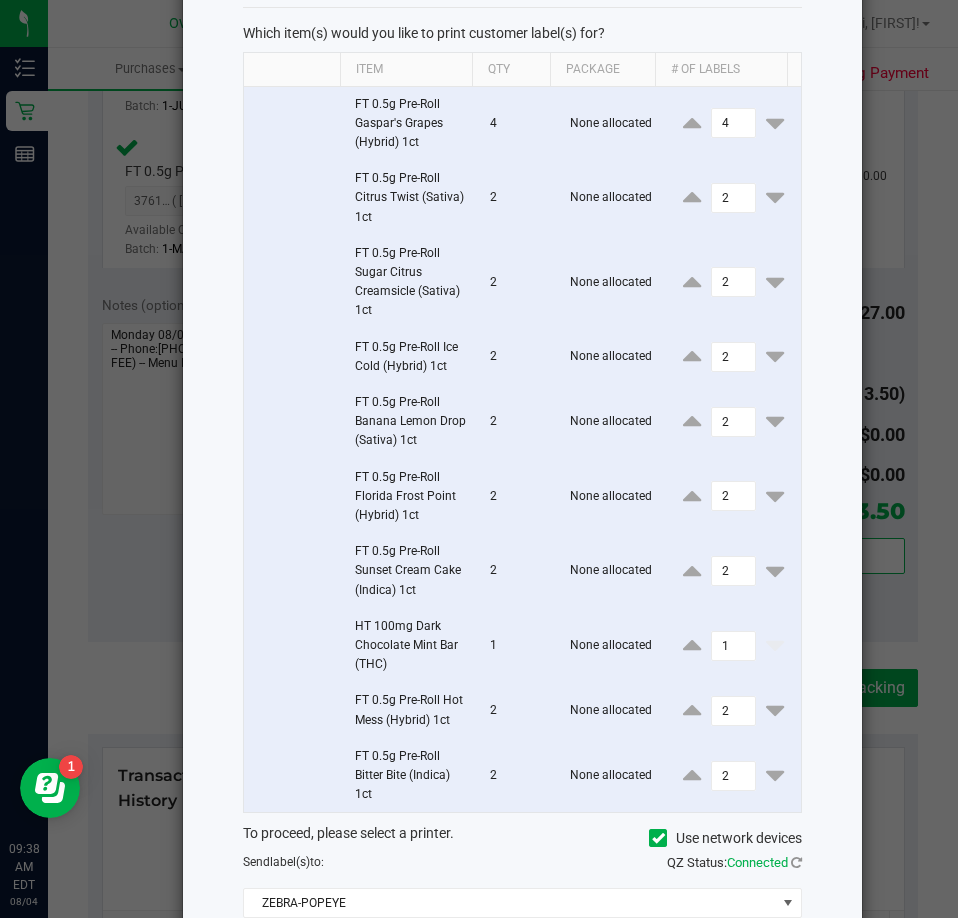 scroll, scrollTop: 248, scrollLeft: 0, axis: vertical 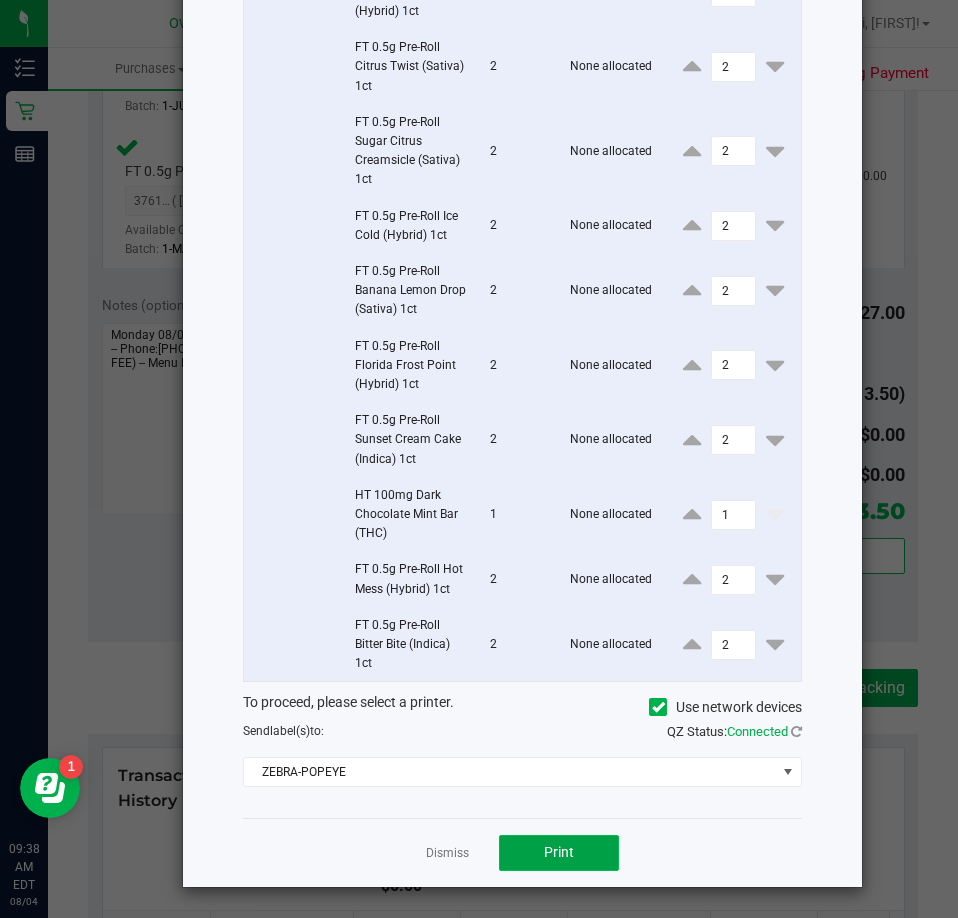 click on "Print" 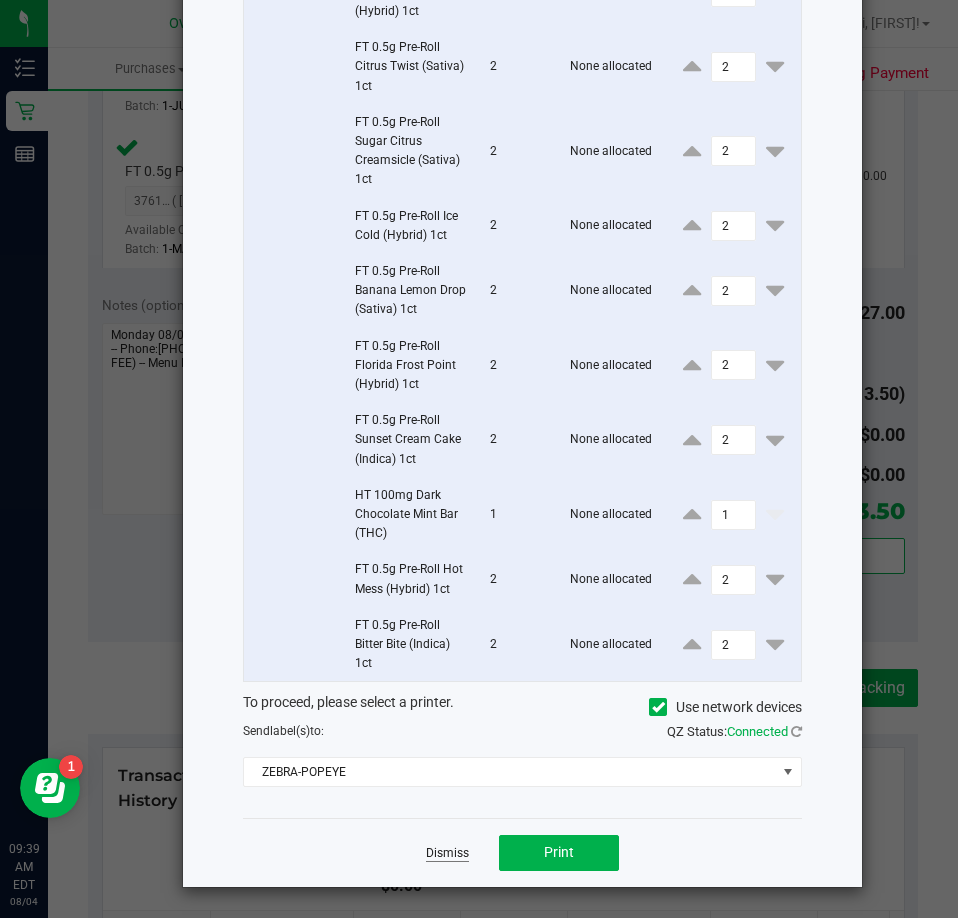 click on "Dismiss" 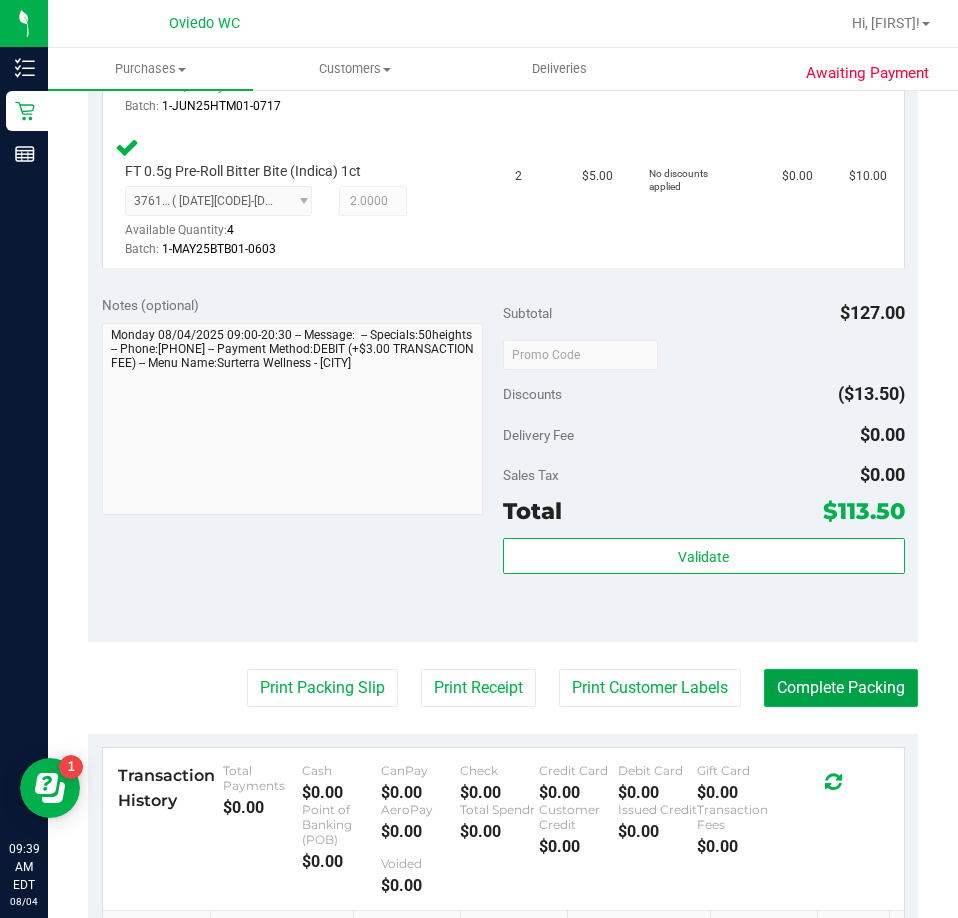 click on "Complete Packing" at bounding box center (841, 688) 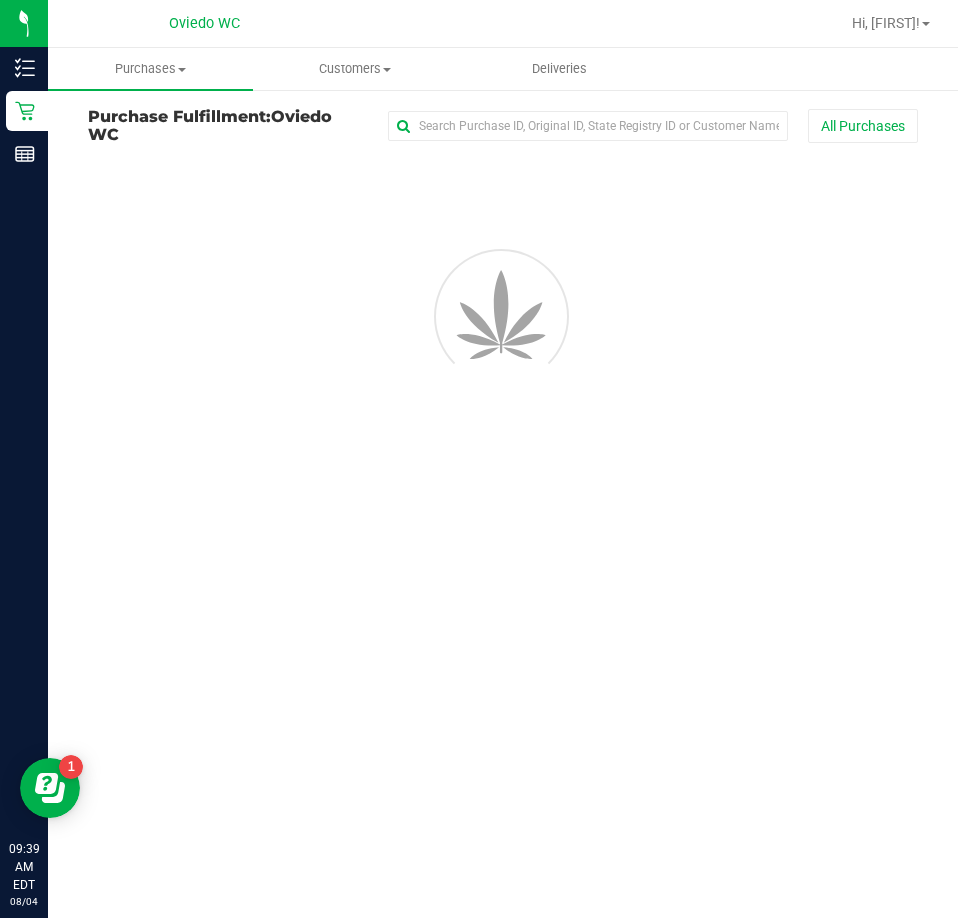 scroll, scrollTop: 0, scrollLeft: 0, axis: both 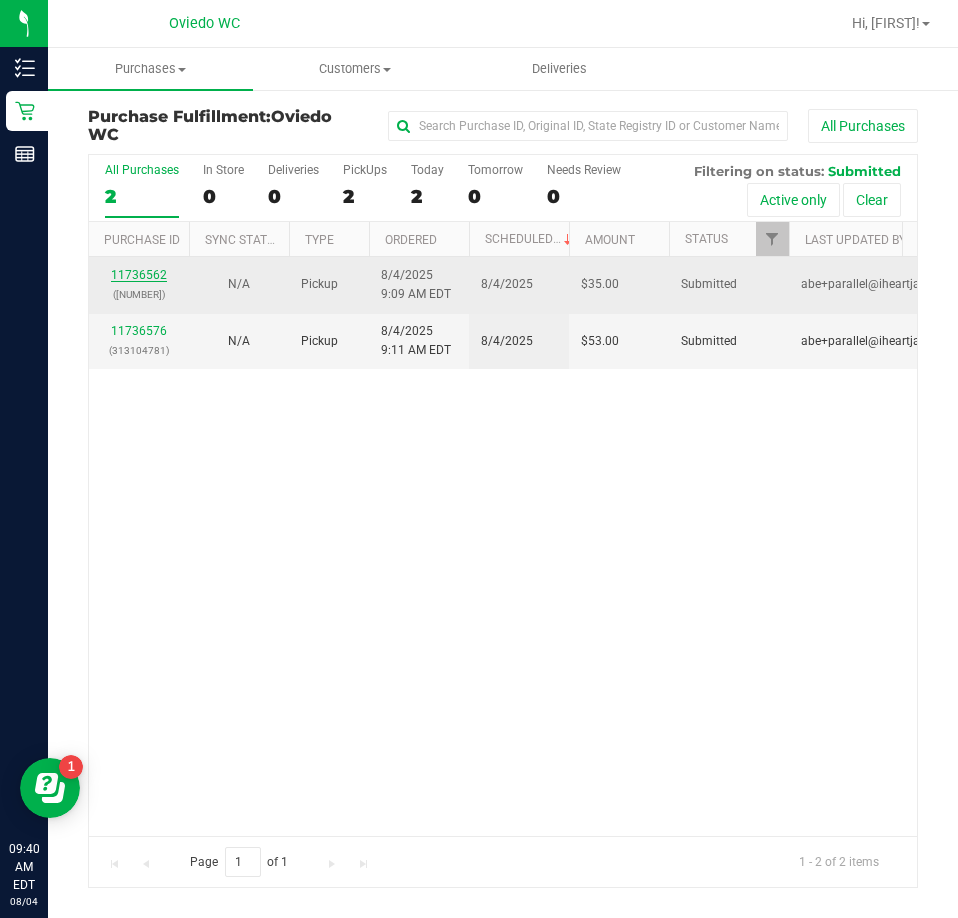 click on "11736562" at bounding box center (139, 275) 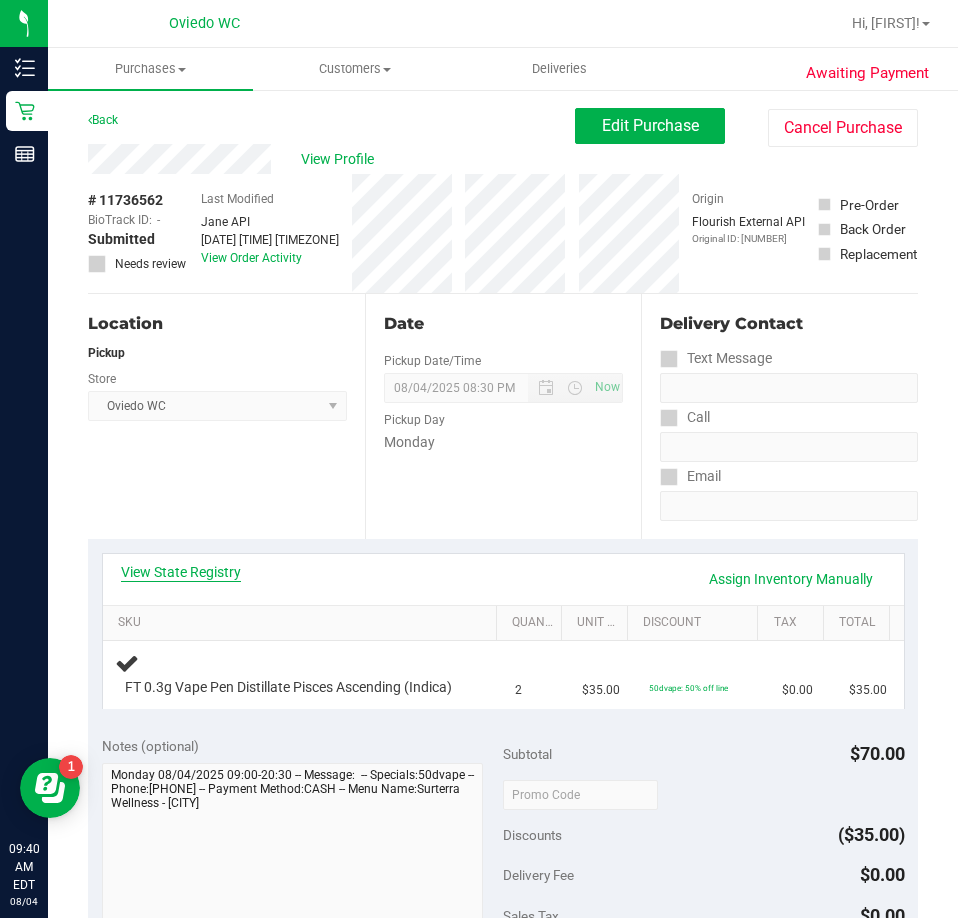 click on "View State Registry" at bounding box center (181, 572) 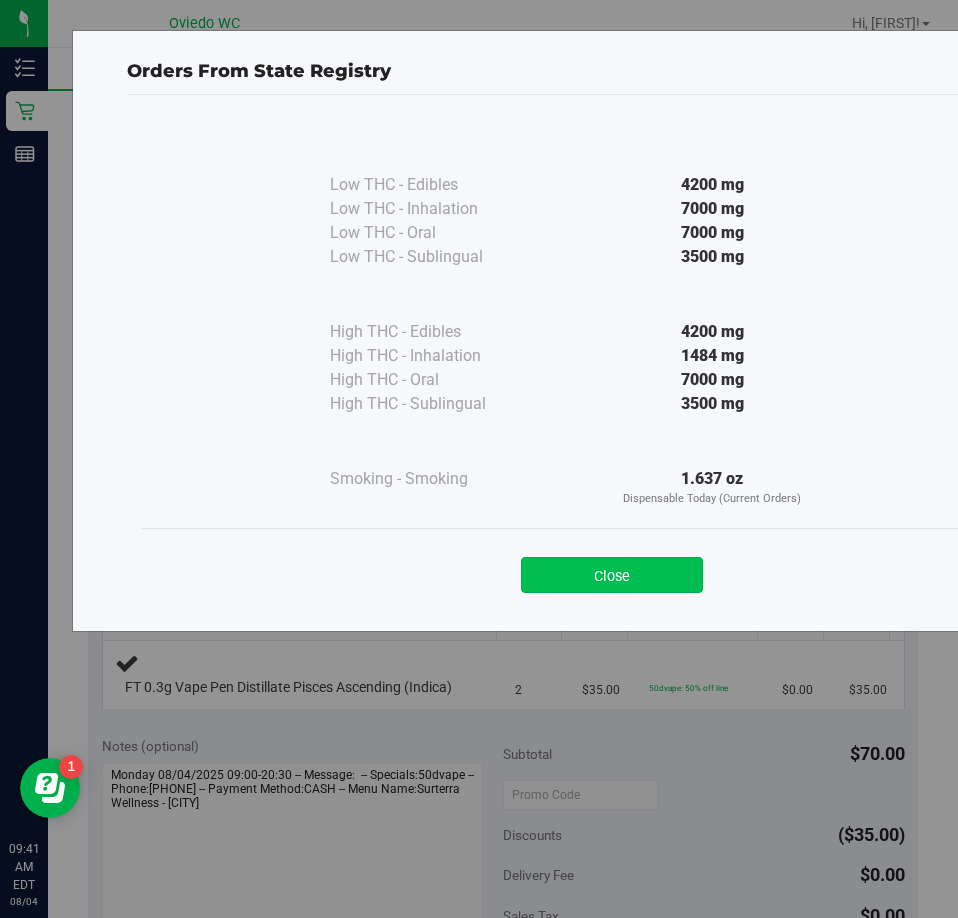 click on "Close" at bounding box center (612, 575) 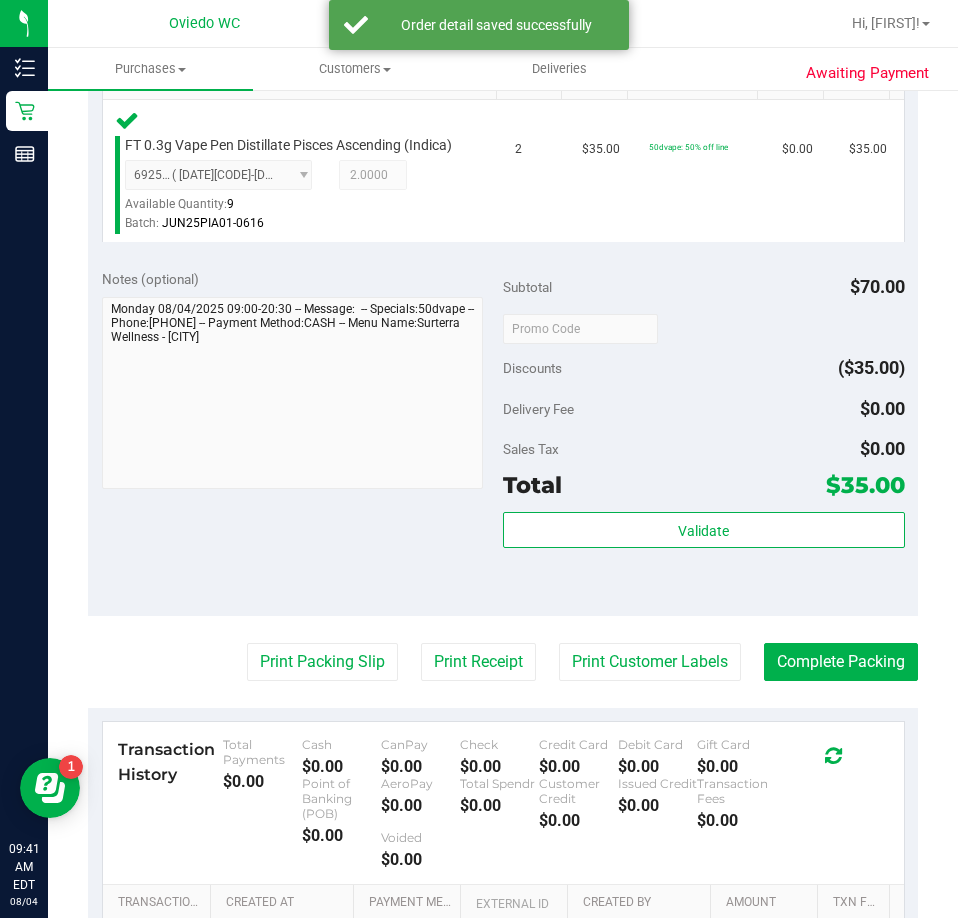 scroll, scrollTop: 600, scrollLeft: 0, axis: vertical 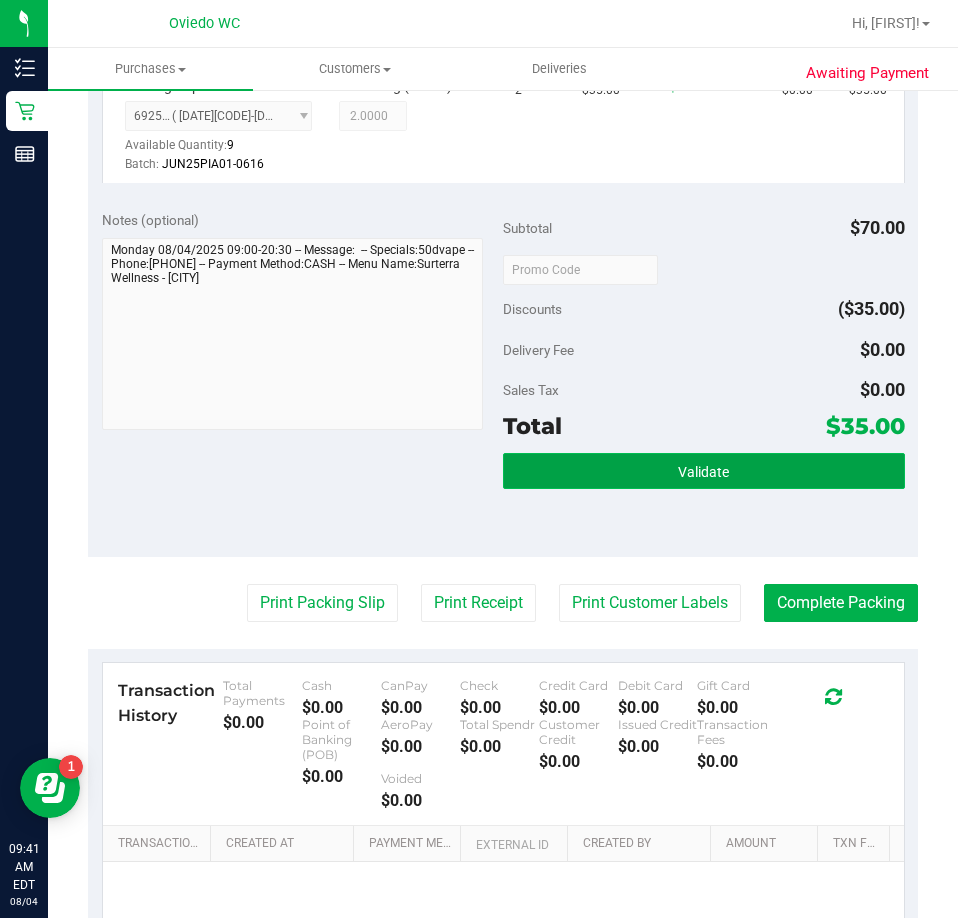 click on "Validate" at bounding box center [703, 472] 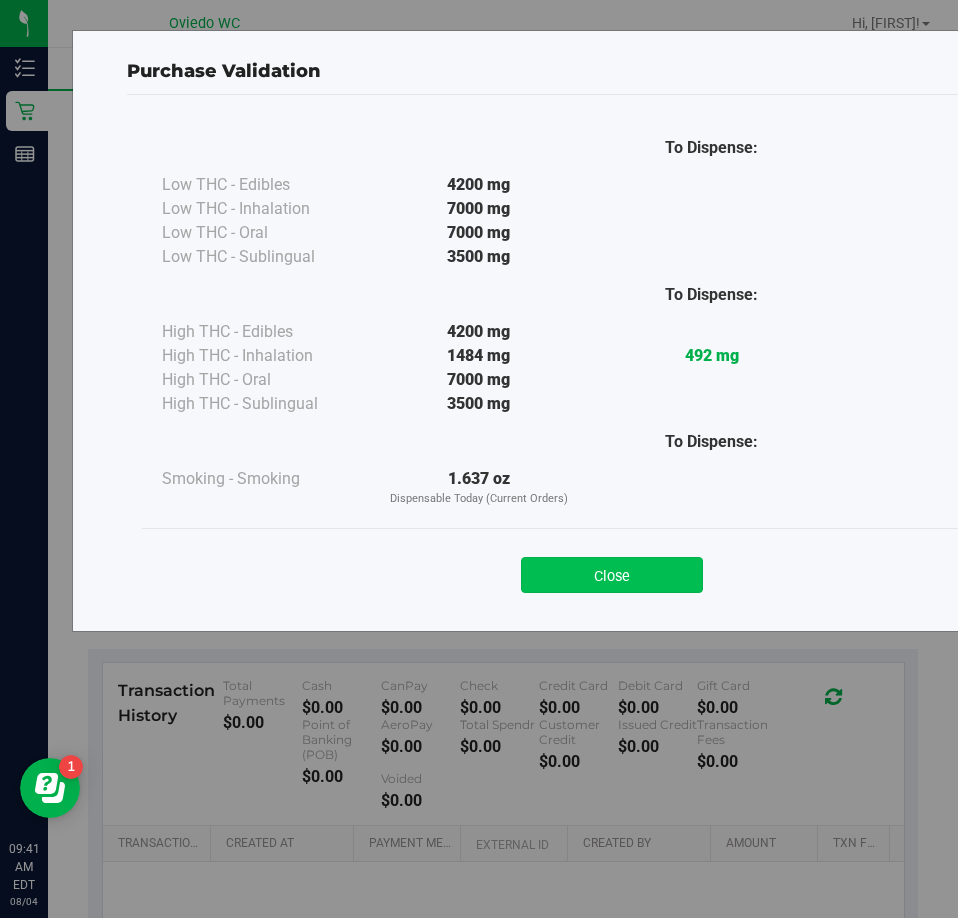 click on "Close" at bounding box center [612, 575] 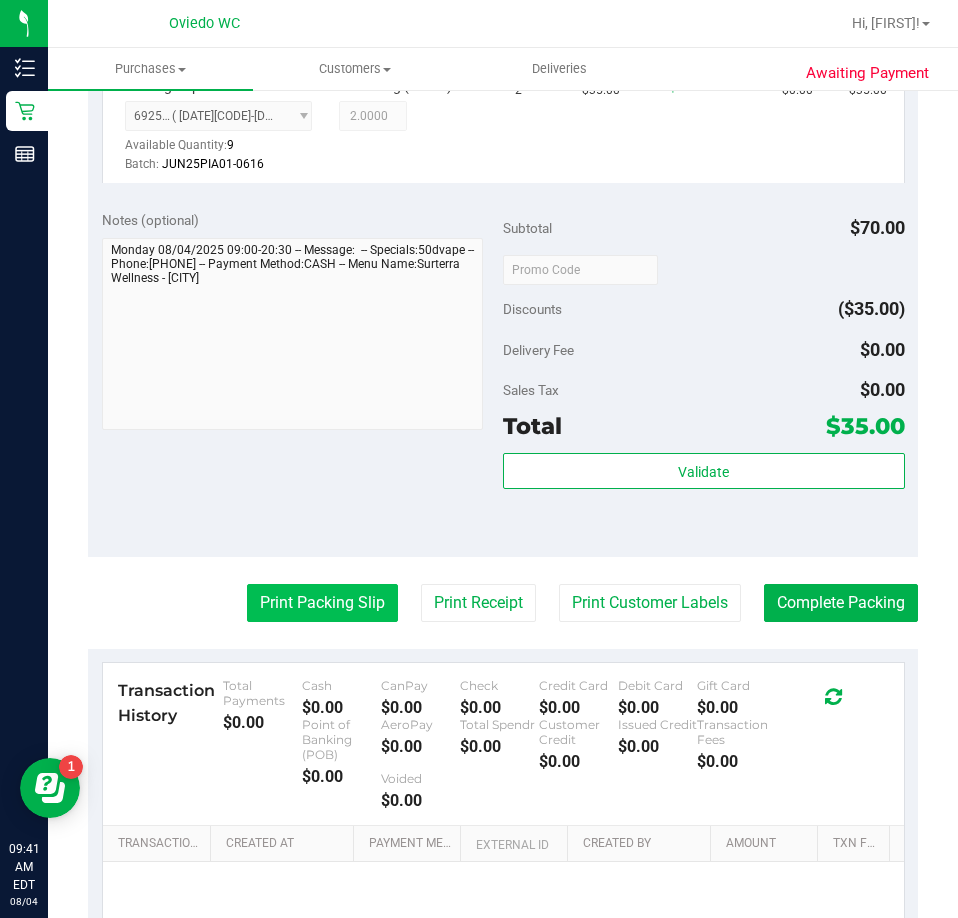 click on "Print Packing Slip" at bounding box center (322, 603) 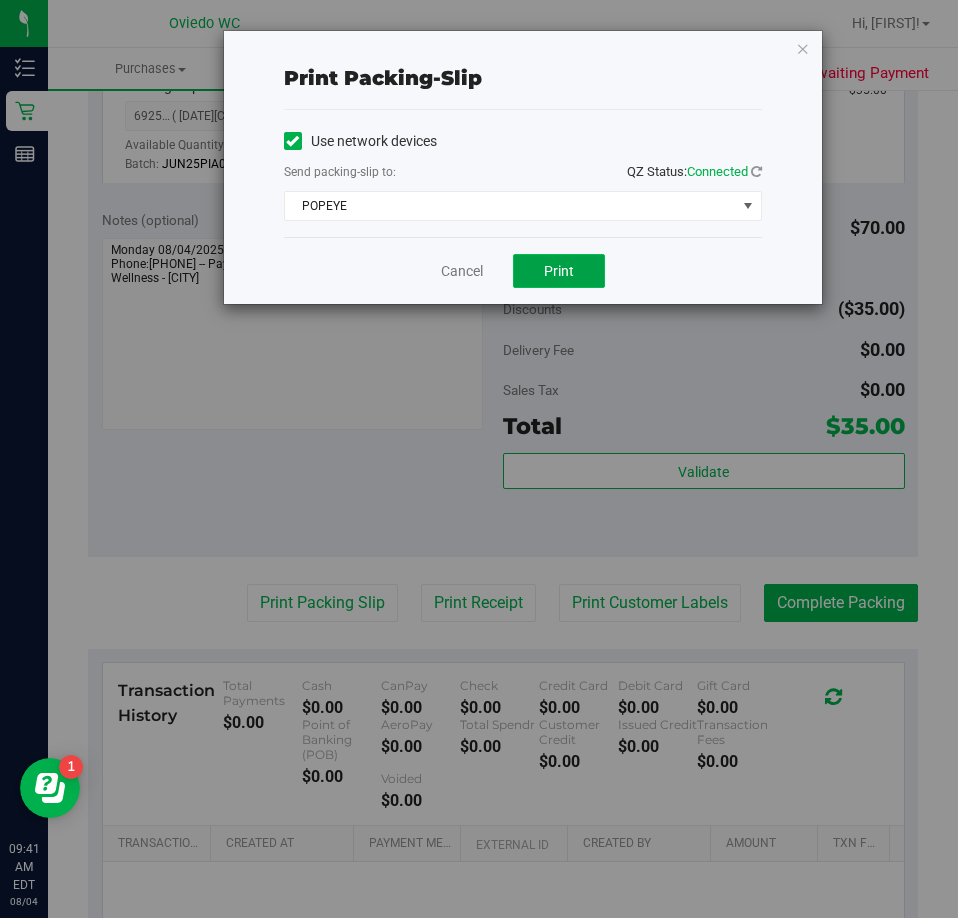 click on "Print" at bounding box center (559, 271) 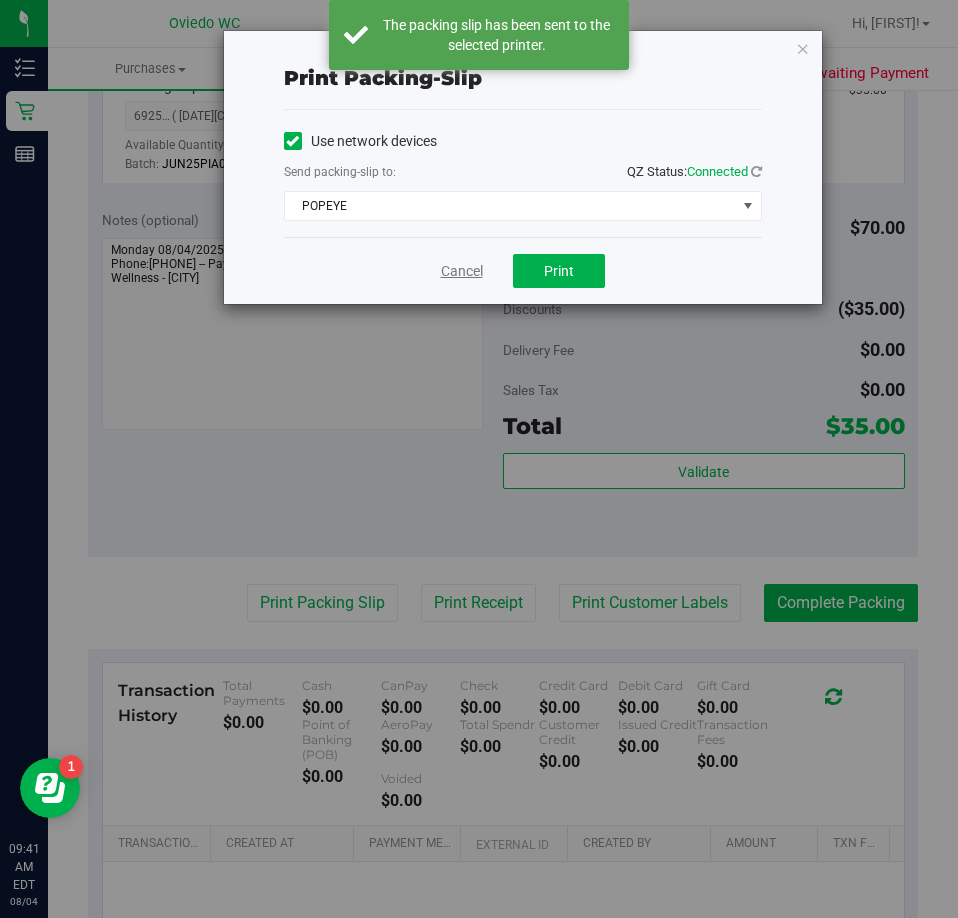 click on "Cancel" at bounding box center (462, 271) 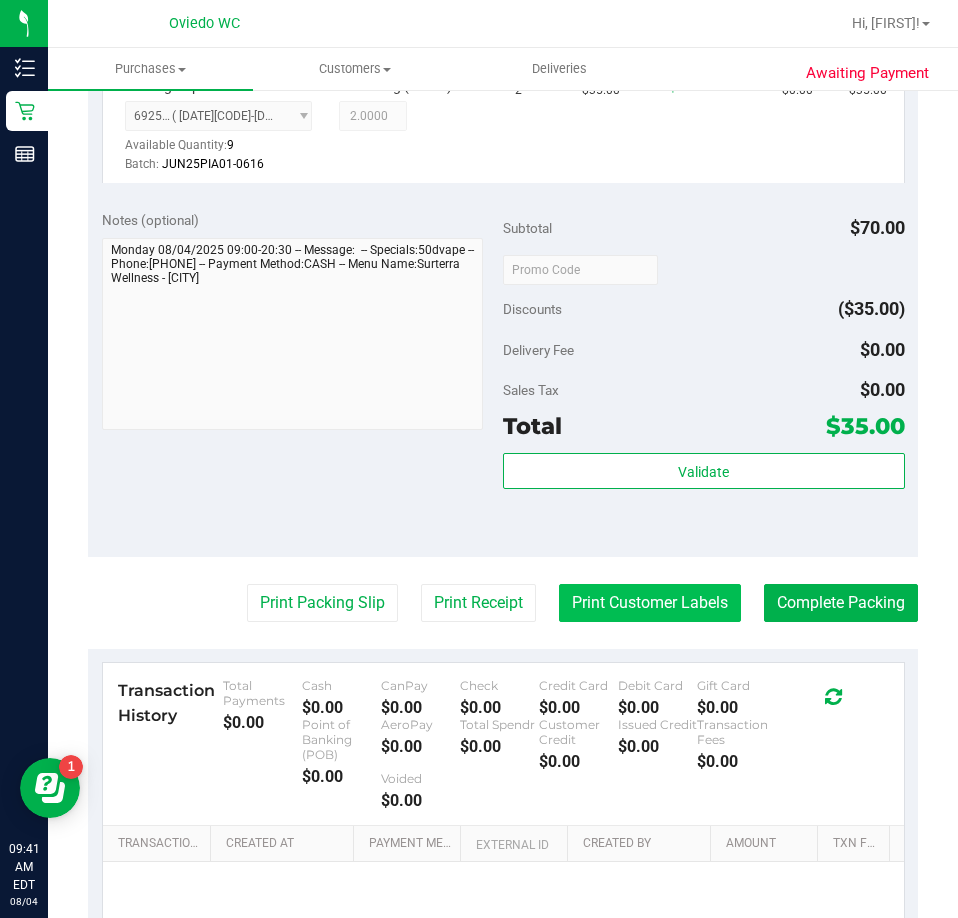 click on "Print Customer Labels" at bounding box center (650, 603) 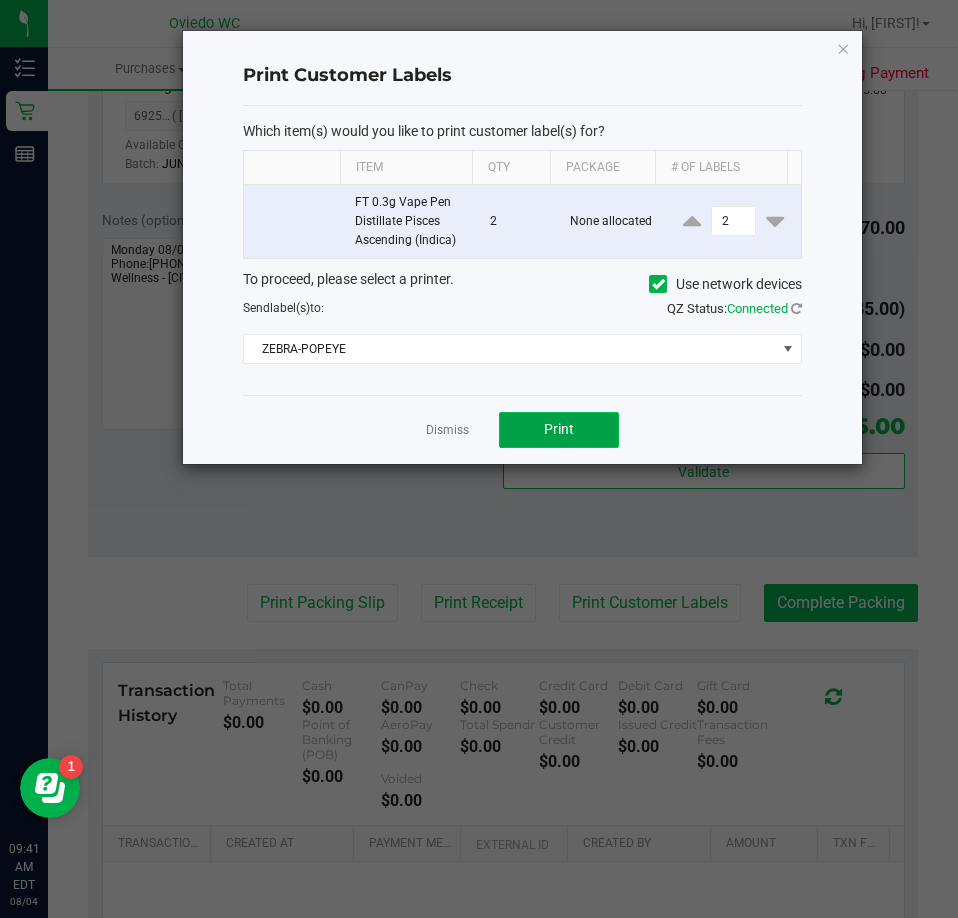 click on "Print" 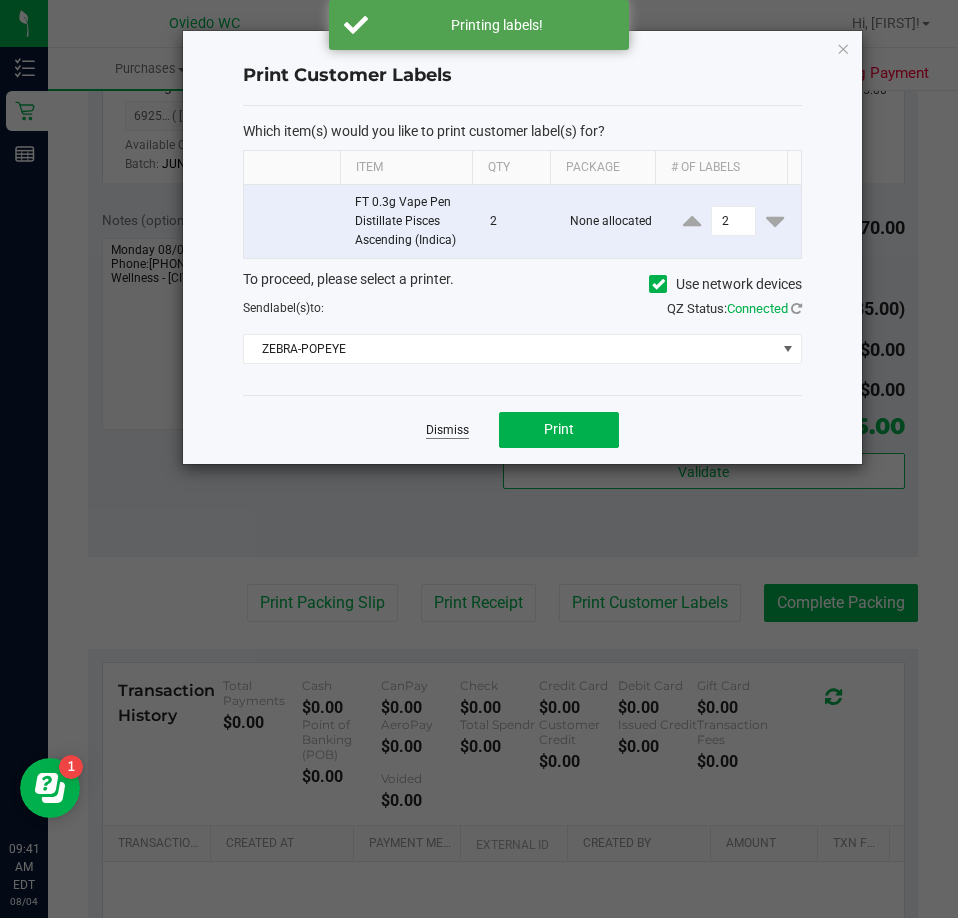 click on "Dismiss" 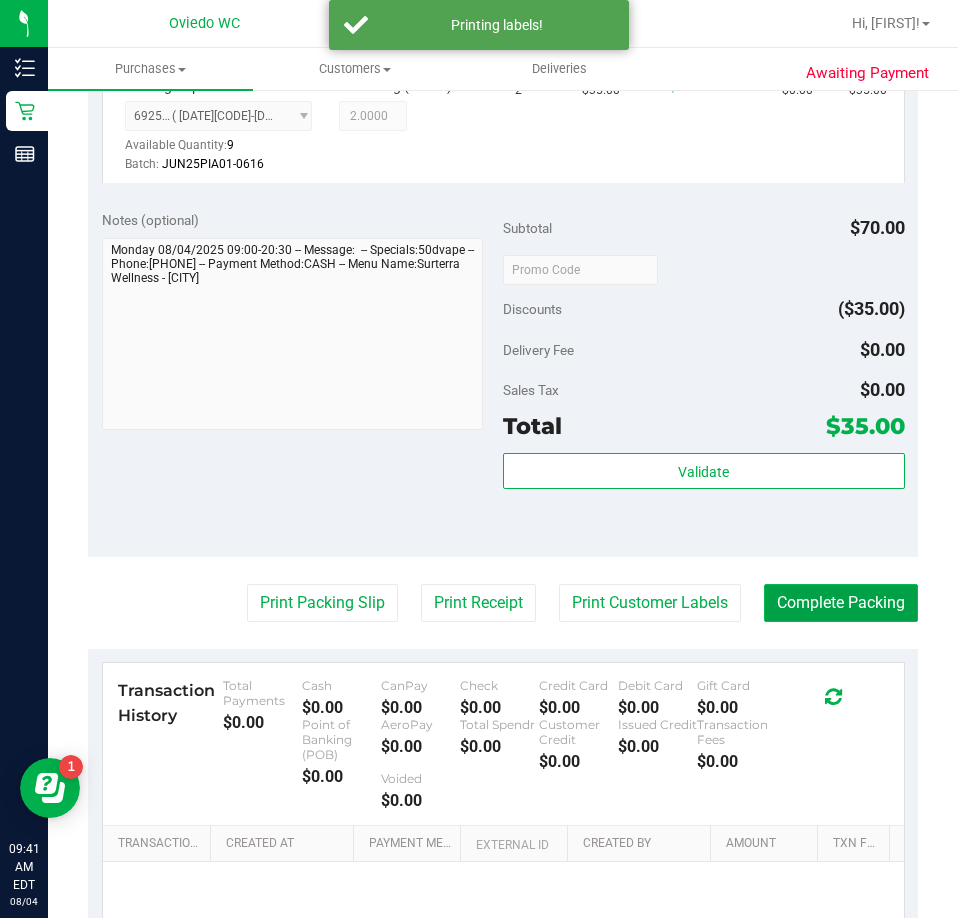 click on "Complete Packing" at bounding box center [841, 603] 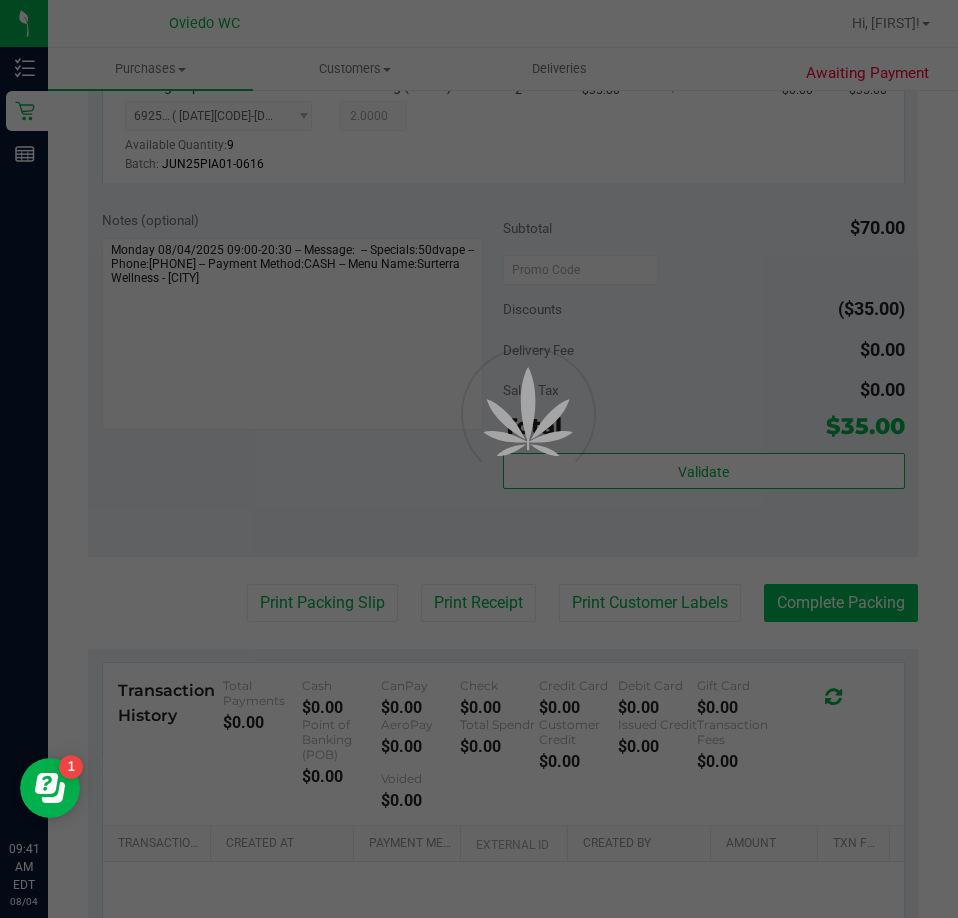 scroll, scrollTop: 0, scrollLeft: 0, axis: both 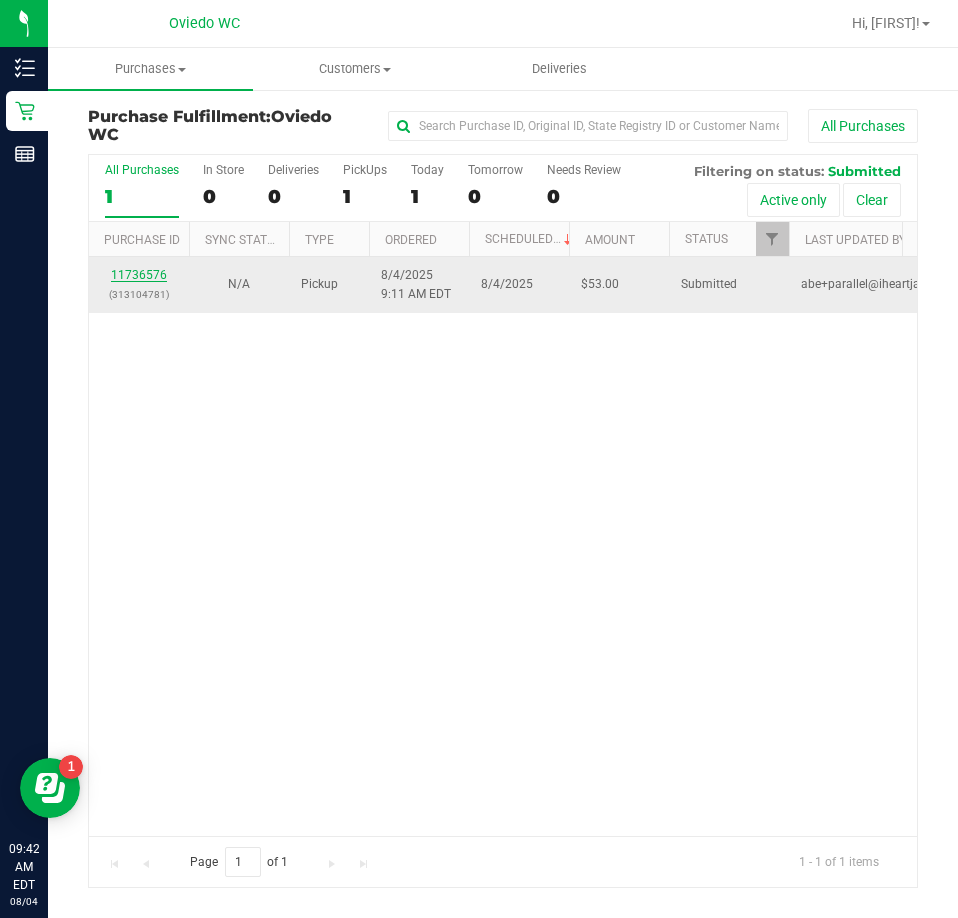 click on "11736576" at bounding box center [139, 275] 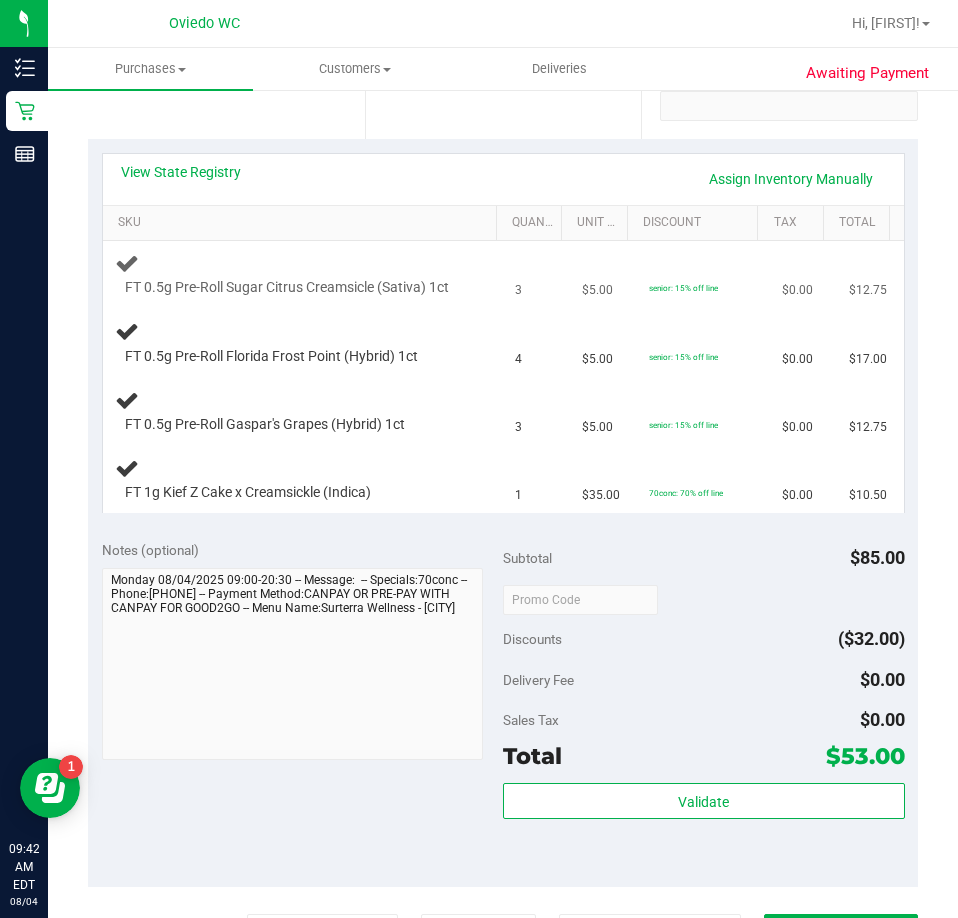 scroll, scrollTop: 300, scrollLeft: 0, axis: vertical 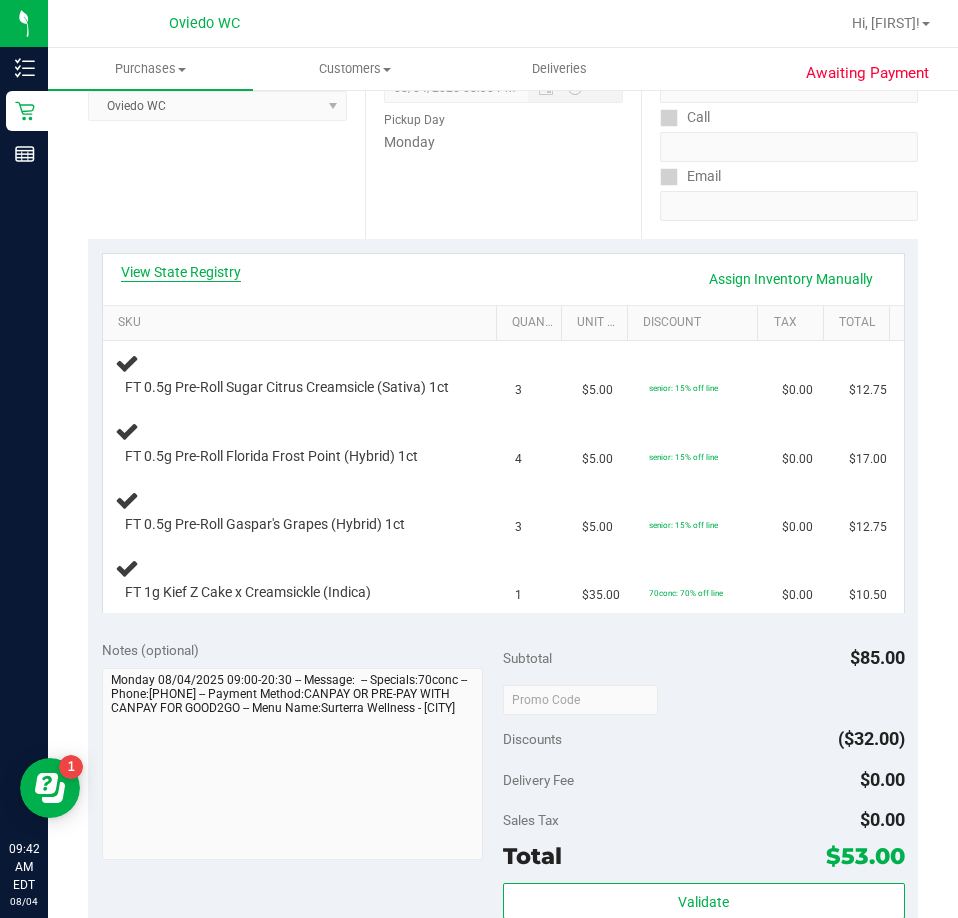 click on "View State Registry" at bounding box center [181, 272] 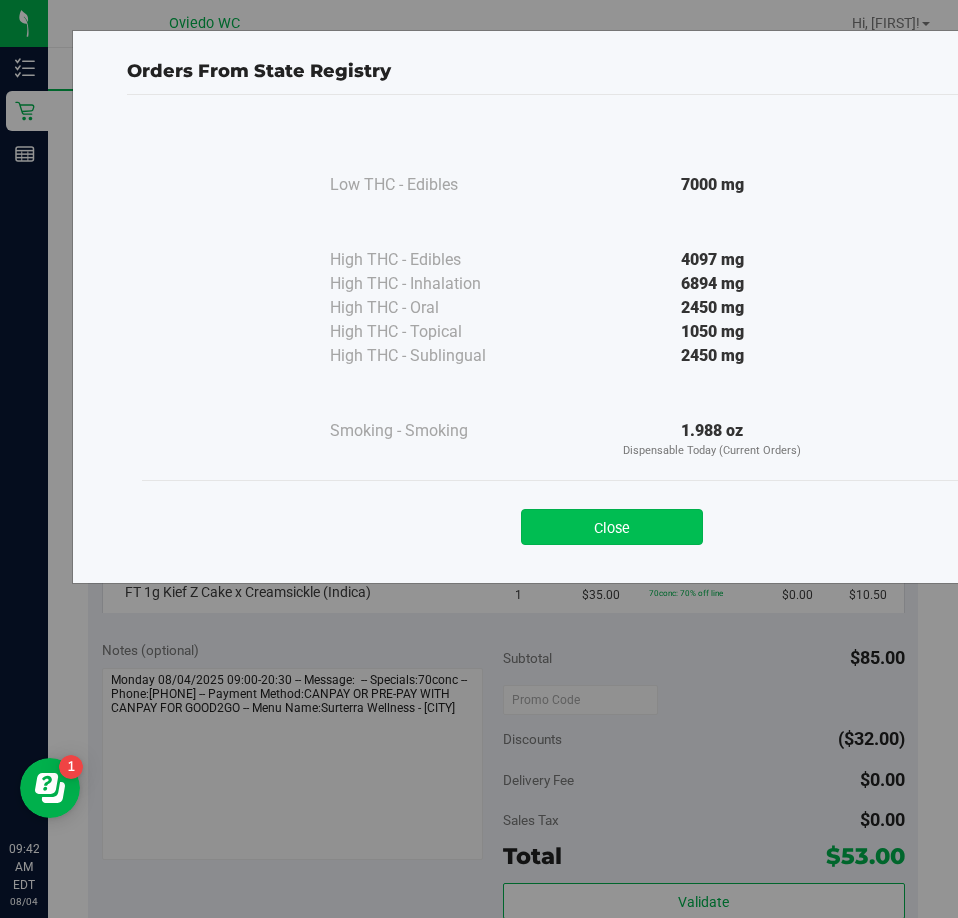 click on "Close" at bounding box center [612, 527] 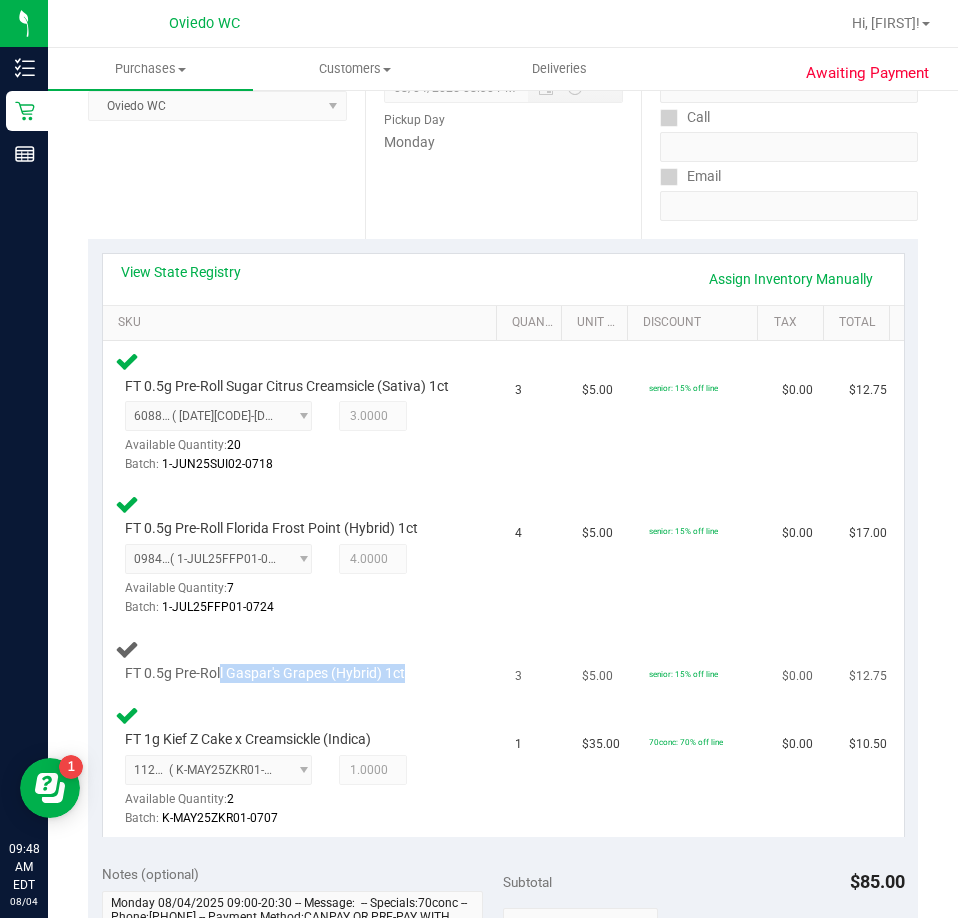 drag, startPoint x: 415, startPoint y: 689, endPoint x: 219, endPoint y: 684, distance: 196.06377 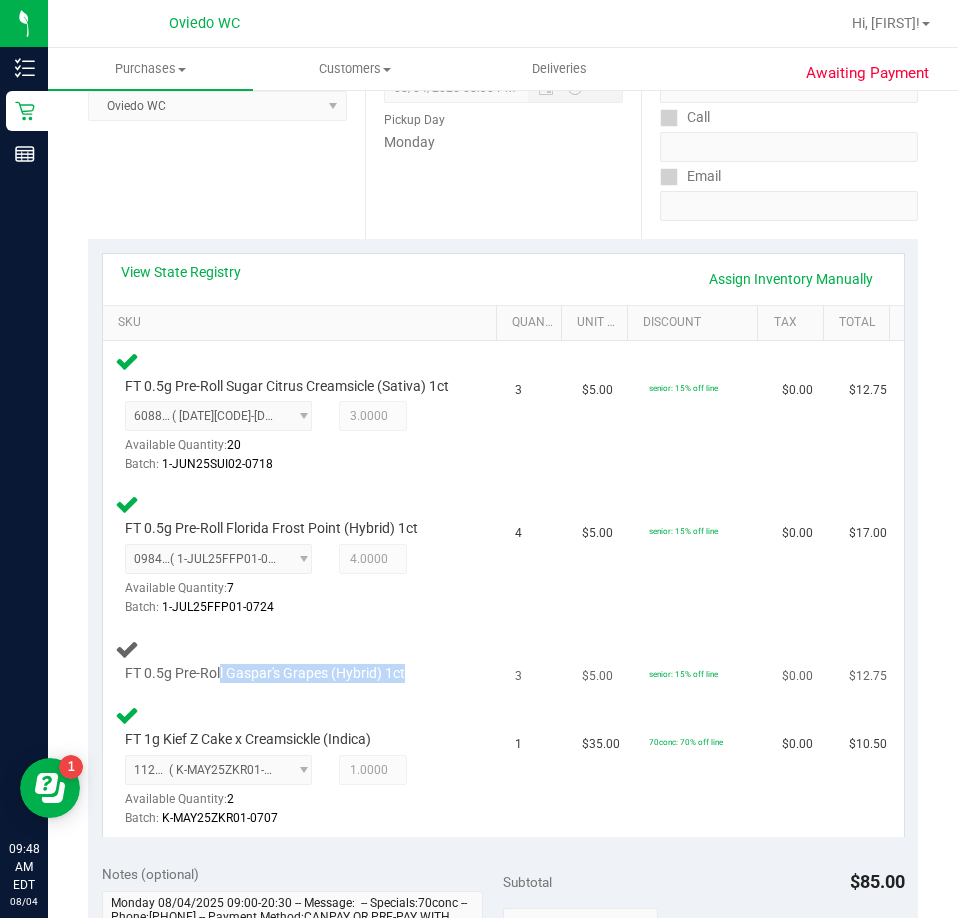 click on "FT 0.5g Pre-Roll Gaspar's Grapes (Hybrid) 1ct" at bounding box center [289, 674] 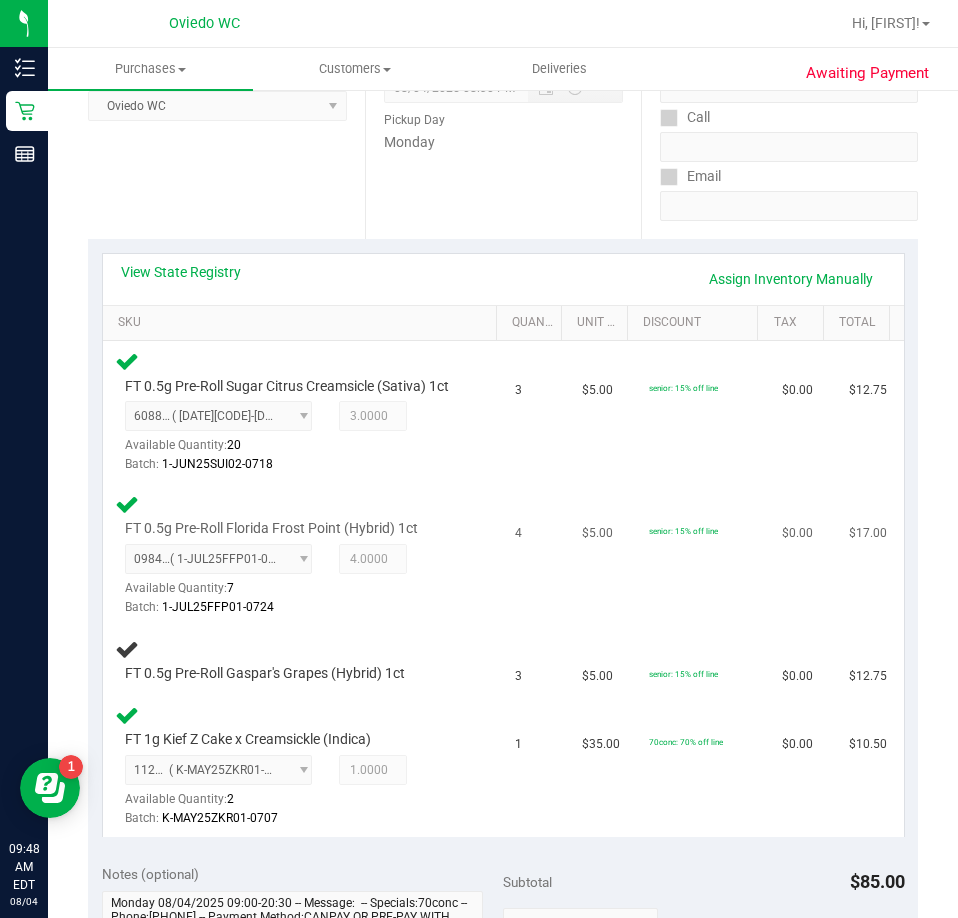 click on "FT 0.5g Pre-Roll Florida Frost Point (Hybrid) 1ct
0984562568379796
(
1-JUL25FFP01-0724 | orig: [STATE]SRWGM-20250727-478
)
0984562568379796
Available Quantity:  7
4.0000 4
Batch:" at bounding box center (303, 555) 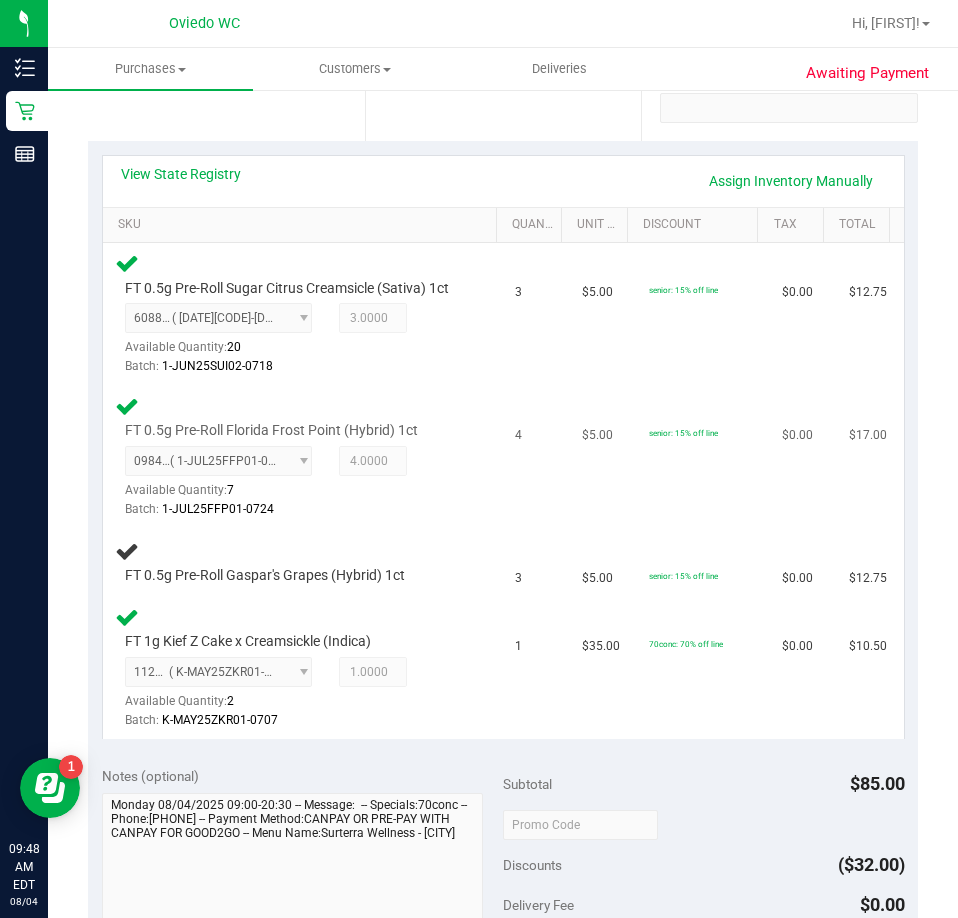 scroll, scrollTop: 800, scrollLeft: 0, axis: vertical 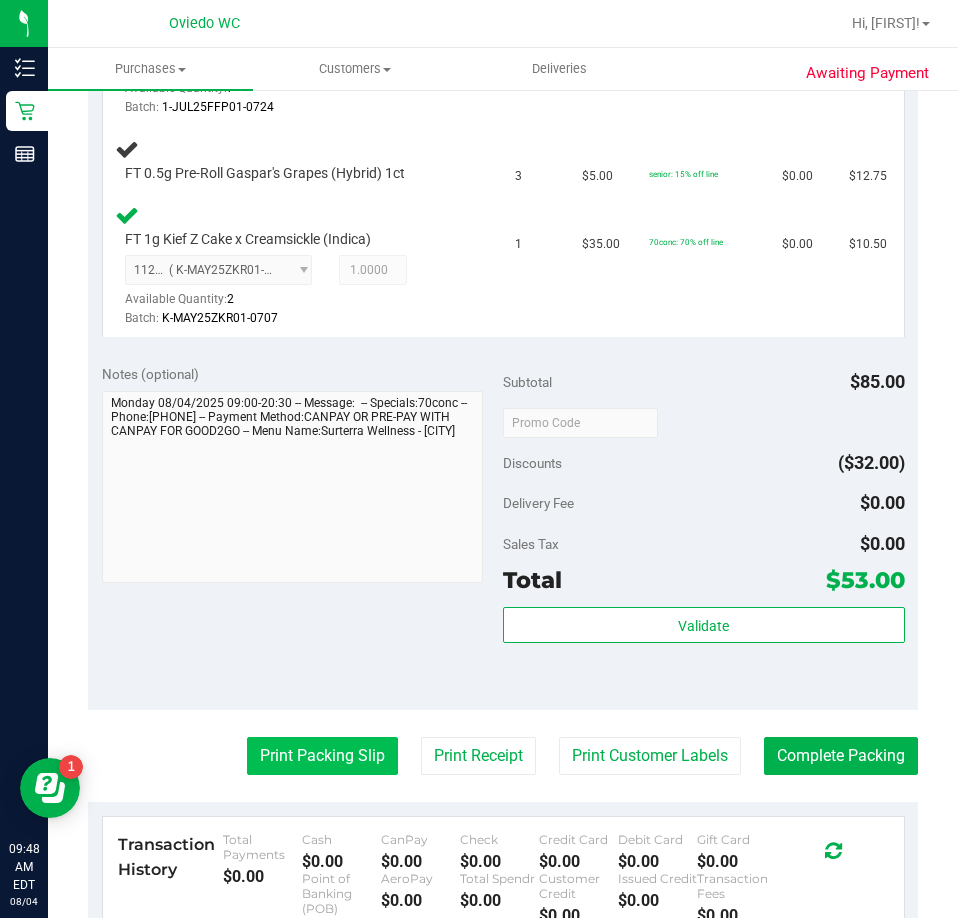 click on "Print Packing Slip" at bounding box center [322, 756] 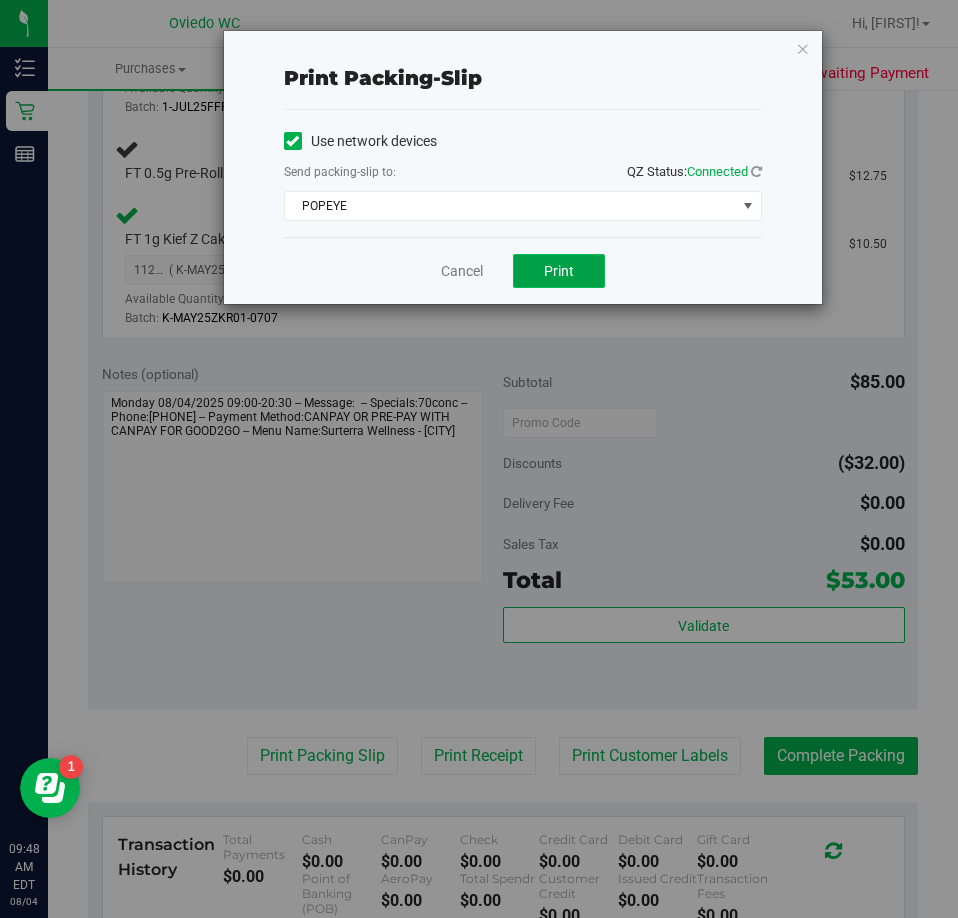 click on "Print" at bounding box center (559, 271) 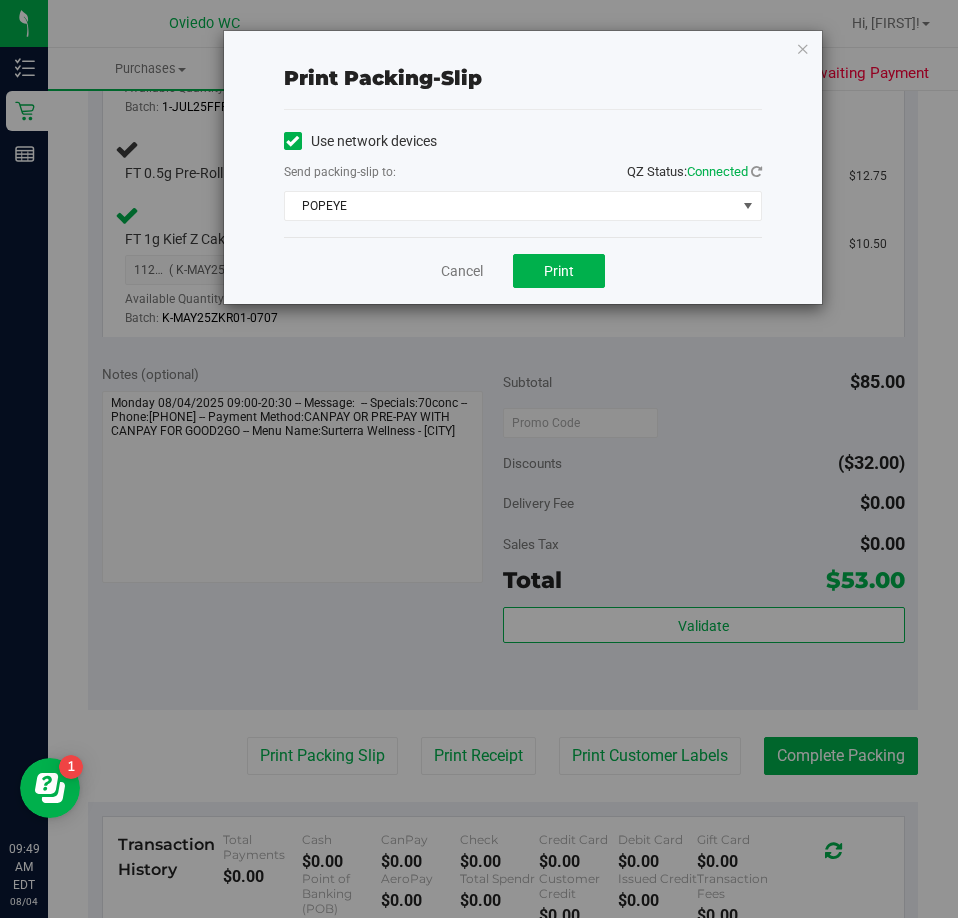 click on "Print packing-slip
Use network devices
Send packing-slip to:
QZ Status:   Connected
POPEYE Choose printer NSYNC OMAN OMI OPEL PARAMORE PARSLEY PETE POPEYE RAFIKI REL
Cancel
Print" at bounding box center [486, 459] 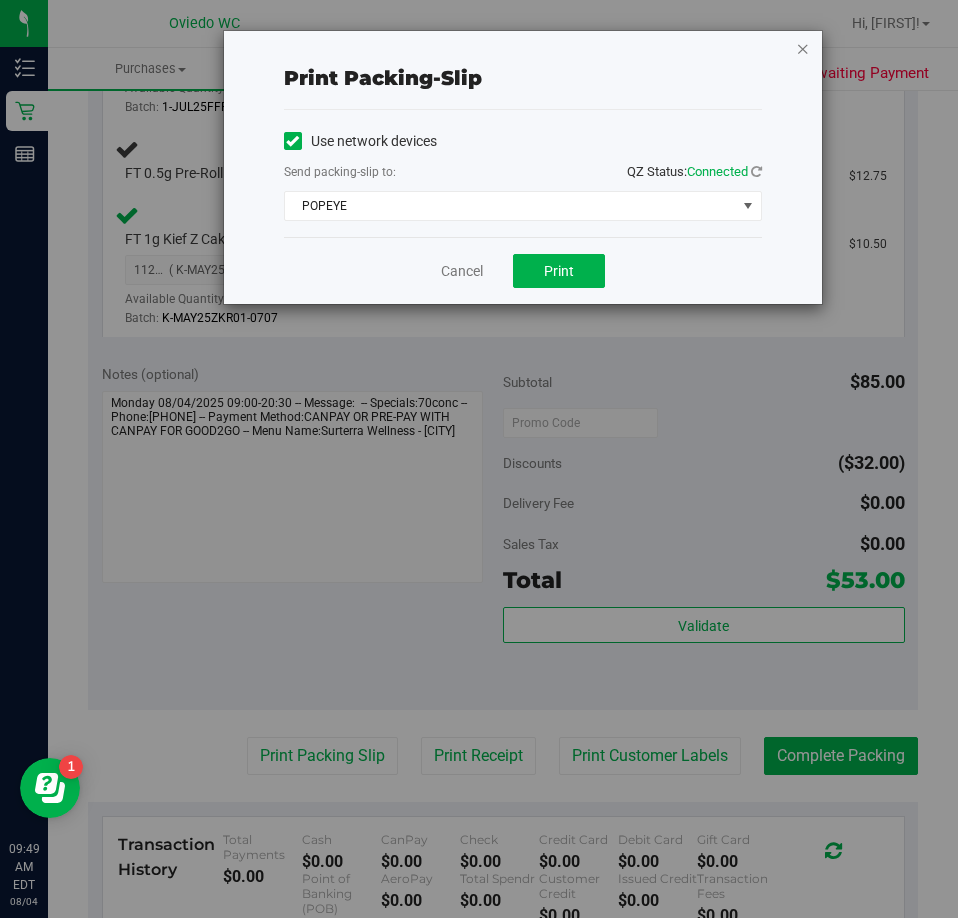 click at bounding box center (803, 48) 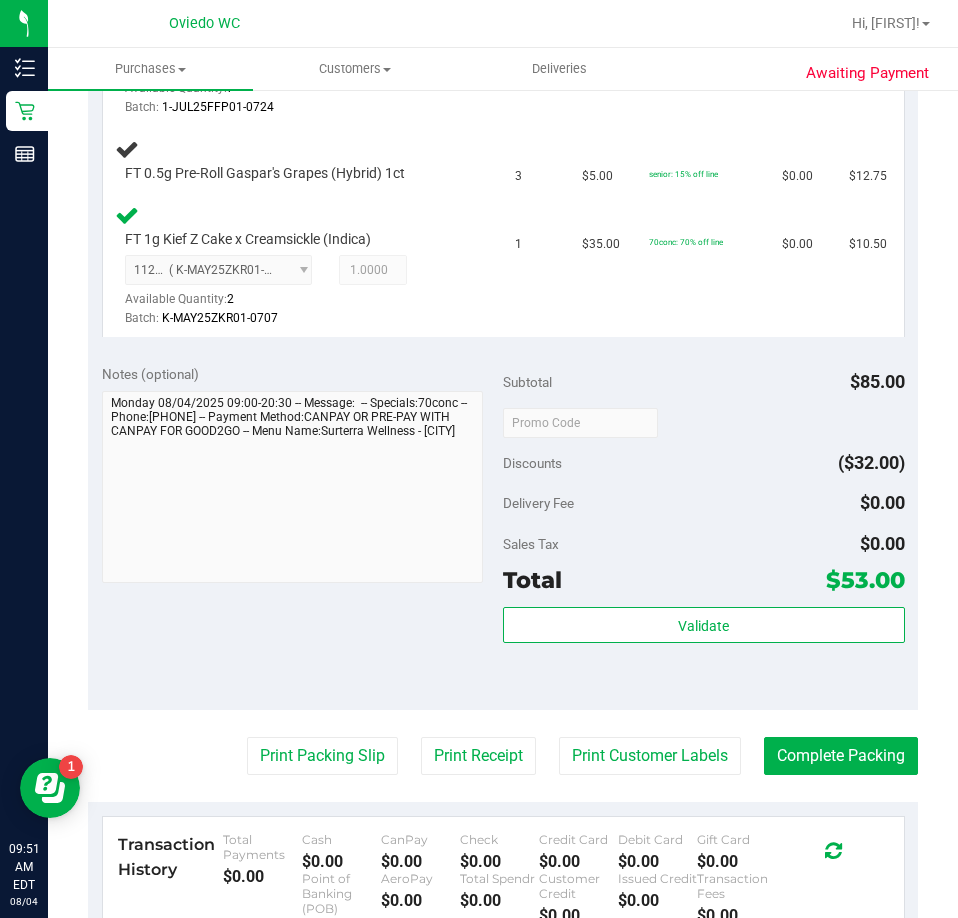 type 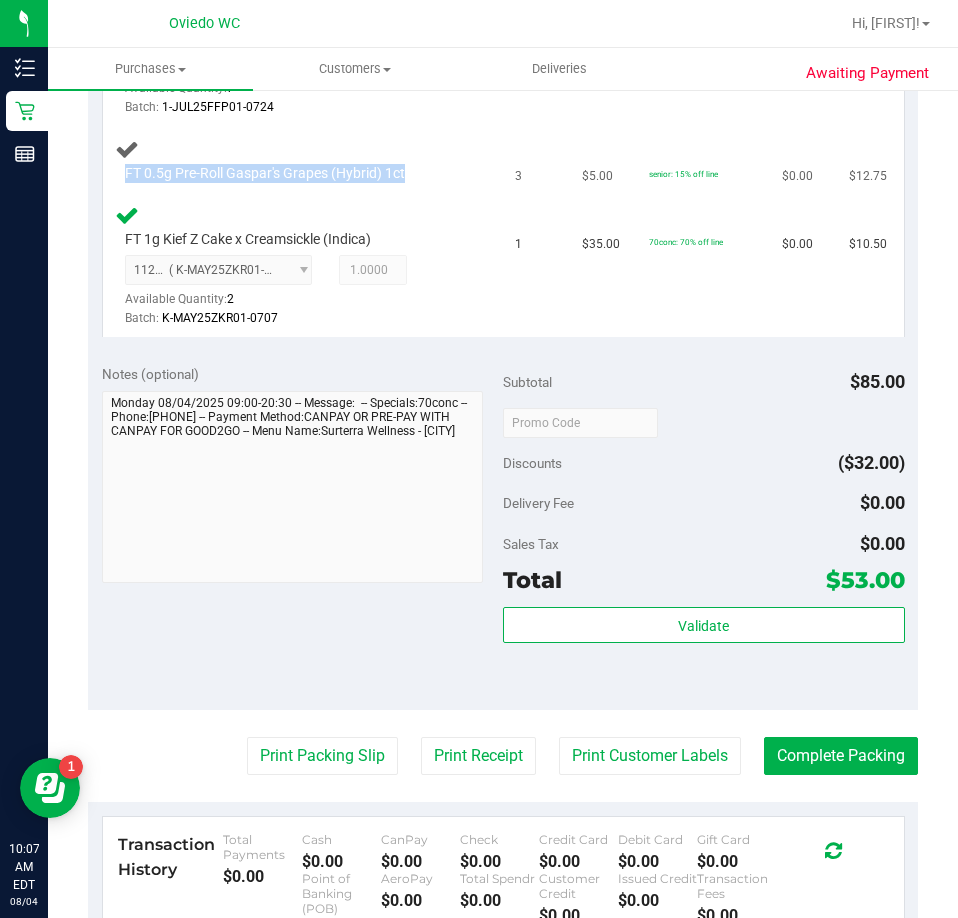 drag, startPoint x: 416, startPoint y: 185, endPoint x: 116, endPoint y: 194, distance: 300.13498 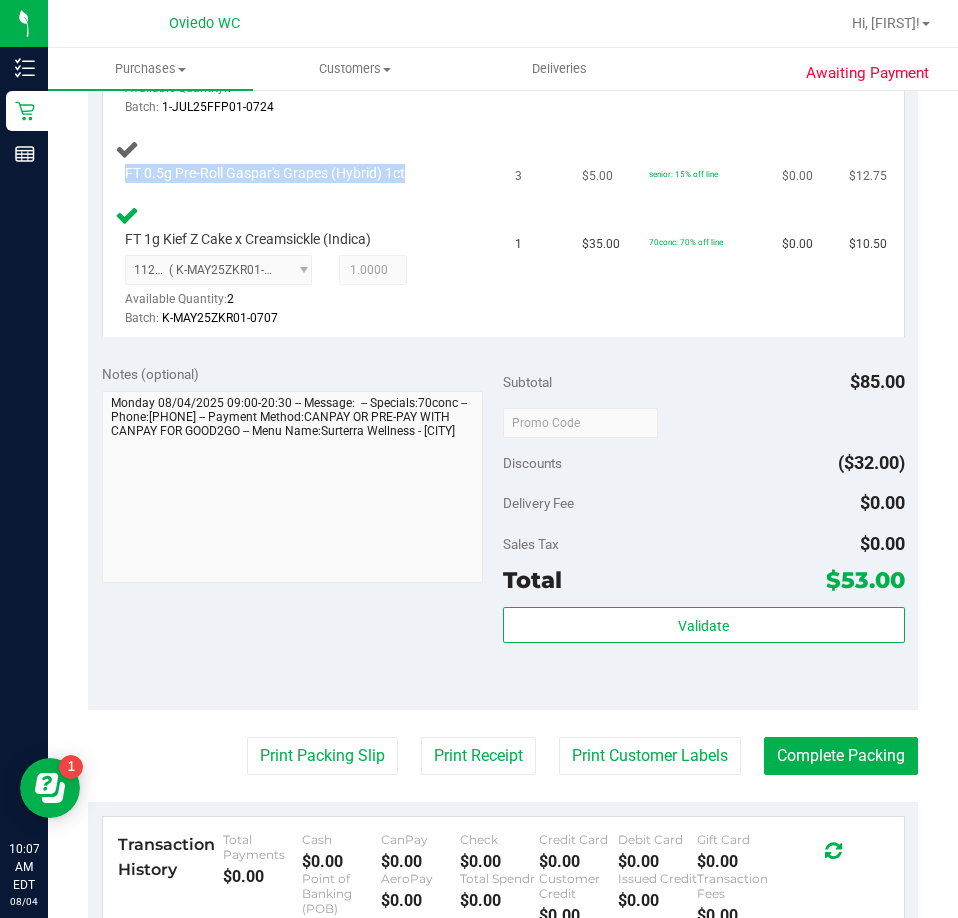 click on "FT 0.5g Pre-Roll Gaspar's Grapes (Hybrid) 1ct" at bounding box center (289, 174) 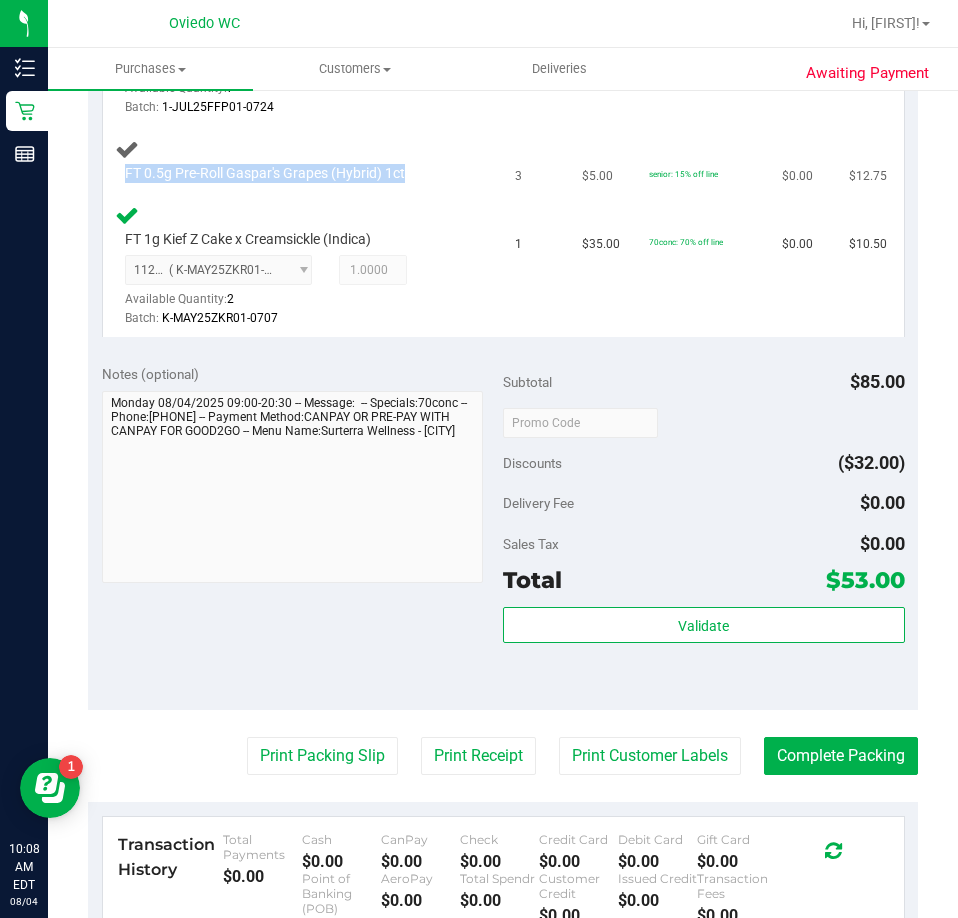 copy on "FT 0.5g Pre-Roll Gaspar's Grapes (Hybrid) 1ct" 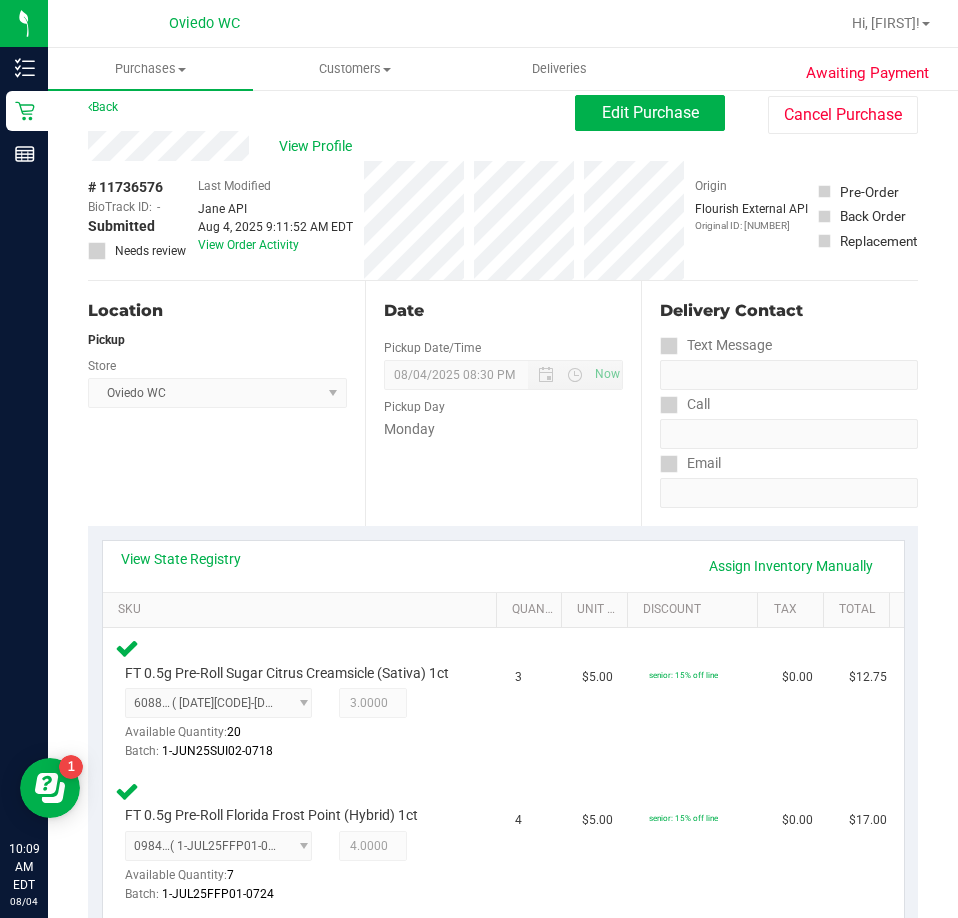 scroll, scrollTop: 0, scrollLeft: 0, axis: both 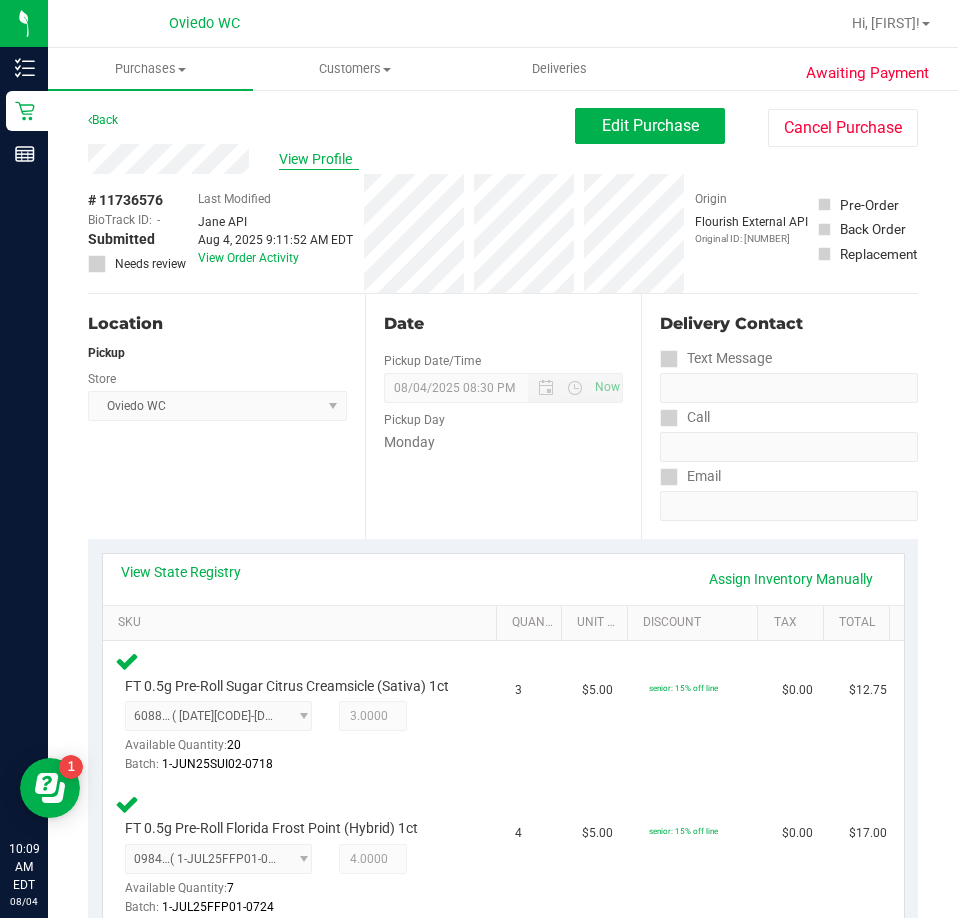 click on "View Profile" at bounding box center [319, 159] 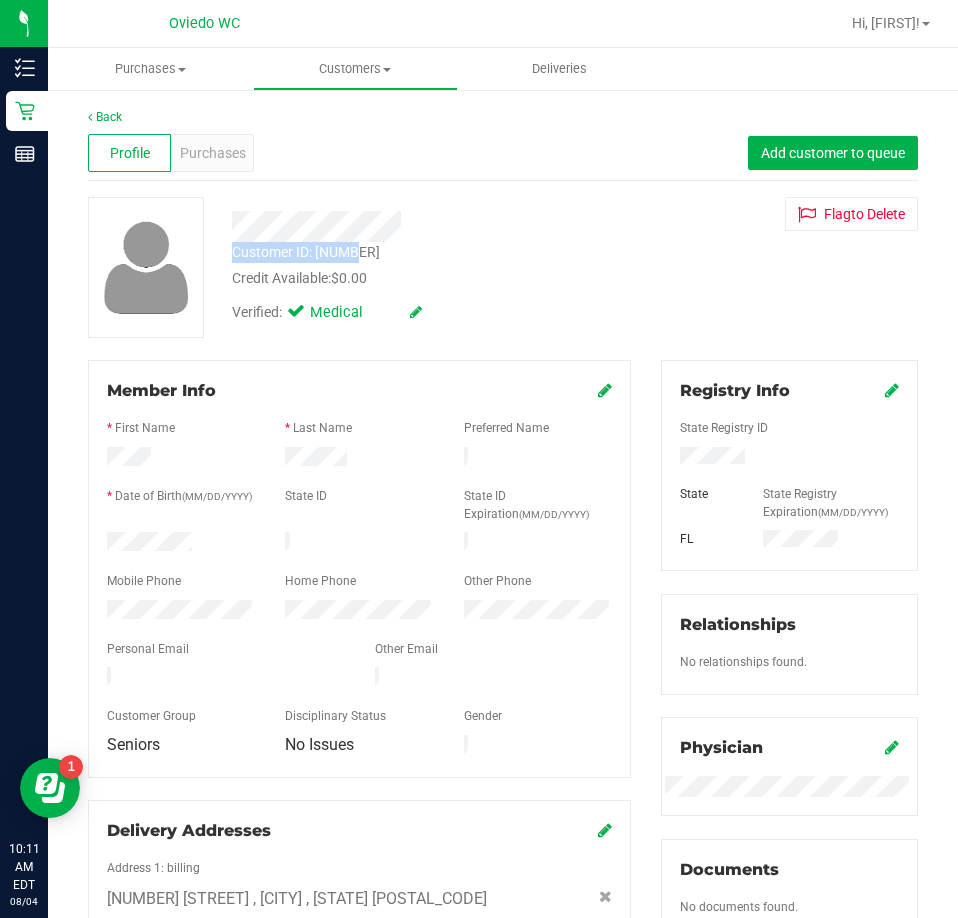drag, startPoint x: 366, startPoint y: 249, endPoint x: 229, endPoint y: 252, distance: 137.03284 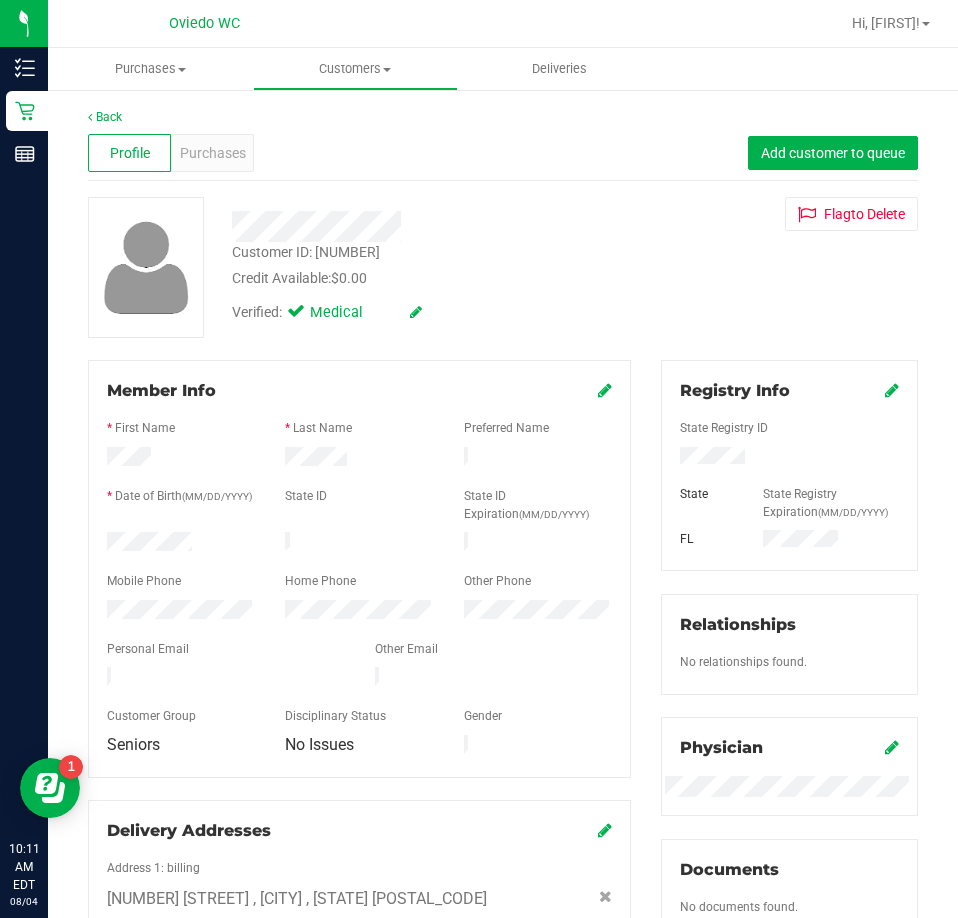 click on "Verified:
Medical" at bounding box center [432, 311] 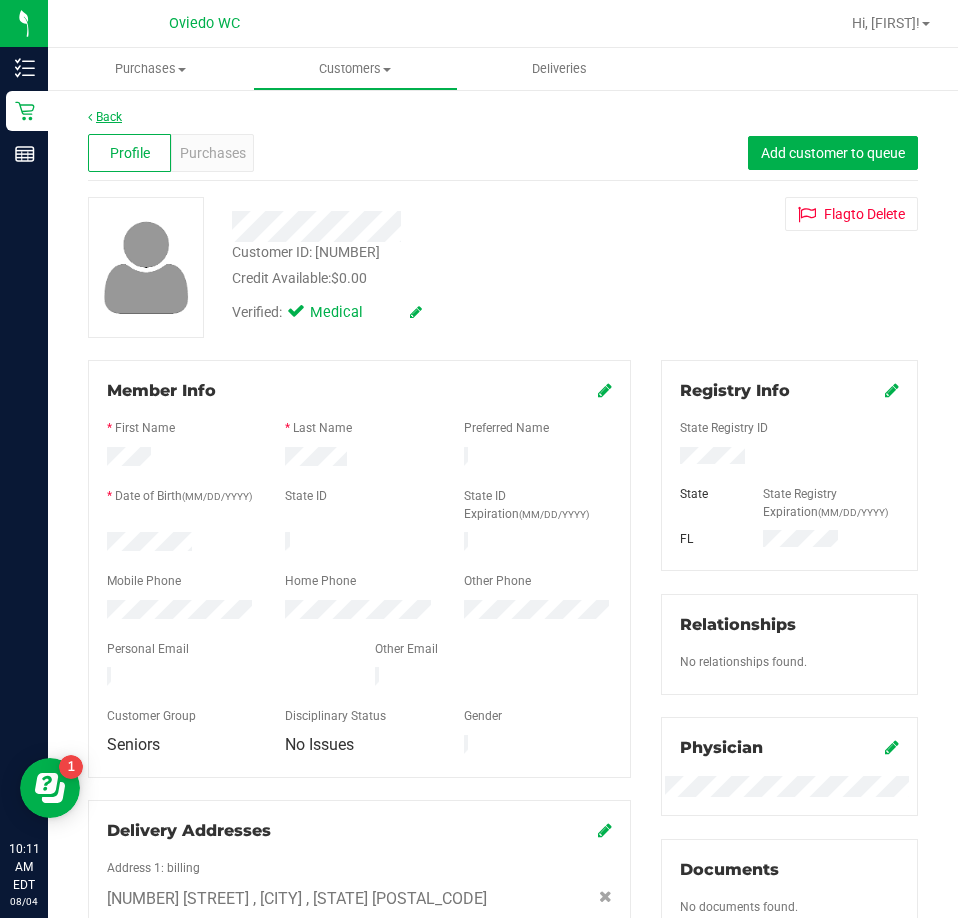 click on "Back" at bounding box center [105, 117] 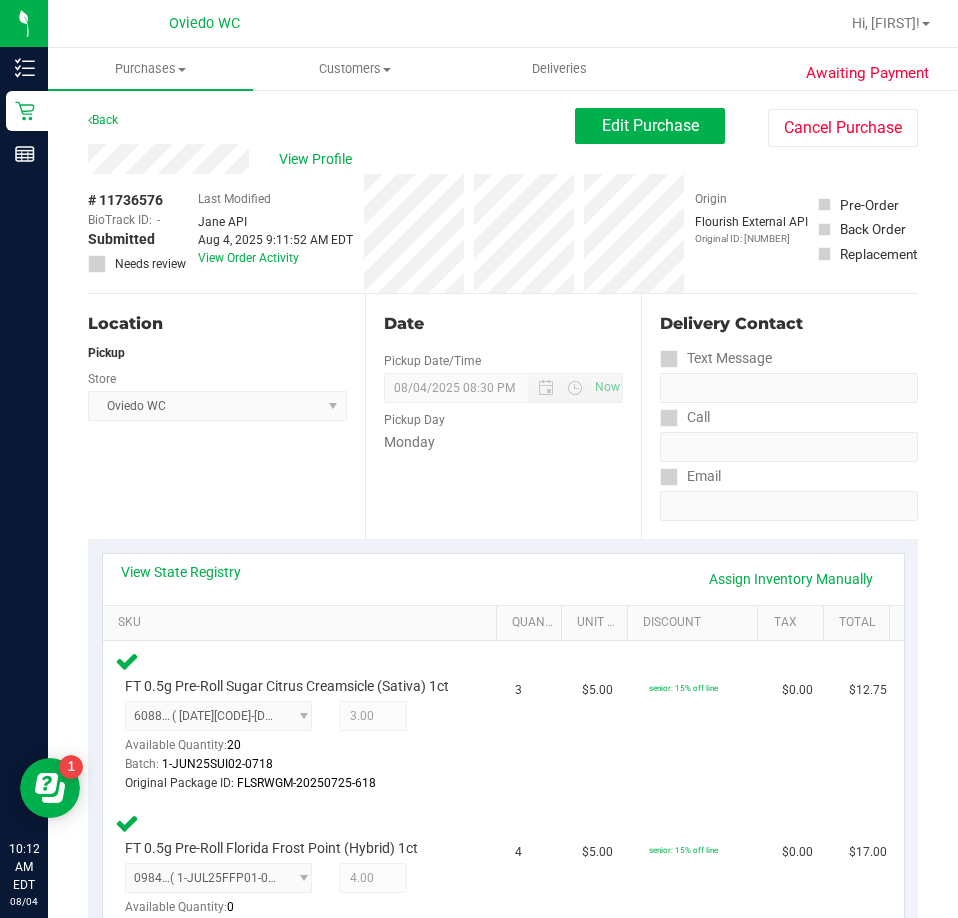 click on "Date
Pickup Date/Time
08/04/2025
Now
08/04/2025 08:30 PM
Now
Pickup Day
Monday" at bounding box center [503, 416] 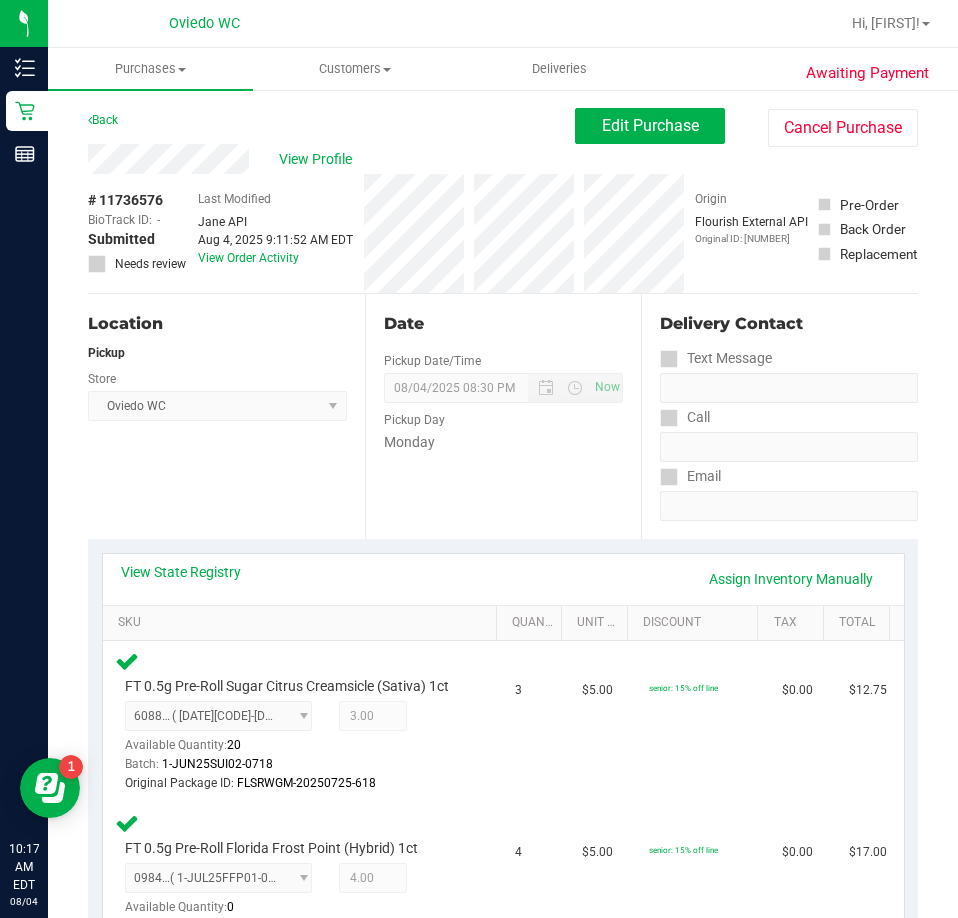 click on "Date
Pickup Date/Time
08/04/2025
Now
08/04/2025 08:30 PM
Now
Pickup Day
Monday" at bounding box center [503, 416] 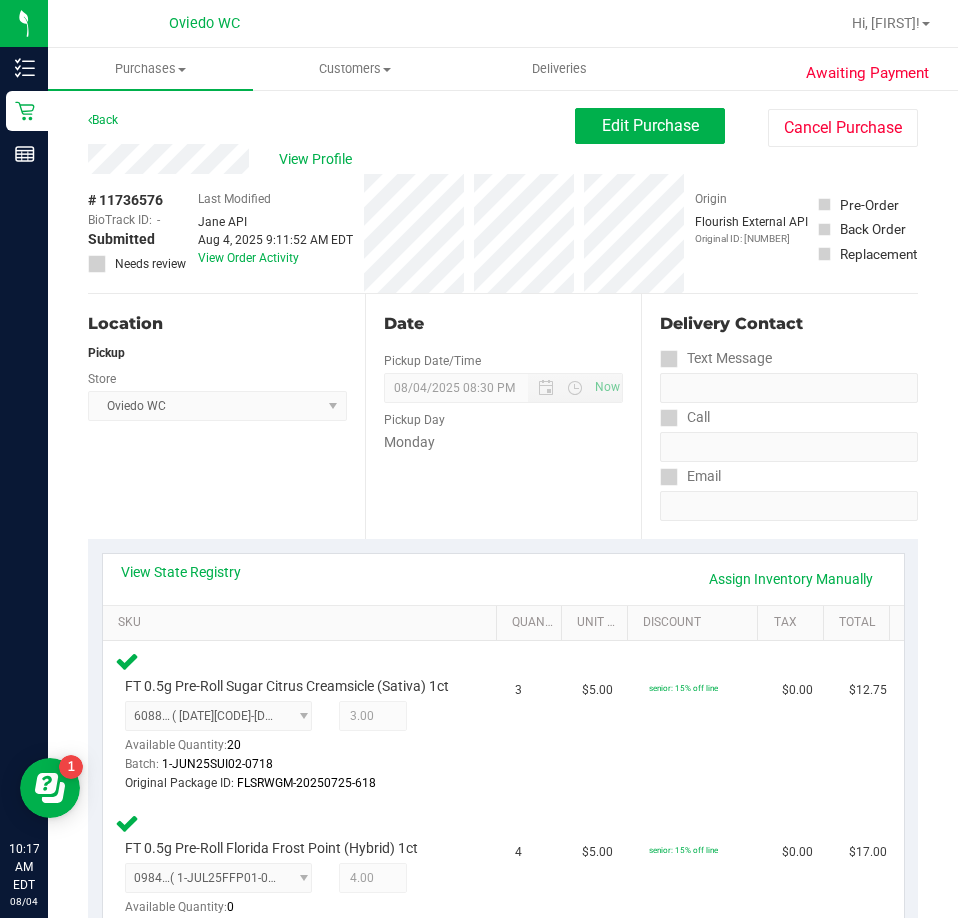 drag, startPoint x: 166, startPoint y: 199, endPoint x: 90, endPoint y: 202, distance: 76.05919 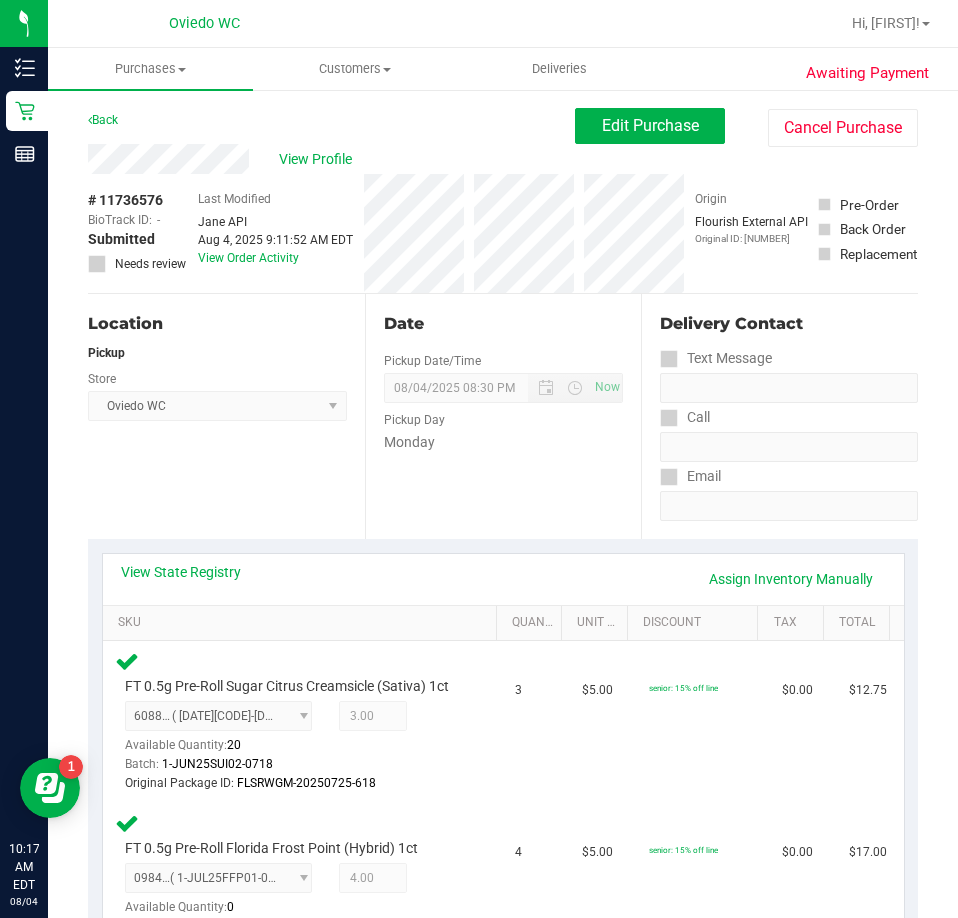 click on "# 11736576
BioTrack ID:
-
Submitted
Needs review" at bounding box center (138, 231) 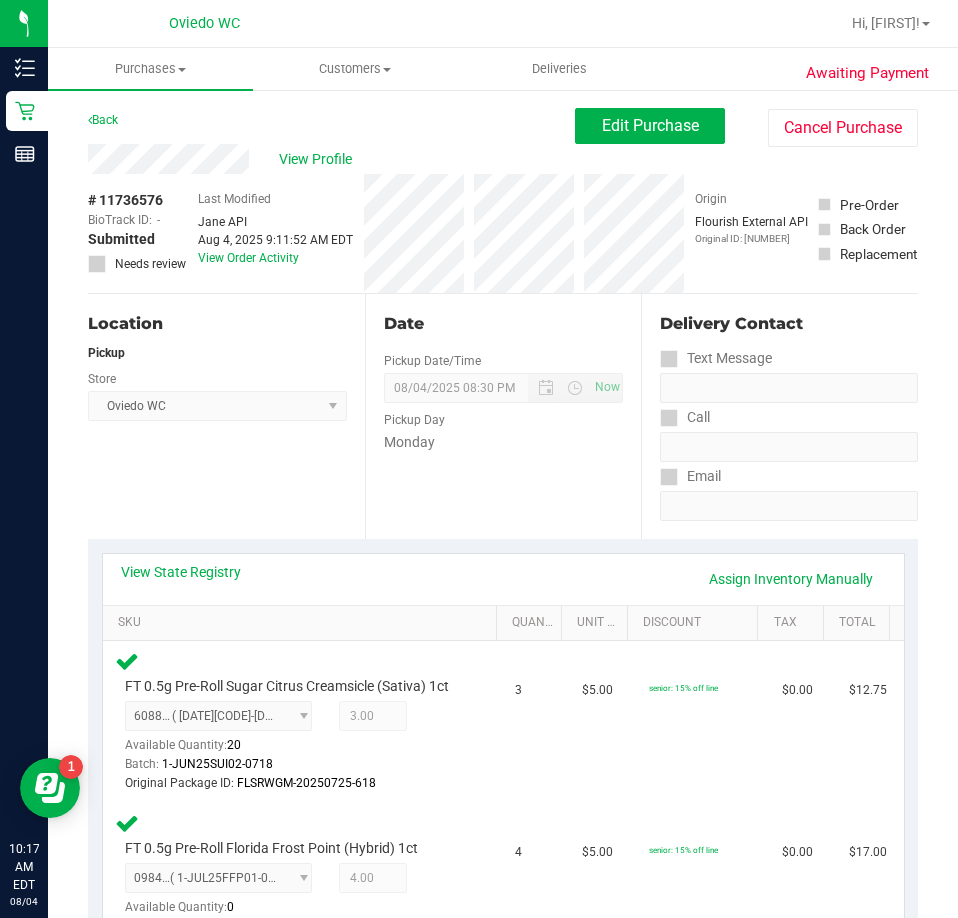 copy on "# 11736576" 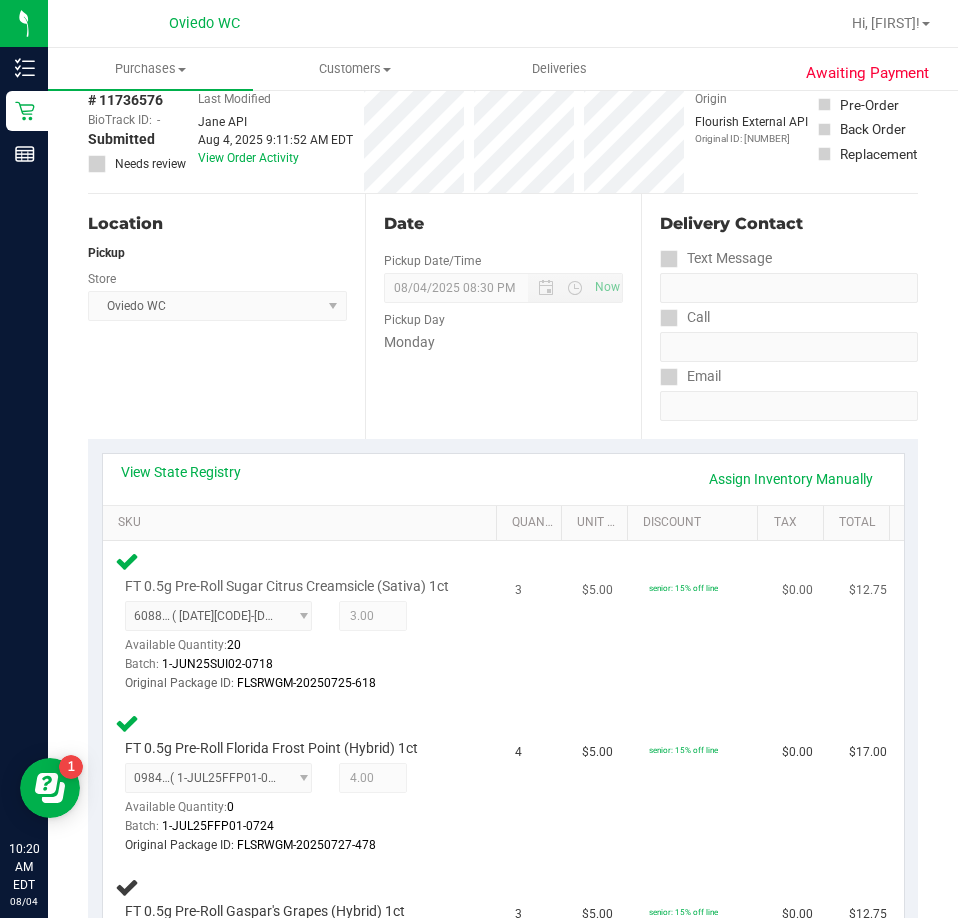 scroll, scrollTop: 0, scrollLeft: 0, axis: both 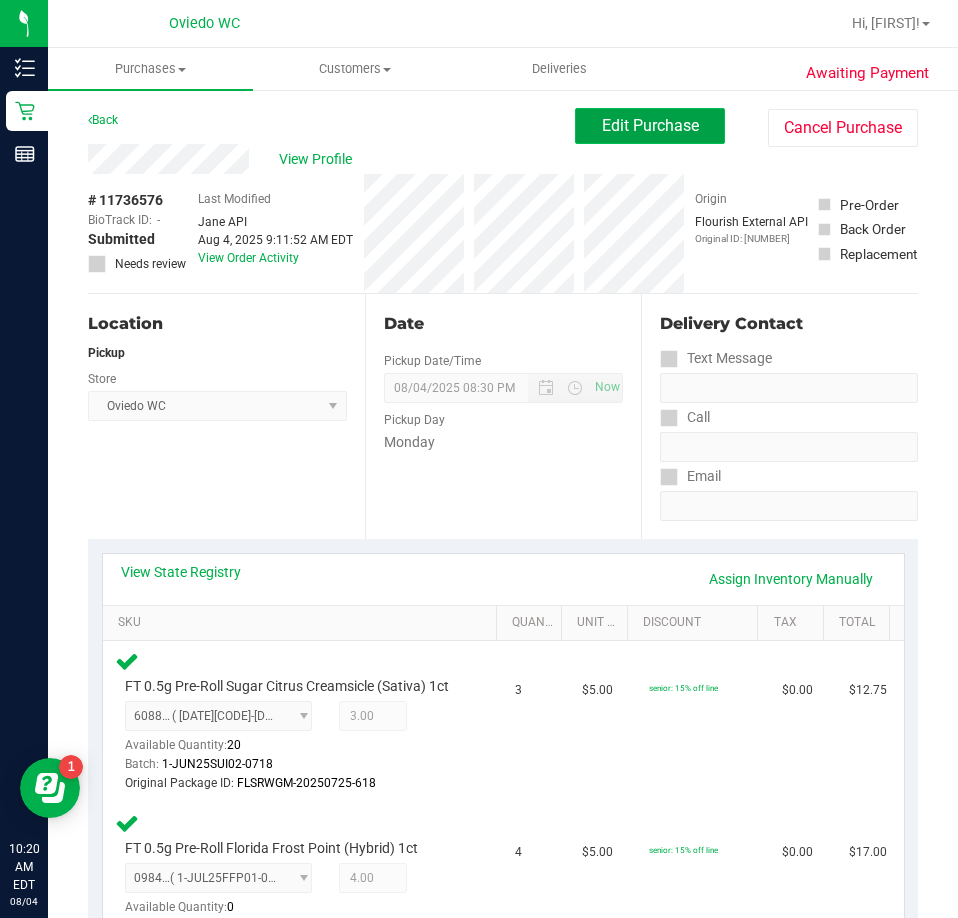 click on "Edit Purchase" at bounding box center [650, 125] 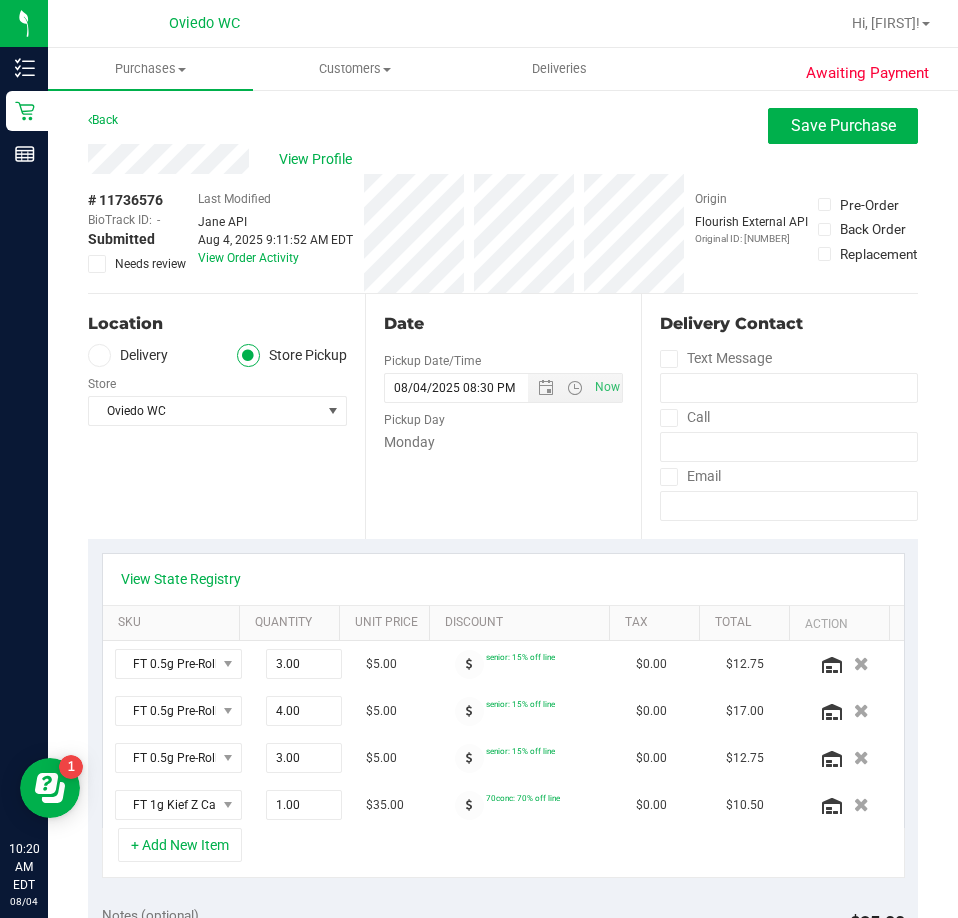 click at bounding box center [97, 264] 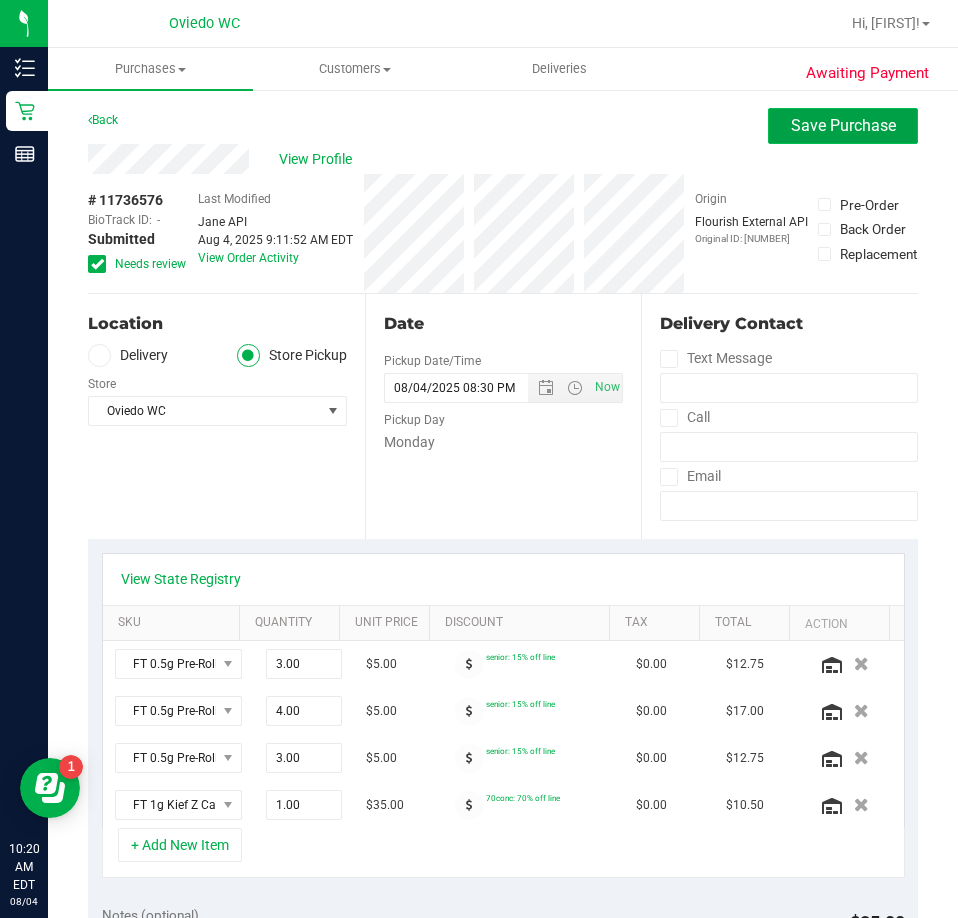 click on "Save Purchase" at bounding box center [843, 125] 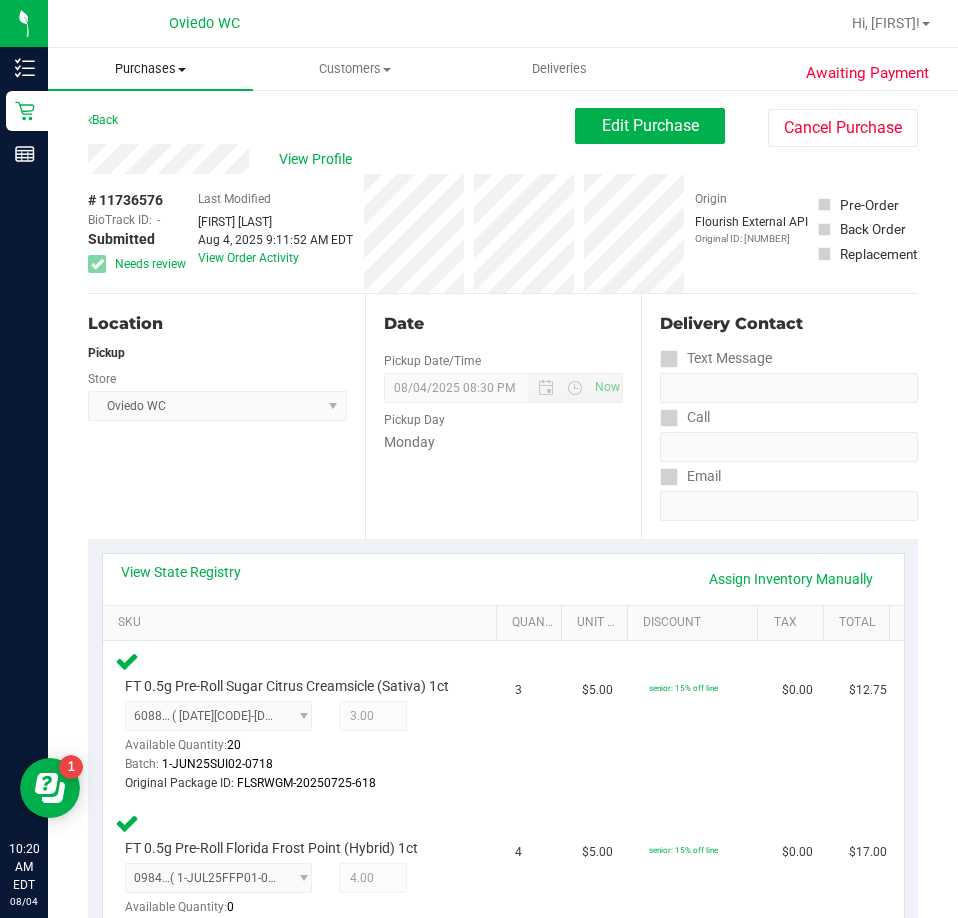 click on "Purchases" at bounding box center (150, 69) 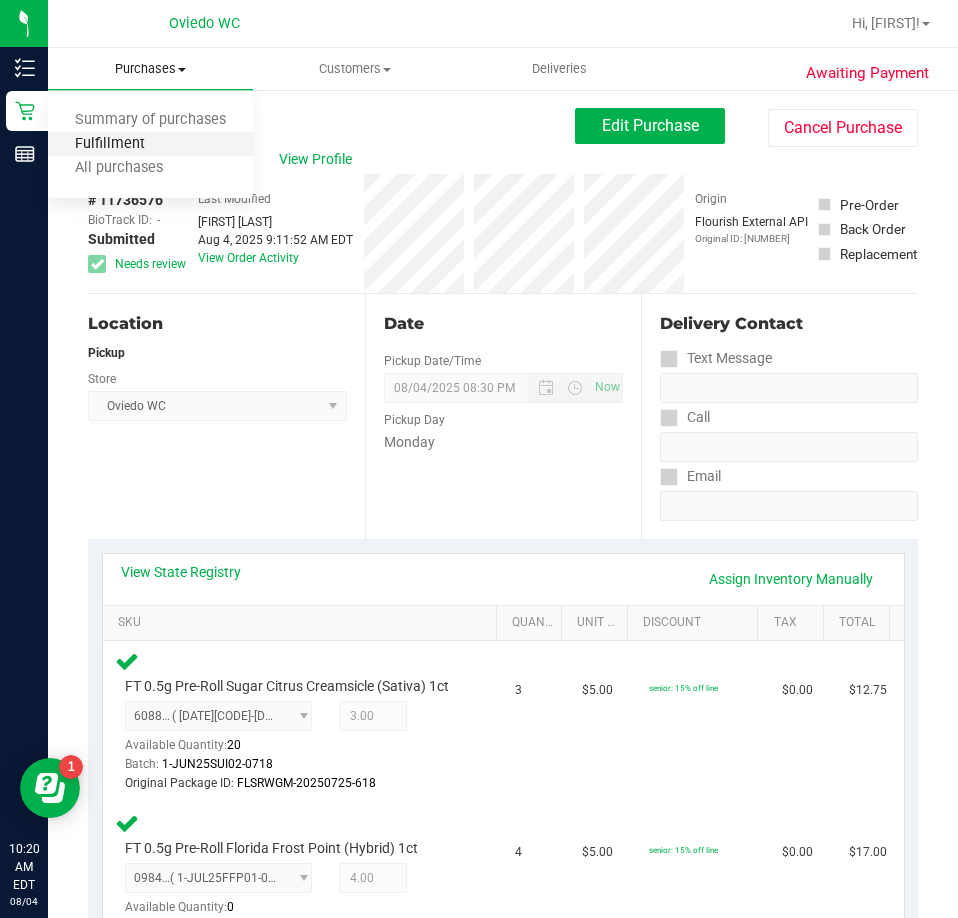 click on "Fulfillment" at bounding box center (110, 144) 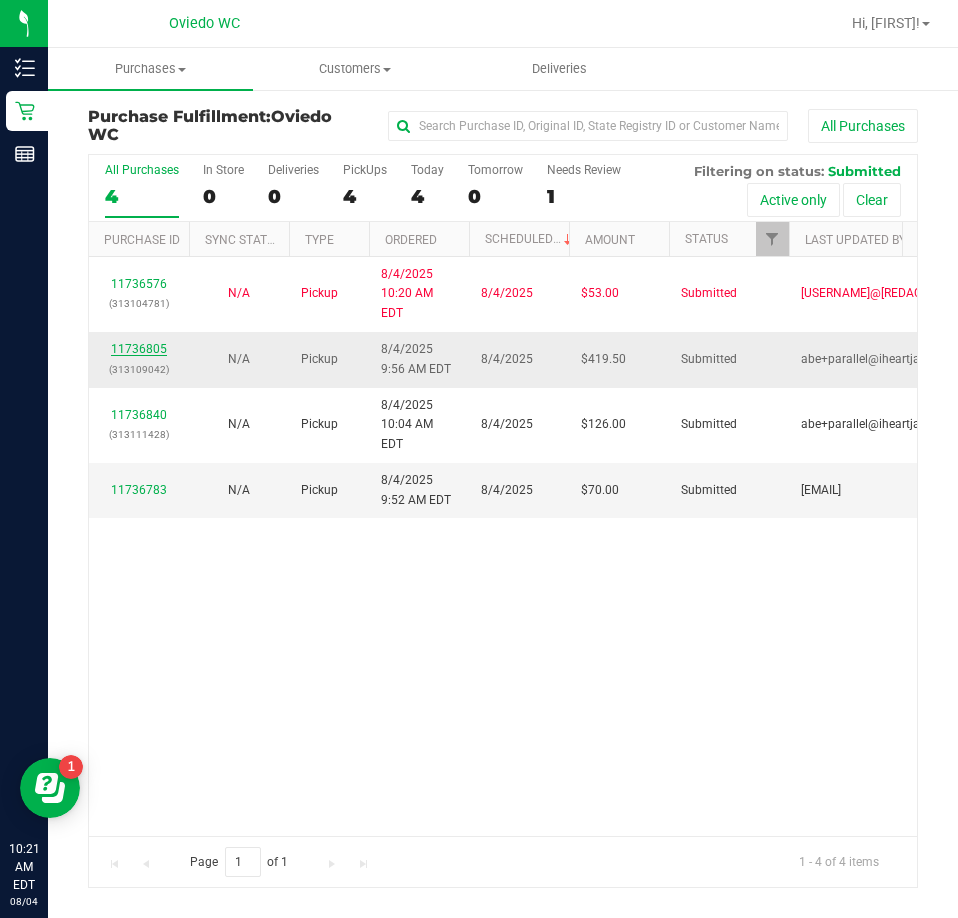 click on "11736805" at bounding box center [139, 349] 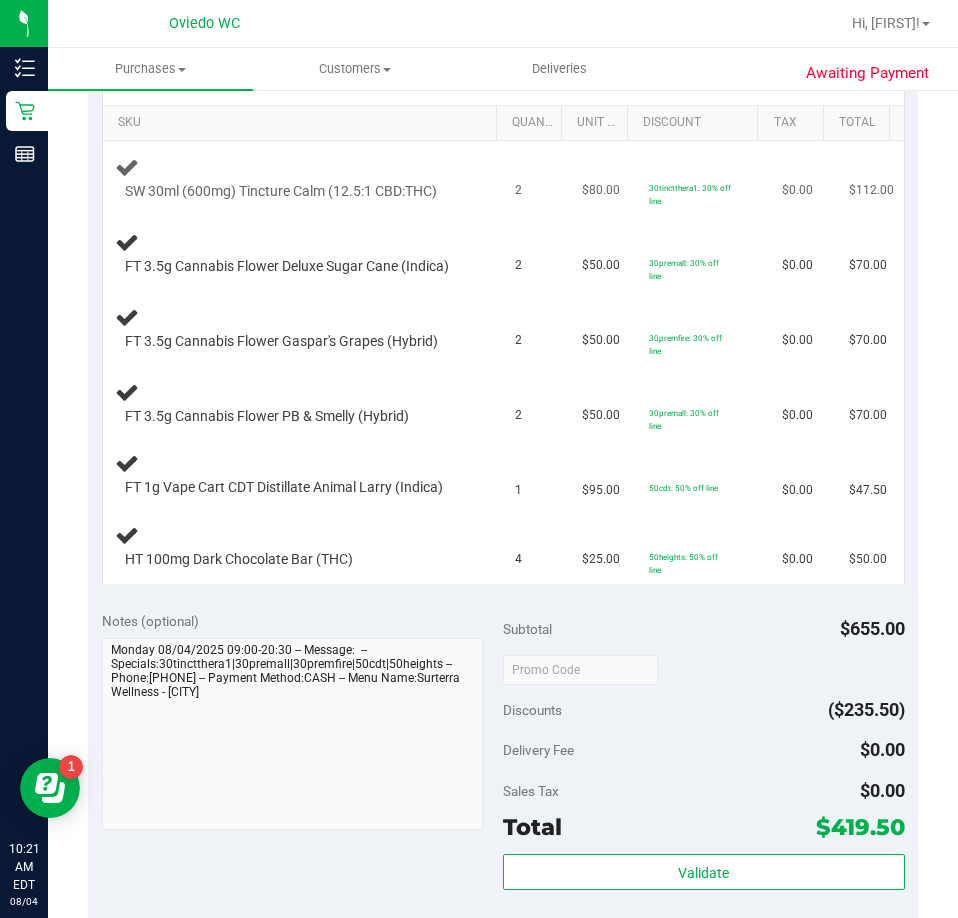 scroll, scrollTop: 400, scrollLeft: 0, axis: vertical 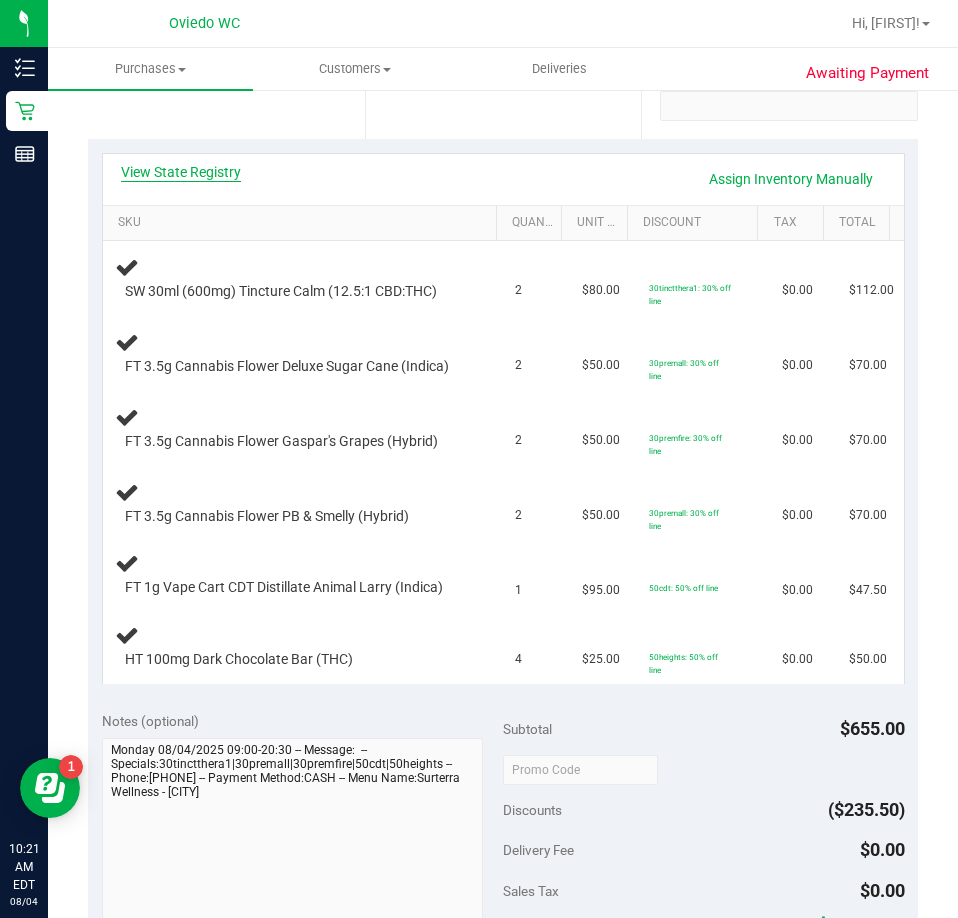 click on "View State Registry" at bounding box center [181, 172] 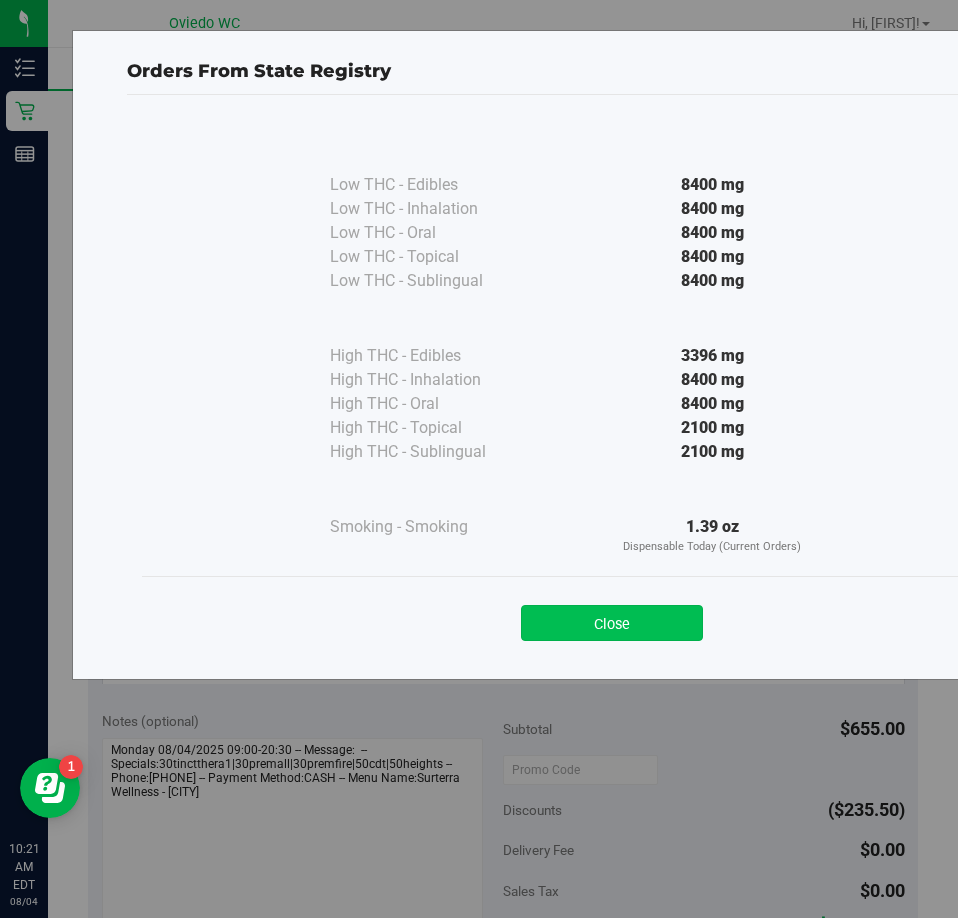 click on "Close" at bounding box center (612, 623) 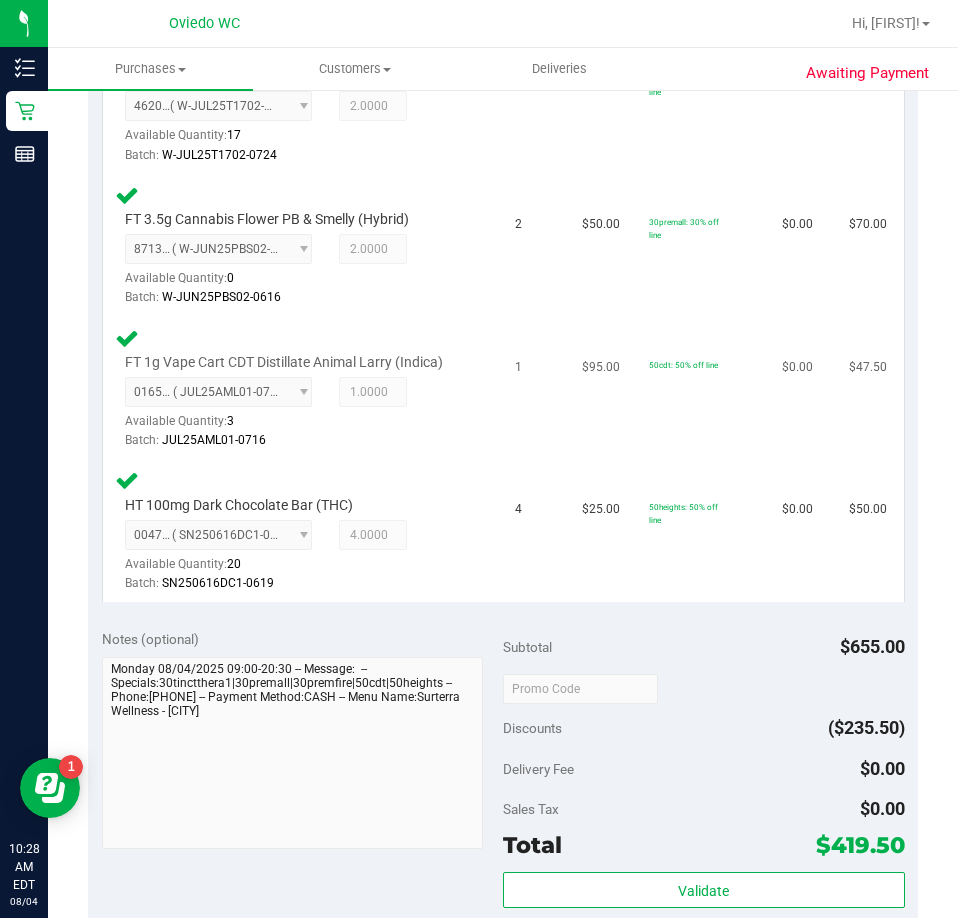 scroll, scrollTop: 1200, scrollLeft: 0, axis: vertical 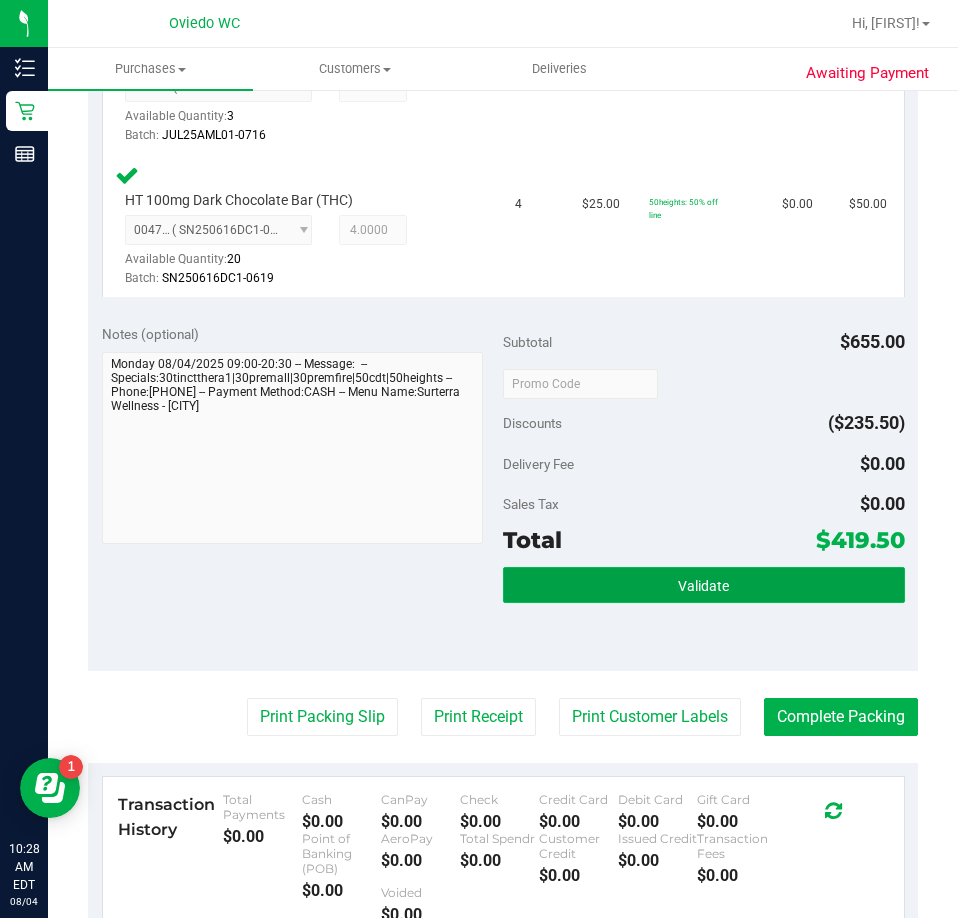 click on "Validate" at bounding box center (703, 586) 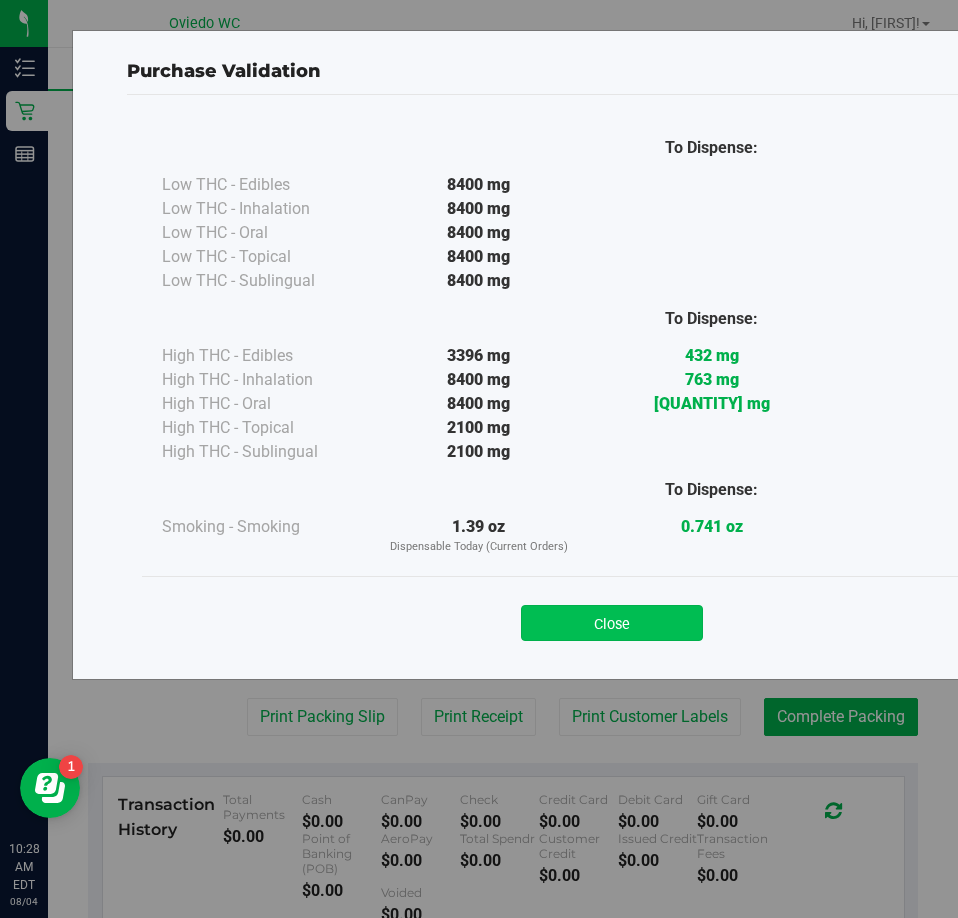 click on "Close" at bounding box center (612, 623) 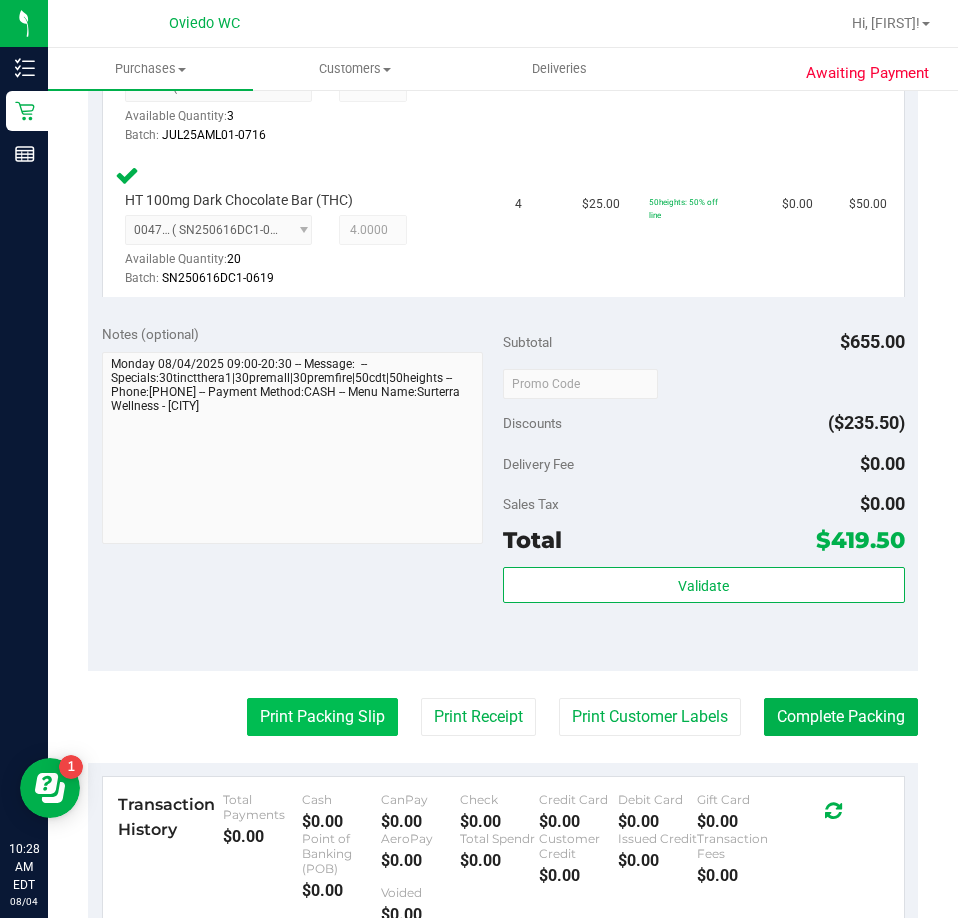 click on "Print Packing Slip" at bounding box center [322, 717] 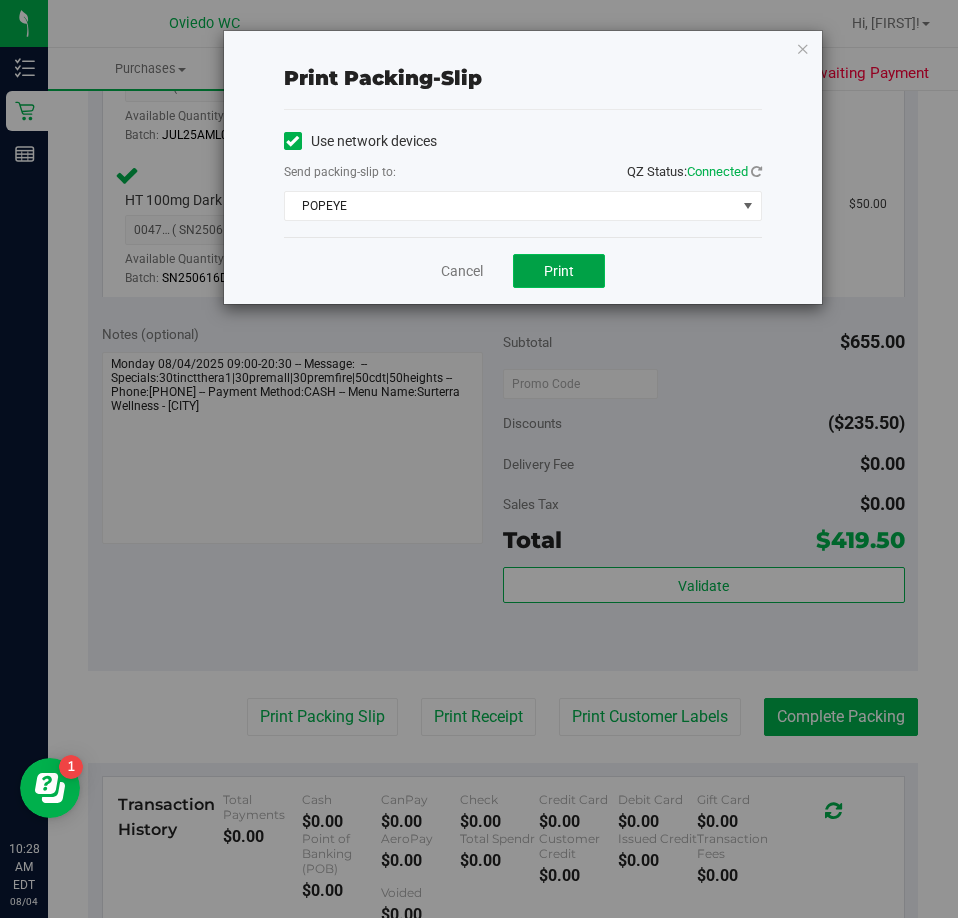 click on "Print" at bounding box center [559, 271] 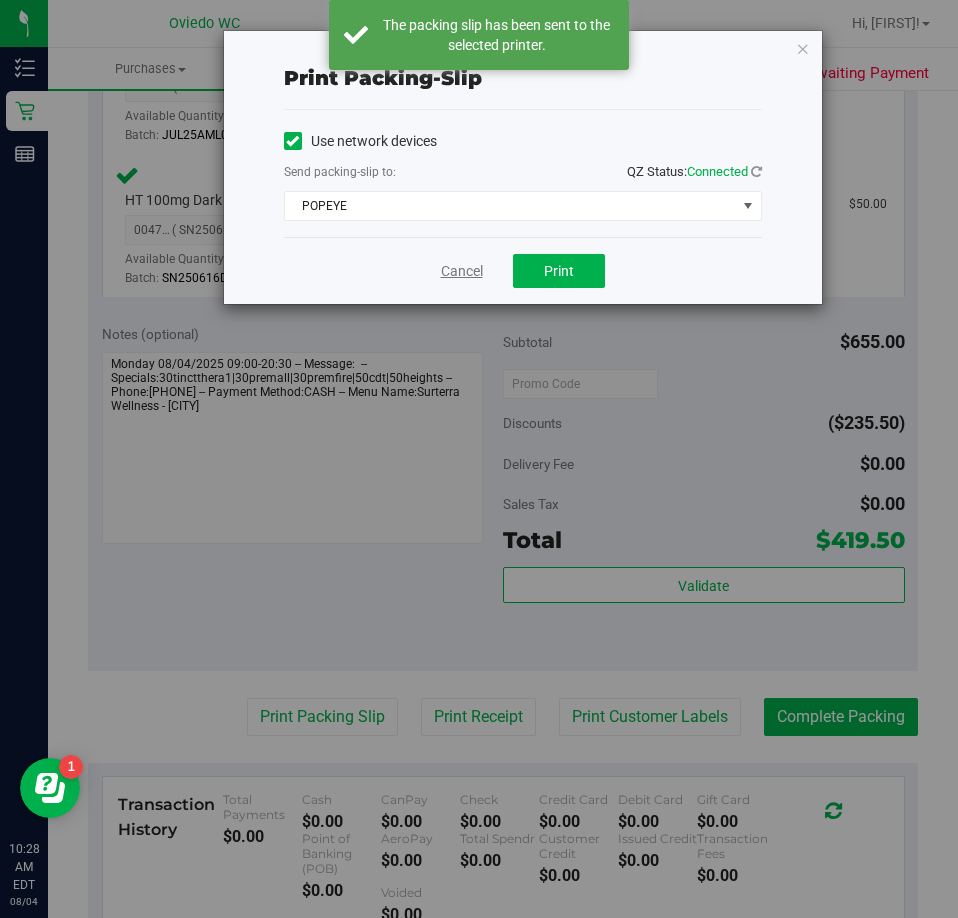 click on "Cancel" at bounding box center (462, 271) 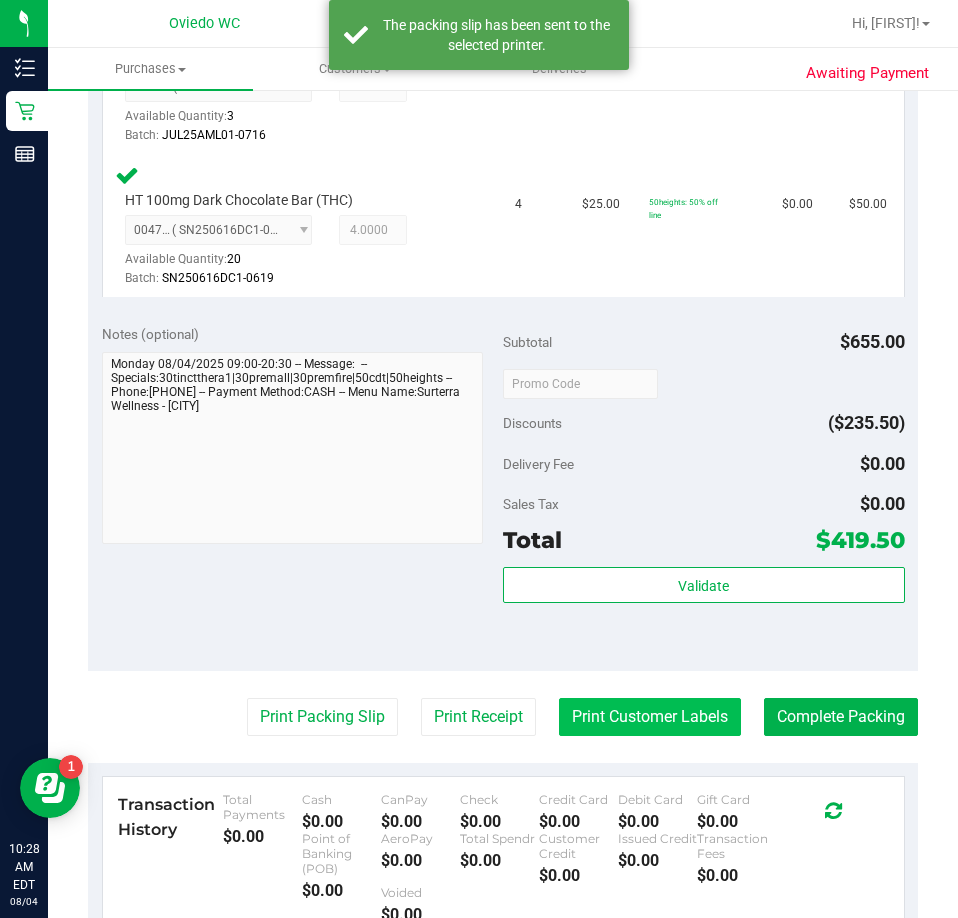 click on "Print Customer Labels" at bounding box center (650, 717) 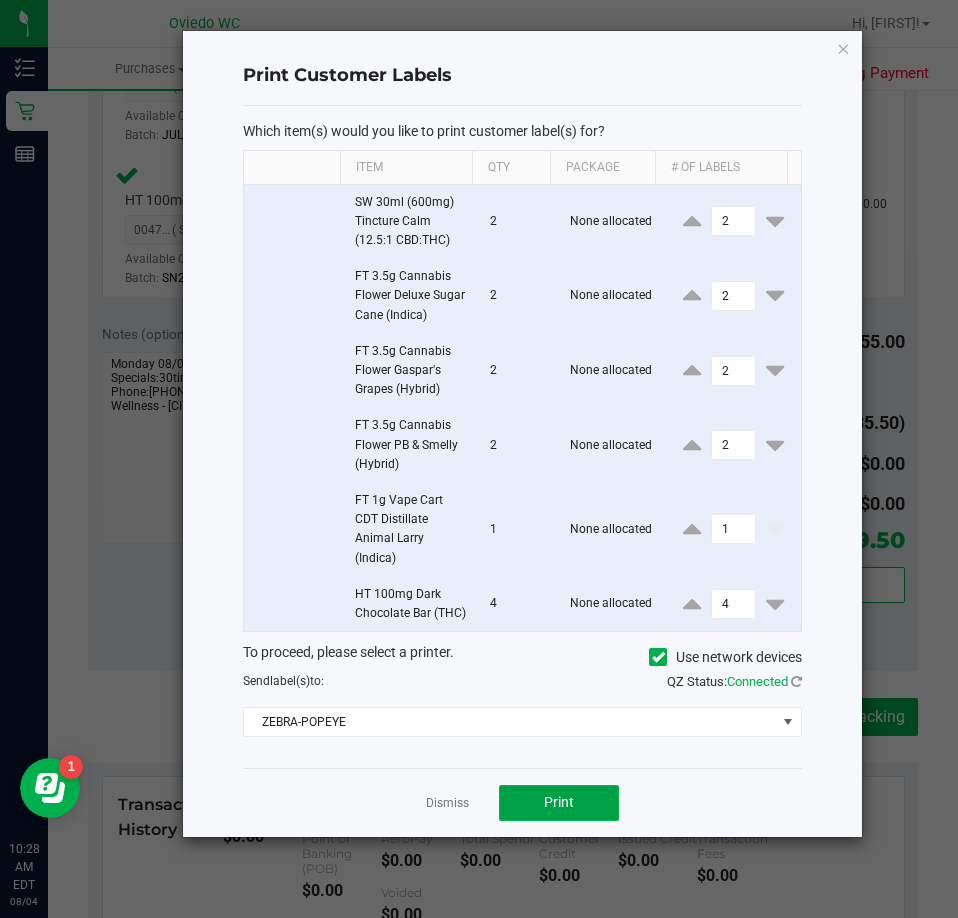 click on "Print" 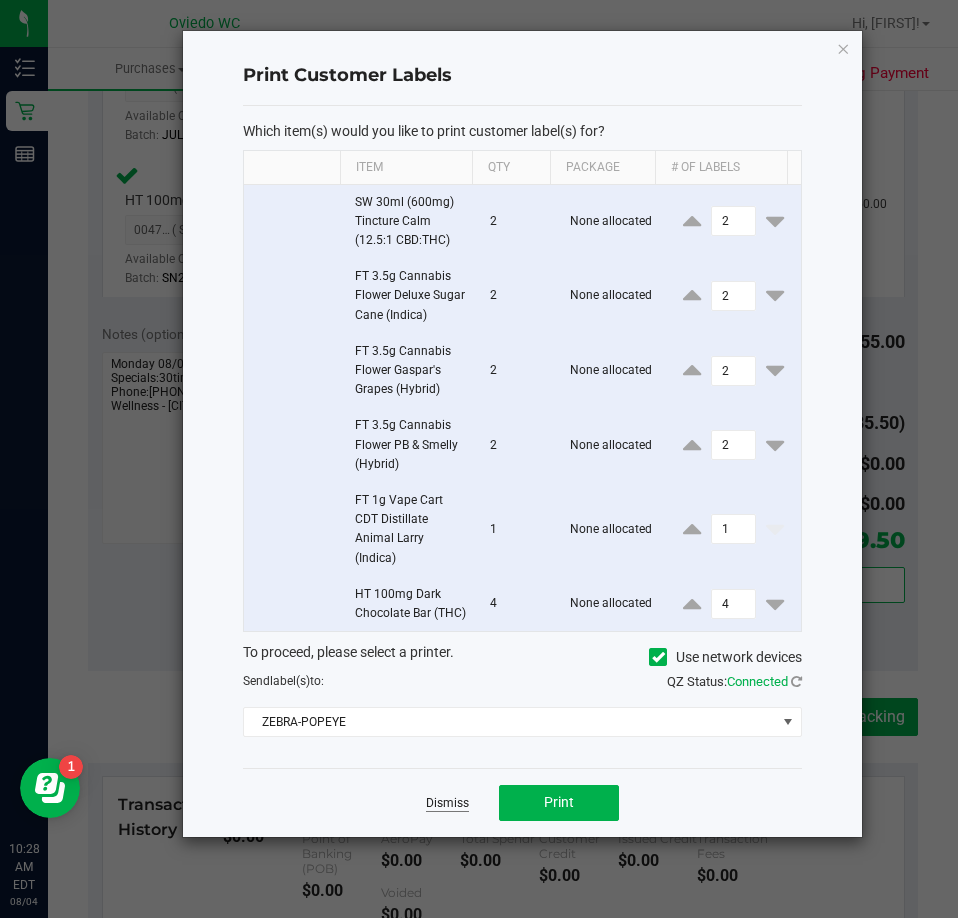 click on "Dismiss" 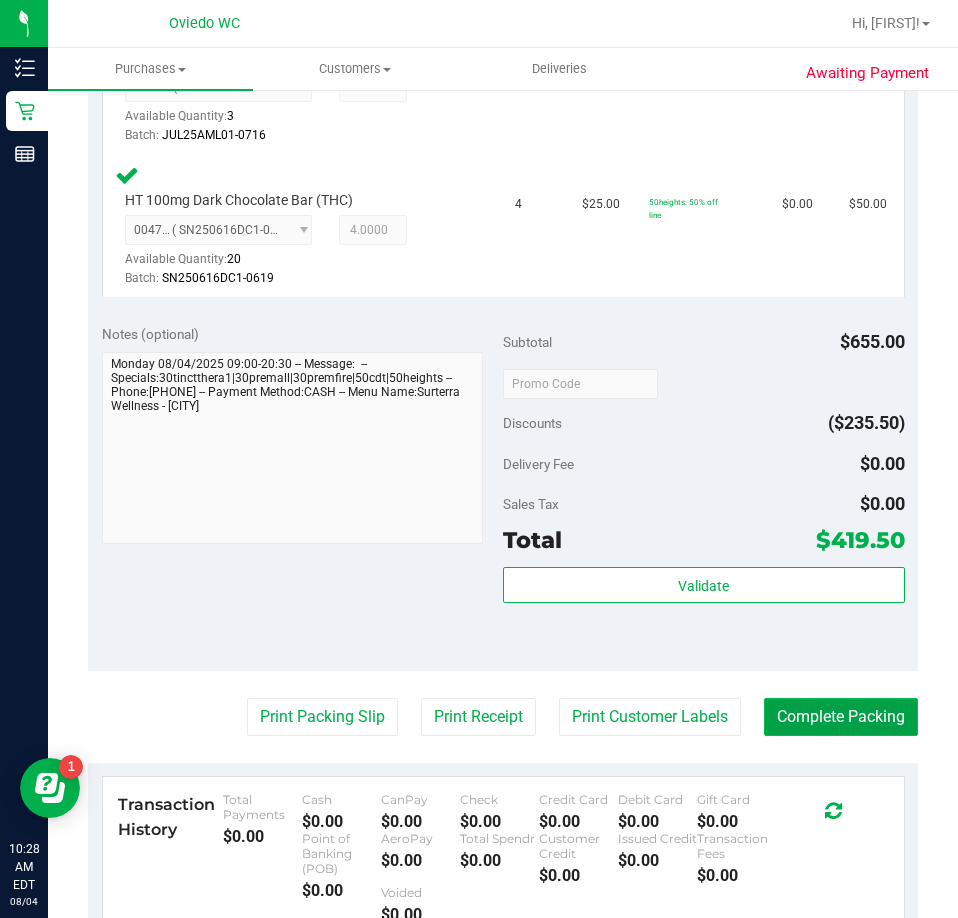 click on "Complete Packing" at bounding box center [841, 717] 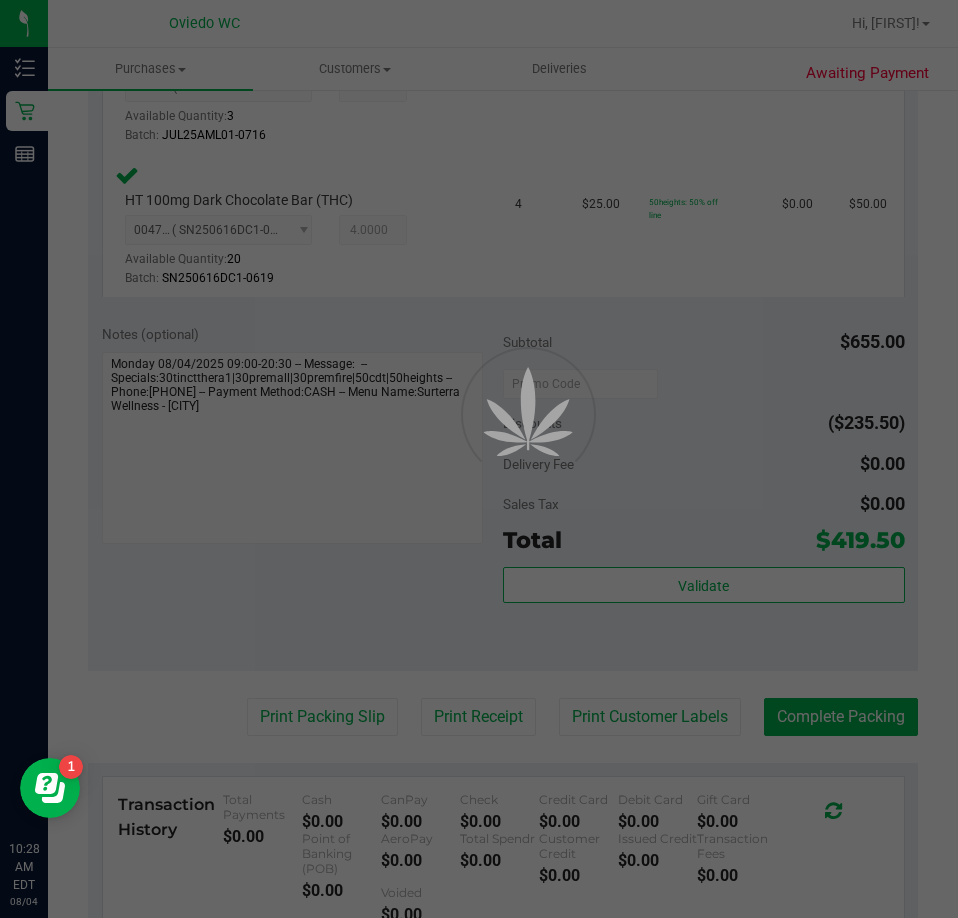 scroll, scrollTop: 0, scrollLeft: 0, axis: both 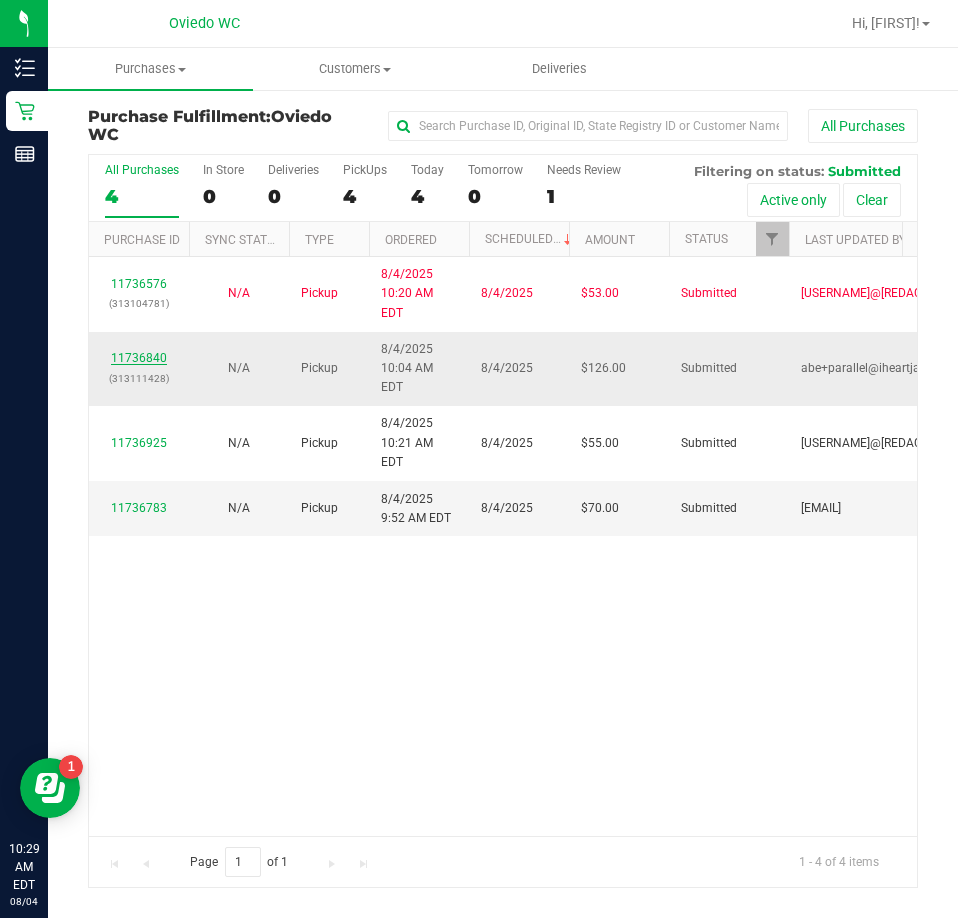 click on "11736840" at bounding box center [139, 358] 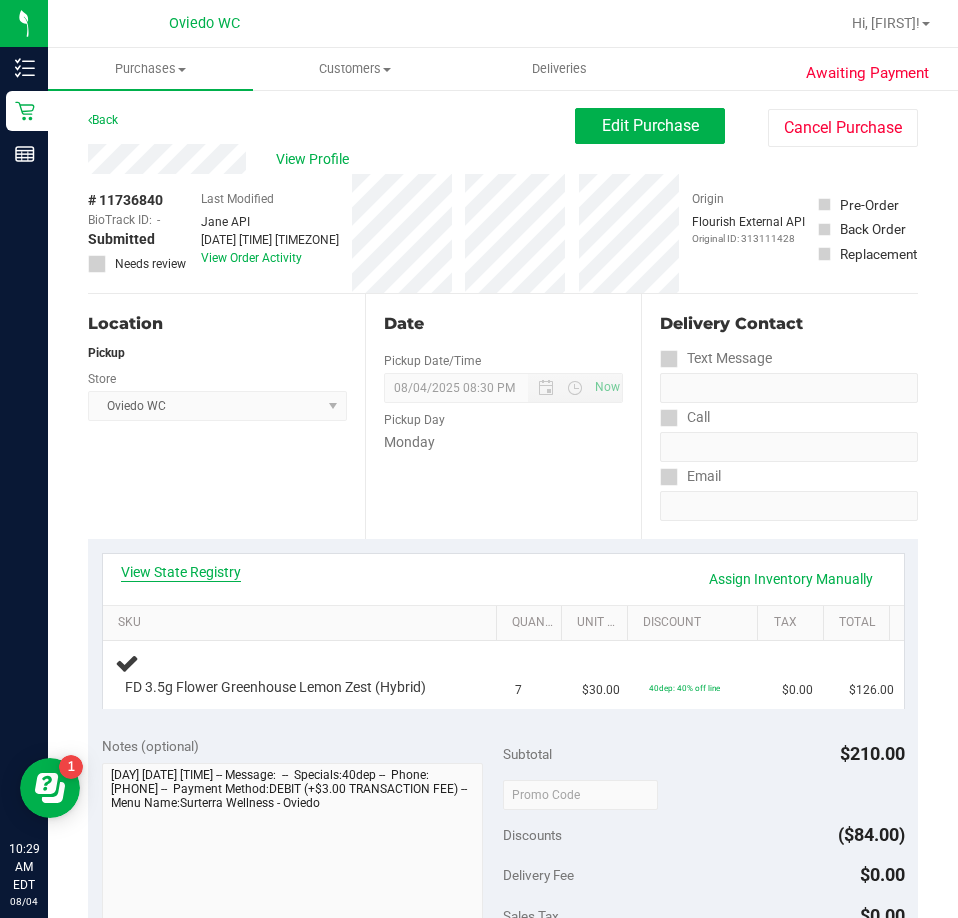 click on "View State Registry" at bounding box center (181, 572) 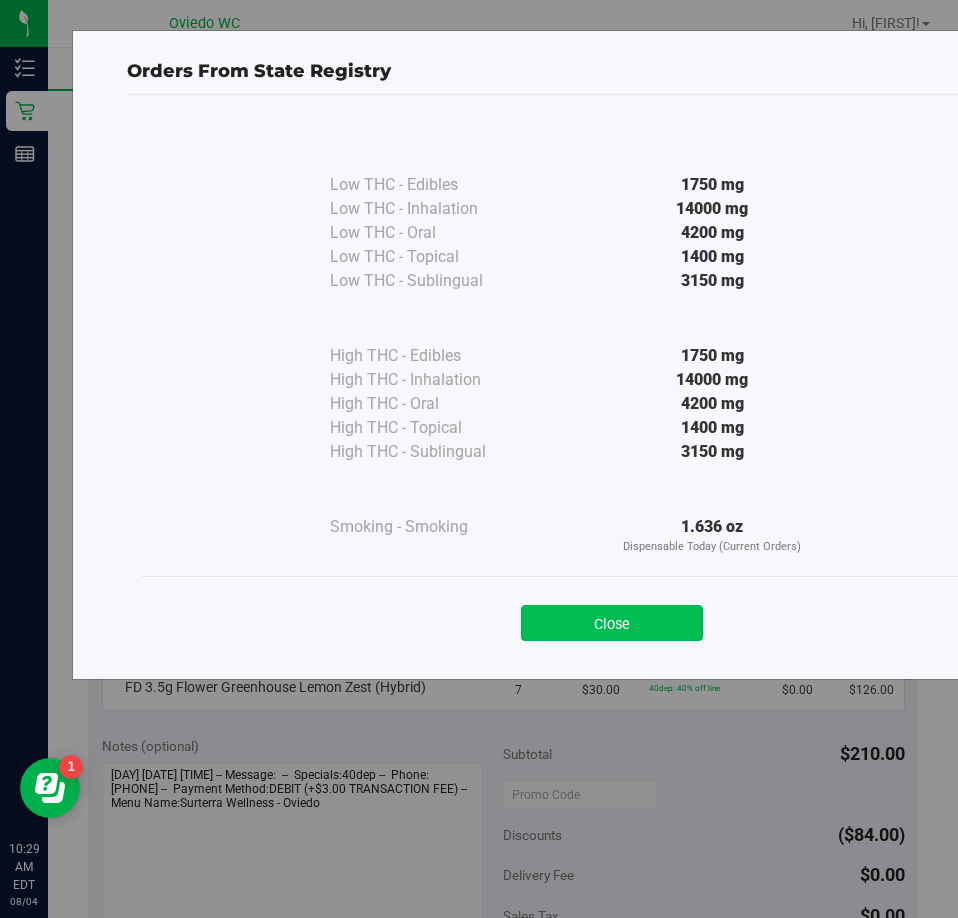 click on "Close" at bounding box center (612, 623) 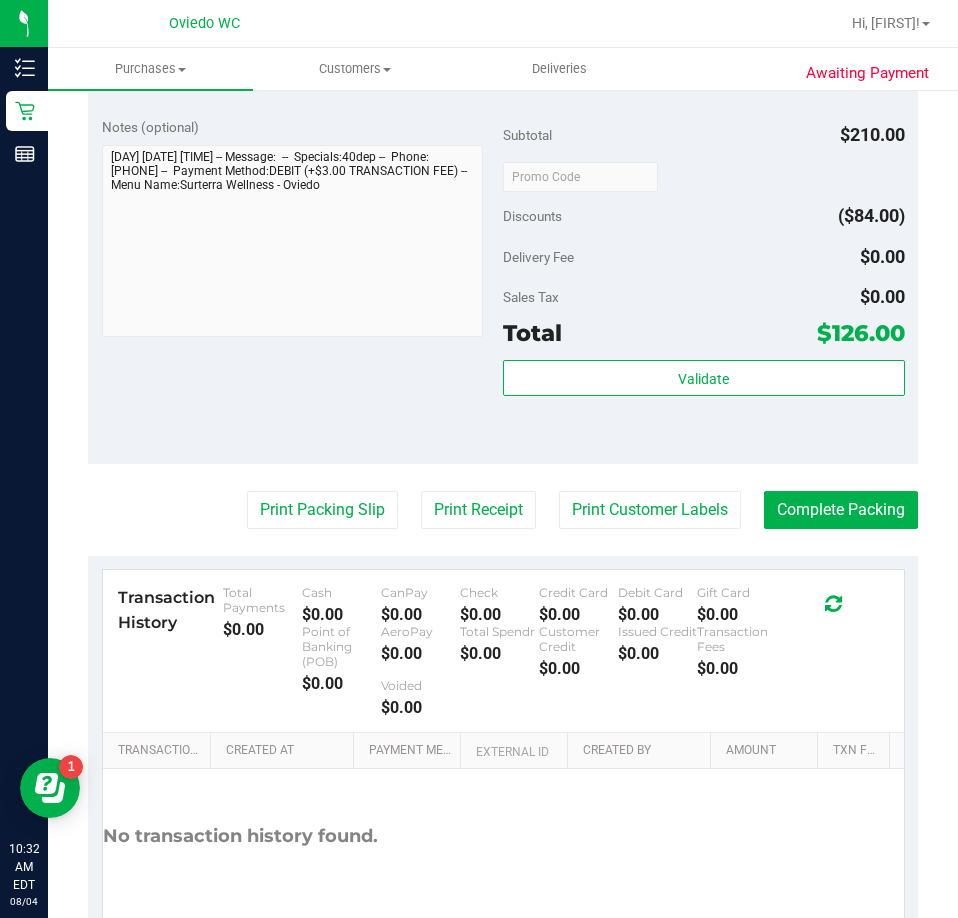 scroll, scrollTop: 700, scrollLeft: 0, axis: vertical 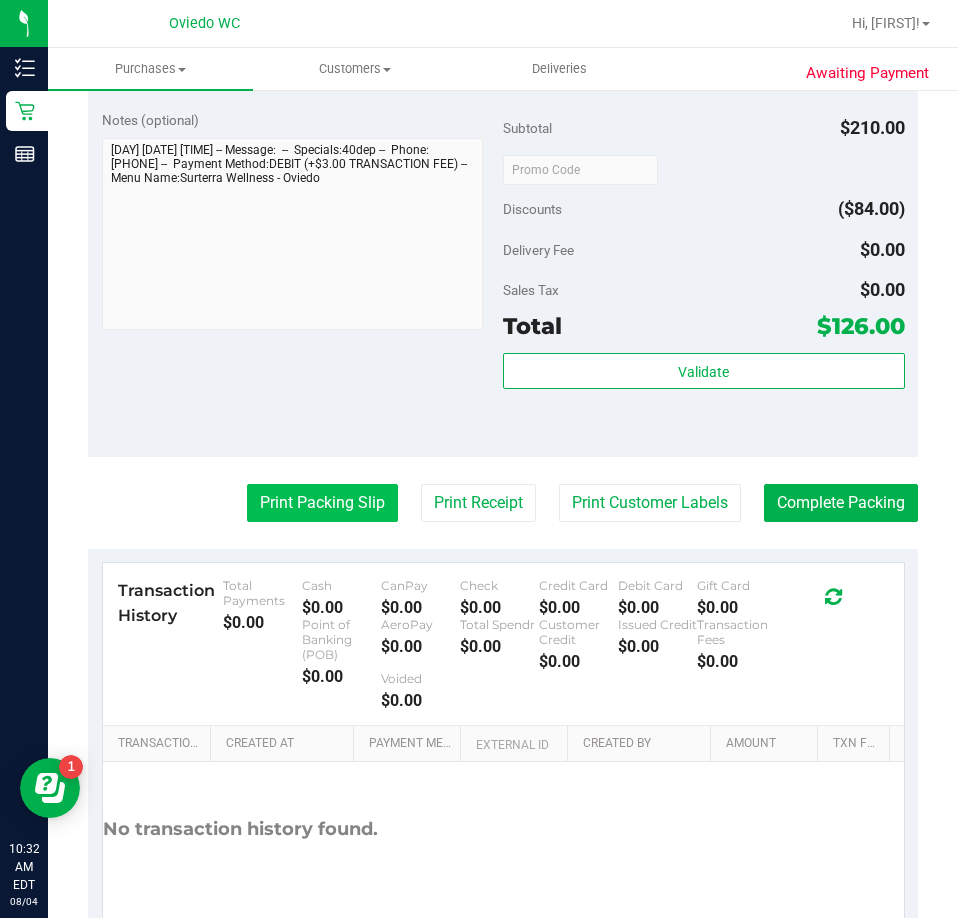 click on "Print Packing Slip" at bounding box center [322, 503] 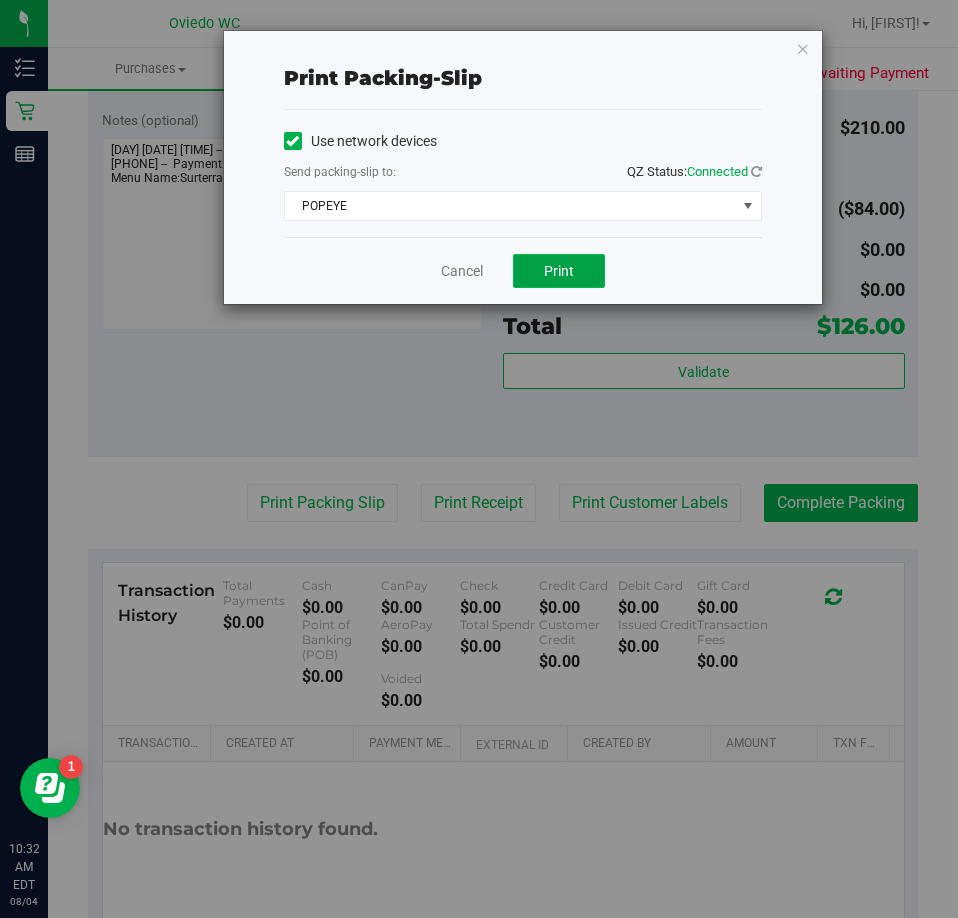 click on "Print" at bounding box center (559, 271) 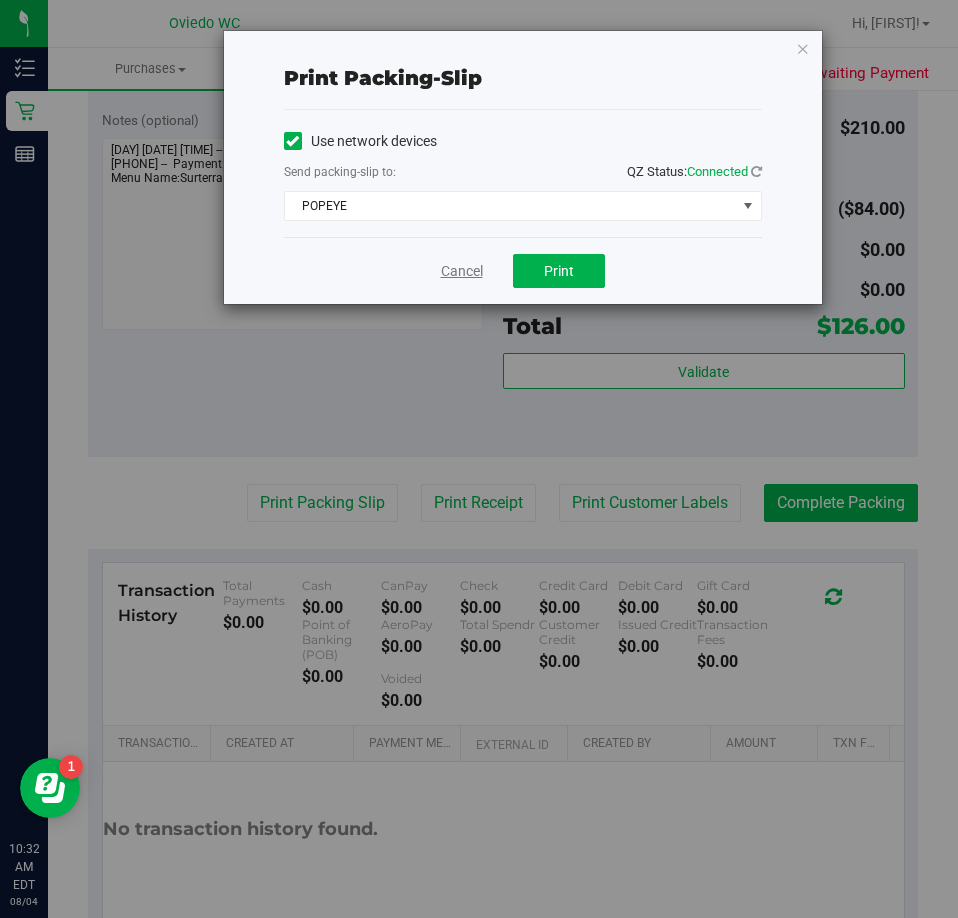 click on "Cancel" at bounding box center [462, 271] 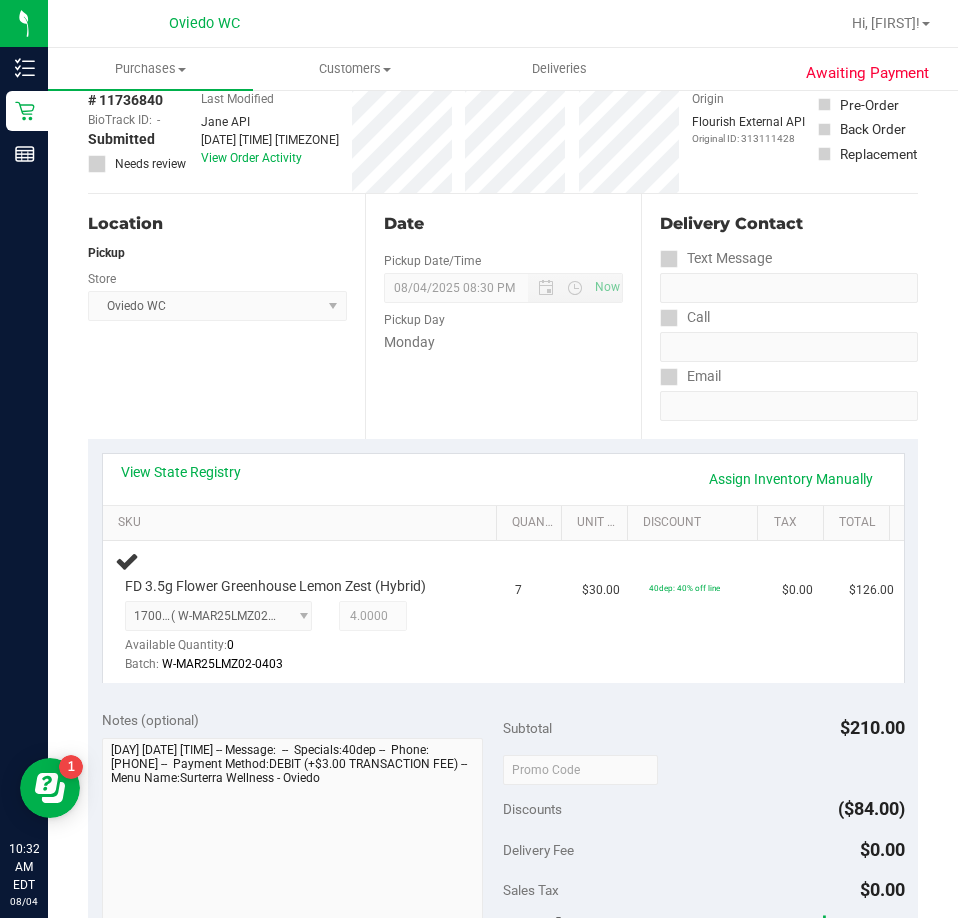 scroll, scrollTop: 0, scrollLeft: 0, axis: both 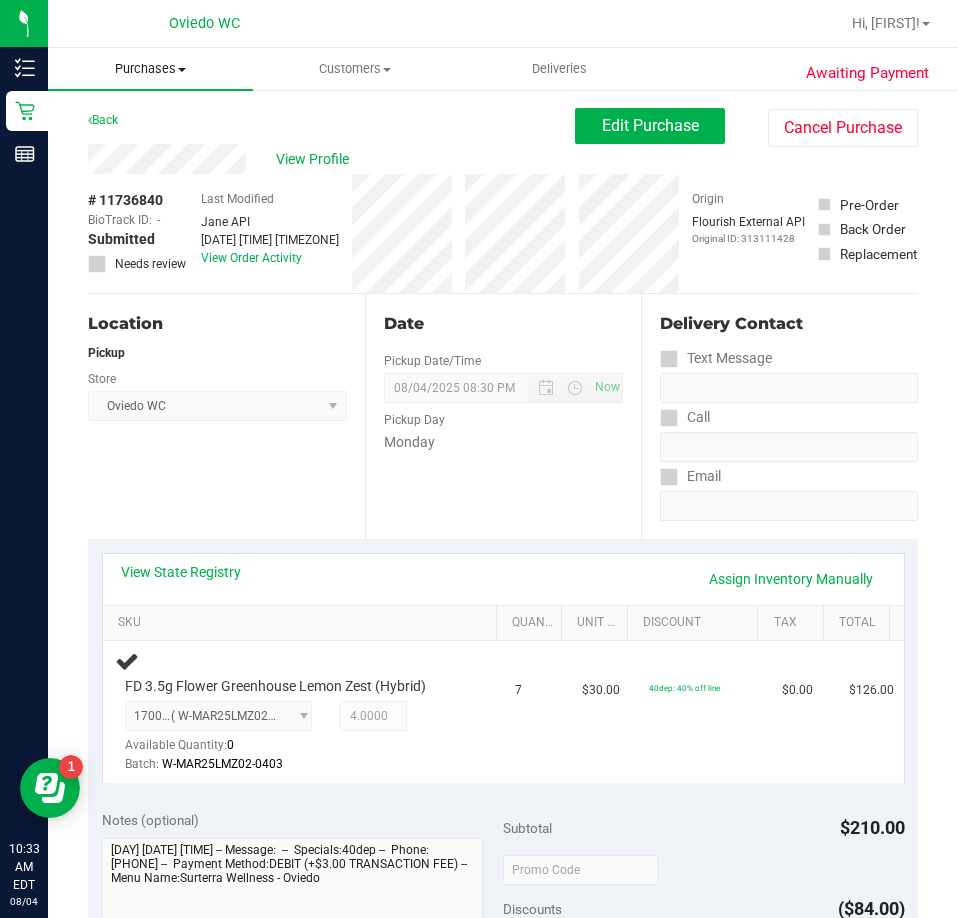 click on "Purchases" at bounding box center (150, 69) 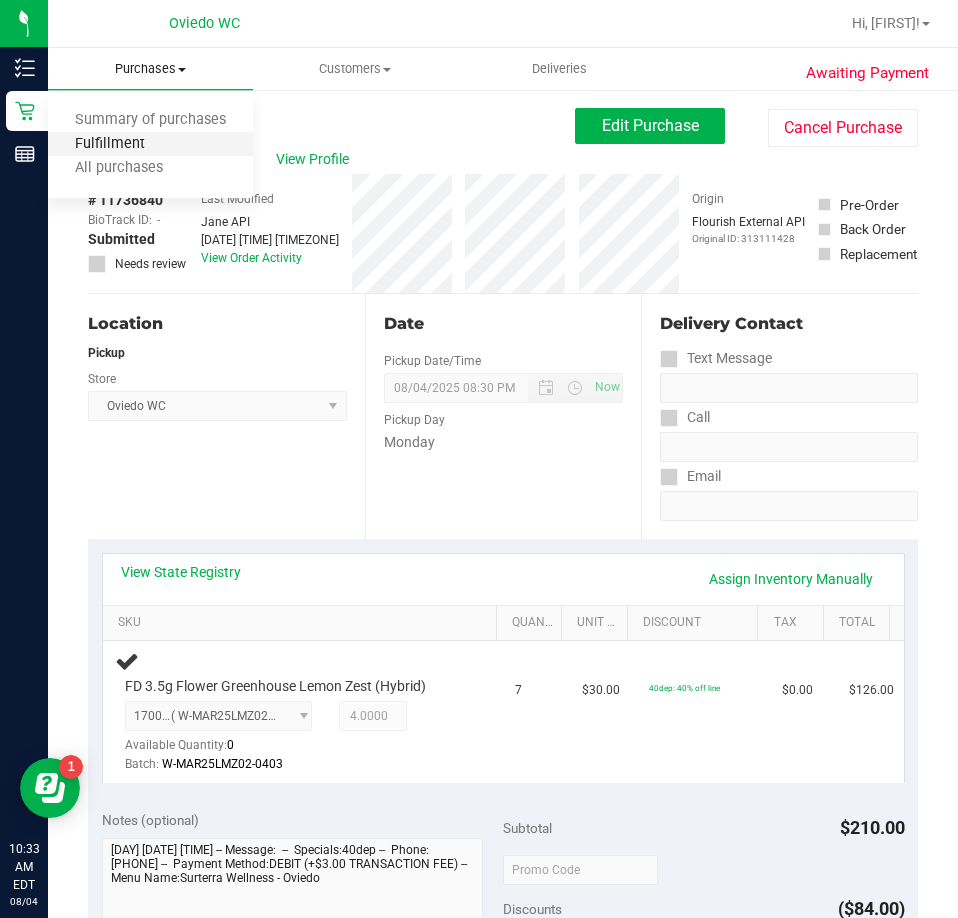 click on "Fulfillment" at bounding box center [110, 144] 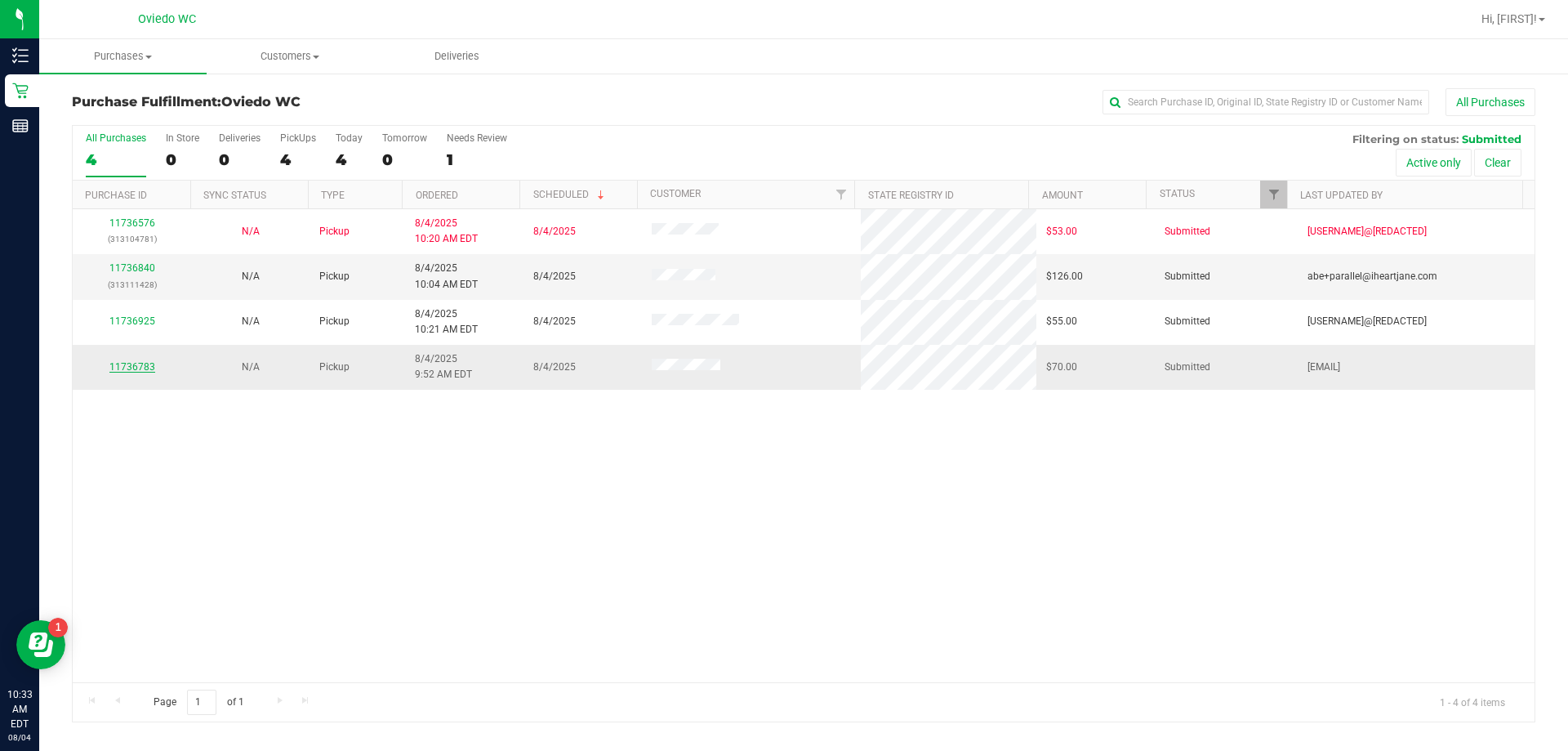 click on "11736783" at bounding box center (132, 367) 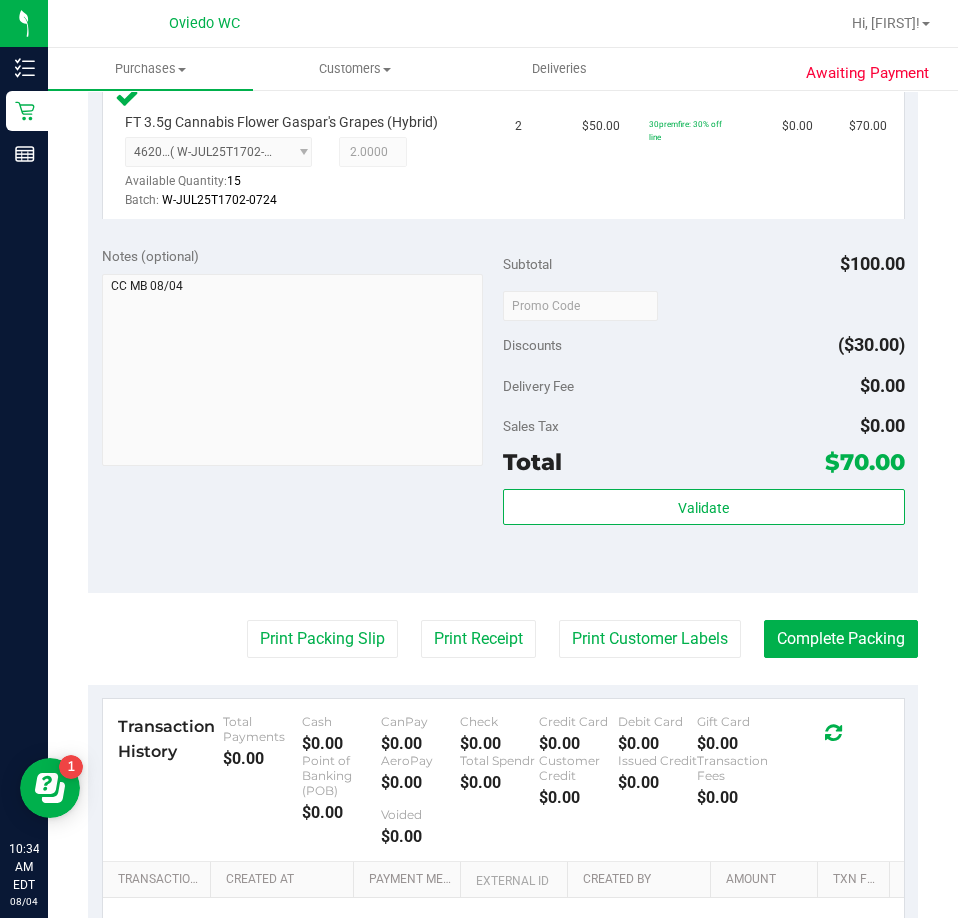 scroll, scrollTop: 600, scrollLeft: 0, axis: vertical 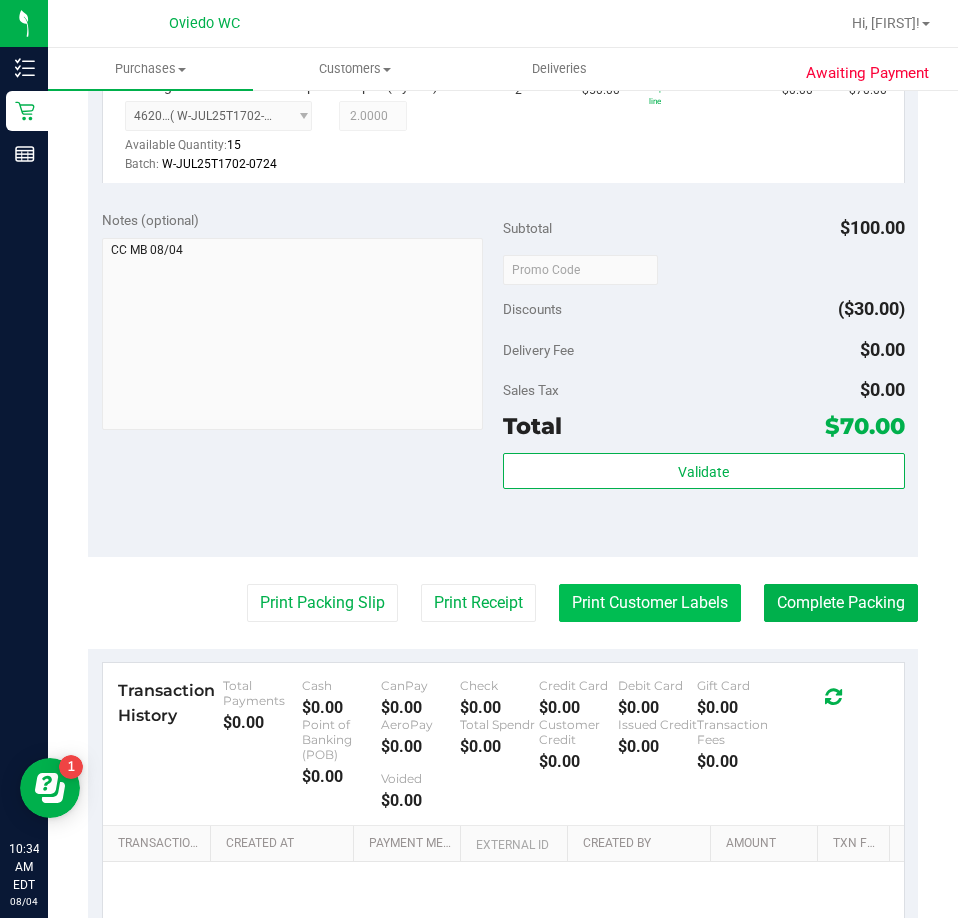 click on "Print Customer Labels" at bounding box center (650, 603) 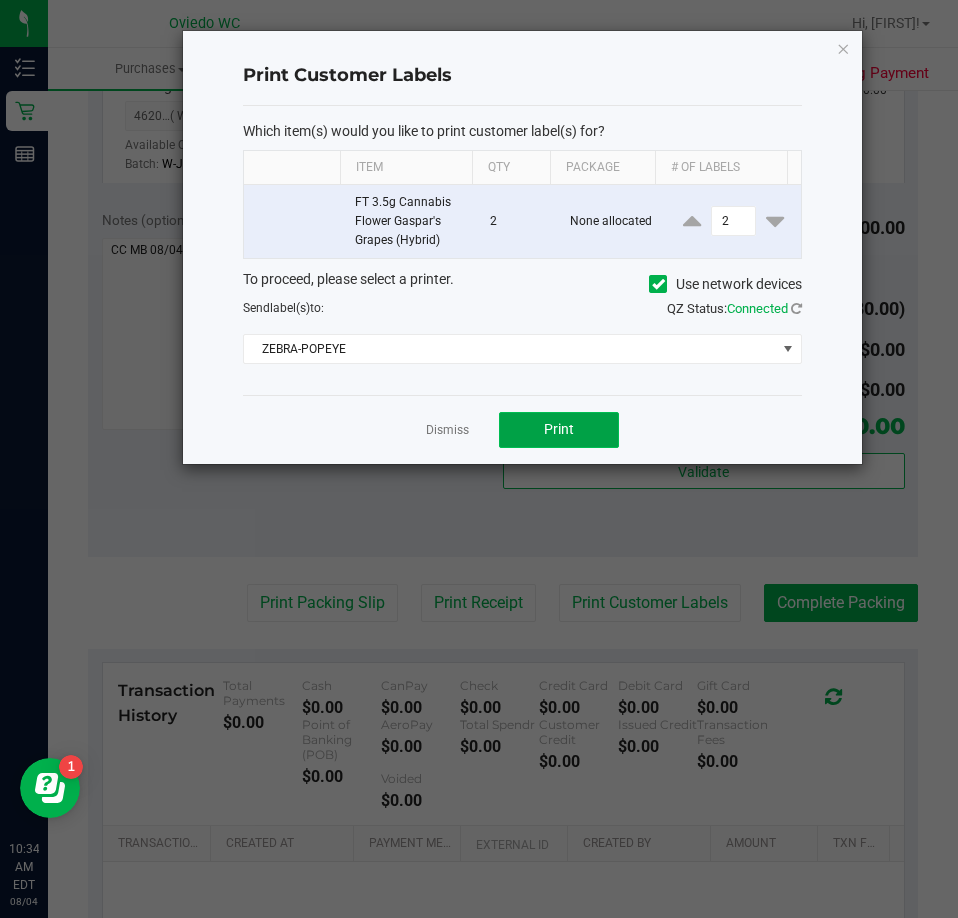 click on "Print" 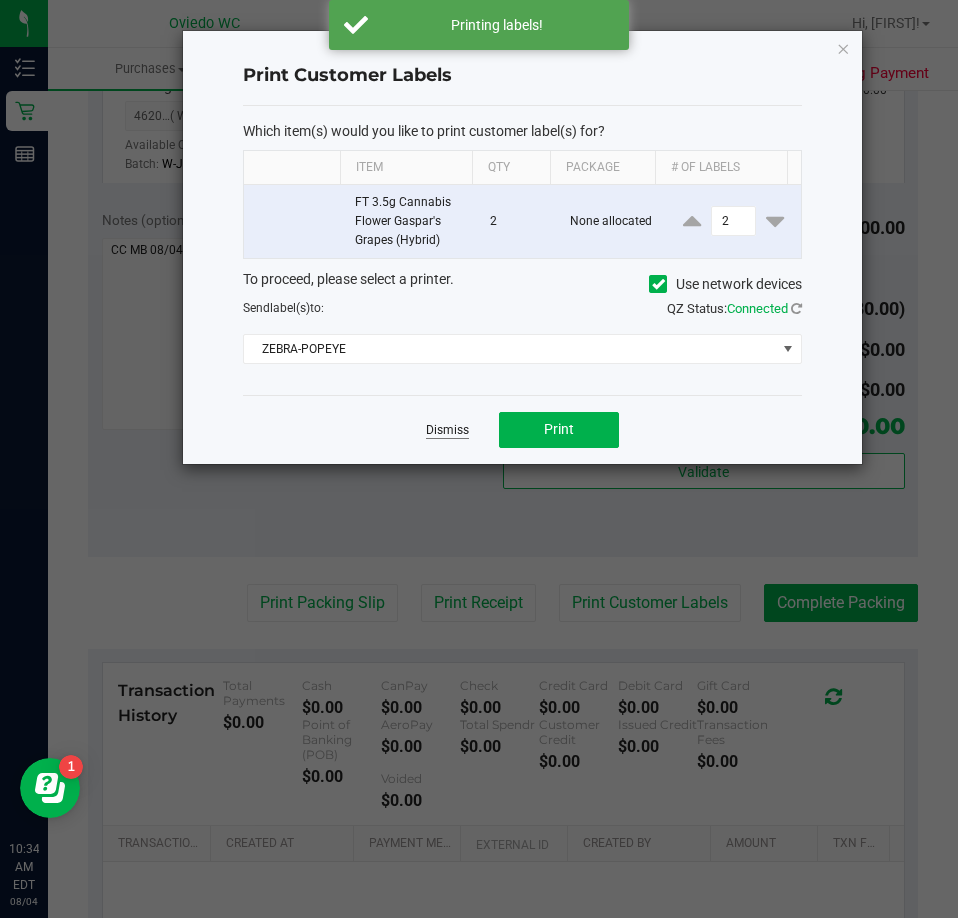 click on "Dismiss" 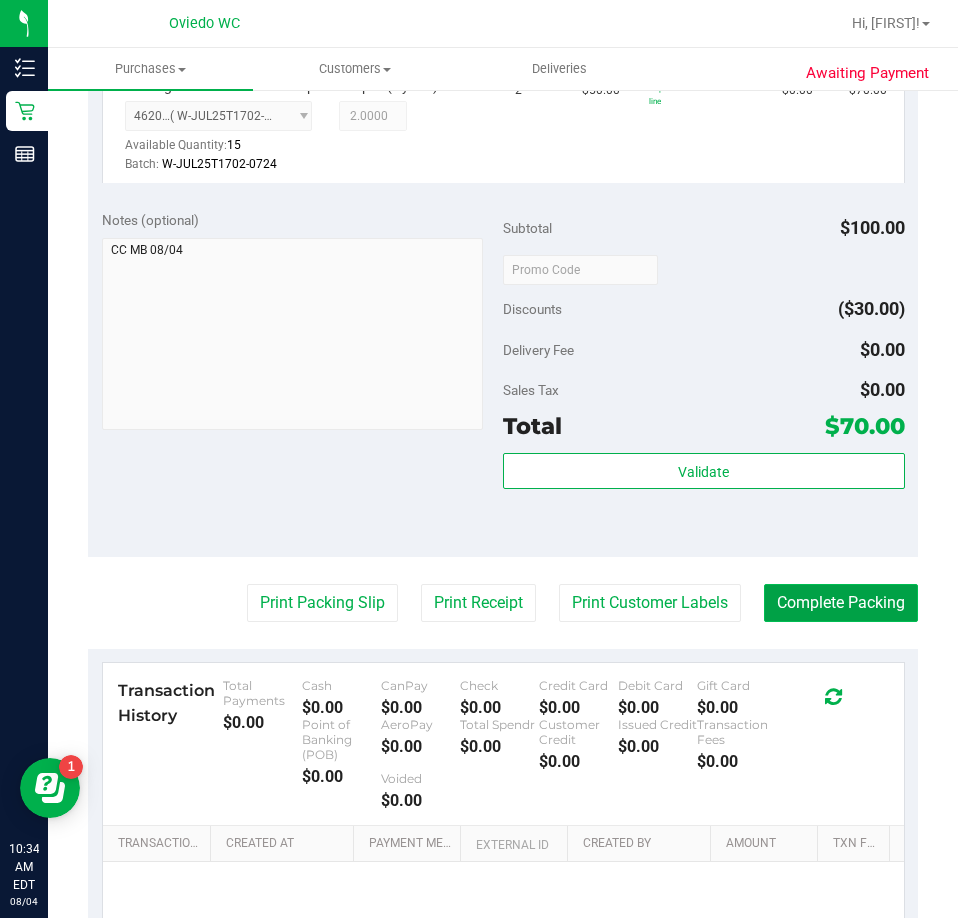 click on "Complete Packing" at bounding box center [841, 603] 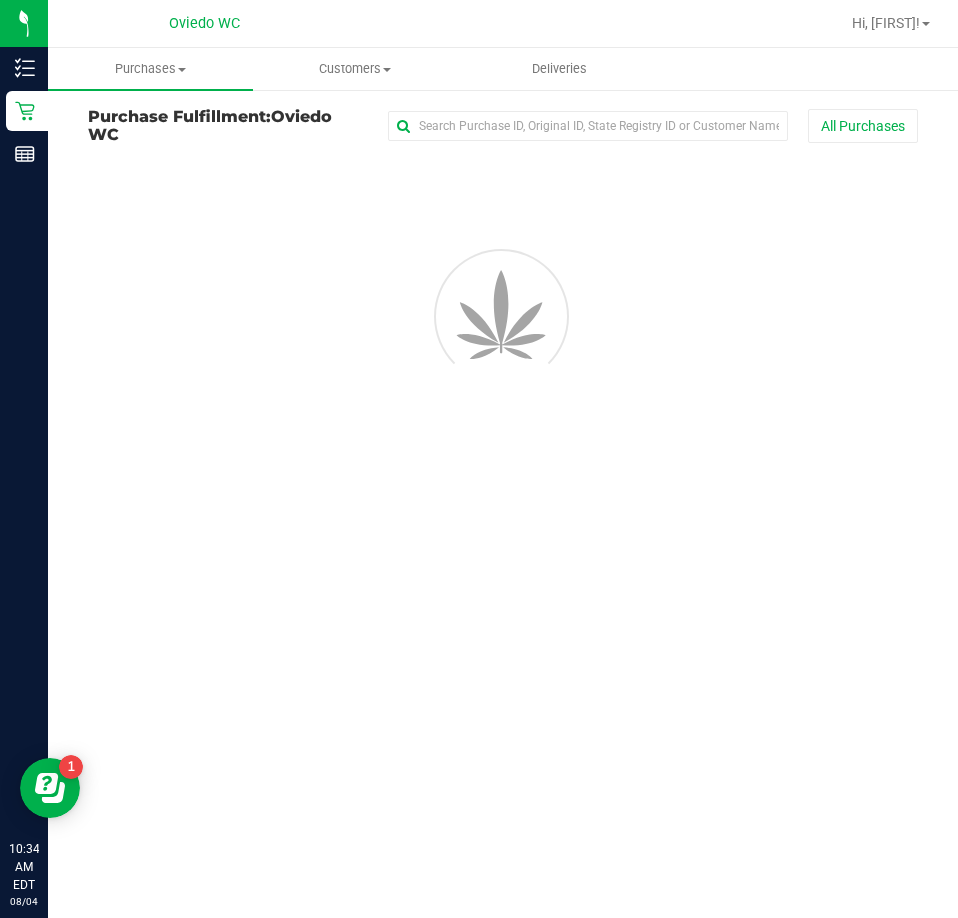 scroll, scrollTop: 0, scrollLeft: 0, axis: both 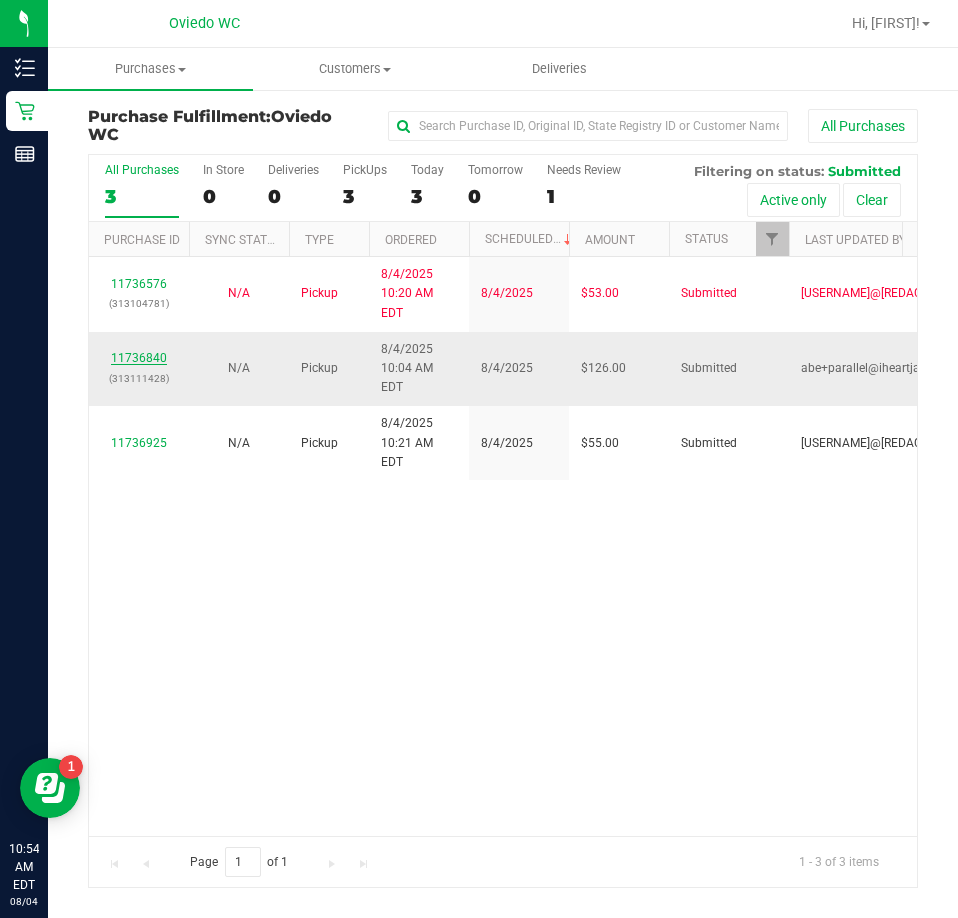click on "11736840" at bounding box center [139, 358] 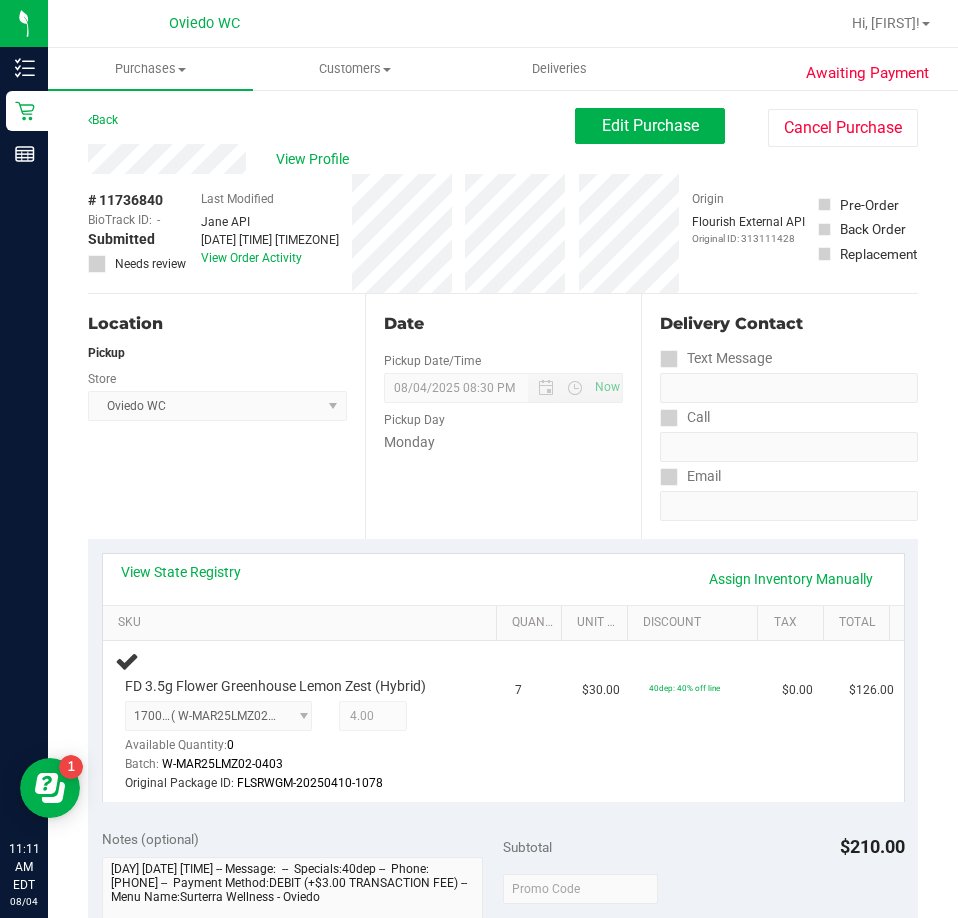 click on "Date
Pickup Date/Time
08/04/2025
Now
08/04/2025 08:30 PM
Now
Pickup Day
Monday" at bounding box center (503, 416) 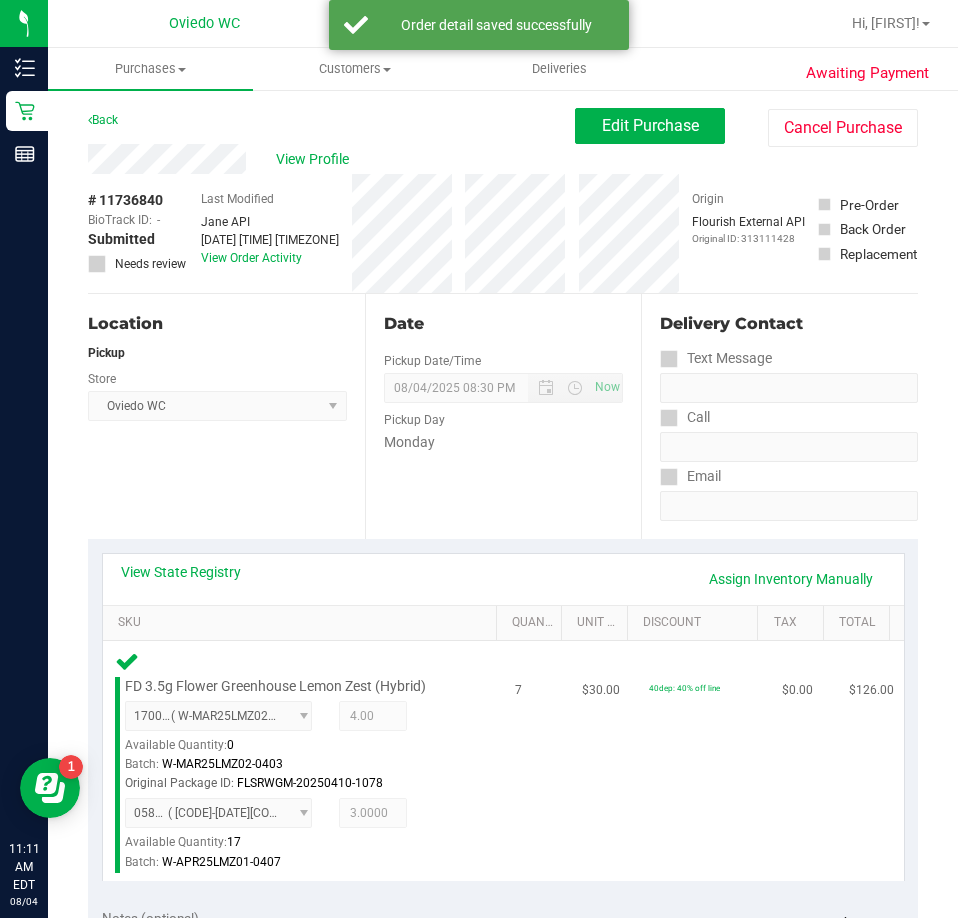 scroll, scrollTop: 500, scrollLeft: 0, axis: vertical 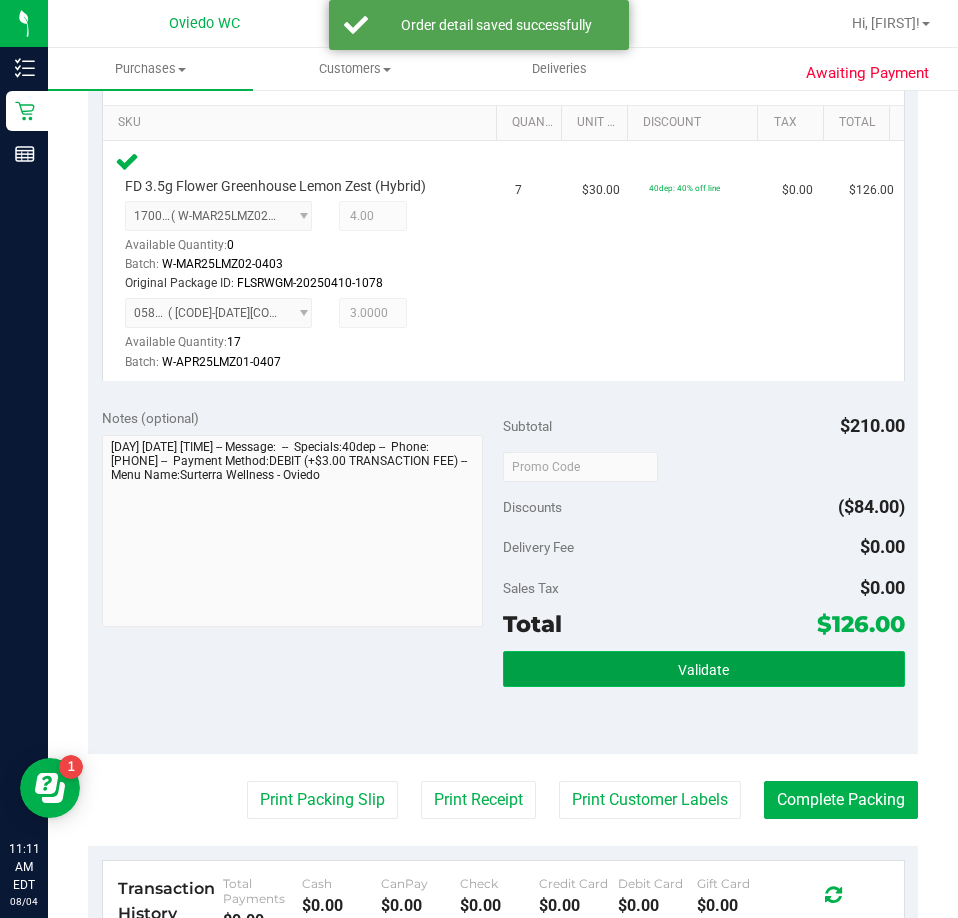 click on "Validate" at bounding box center [703, 670] 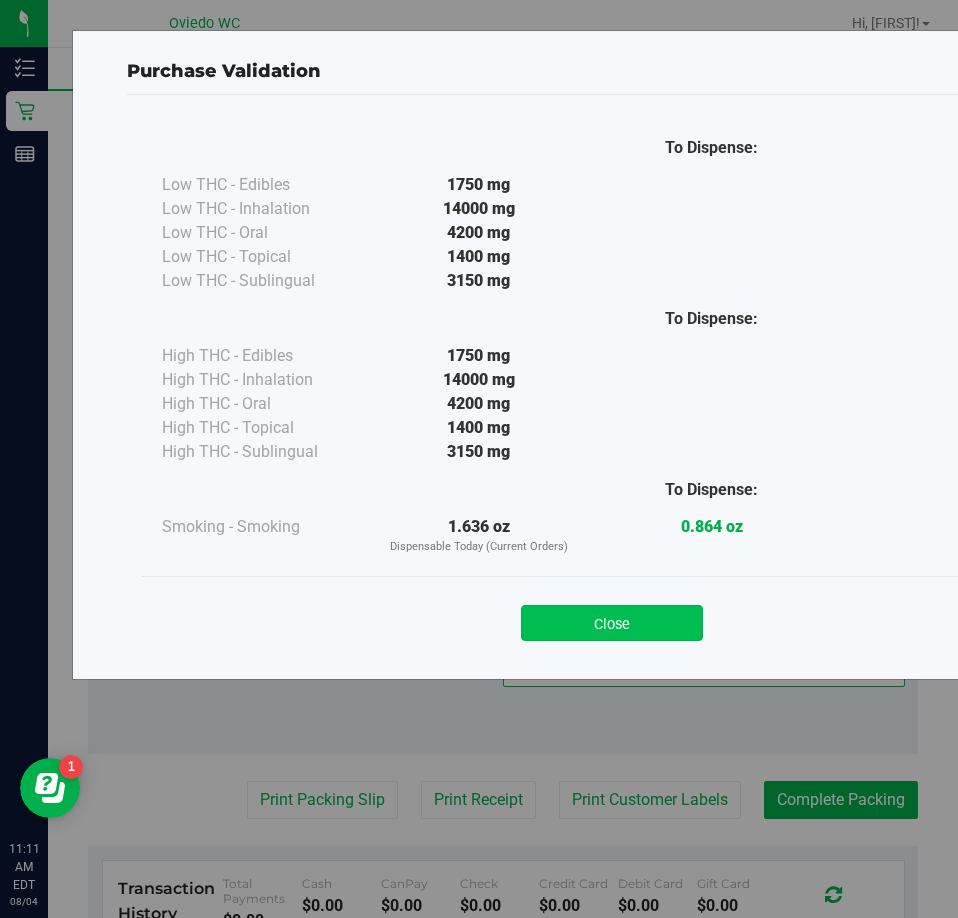 click on "Close" at bounding box center (612, 623) 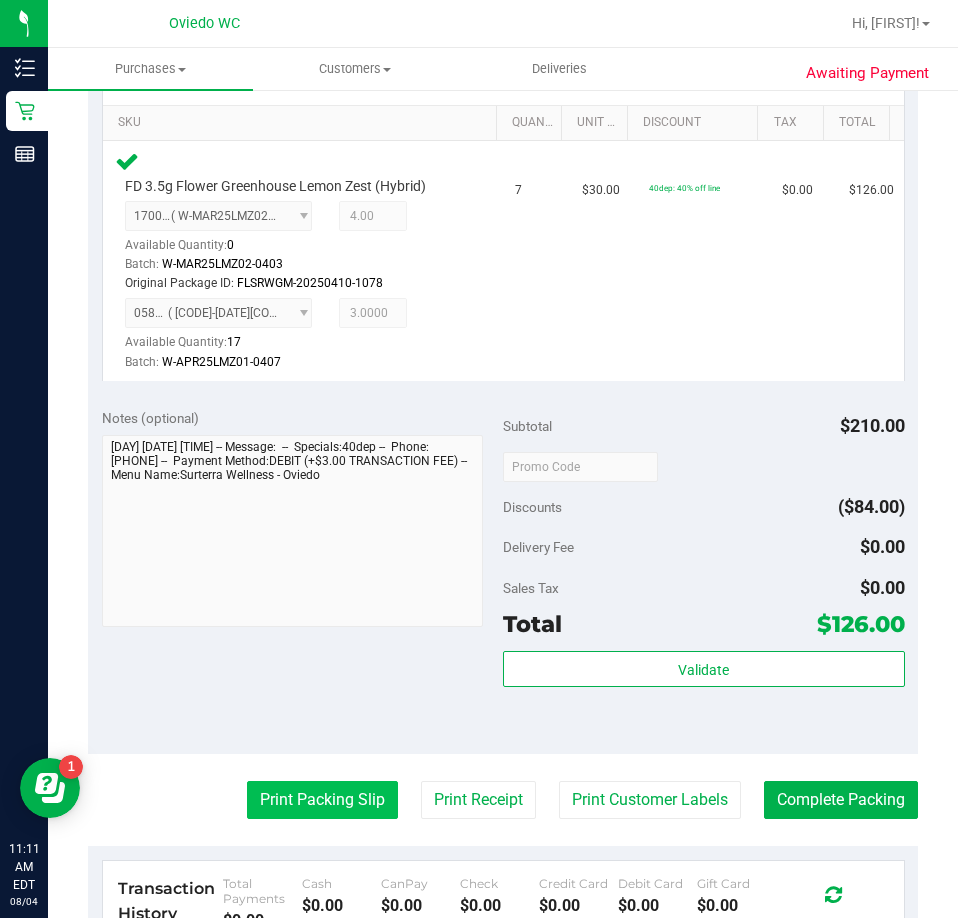 click on "Print Packing Slip" at bounding box center [322, 800] 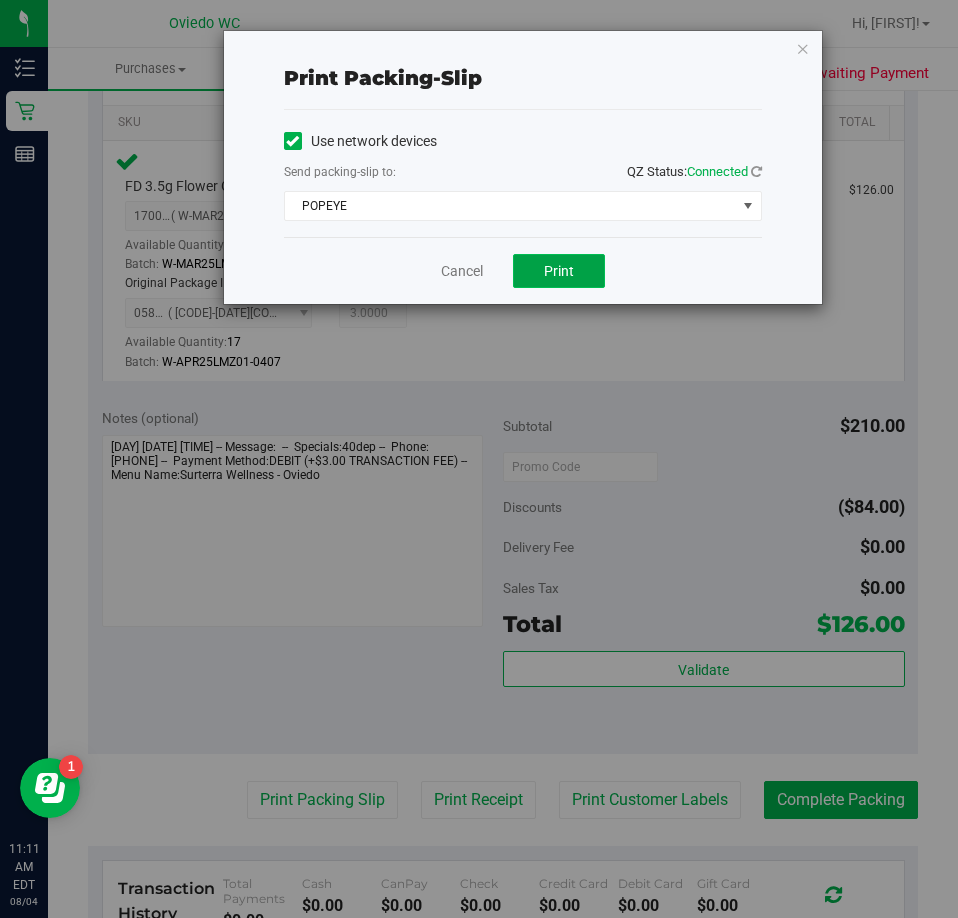 click on "Print" at bounding box center (559, 271) 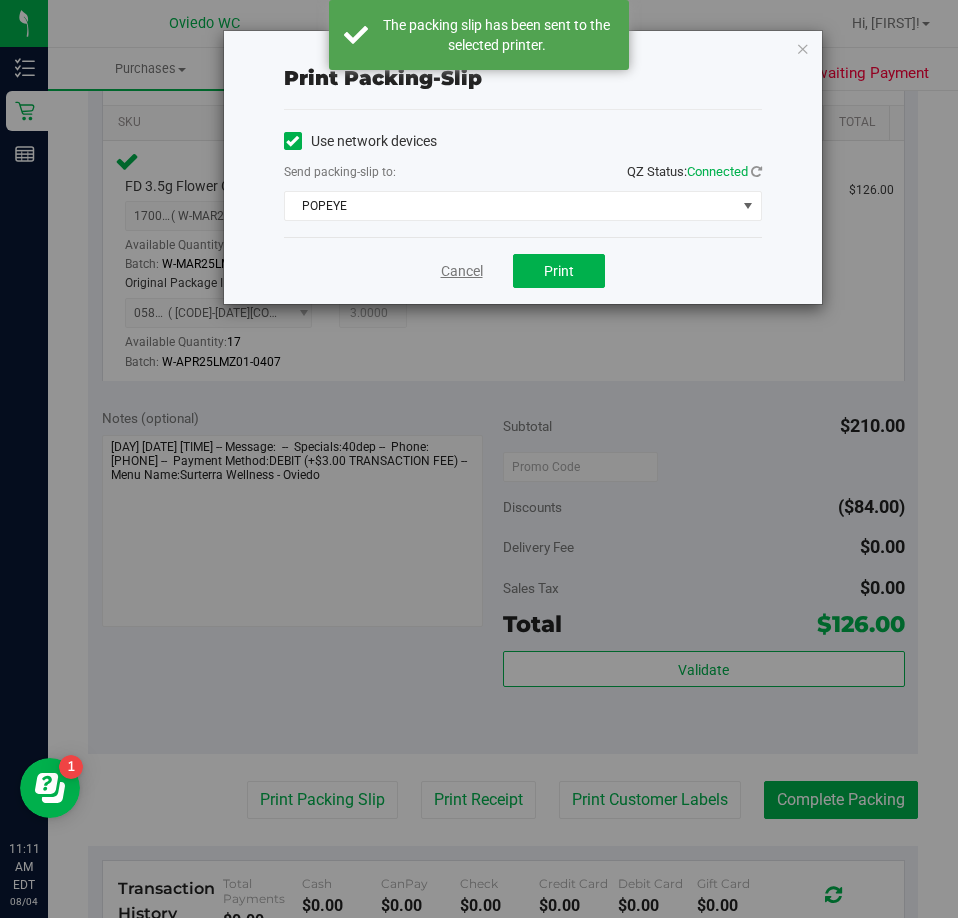 click on "Cancel" at bounding box center (462, 271) 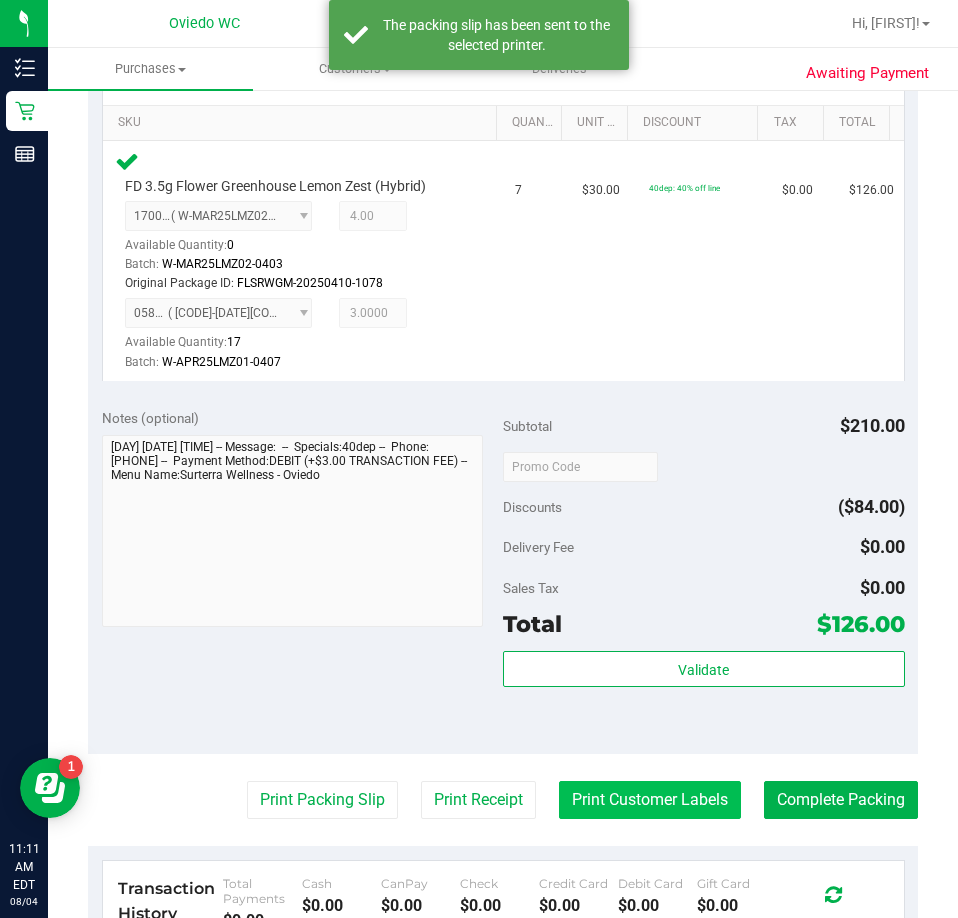 click on "Print Customer Labels" at bounding box center [650, 800] 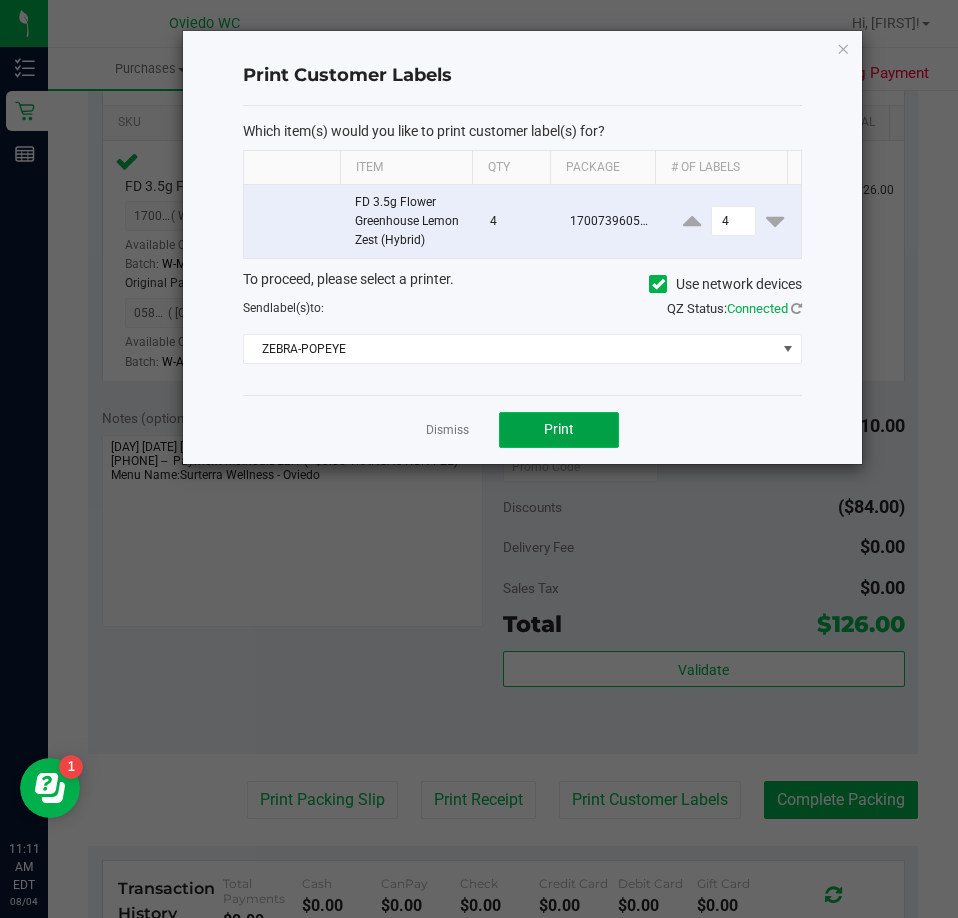 click on "Print" 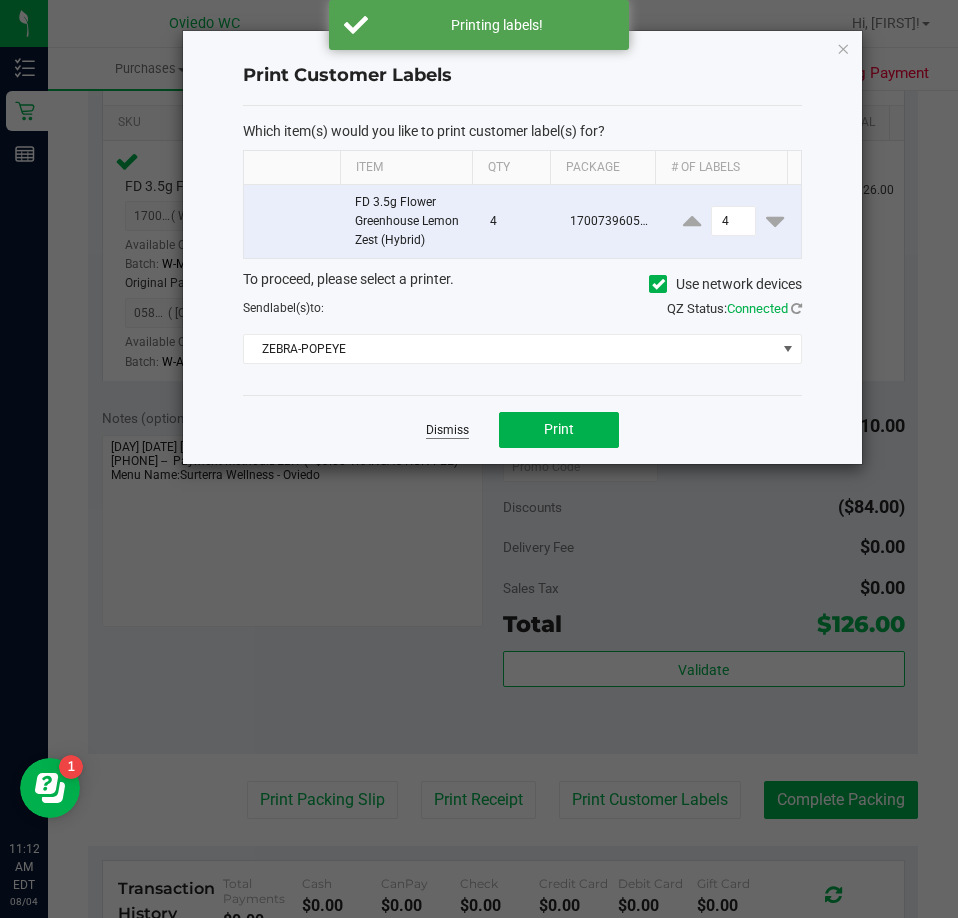 click on "Dismiss" 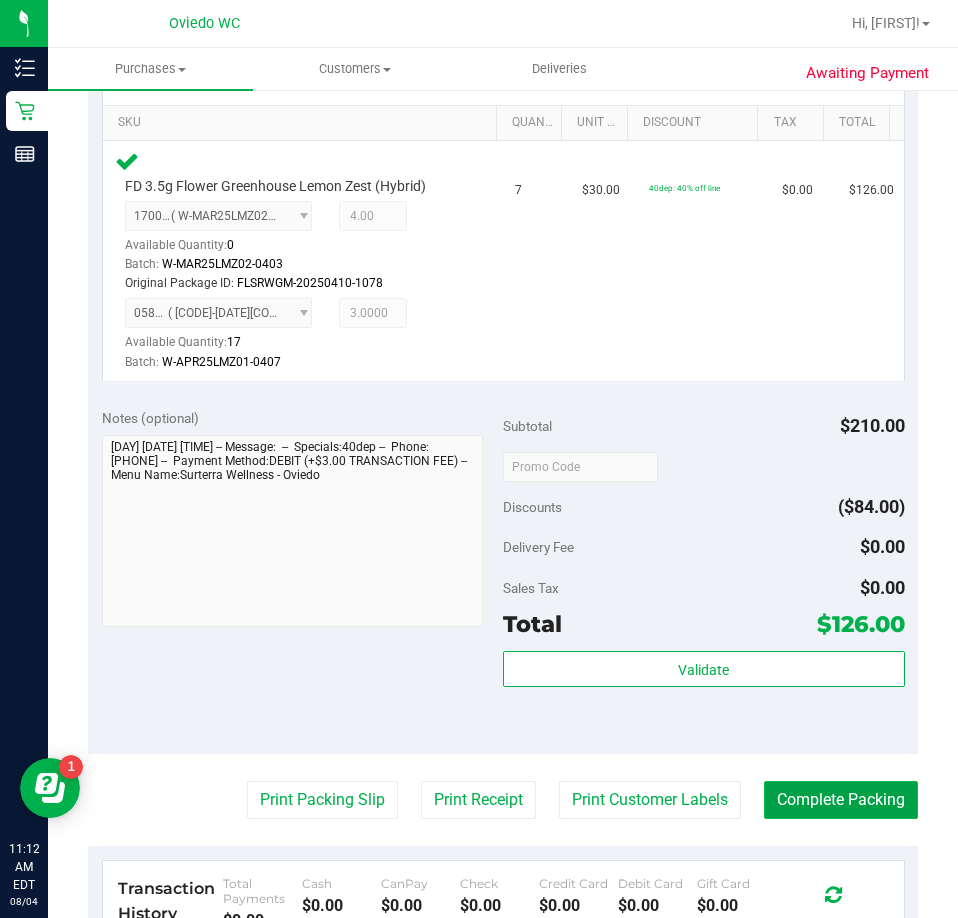 click on "Complete Packing" at bounding box center [841, 800] 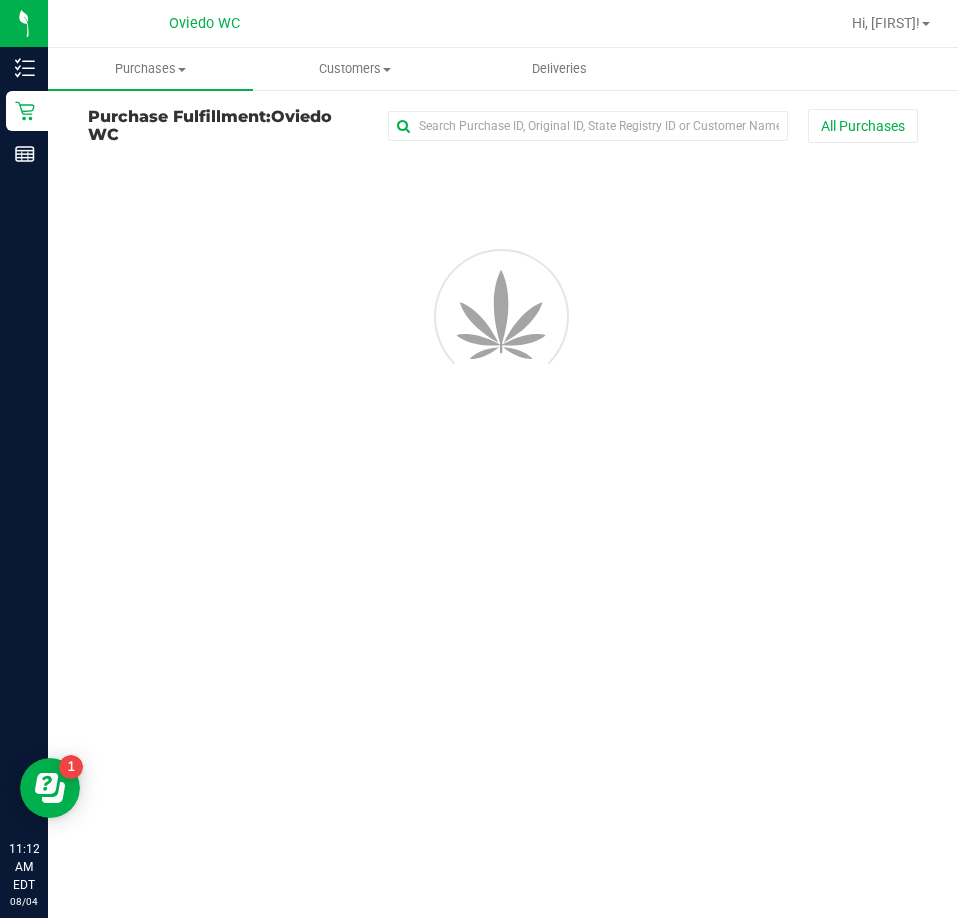 scroll, scrollTop: 0, scrollLeft: 0, axis: both 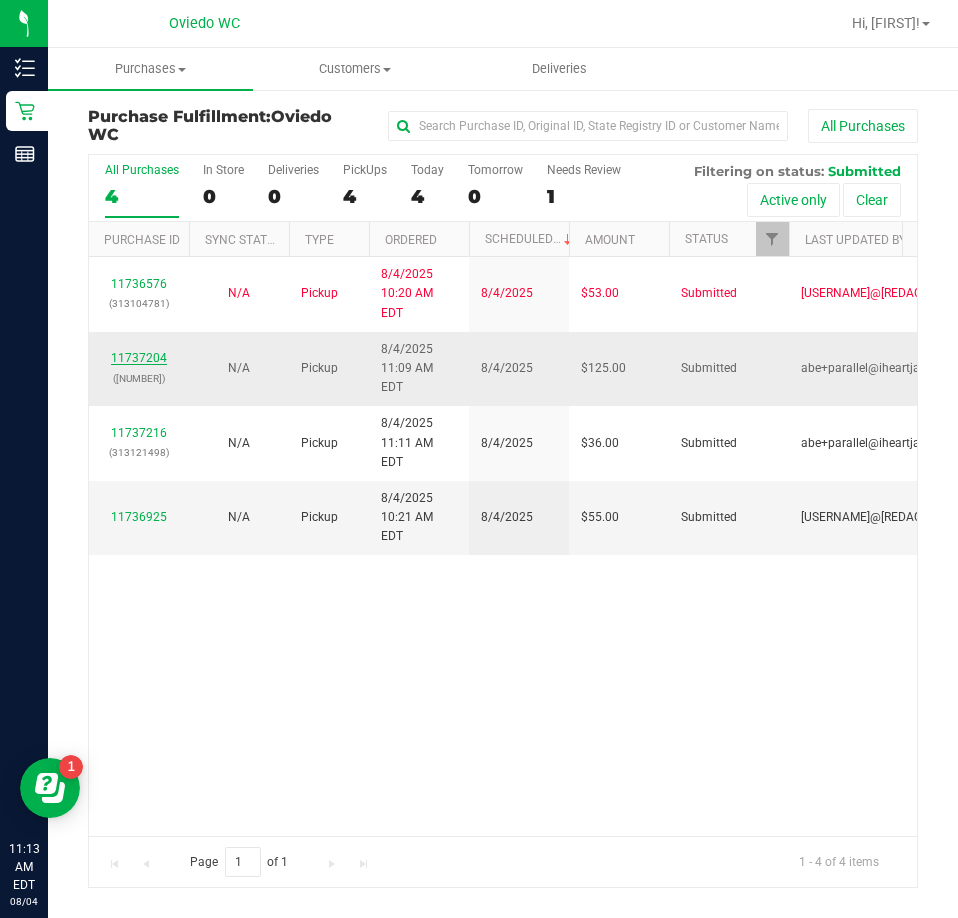 click on "11737204" at bounding box center [139, 358] 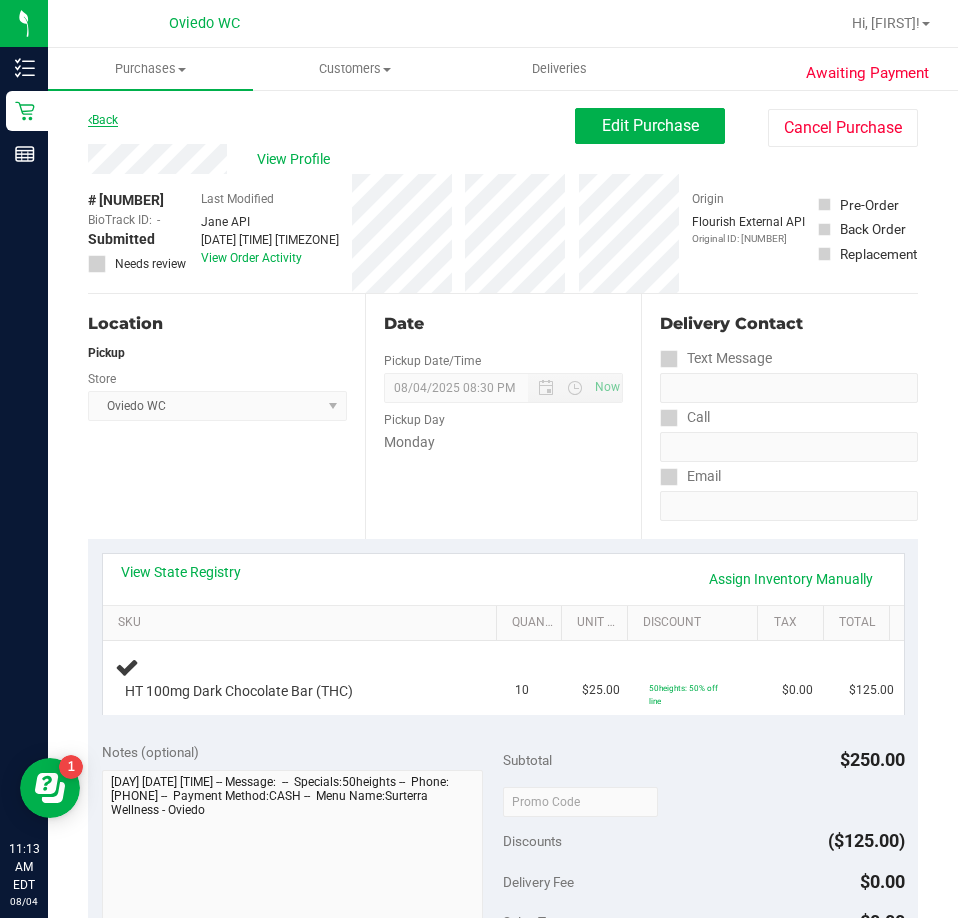 click on "Back" at bounding box center (103, 120) 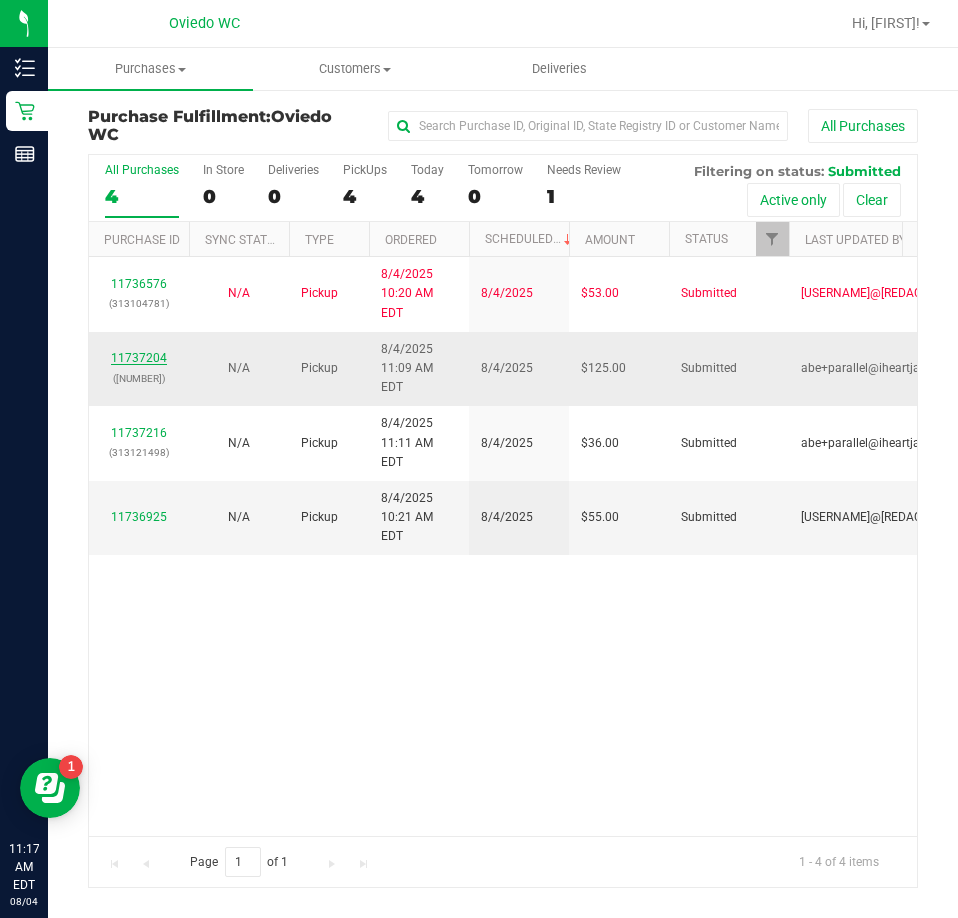 click on "11737204" at bounding box center (139, 358) 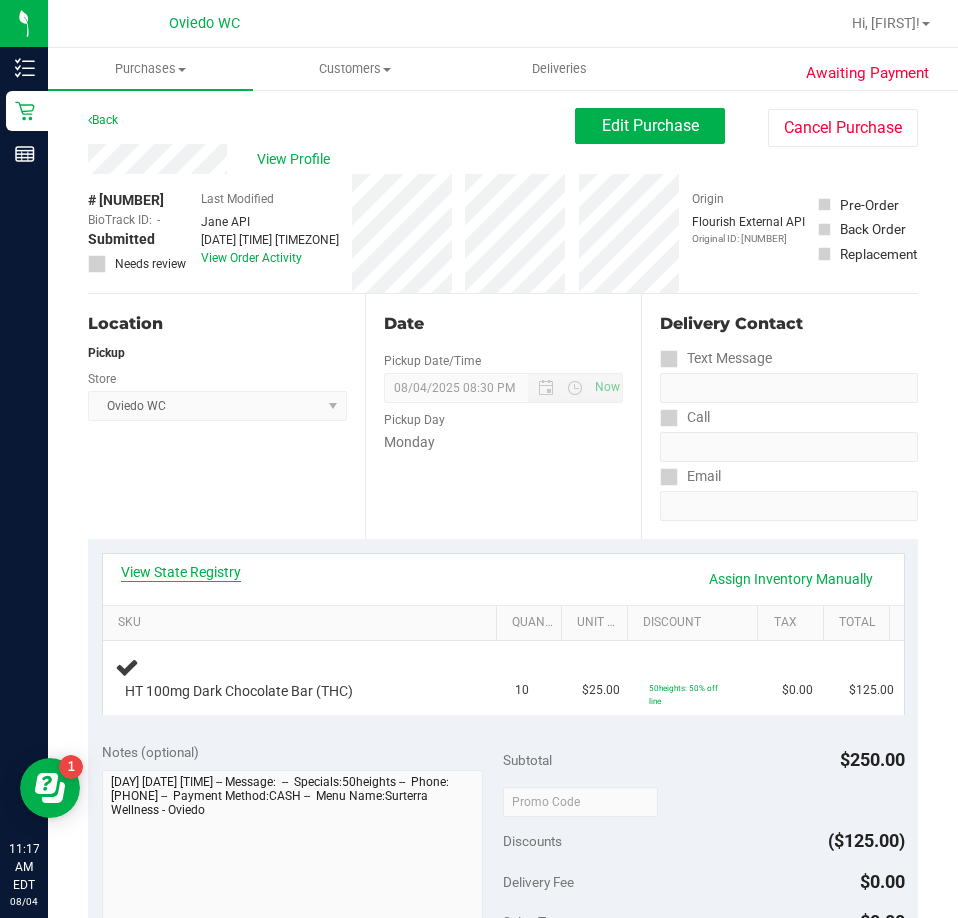 click on "View State Registry" at bounding box center [181, 572] 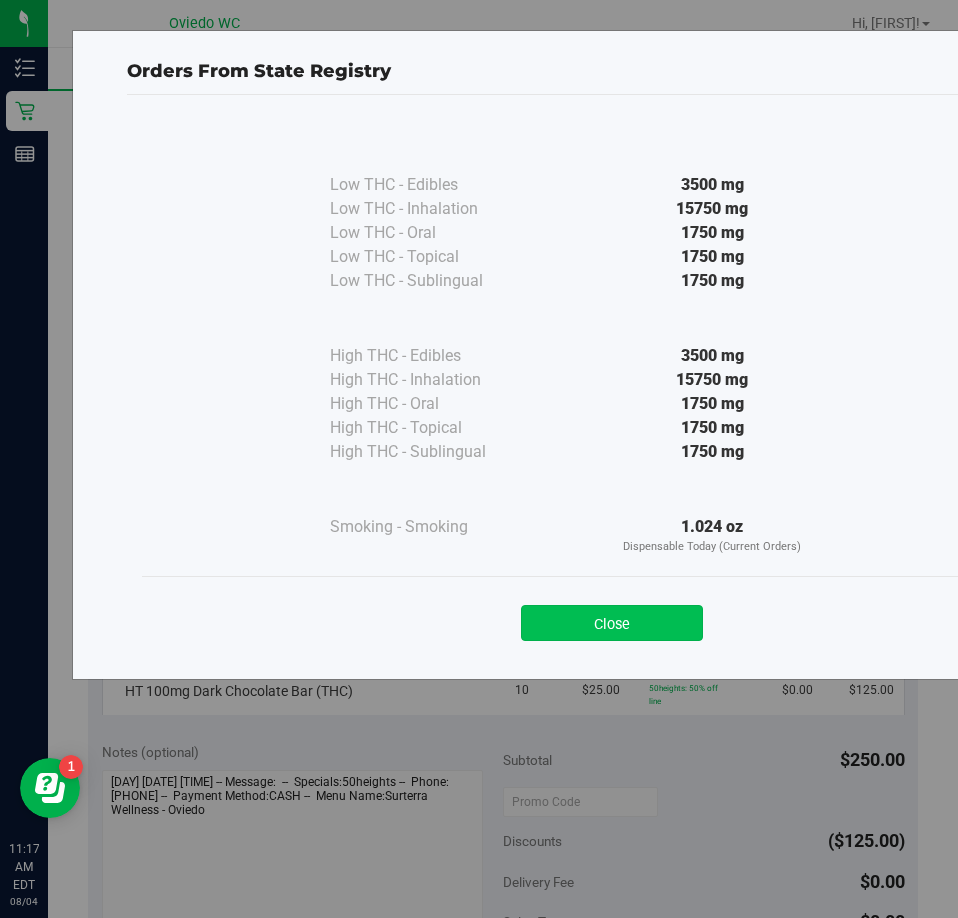 click on "Close" at bounding box center (612, 623) 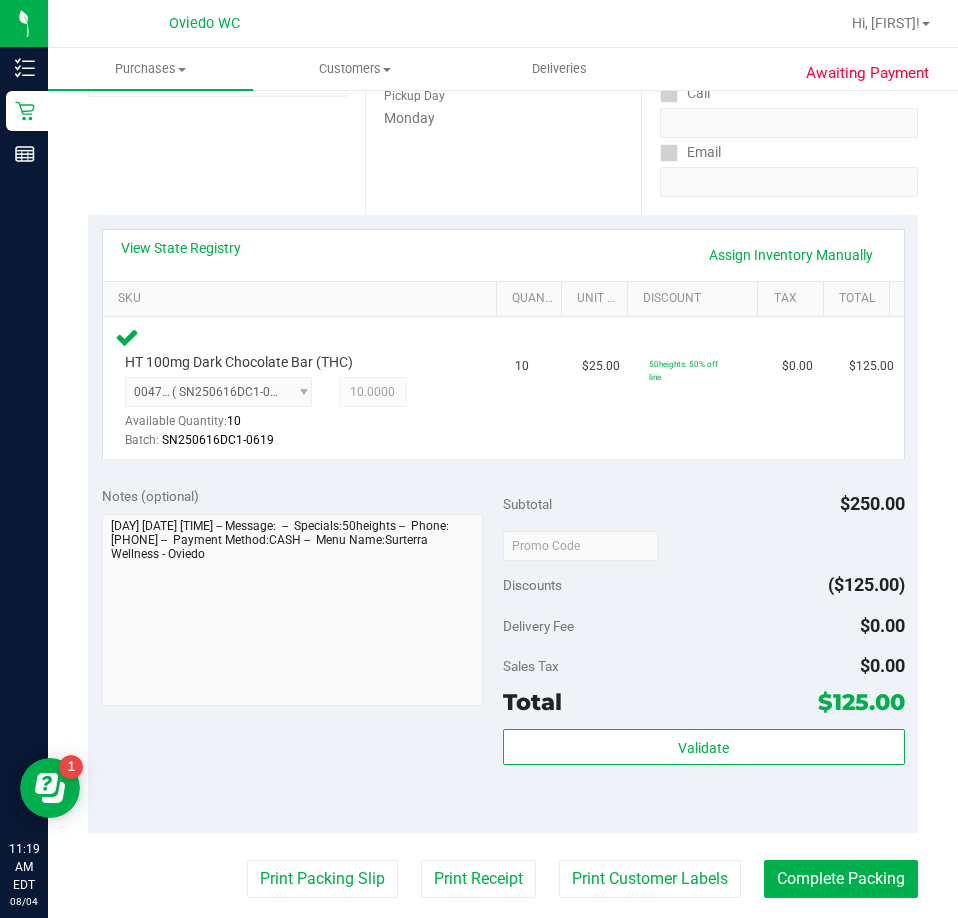 scroll, scrollTop: 600, scrollLeft: 0, axis: vertical 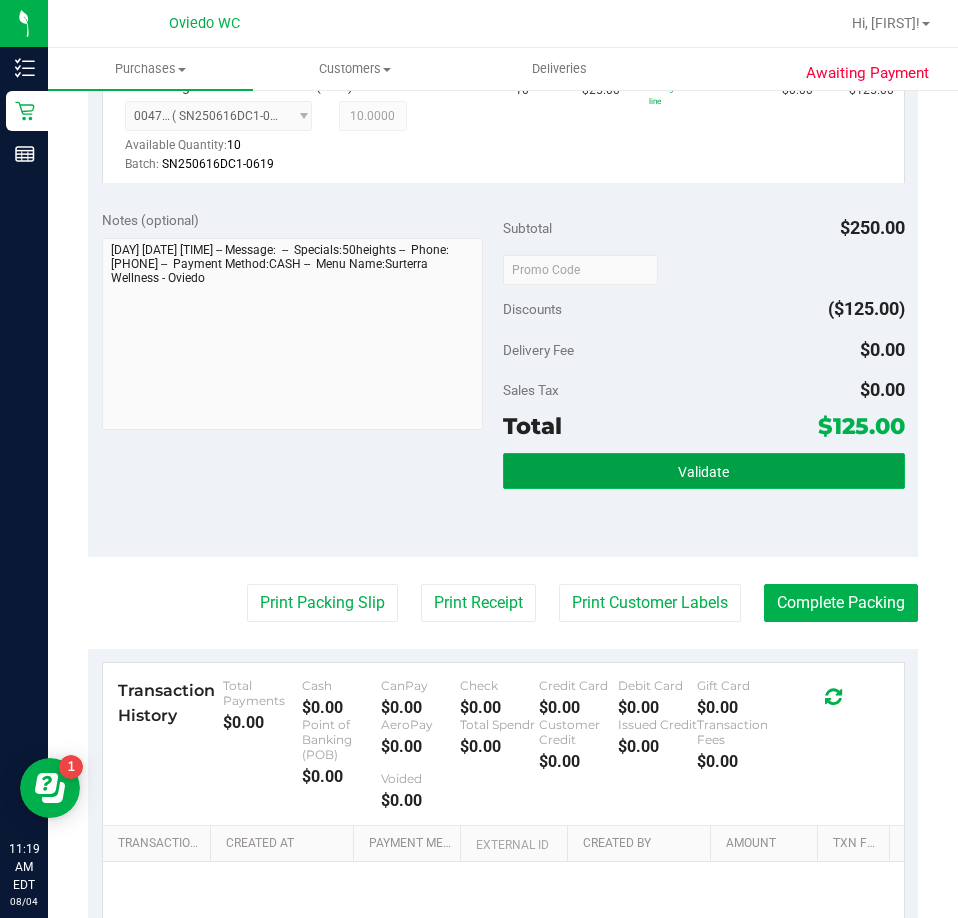 click on "Validate" at bounding box center [704, 471] 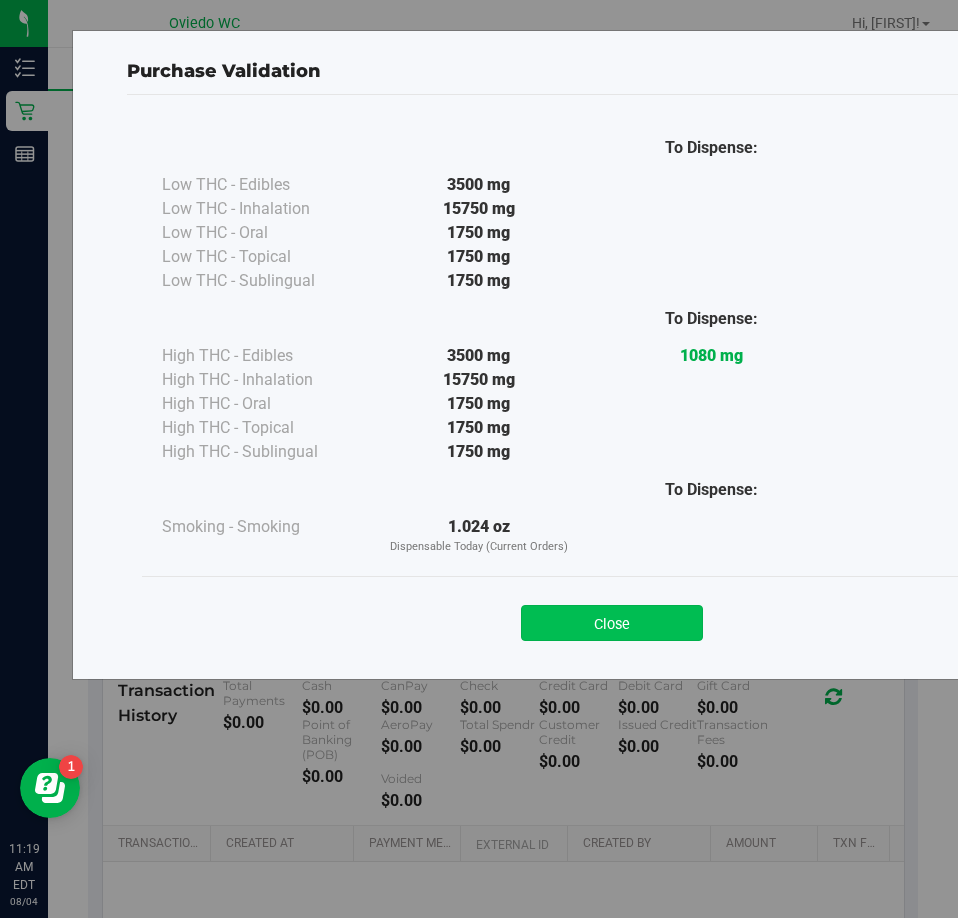 click on "Close" at bounding box center (612, 623) 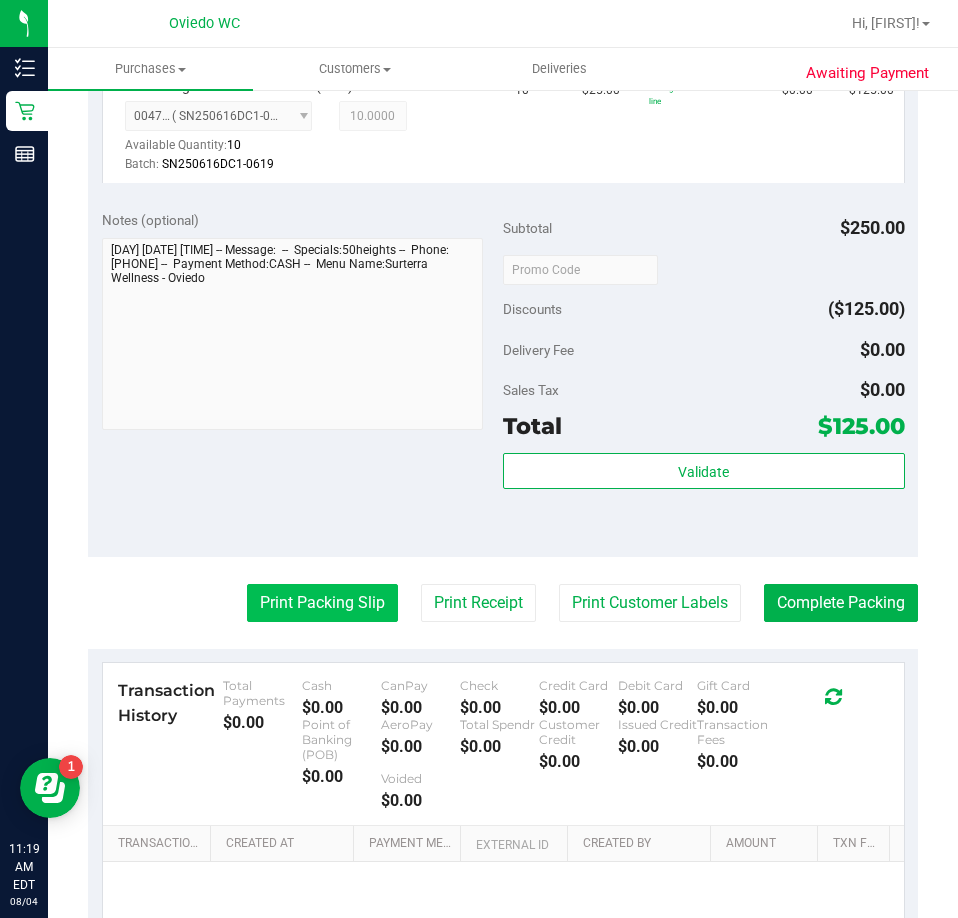 click on "Print Packing Slip" at bounding box center (322, 603) 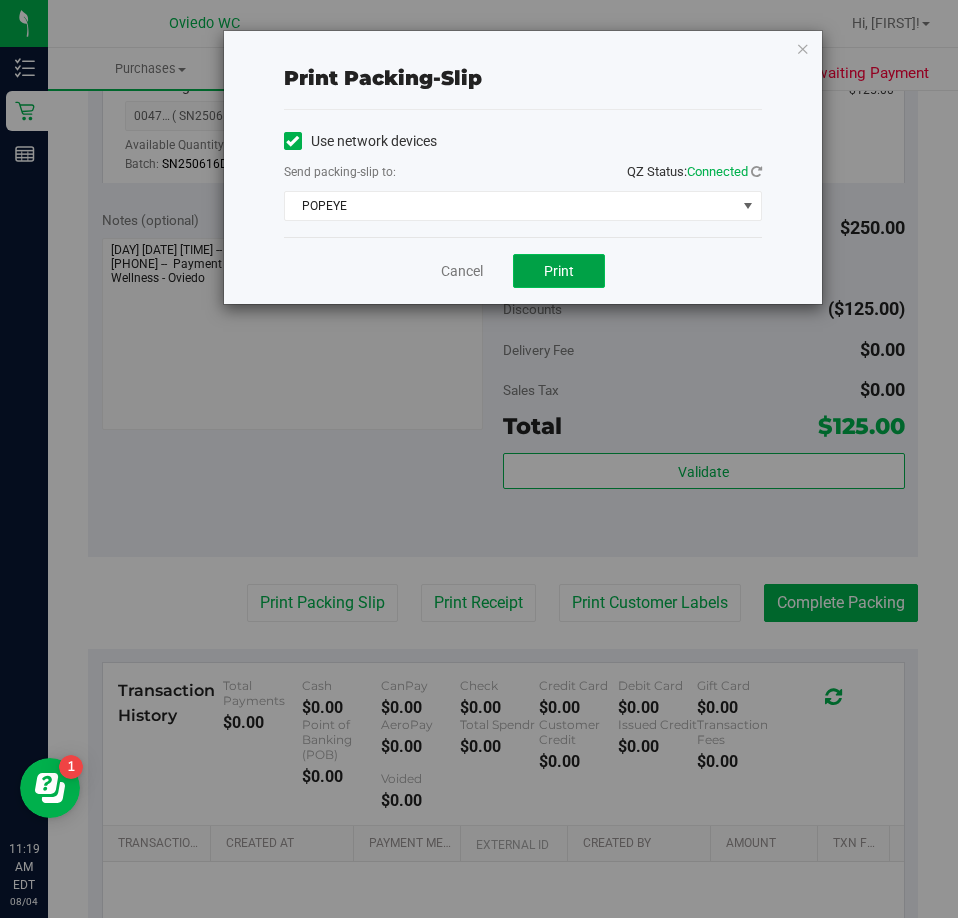 click on "Print" at bounding box center (559, 271) 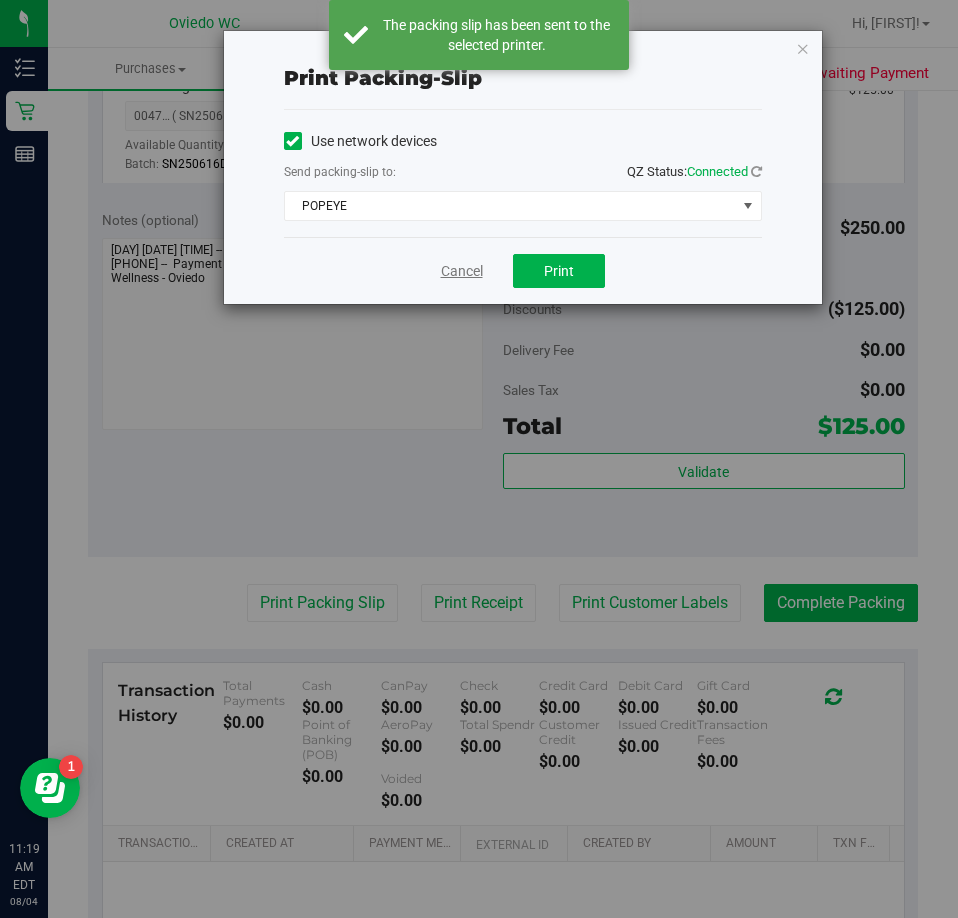 click on "Cancel" at bounding box center [462, 271] 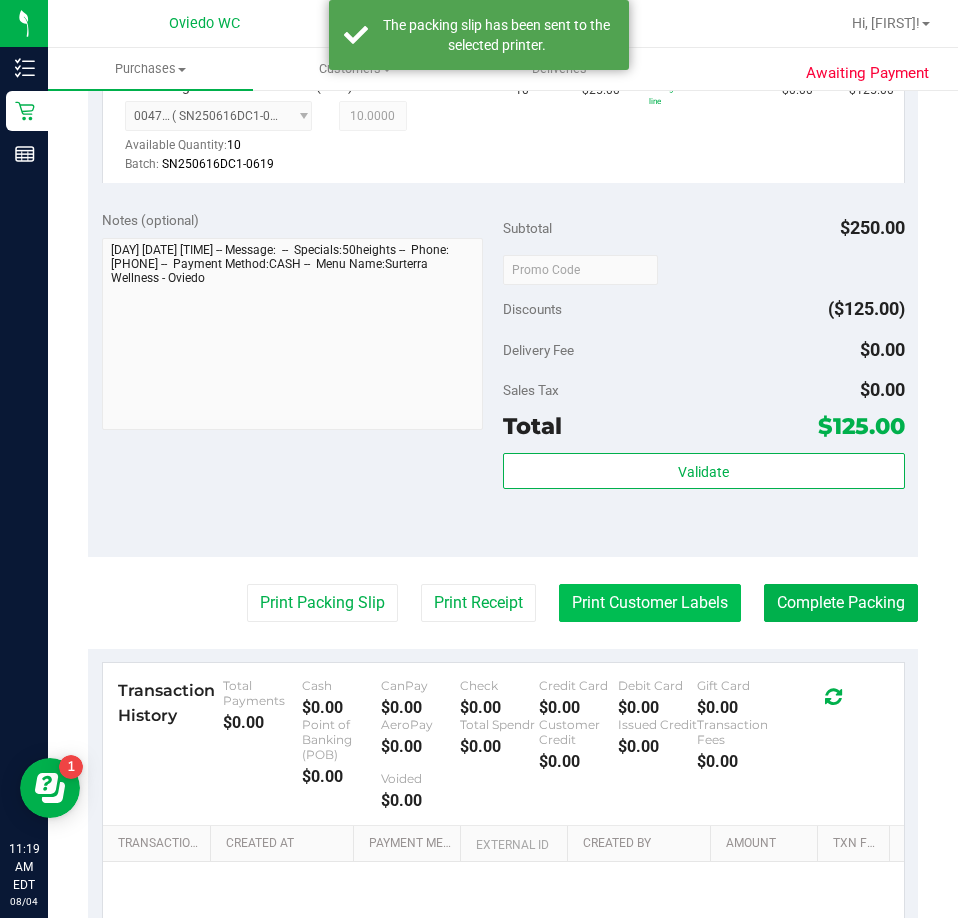 click on "Print Customer Labels" at bounding box center (650, 603) 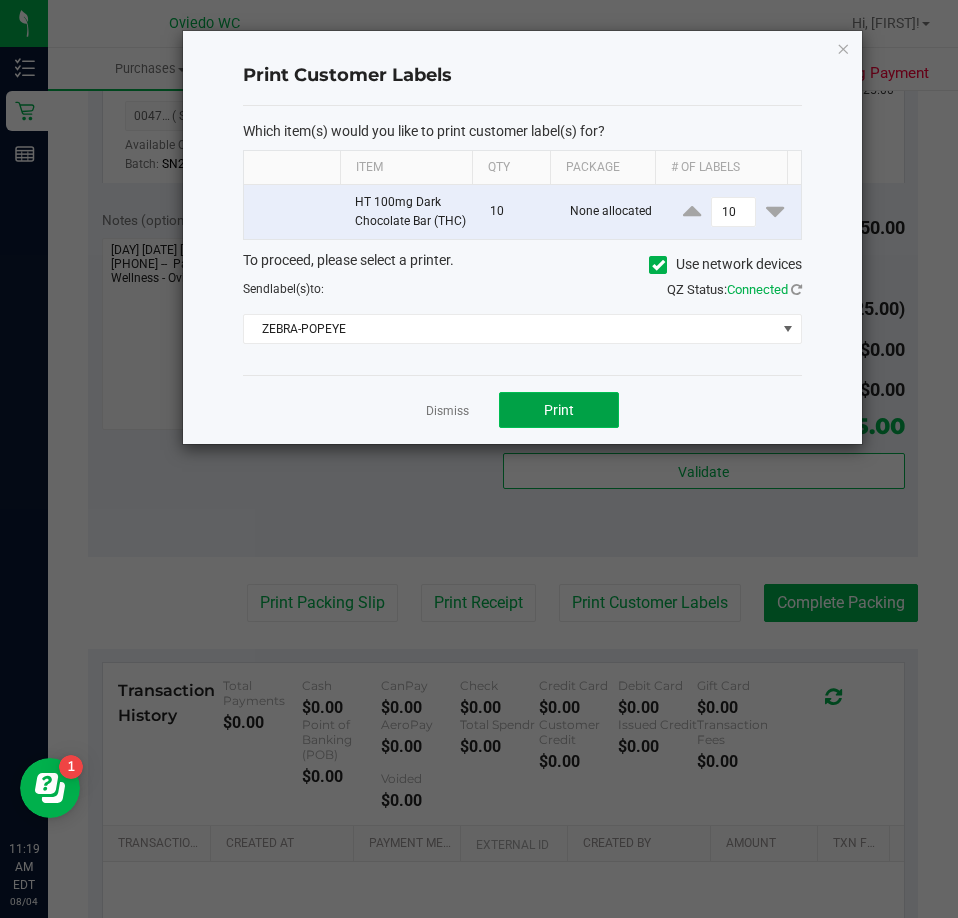 click on "Print" 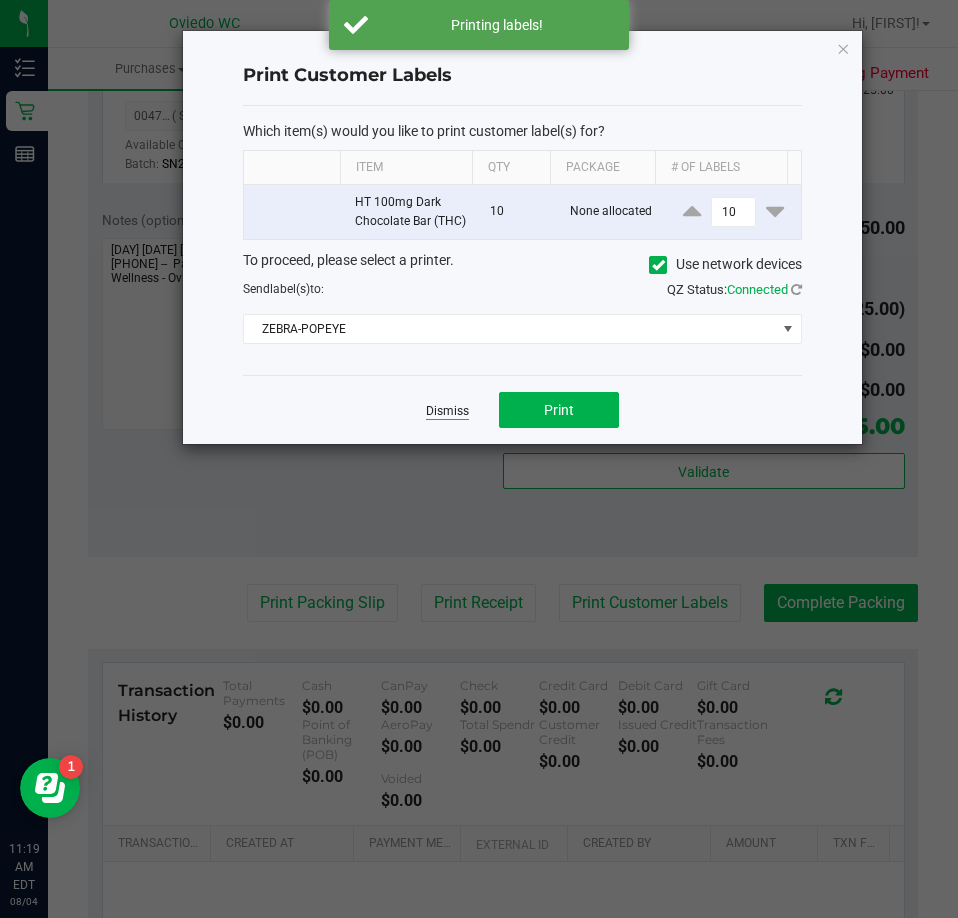 click on "Dismiss" 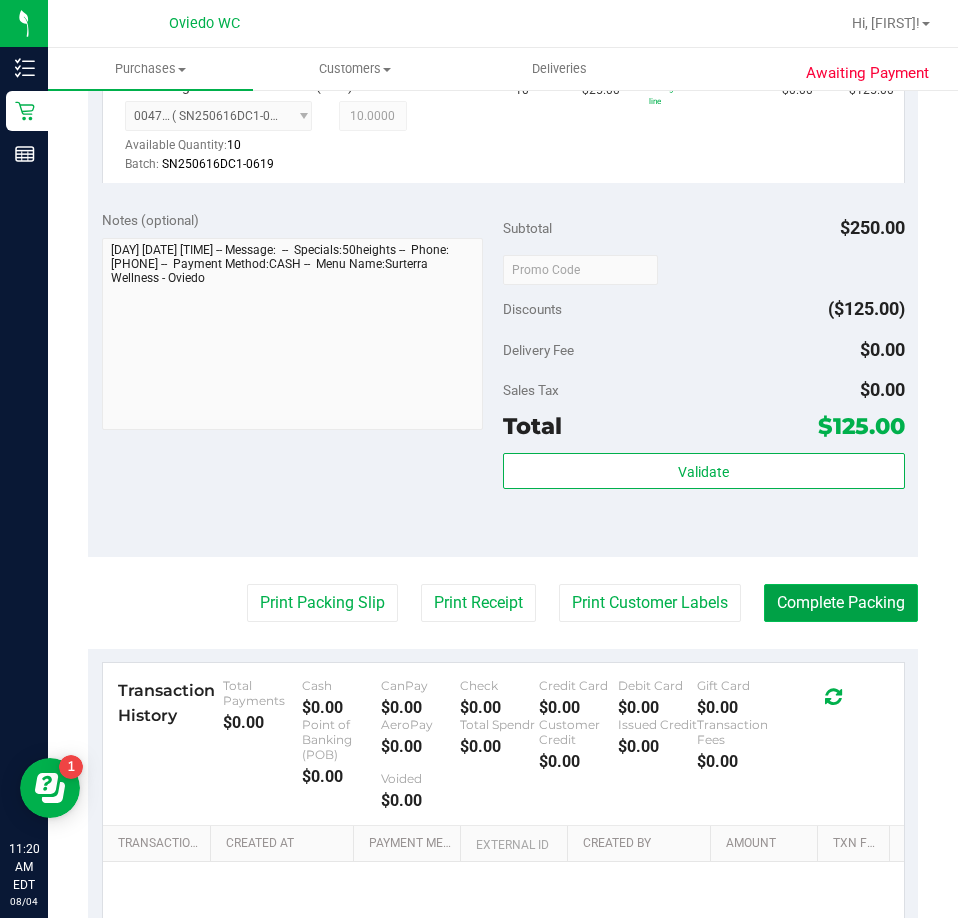 click on "Complete Packing" at bounding box center [841, 603] 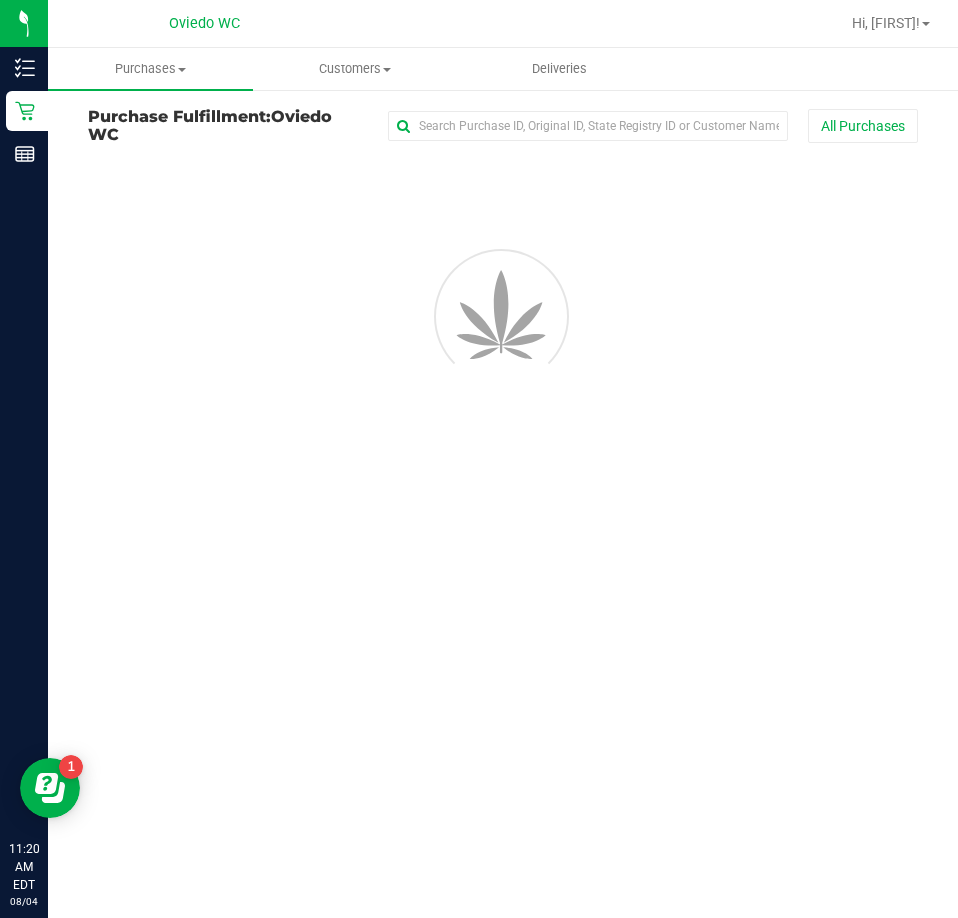 scroll, scrollTop: 0, scrollLeft: 0, axis: both 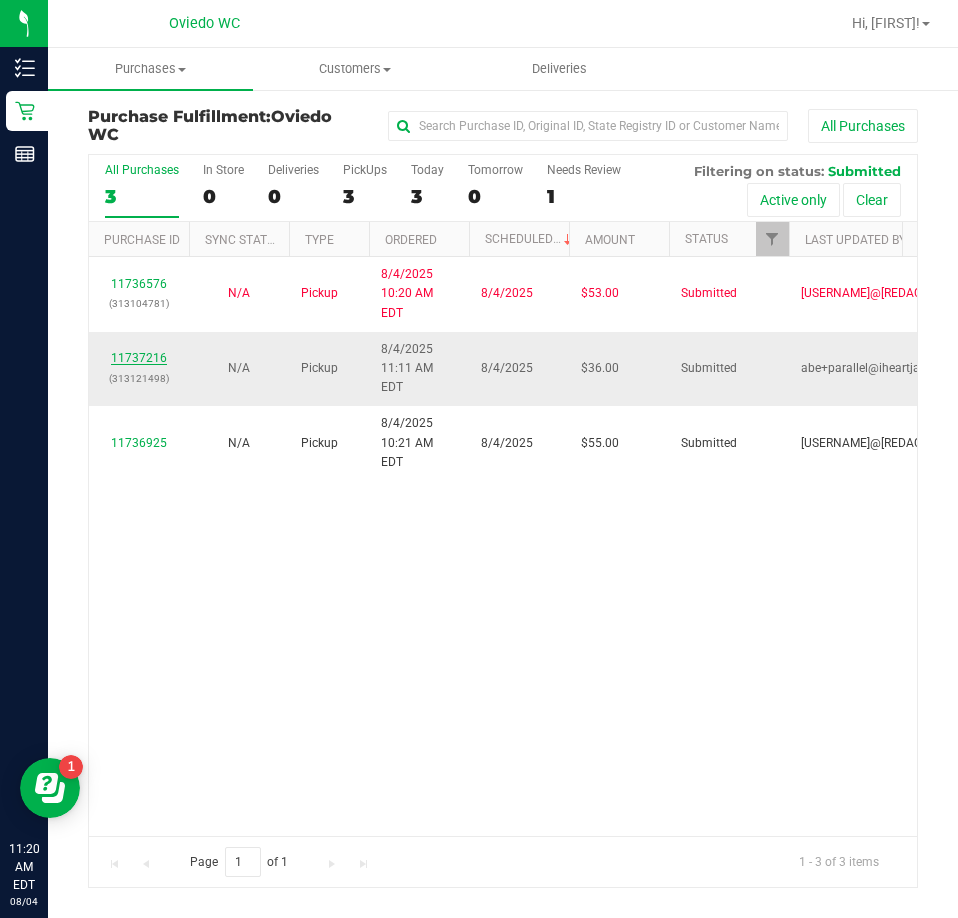 click on "11737216" at bounding box center (139, 358) 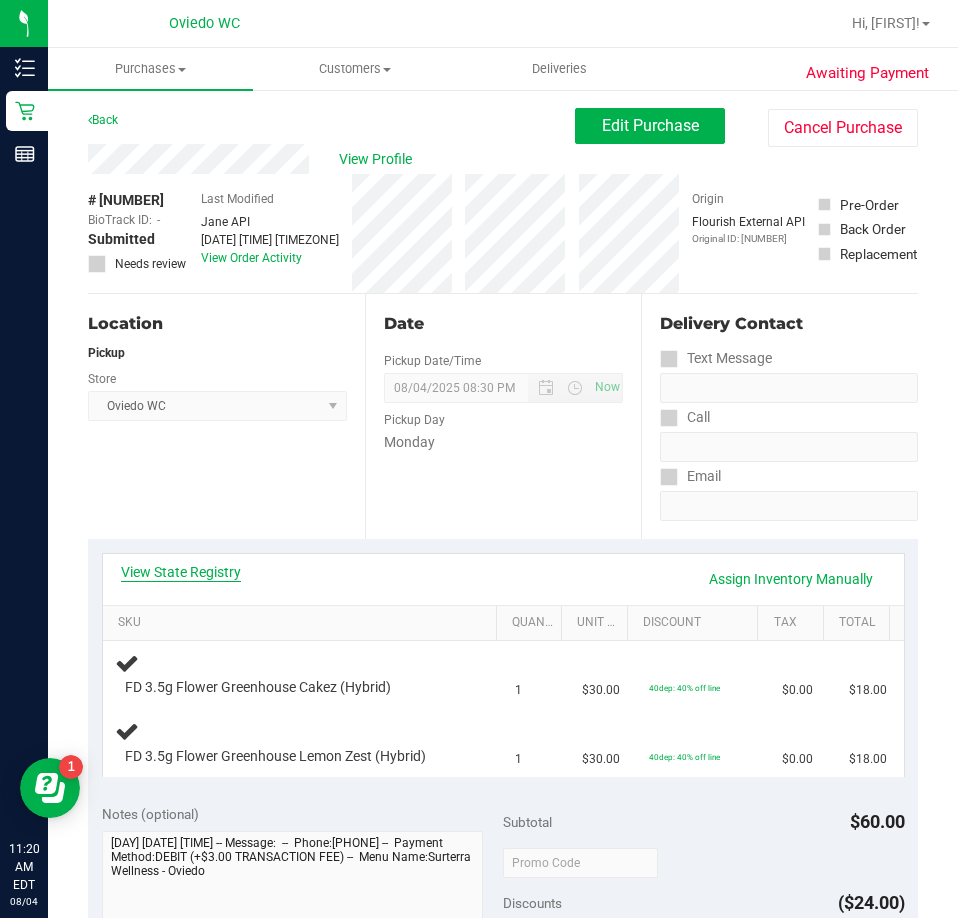 click on "View State Registry" at bounding box center (181, 572) 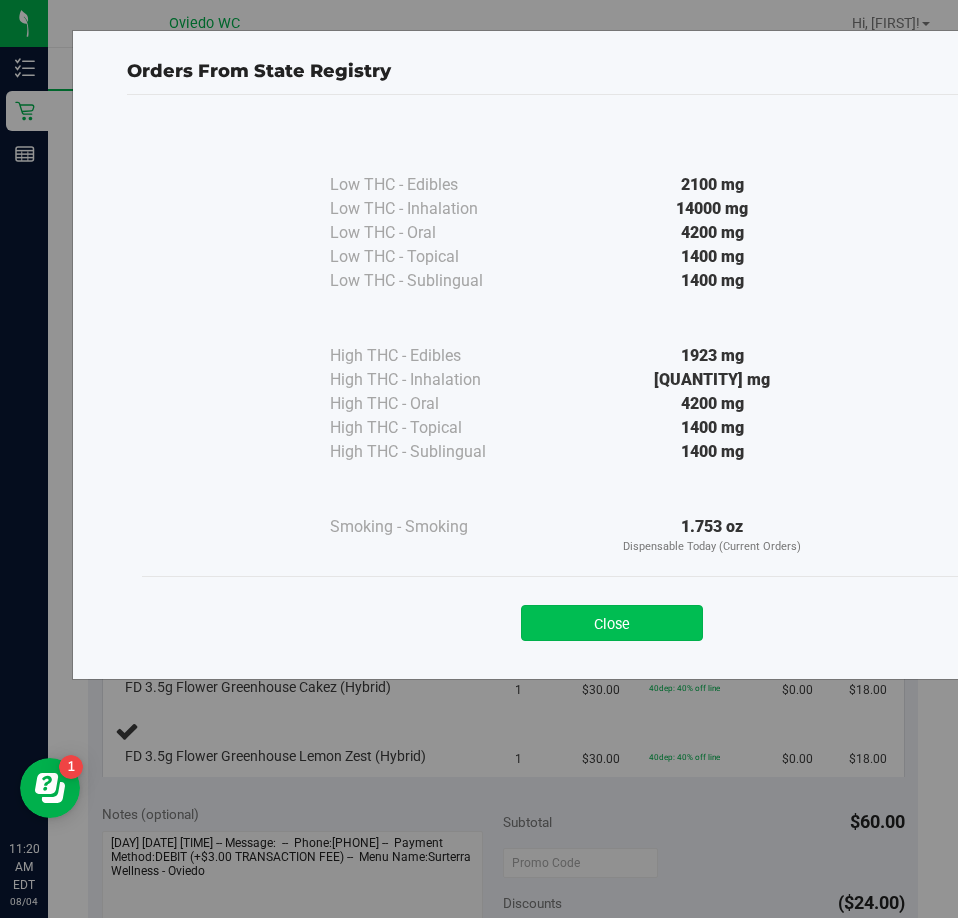 click on "Close" at bounding box center [612, 623] 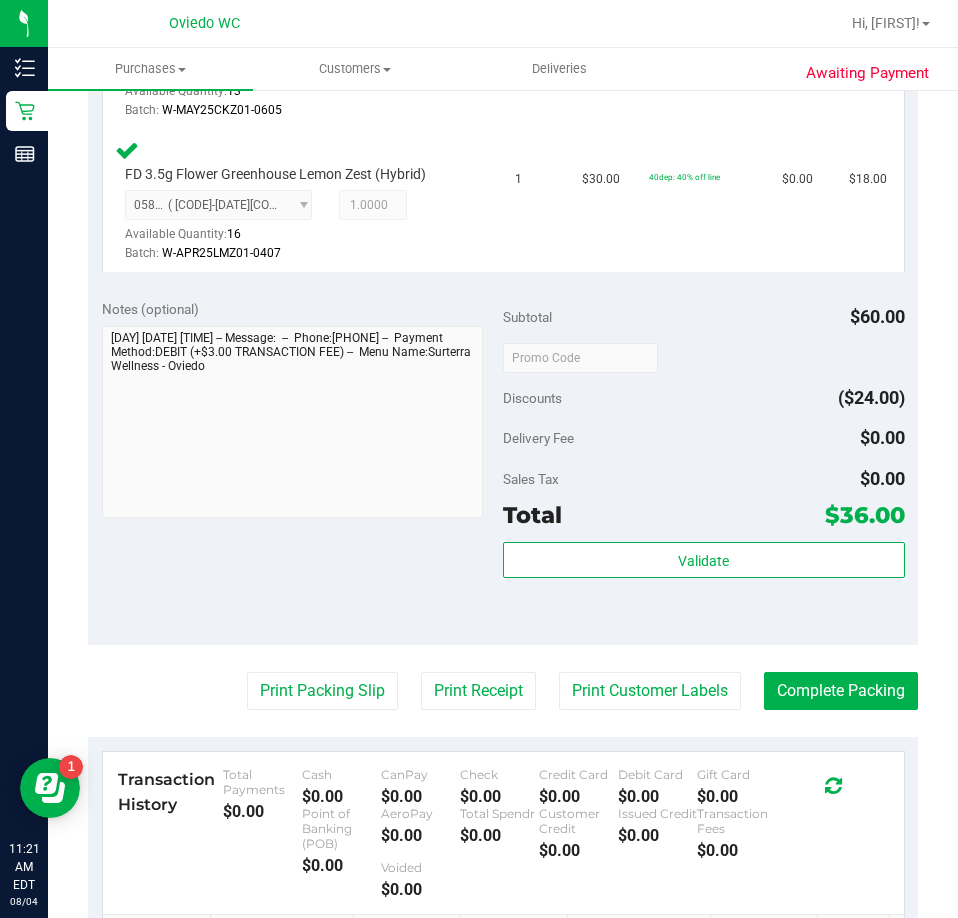 scroll, scrollTop: 700, scrollLeft: 0, axis: vertical 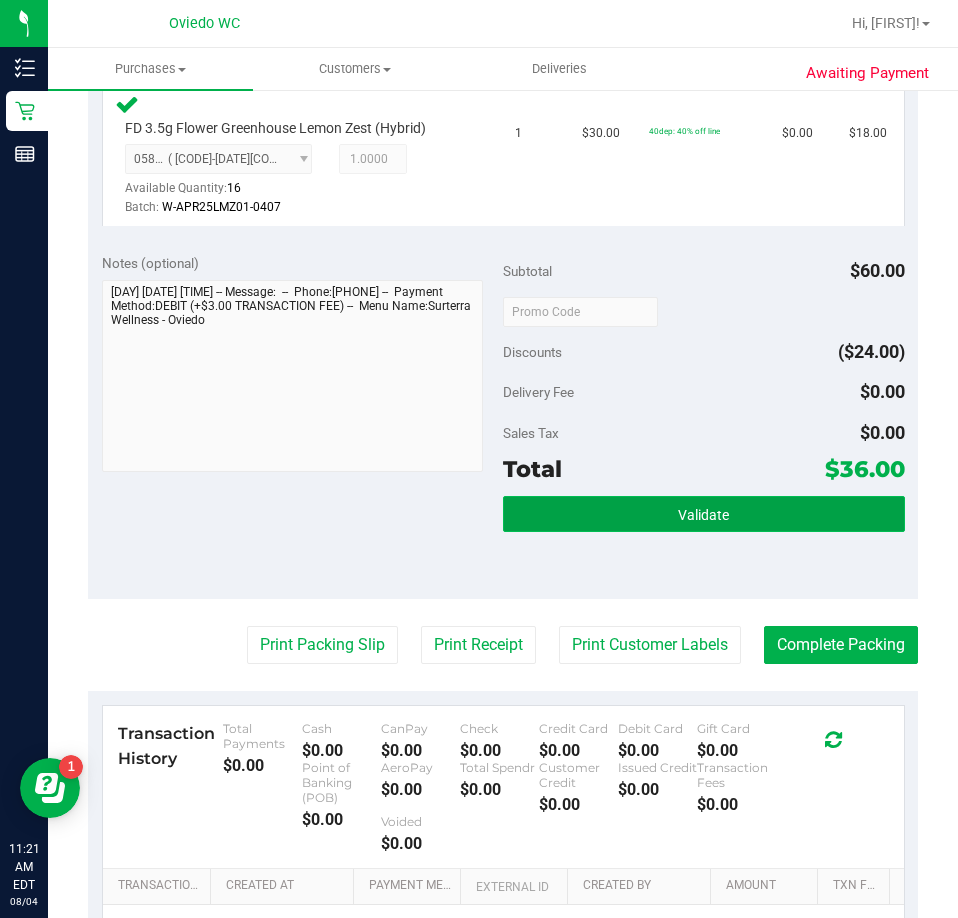 click on "Validate" at bounding box center (704, 514) 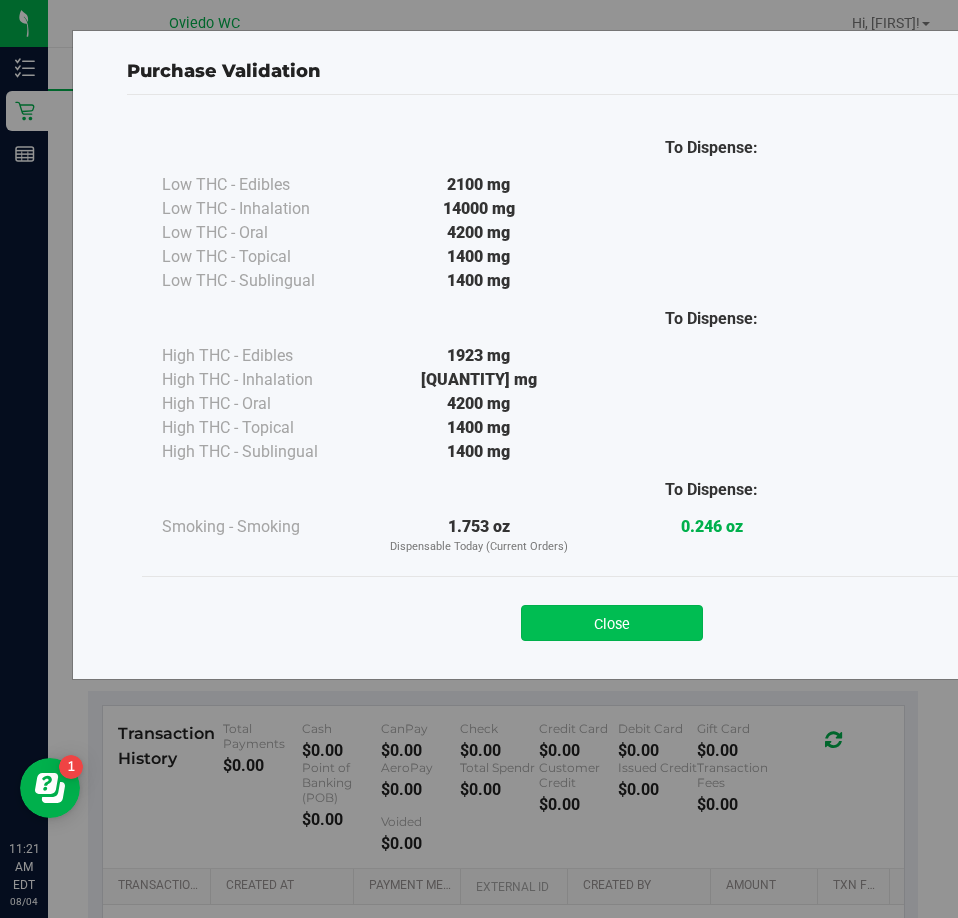 click on "Close" at bounding box center (612, 623) 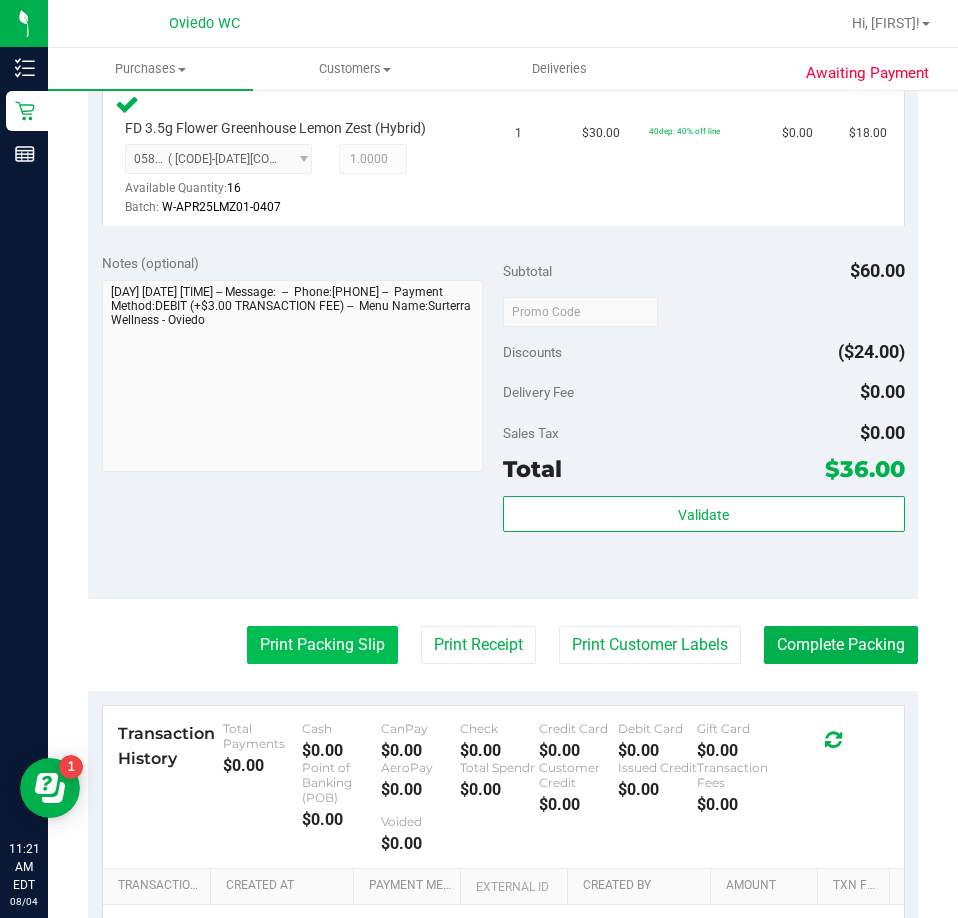click on "Print Packing Slip" at bounding box center [322, 645] 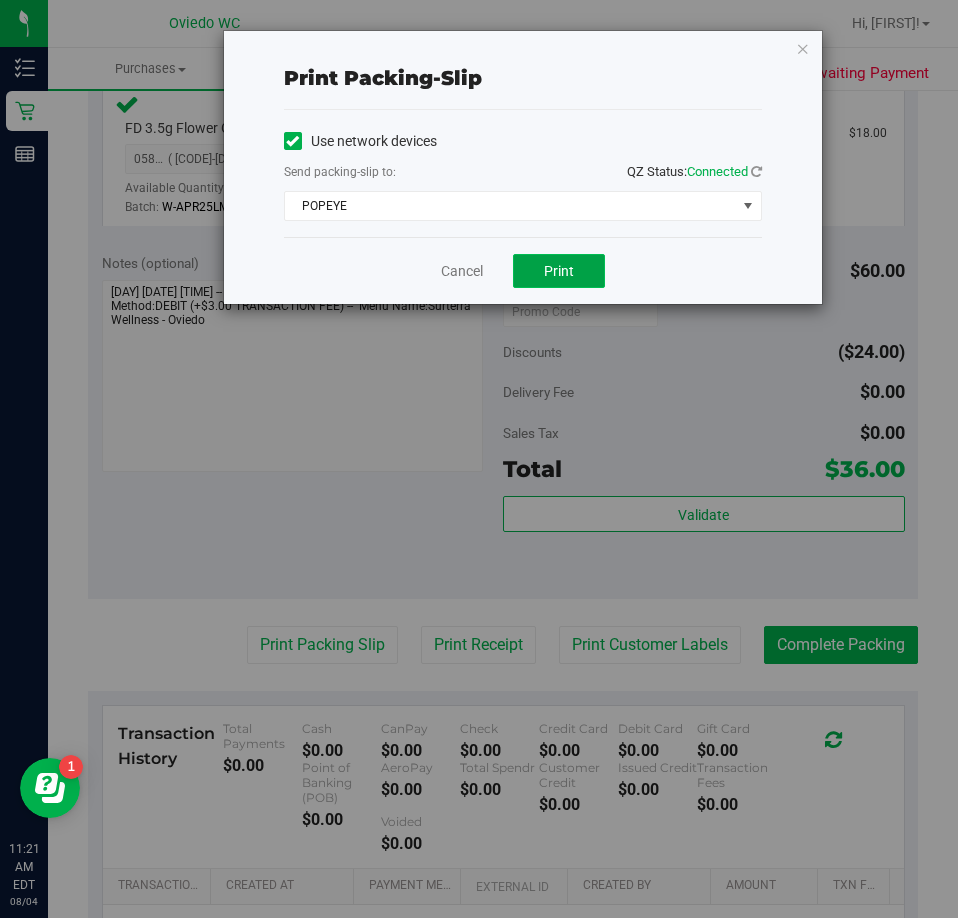 click on "Print" at bounding box center (559, 271) 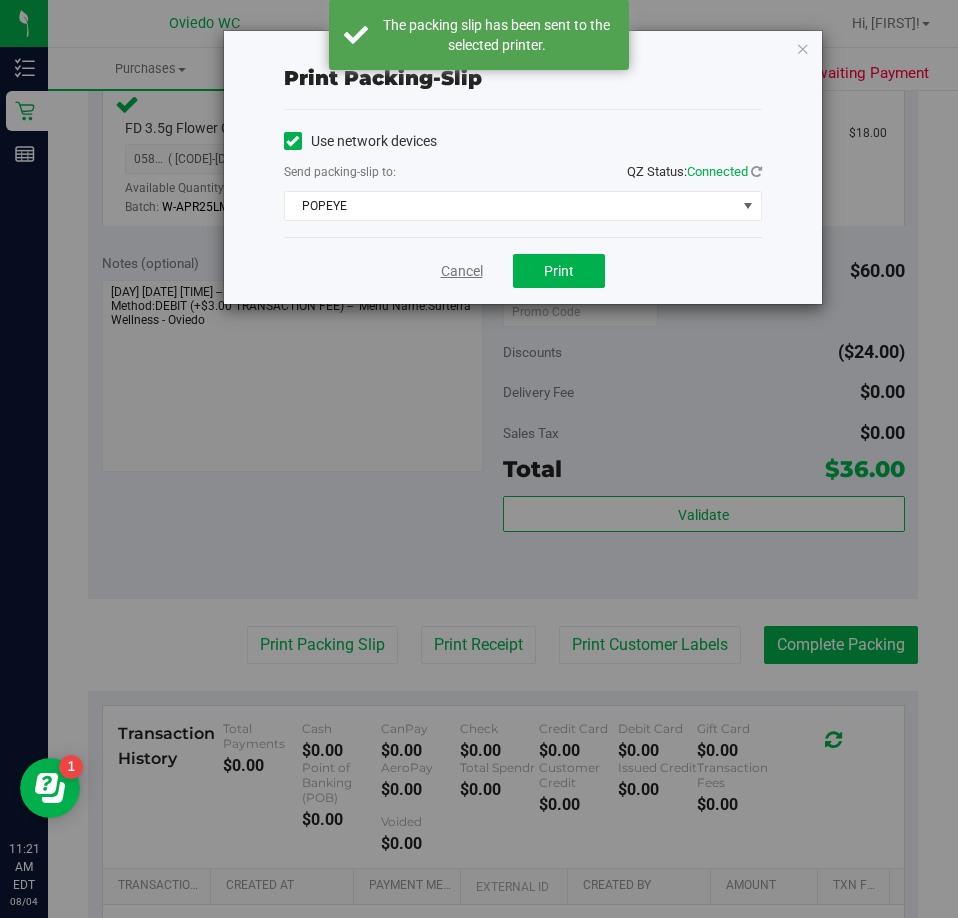 click on "Cancel" at bounding box center [462, 271] 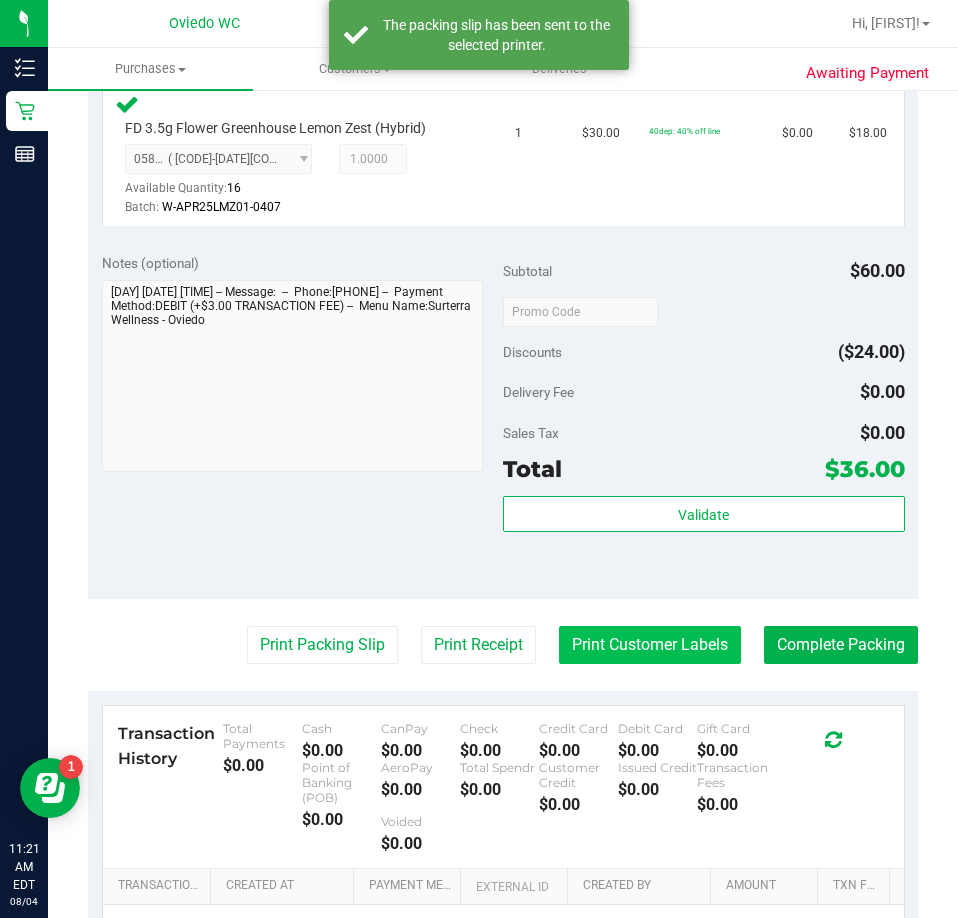 click on "Print Customer Labels" at bounding box center (650, 645) 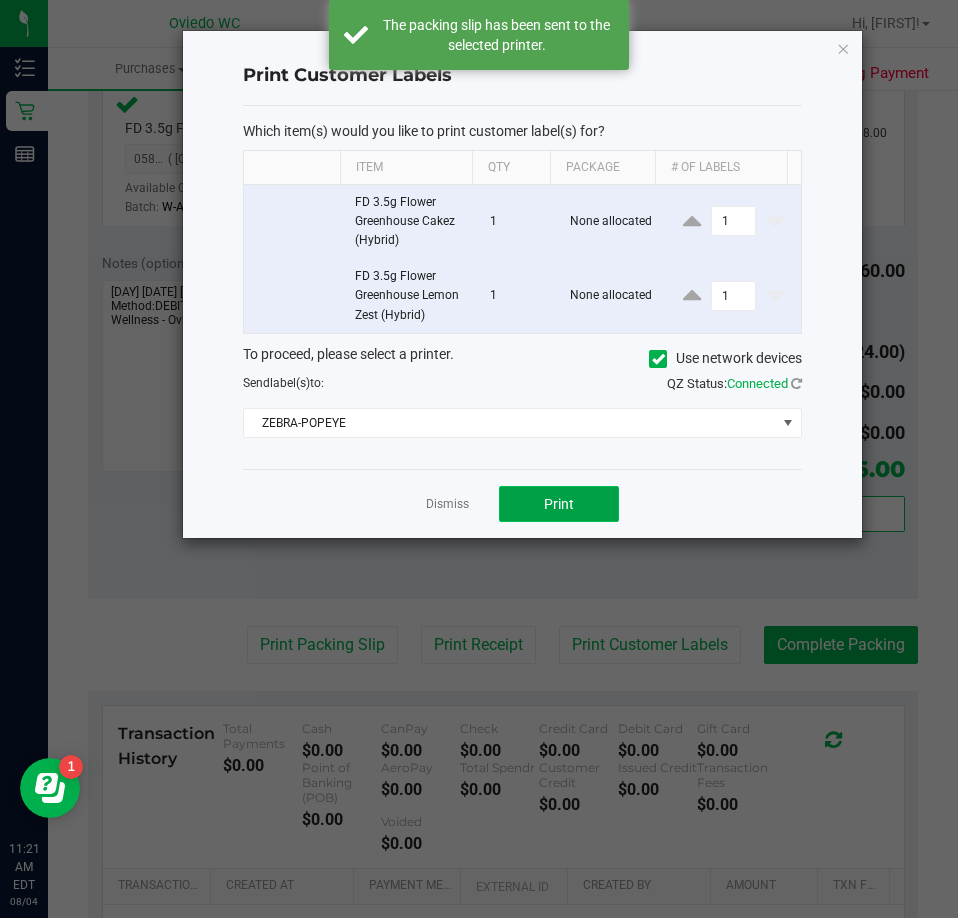 click on "Print" 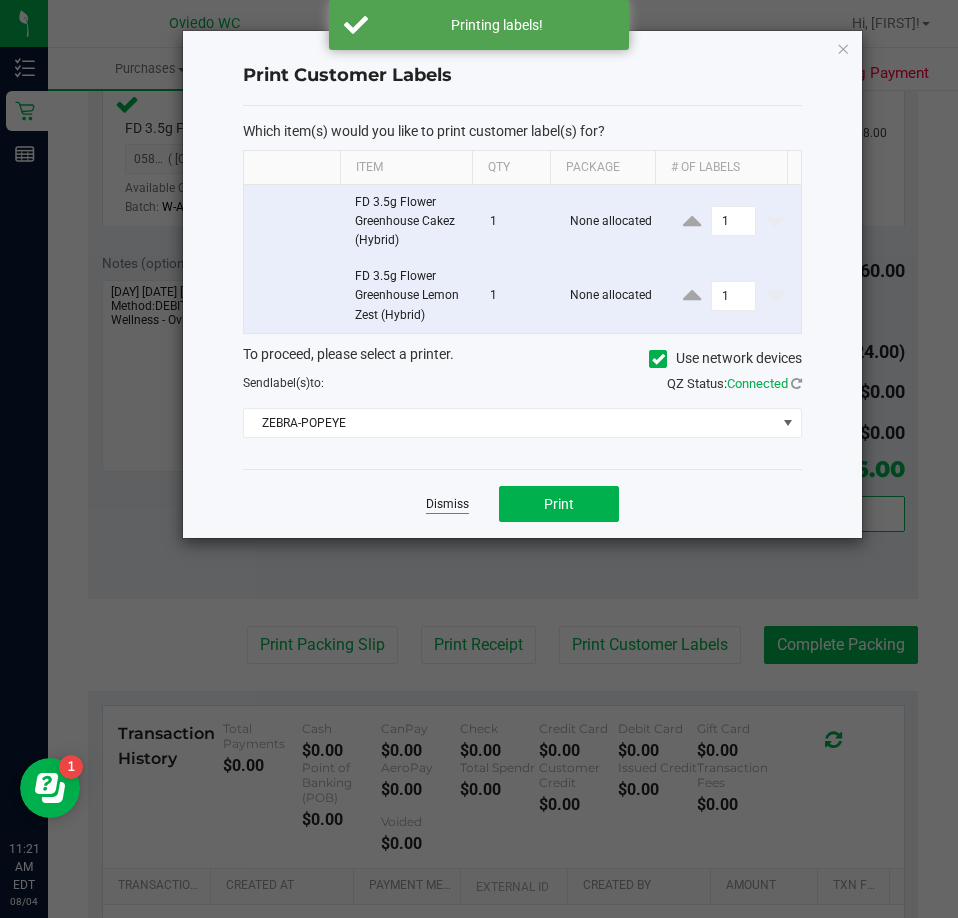 click on "Dismiss" 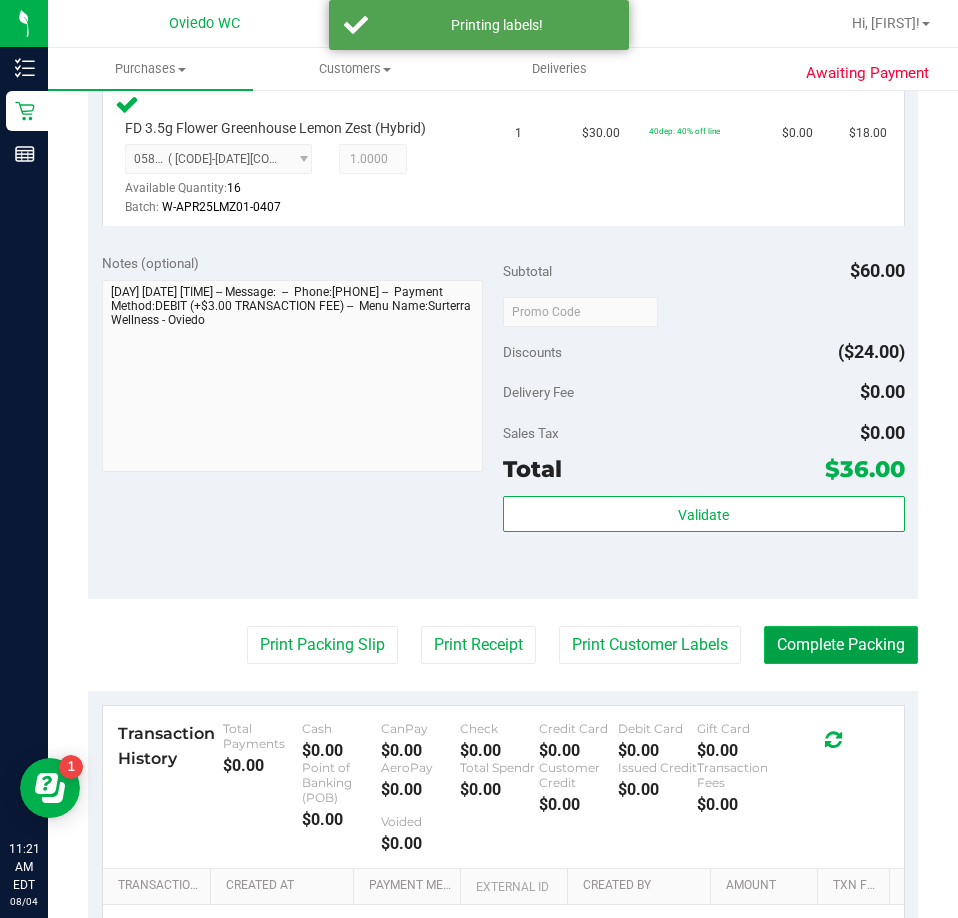 click on "Complete Packing" at bounding box center (841, 645) 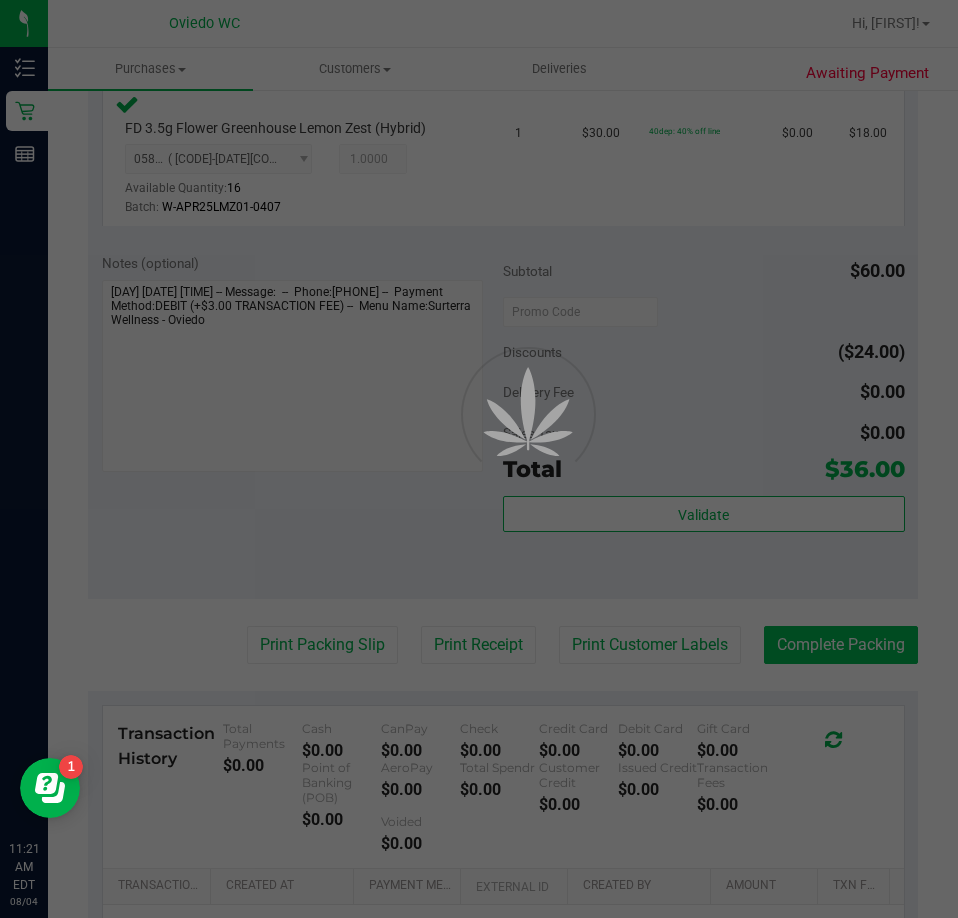 scroll, scrollTop: 0, scrollLeft: 0, axis: both 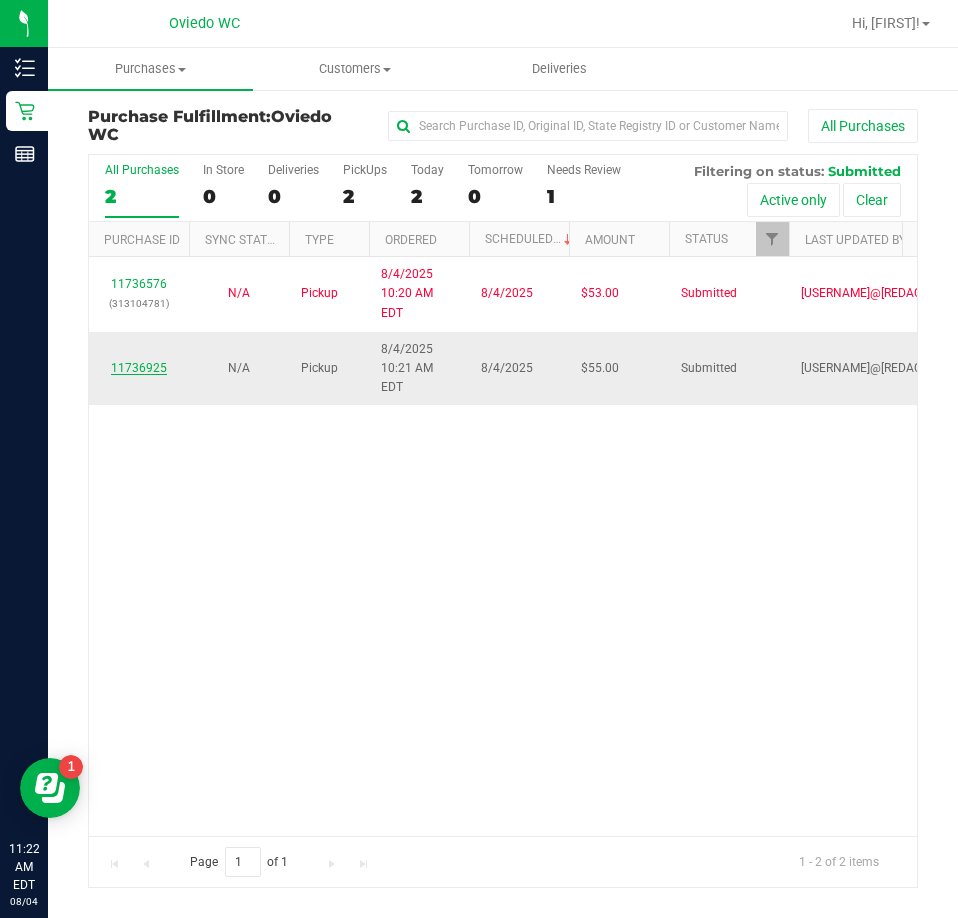click on "11736925" at bounding box center (139, 368) 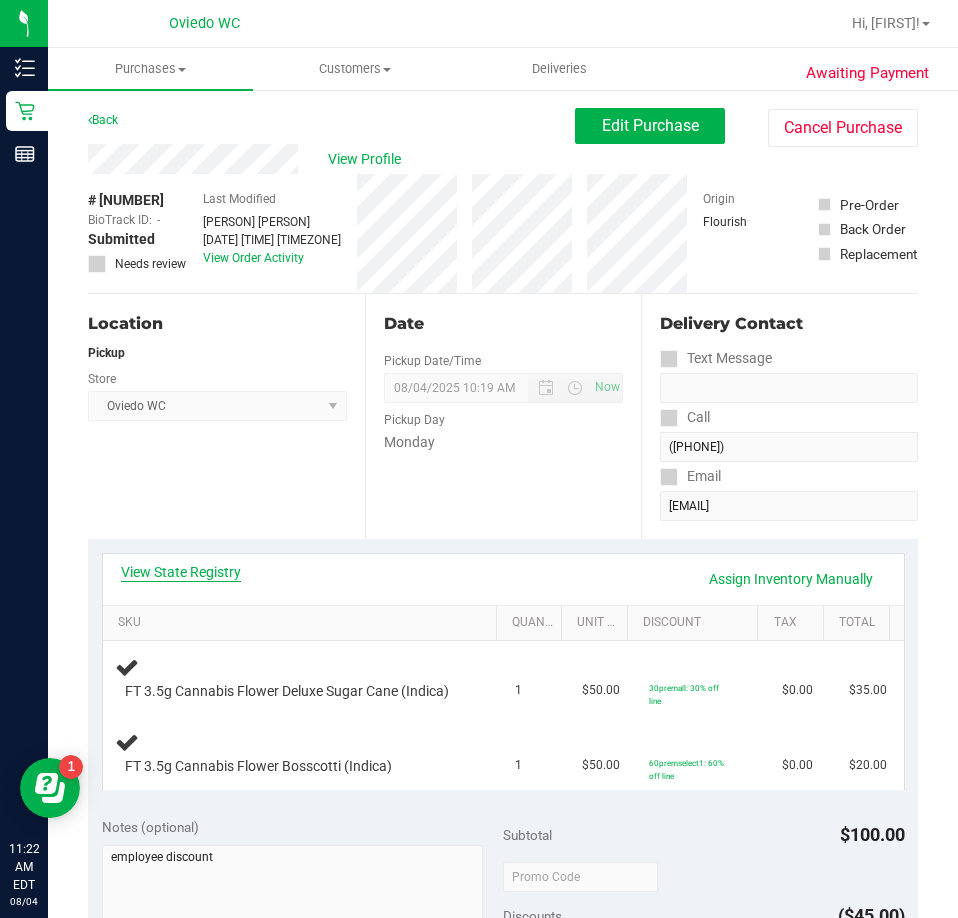 click on "View State Registry" at bounding box center [181, 572] 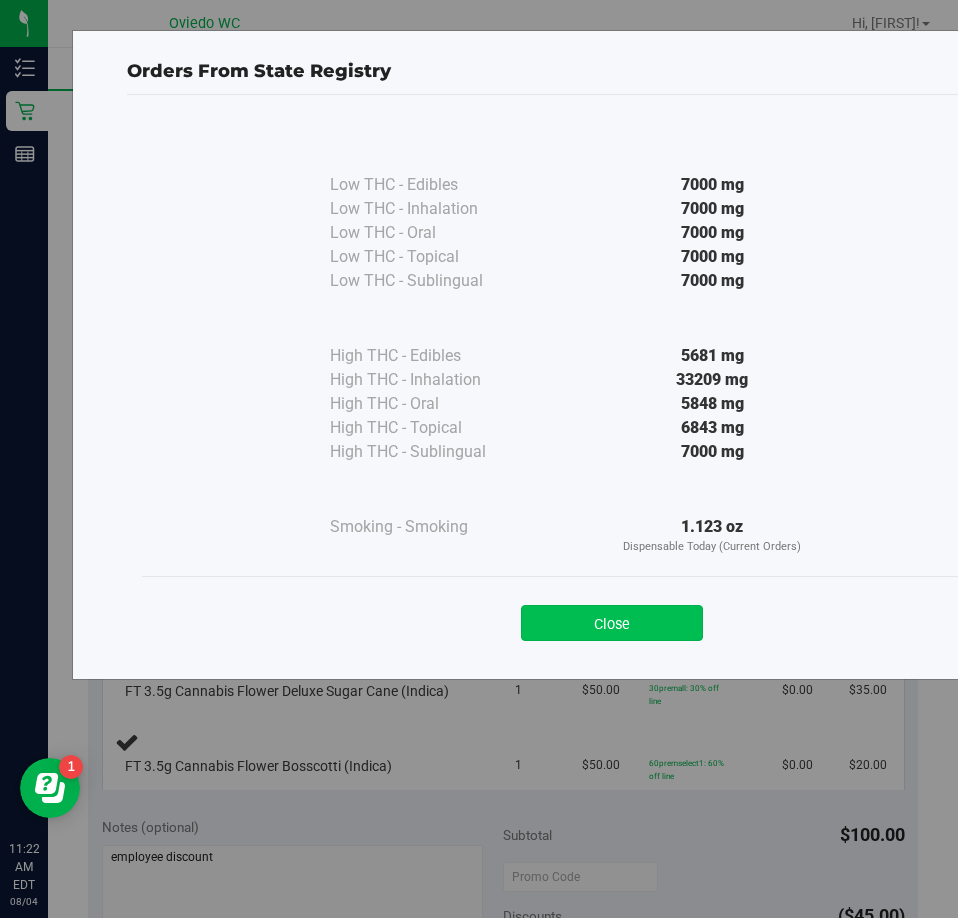click on "Close" at bounding box center [612, 623] 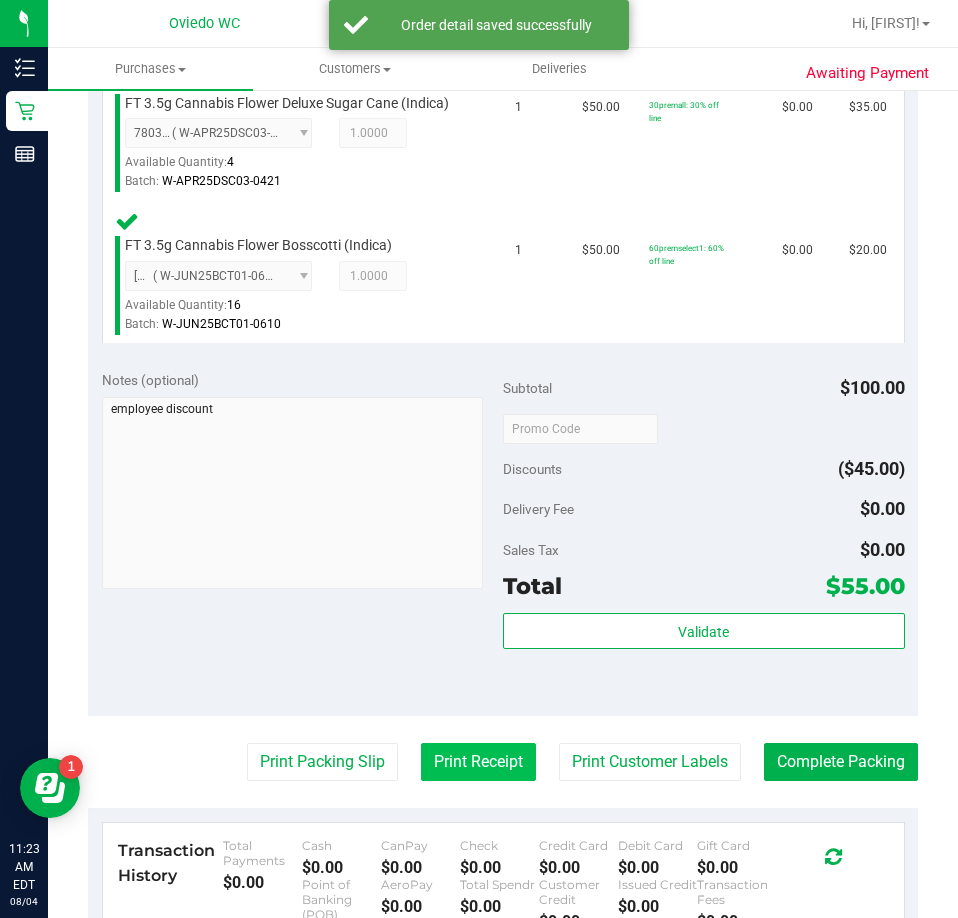 scroll, scrollTop: 700, scrollLeft: 0, axis: vertical 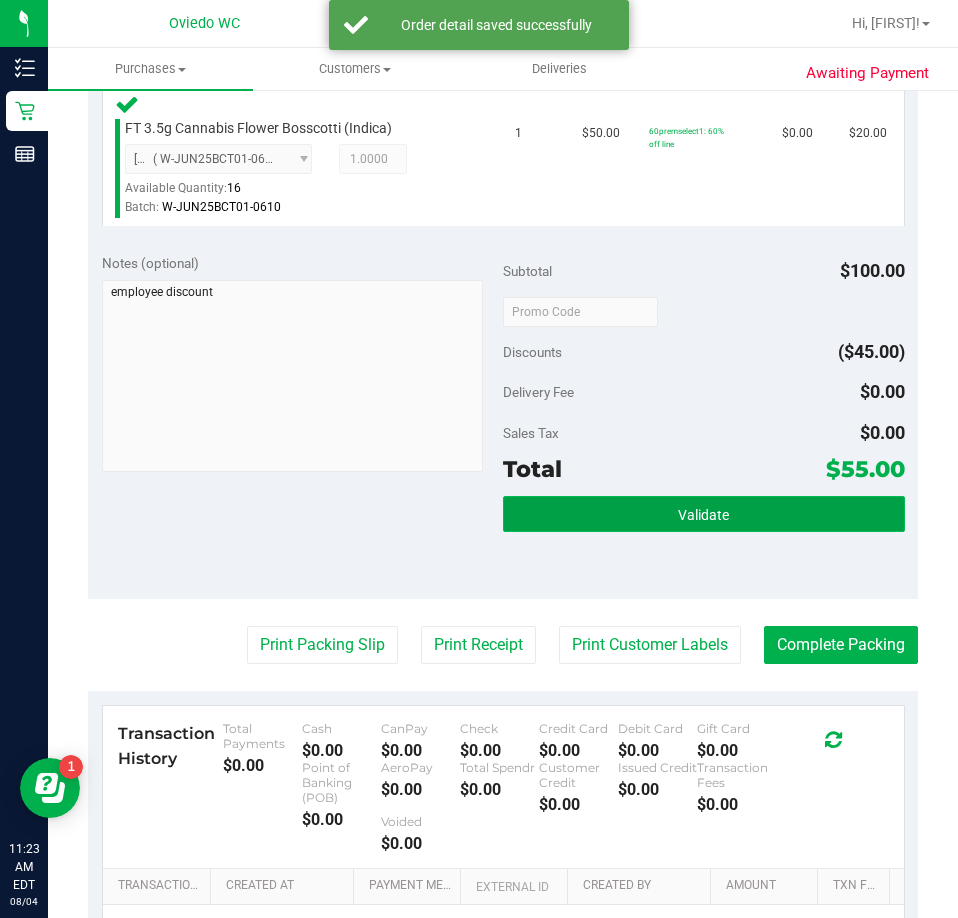 click on "Validate" at bounding box center [704, 514] 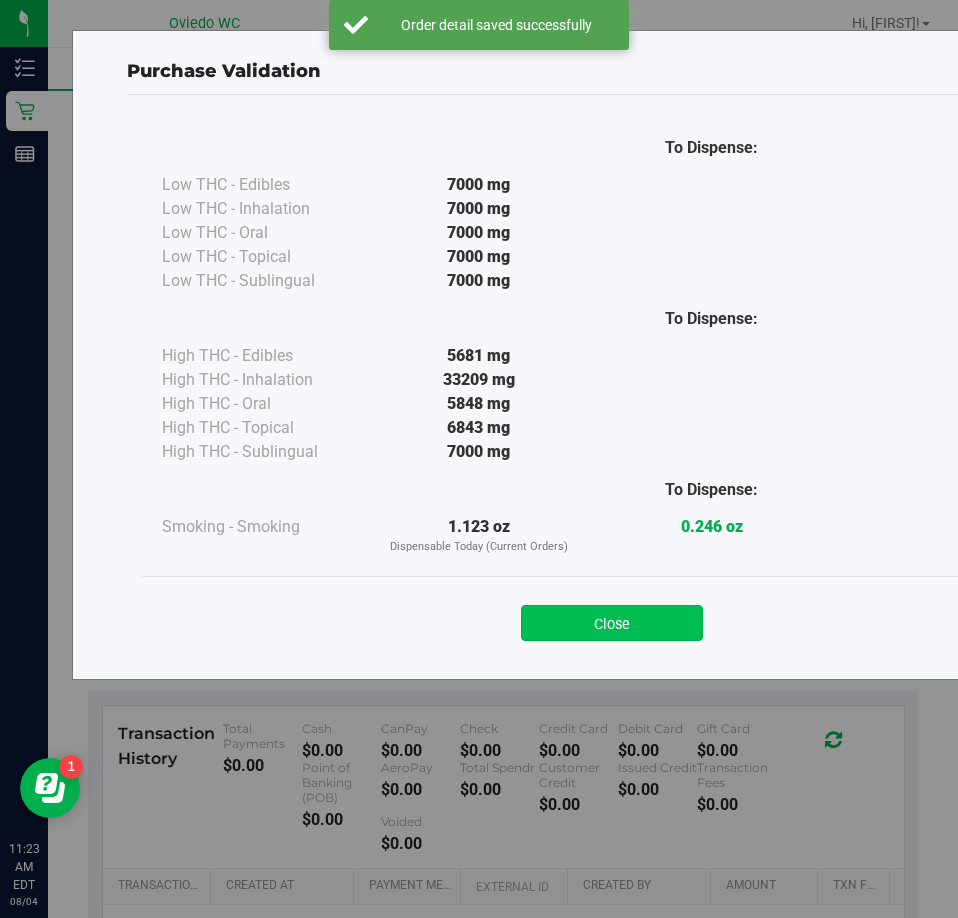 click on "Close" at bounding box center [612, 623] 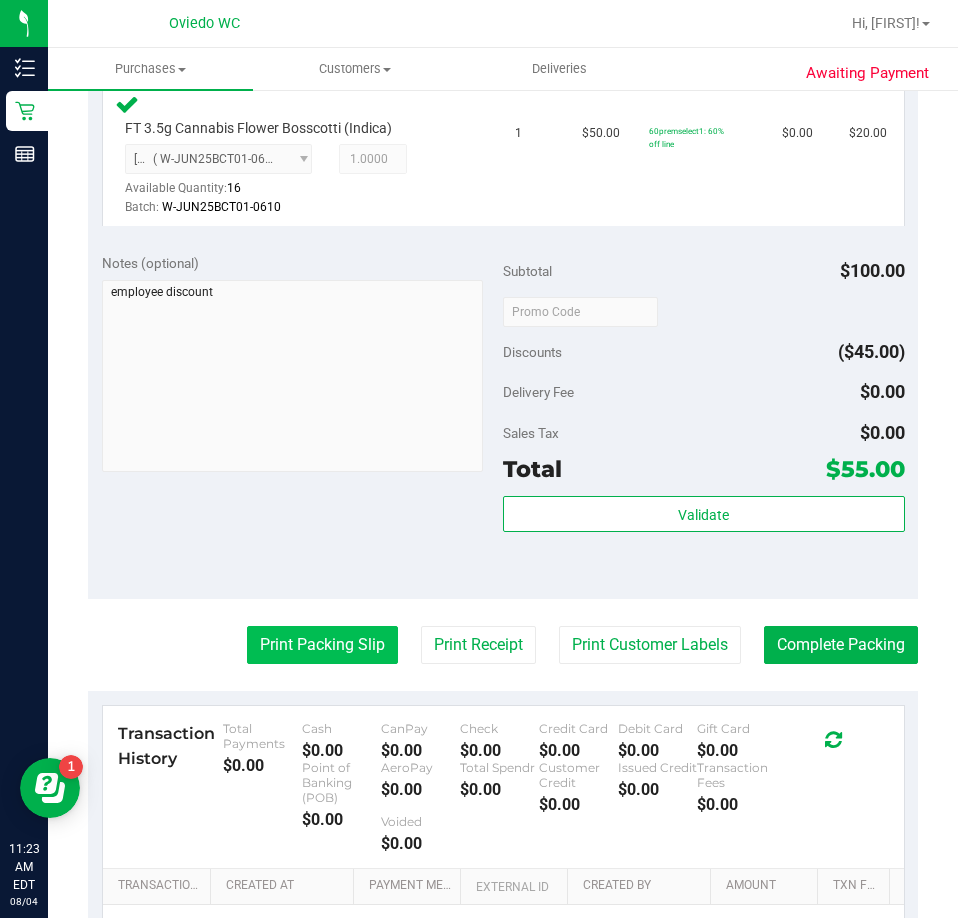 click on "Print Packing Slip" at bounding box center (322, 645) 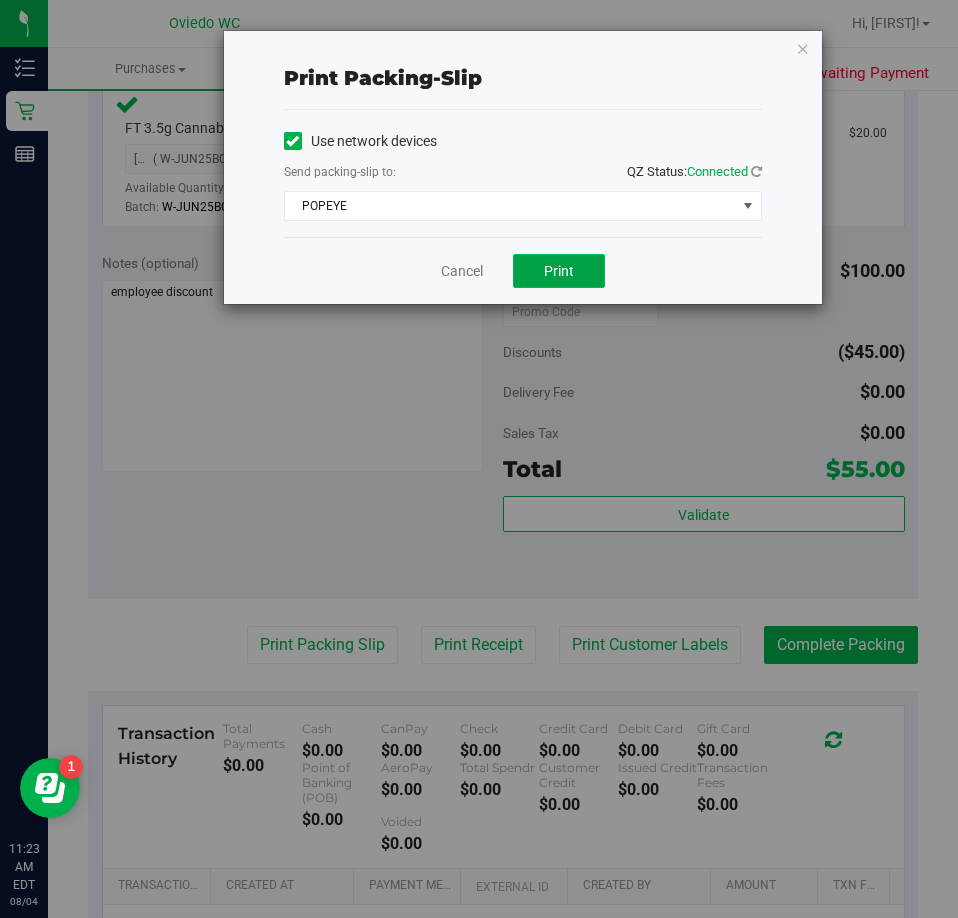 click on "Print" at bounding box center [559, 271] 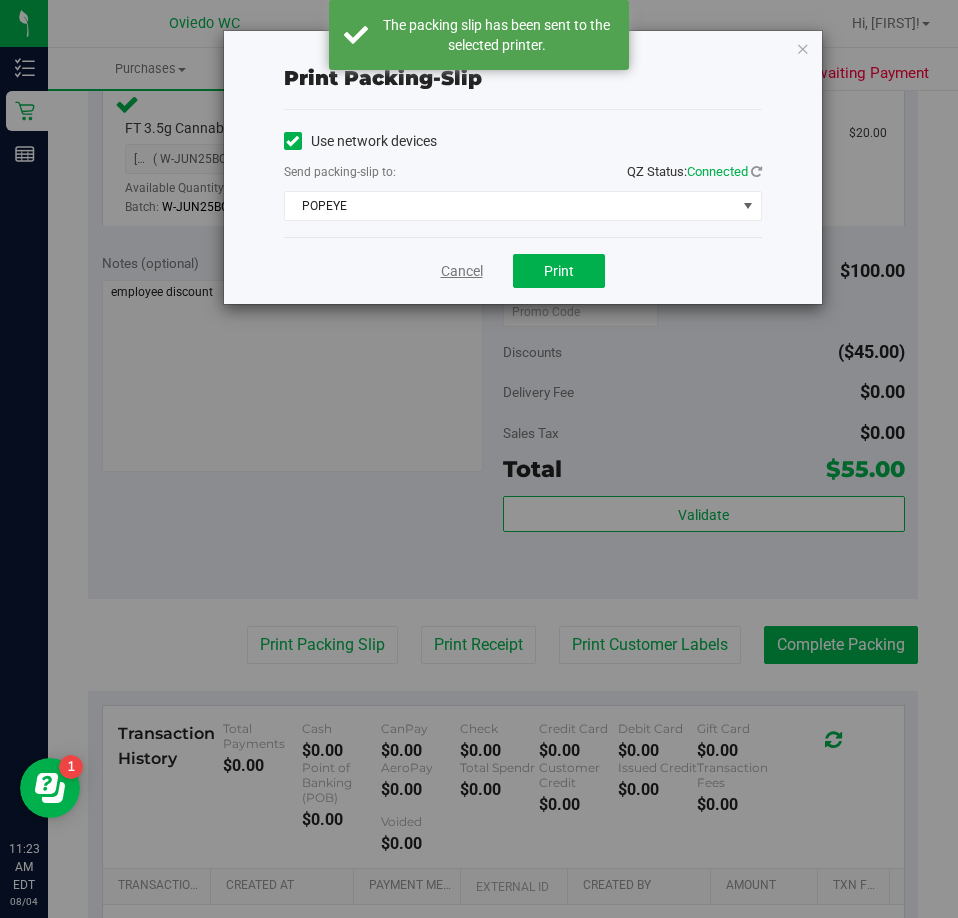 click on "Cancel" at bounding box center (462, 271) 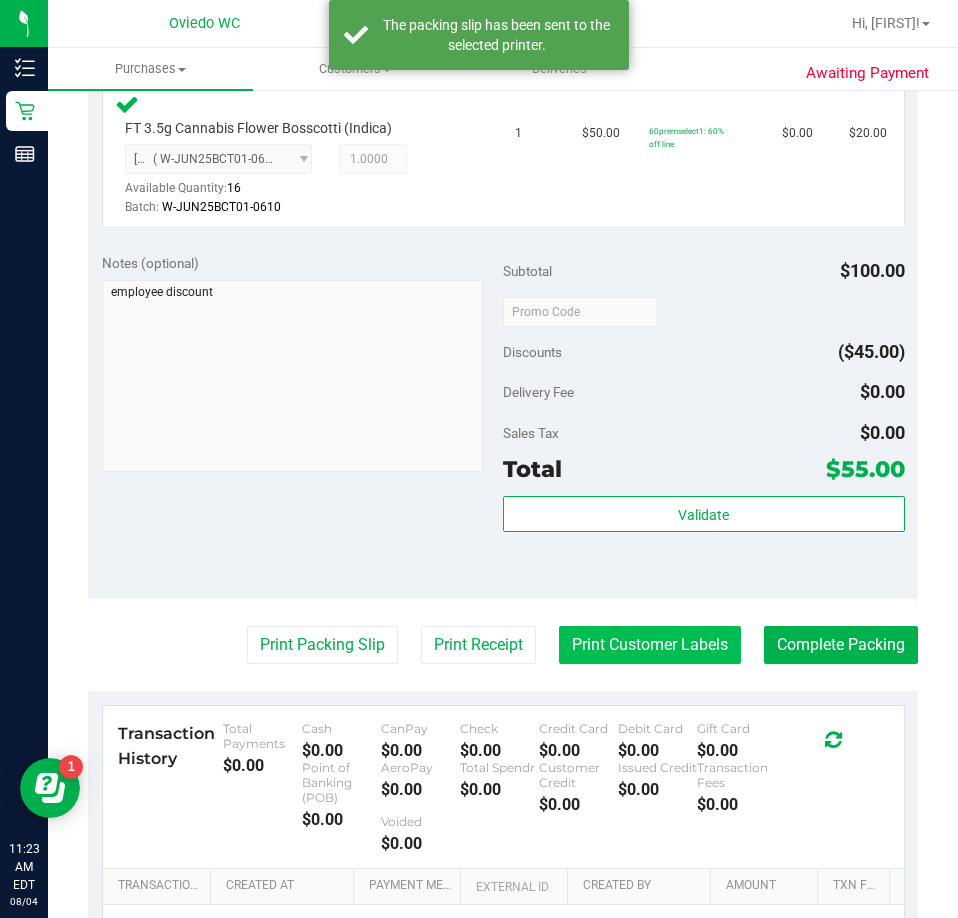 click on "Print Customer Labels" at bounding box center (650, 645) 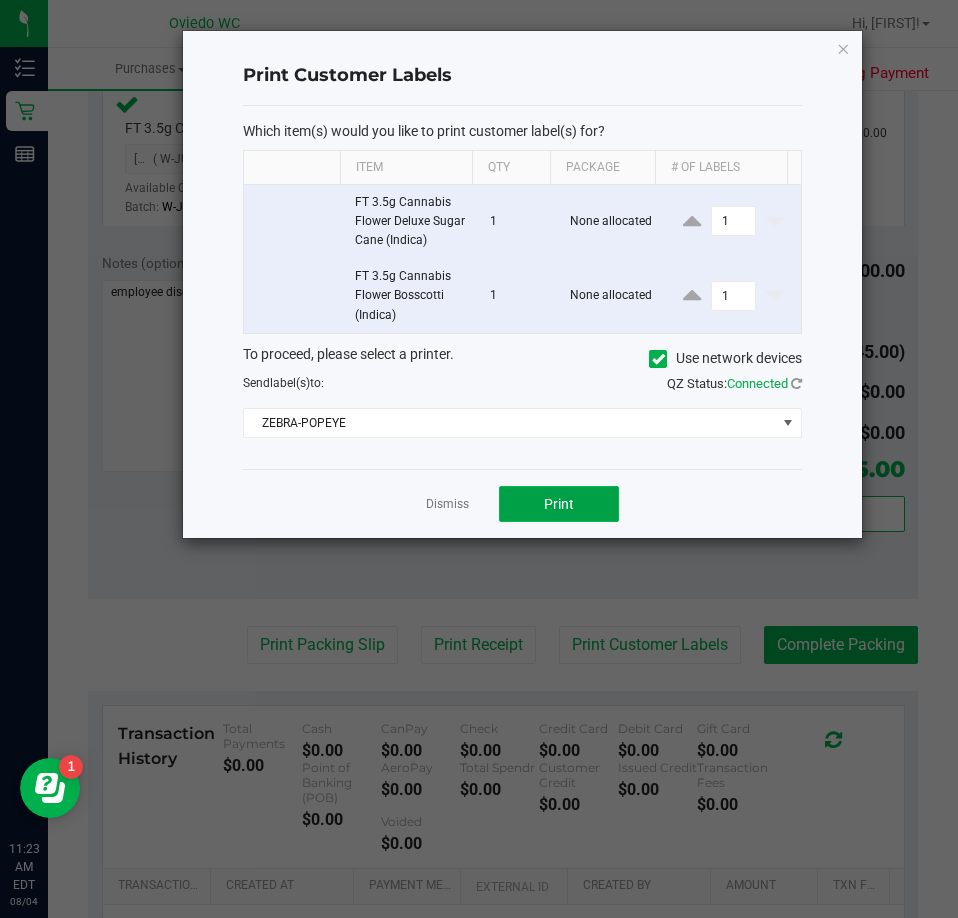 click on "Print" 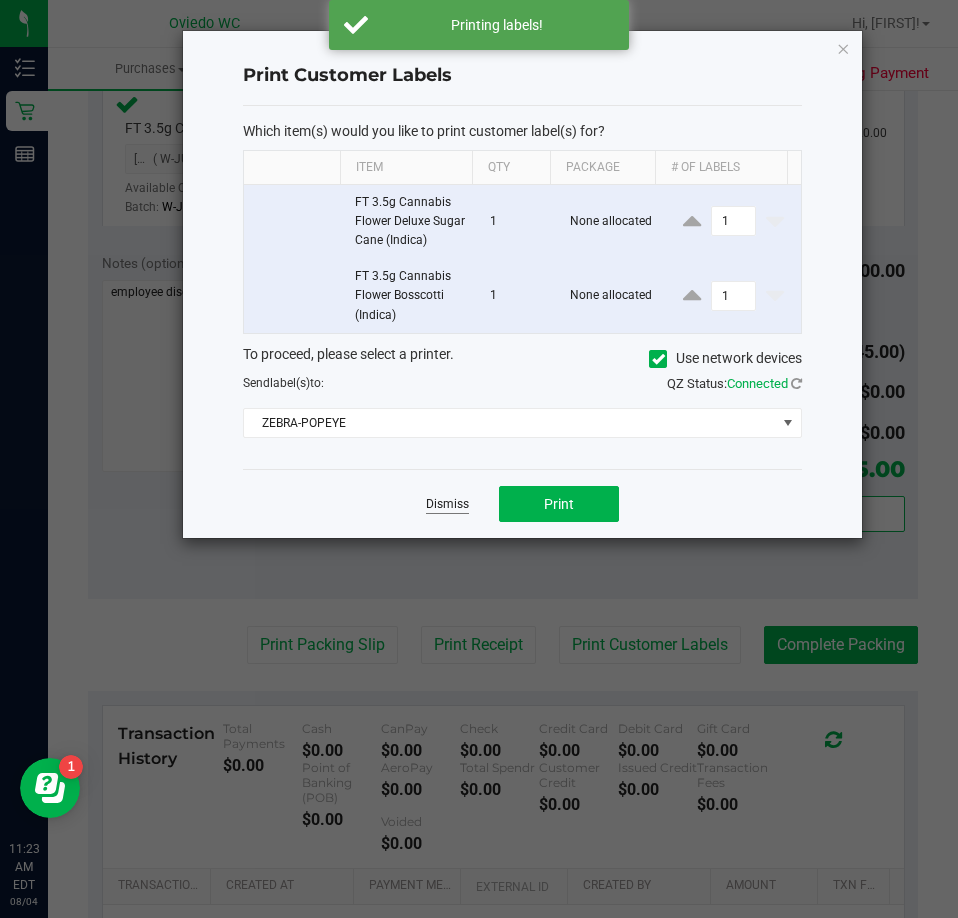 click on "Dismiss" 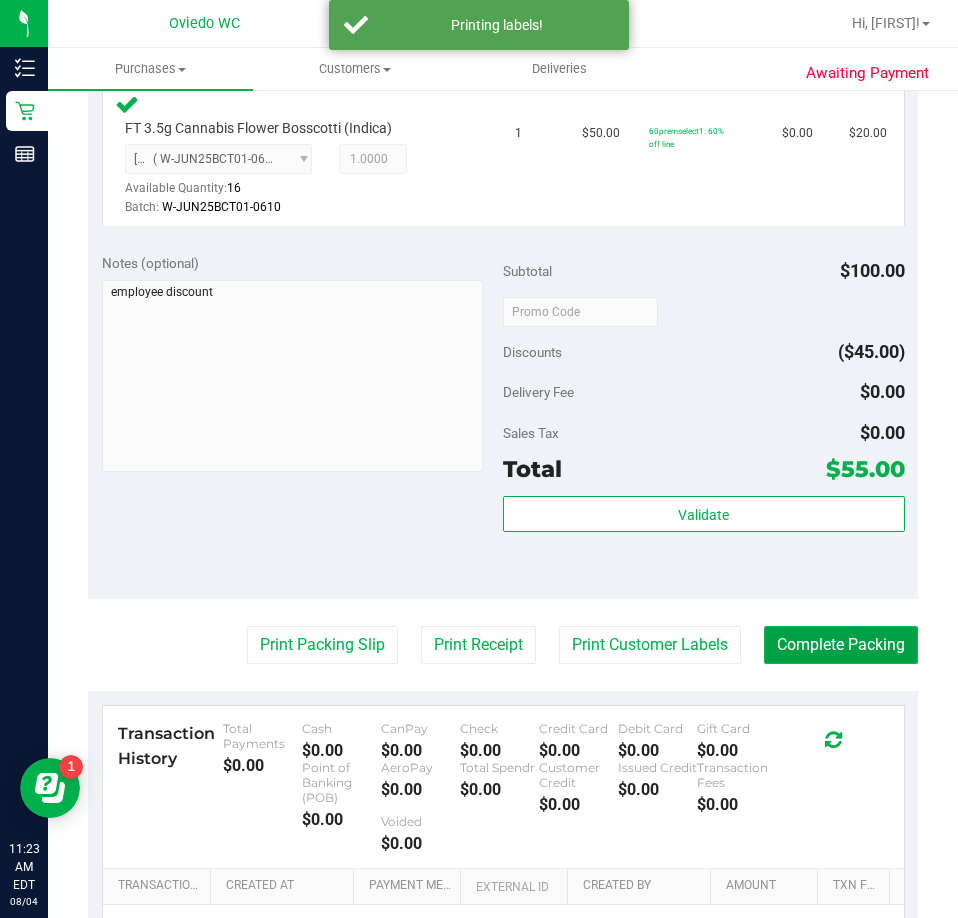 click on "Complete Packing" at bounding box center [841, 645] 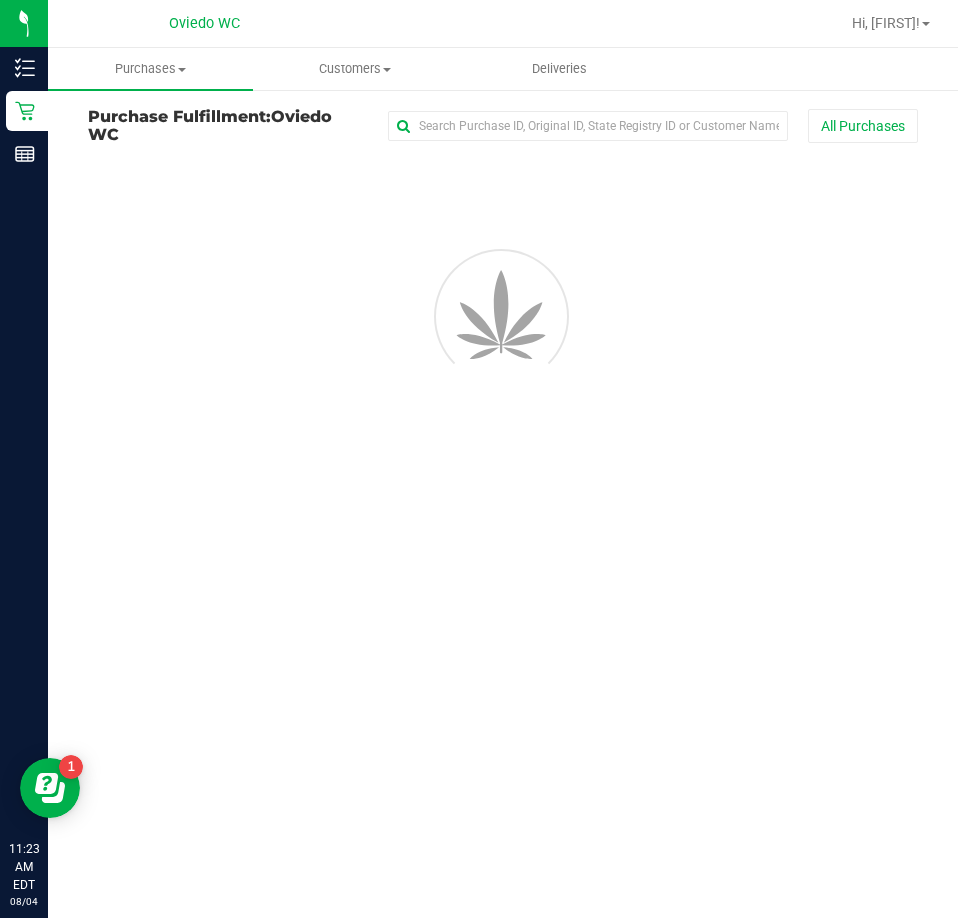 scroll, scrollTop: 0, scrollLeft: 0, axis: both 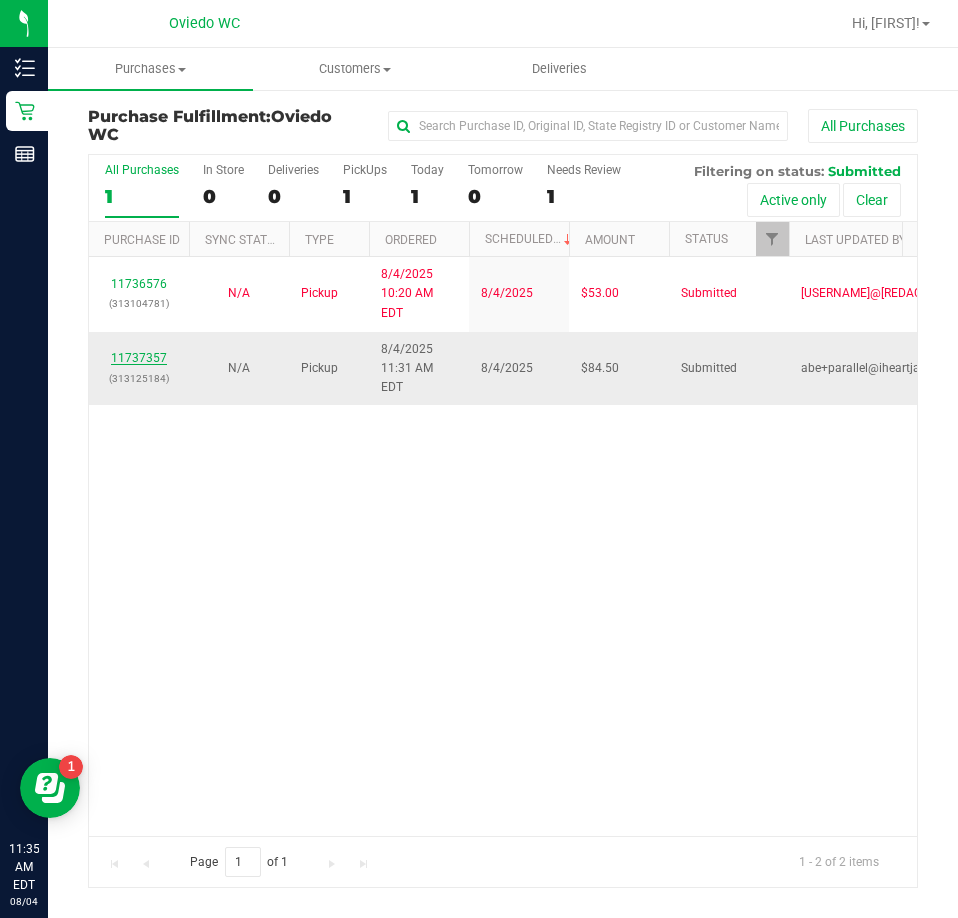 click on "11737357" at bounding box center (139, 358) 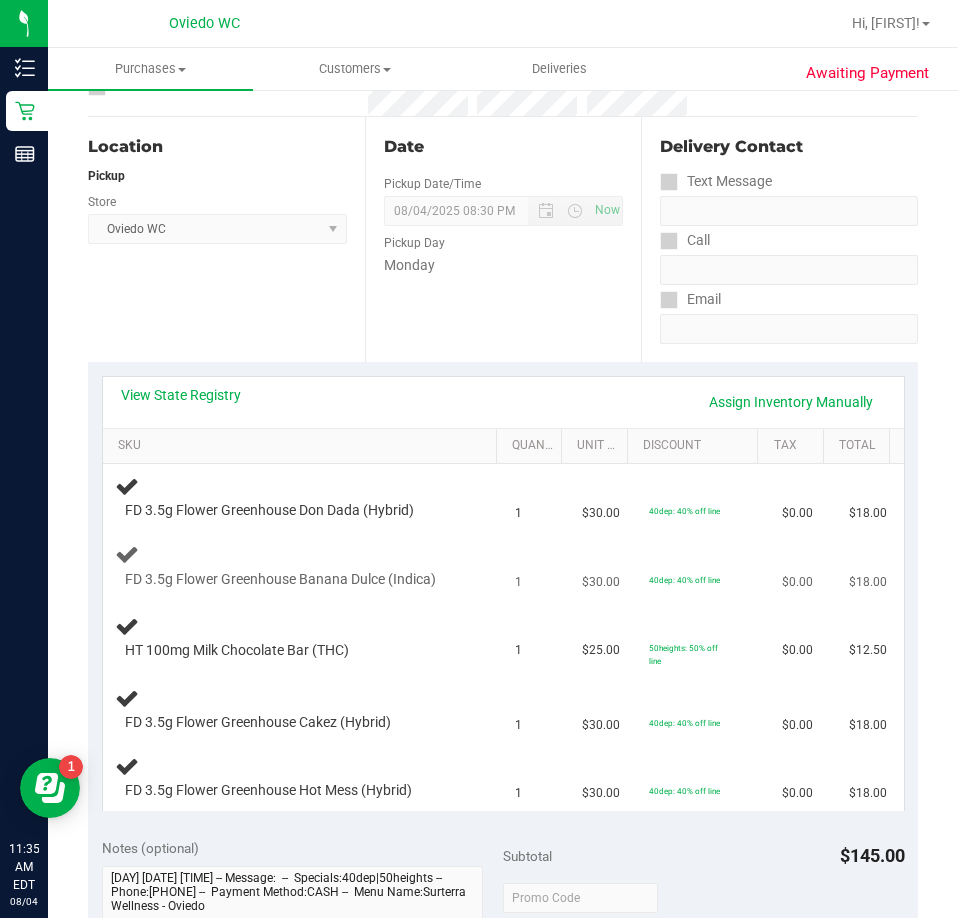 scroll, scrollTop: 200, scrollLeft: 0, axis: vertical 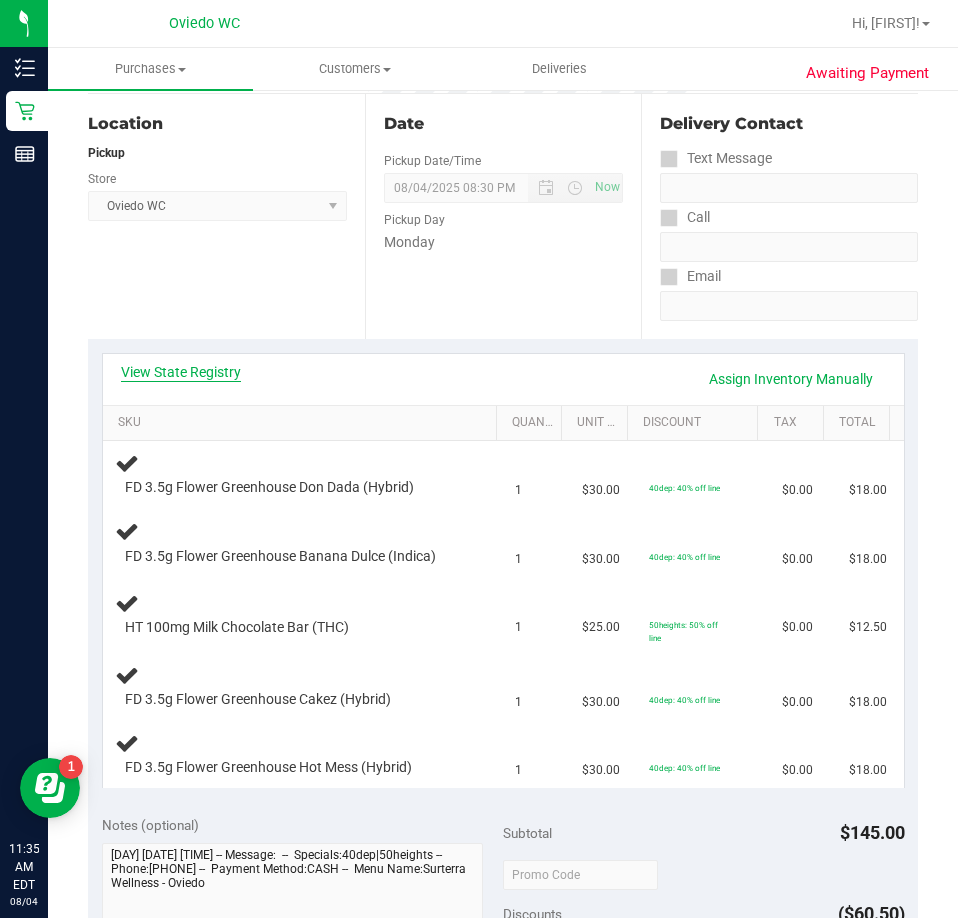 click on "View State Registry" at bounding box center [181, 372] 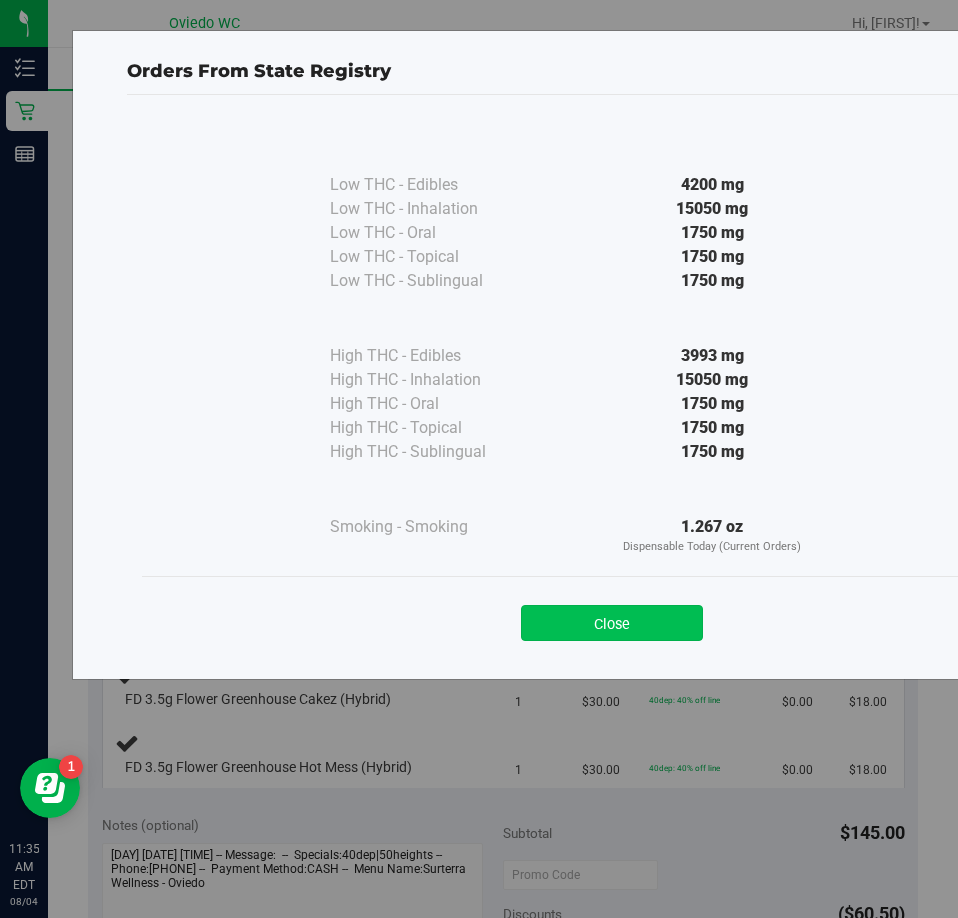 click on "Close" at bounding box center (612, 623) 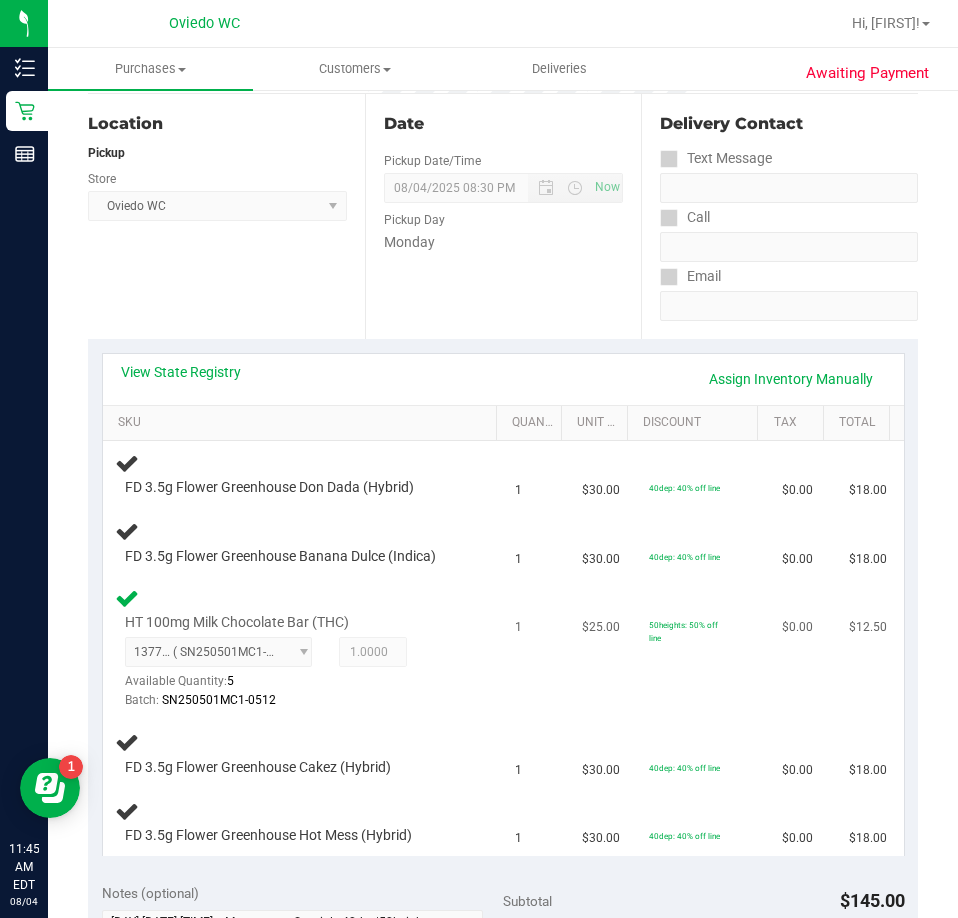 click on "1" at bounding box center [536, 649] 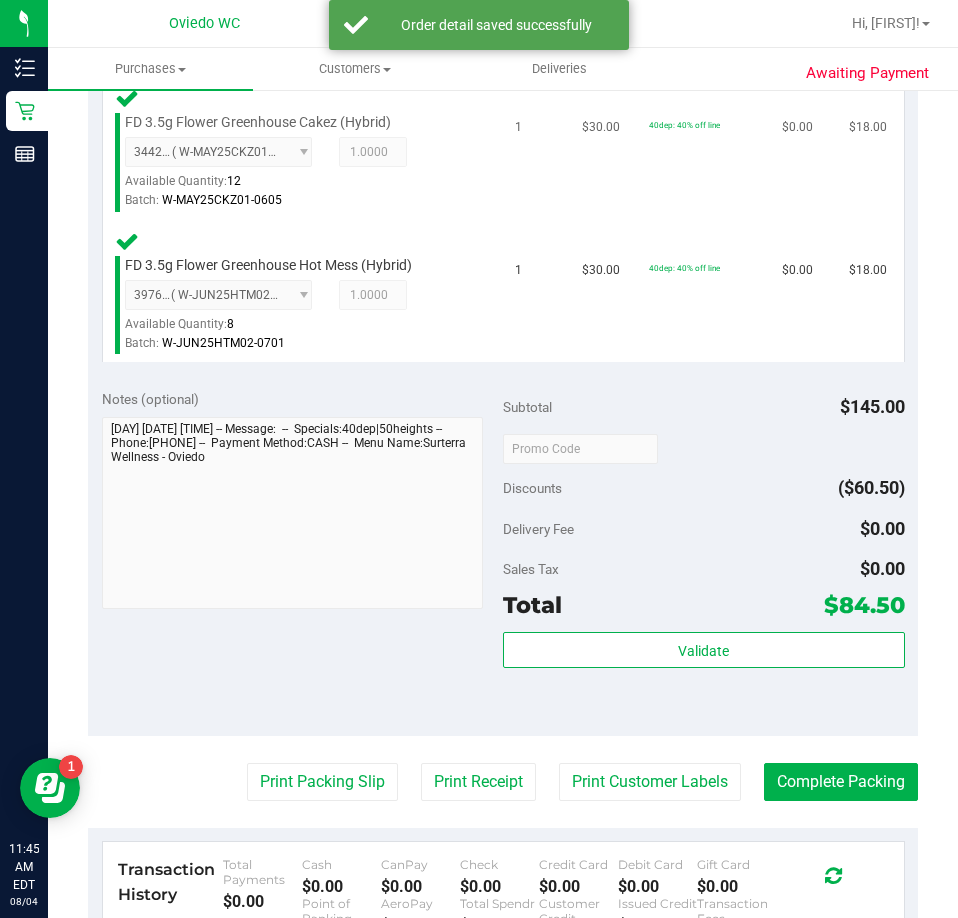 scroll, scrollTop: 1000, scrollLeft: 0, axis: vertical 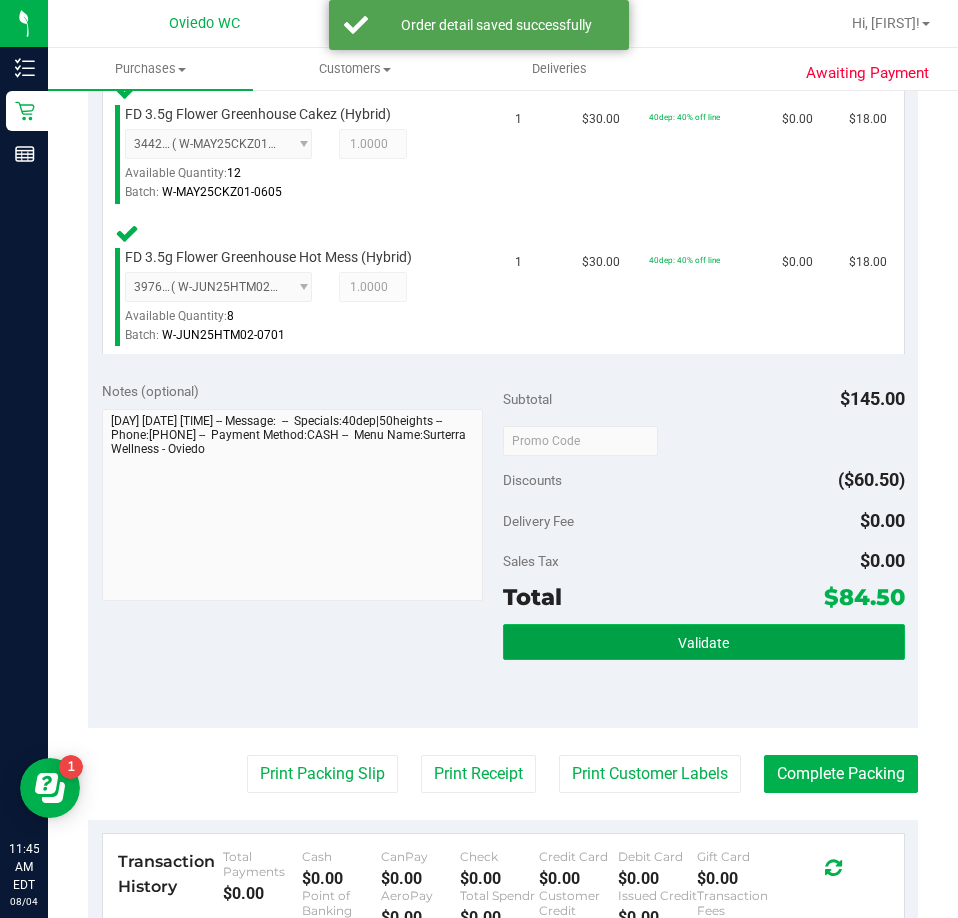 click on "Validate" at bounding box center (703, 643) 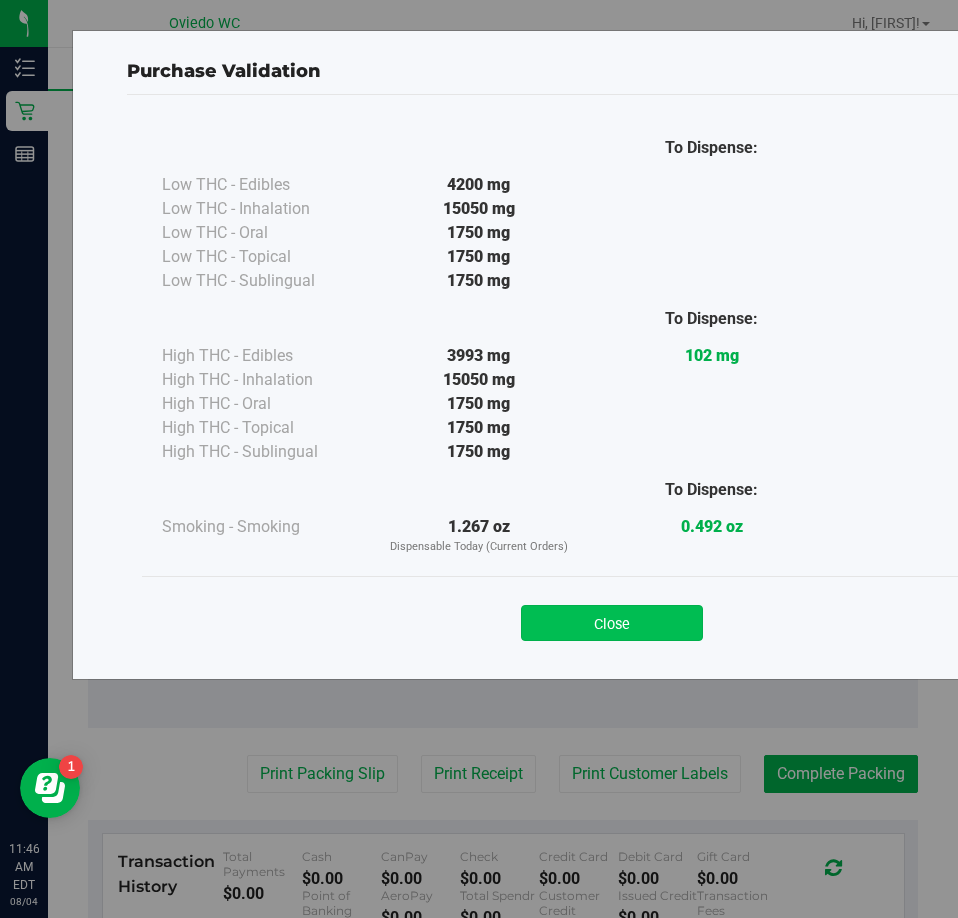click on "Close" at bounding box center (612, 623) 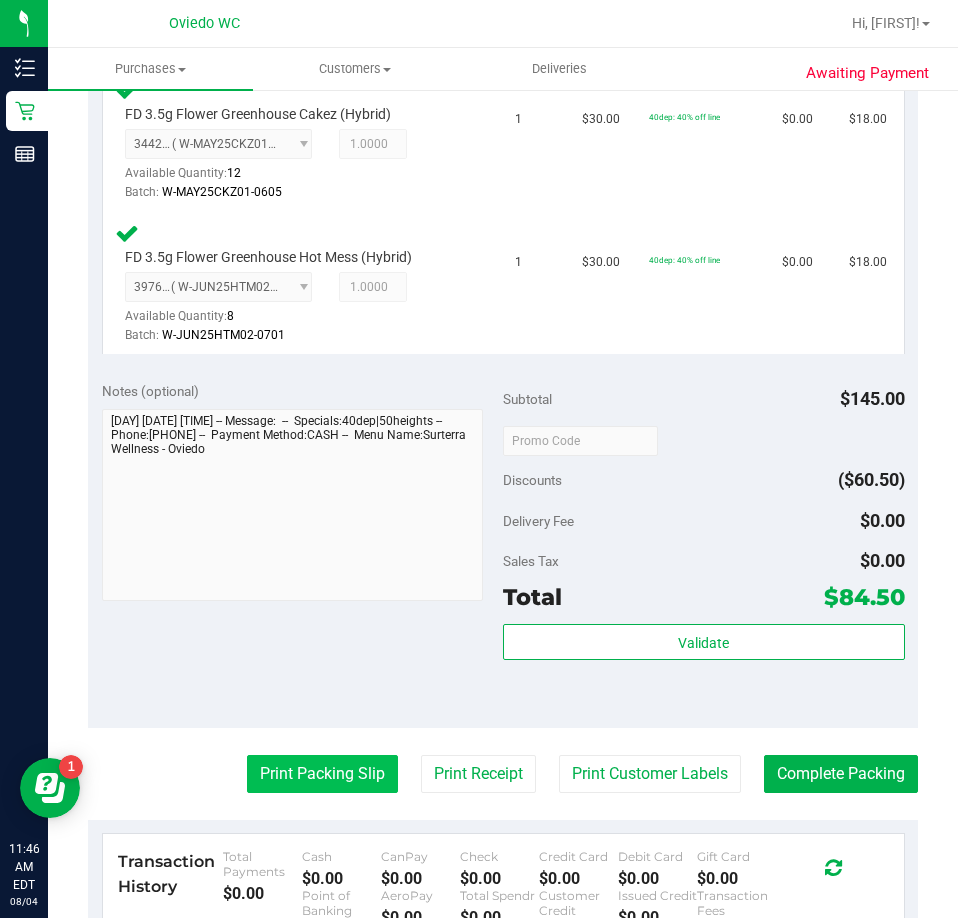 click on "Print Packing Slip" at bounding box center (322, 774) 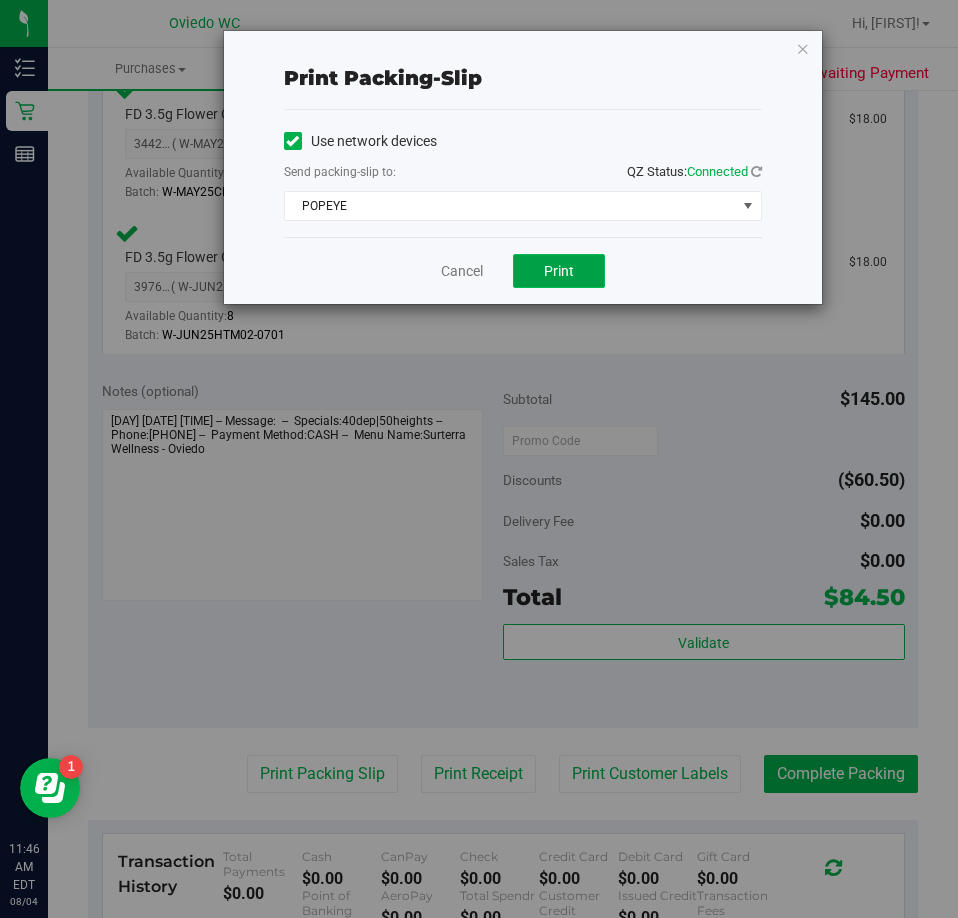 click on "Print" at bounding box center (559, 271) 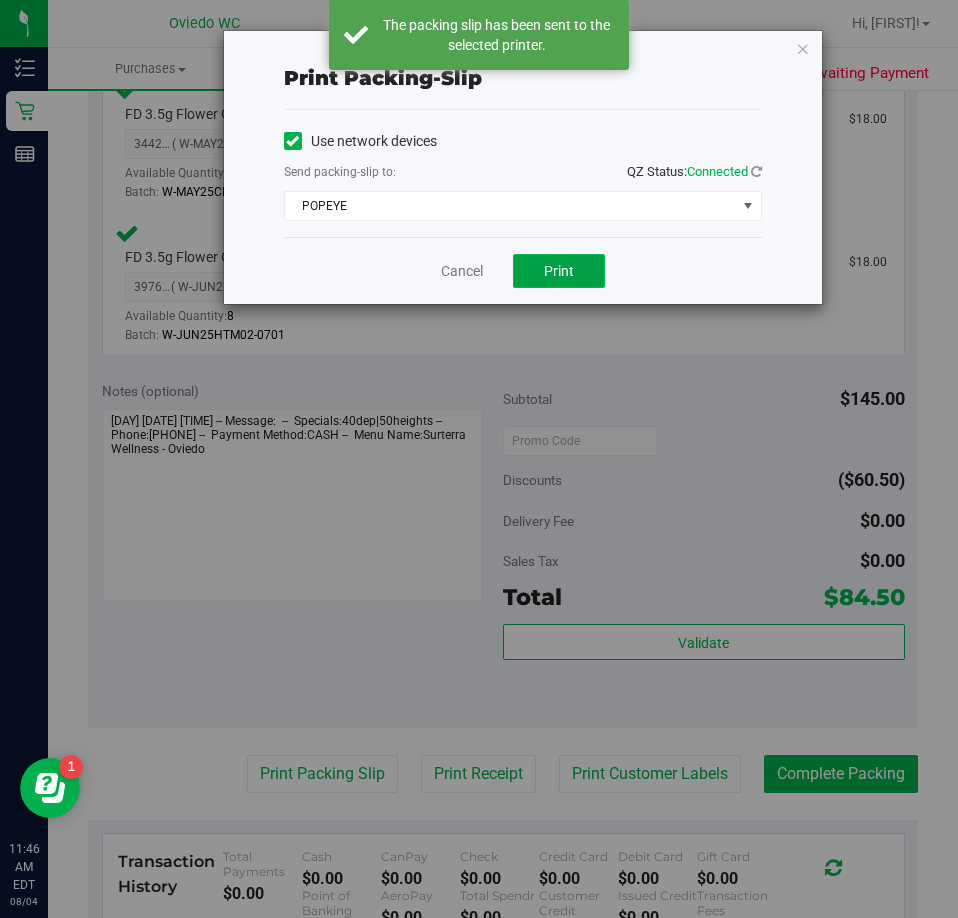 drag, startPoint x: 527, startPoint y: 281, endPoint x: 565, endPoint y: 283, distance: 38.052597 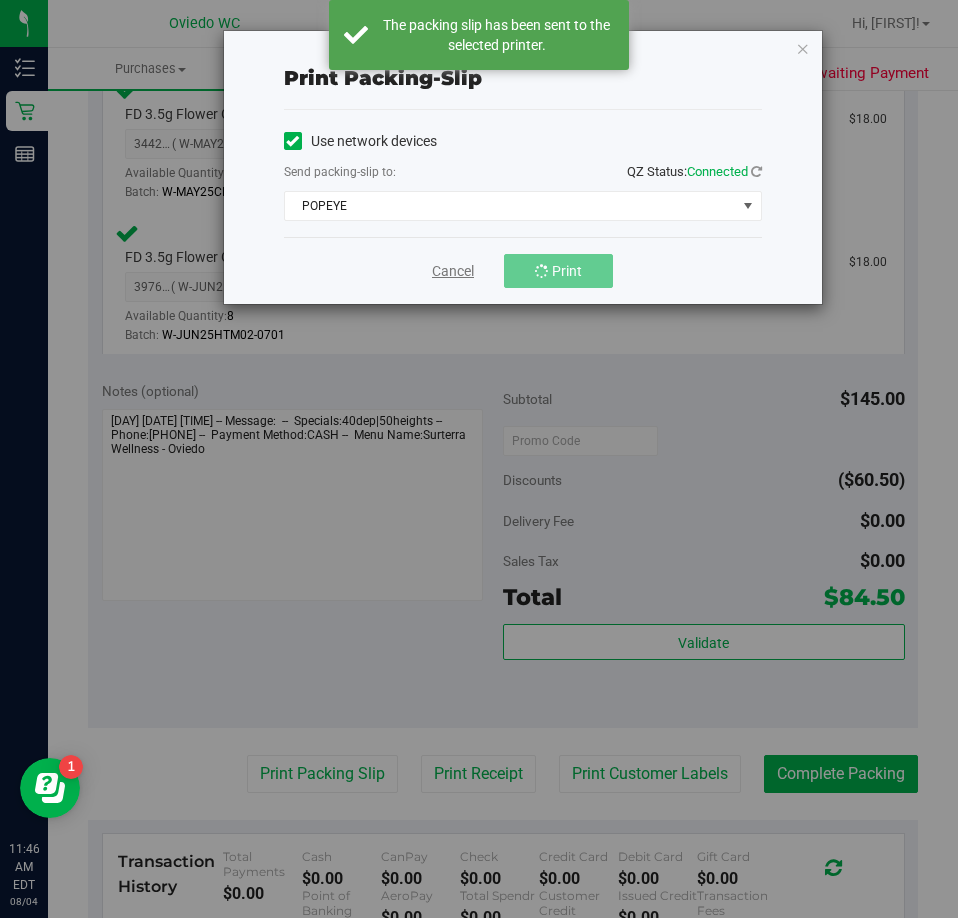 click on "Cancel" at bounding box center (453, 271) 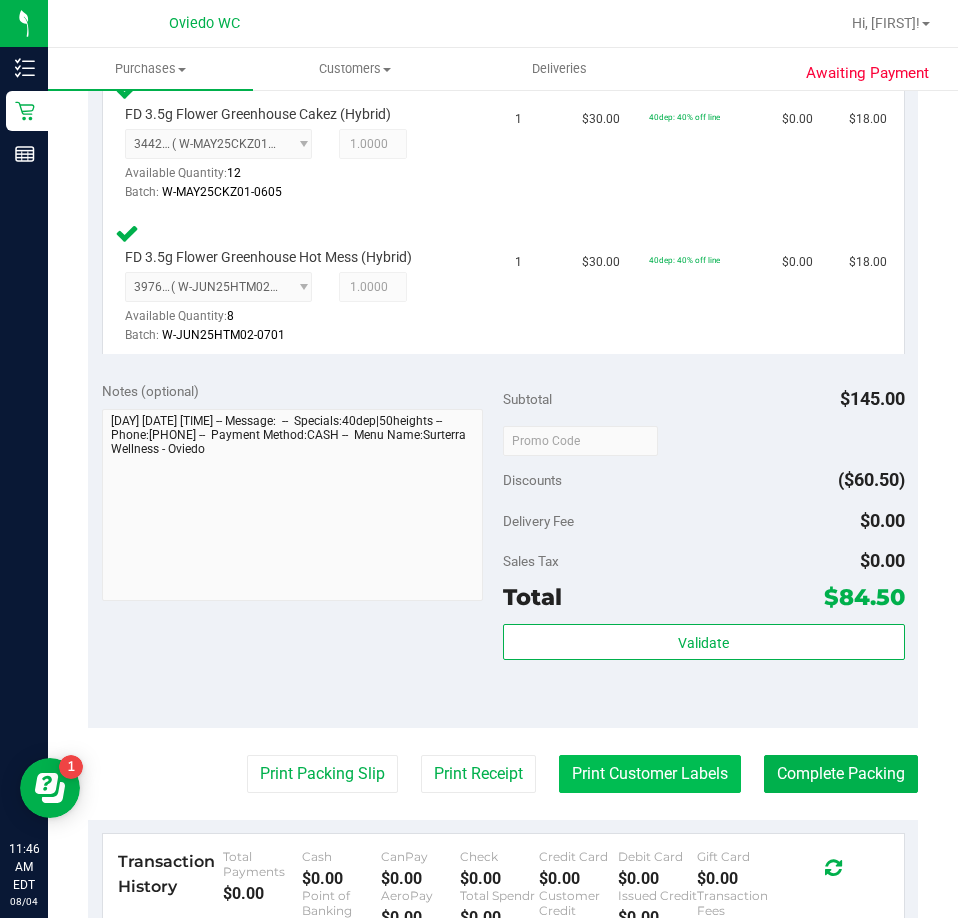 click on "Print Customer Labels" at bounding box center (650, 774) 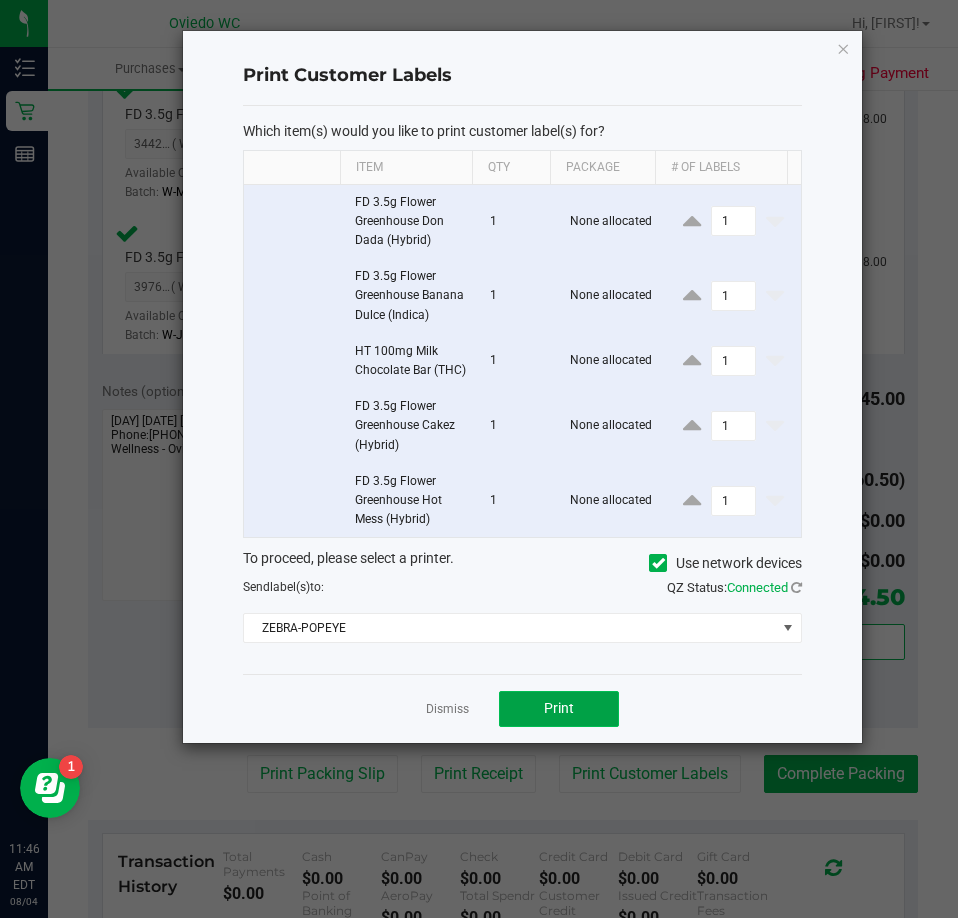click on "Print" 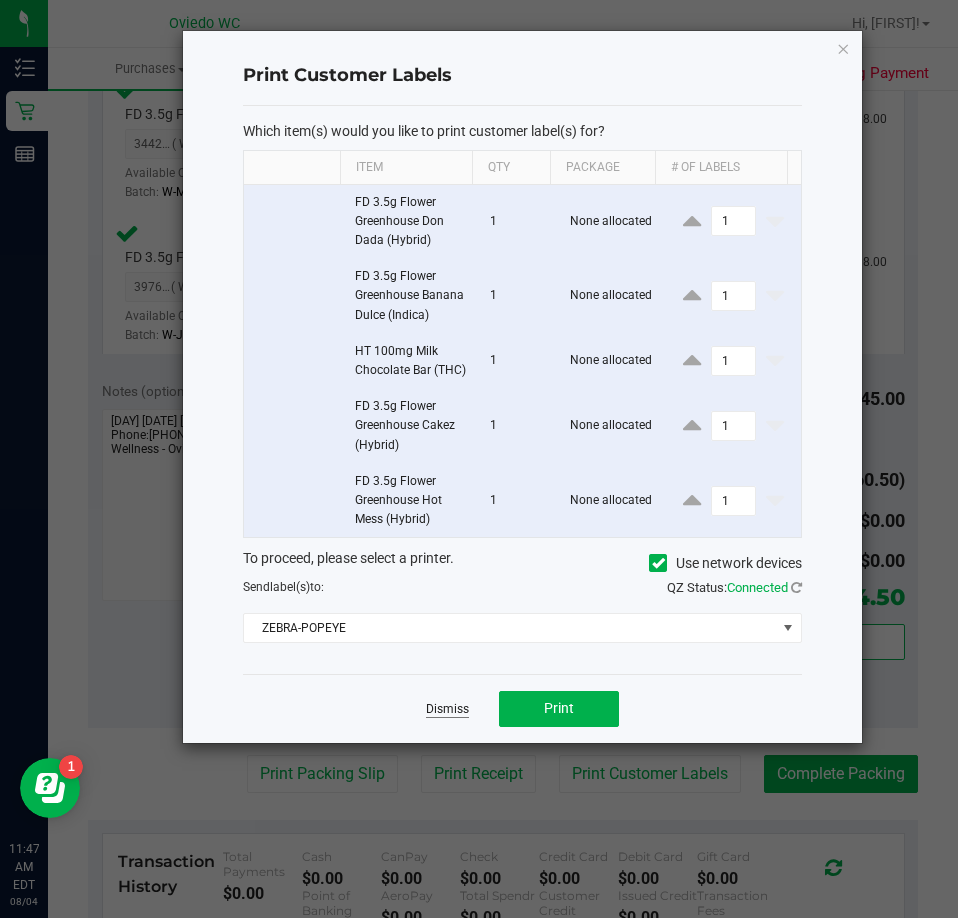 click on "Dismiss" 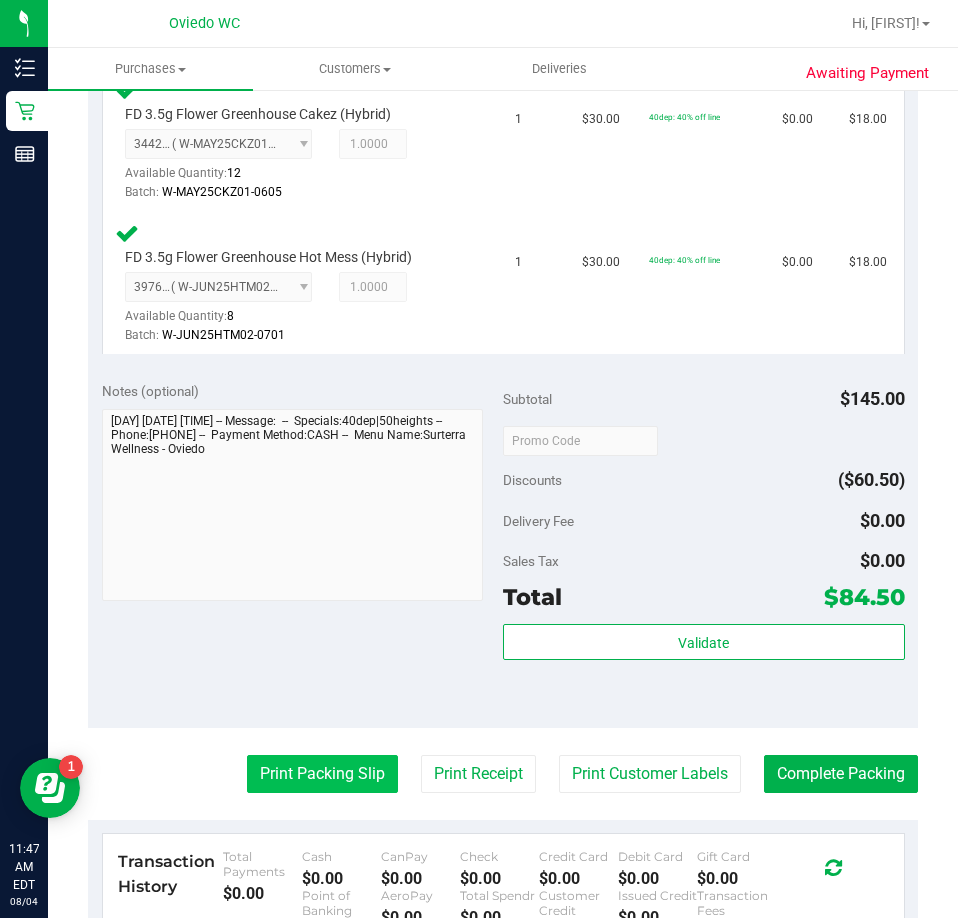 click on "Print Packing Slip" at bounding box center (322, 774) 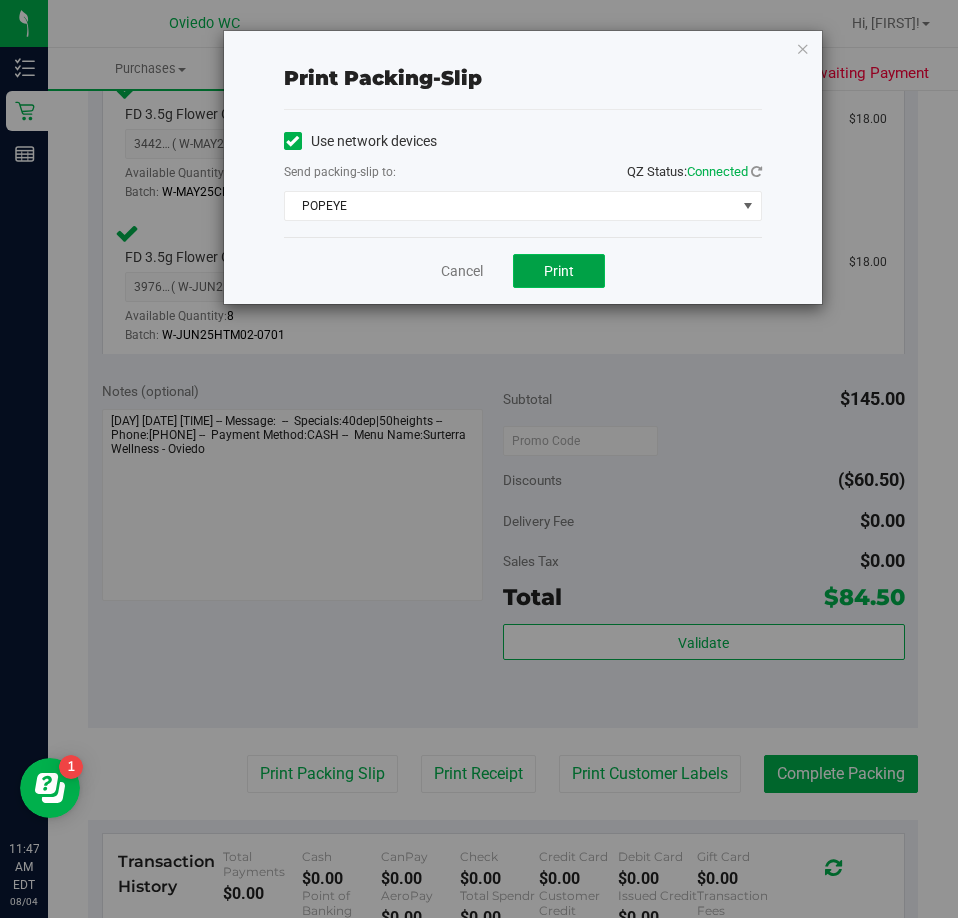 click on "Print" at bounding box center (559, 271) 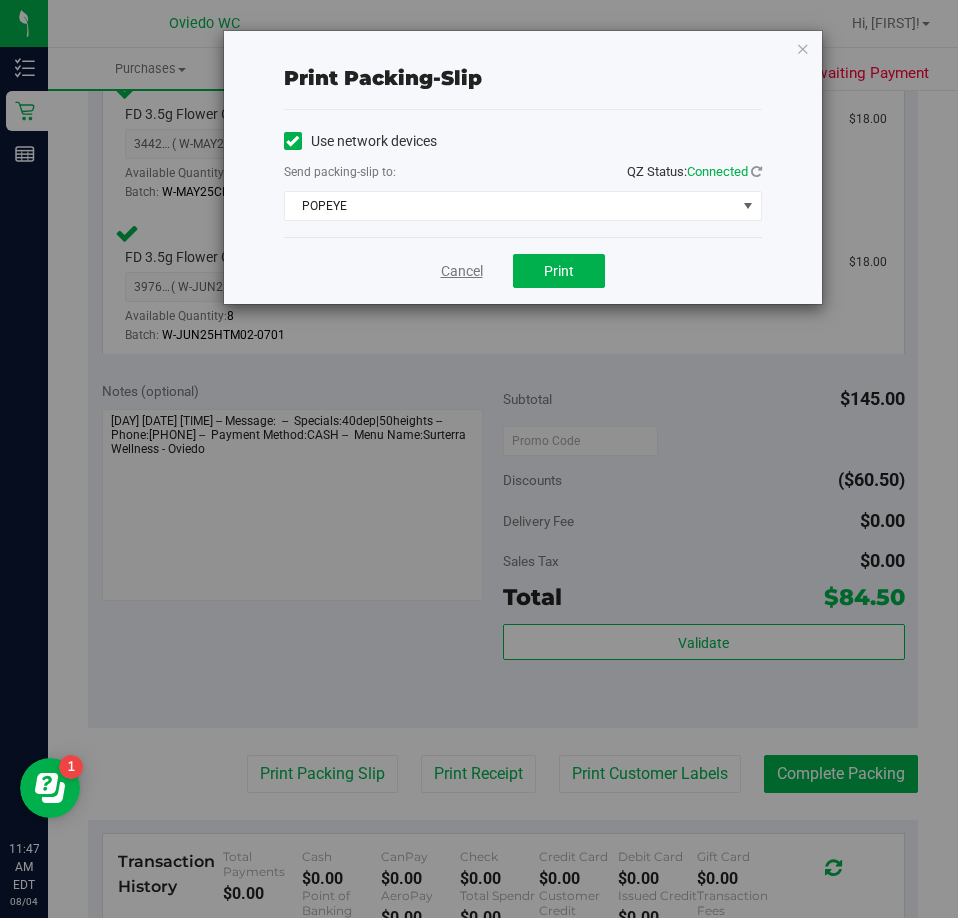 click on "Cancel" at bounding box center (462, 271) 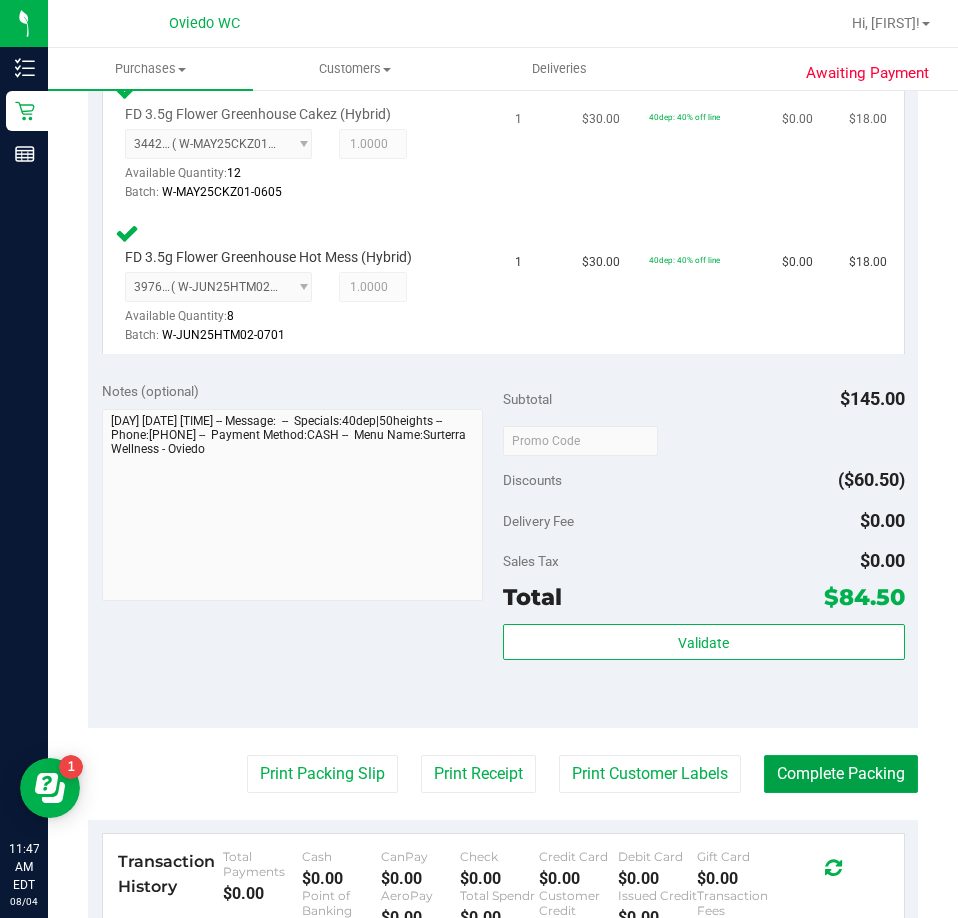 drag, startPoint x: 796, startPoint y: 768, endPoint x: 221, endPoint y: 92, distance: 887.4689 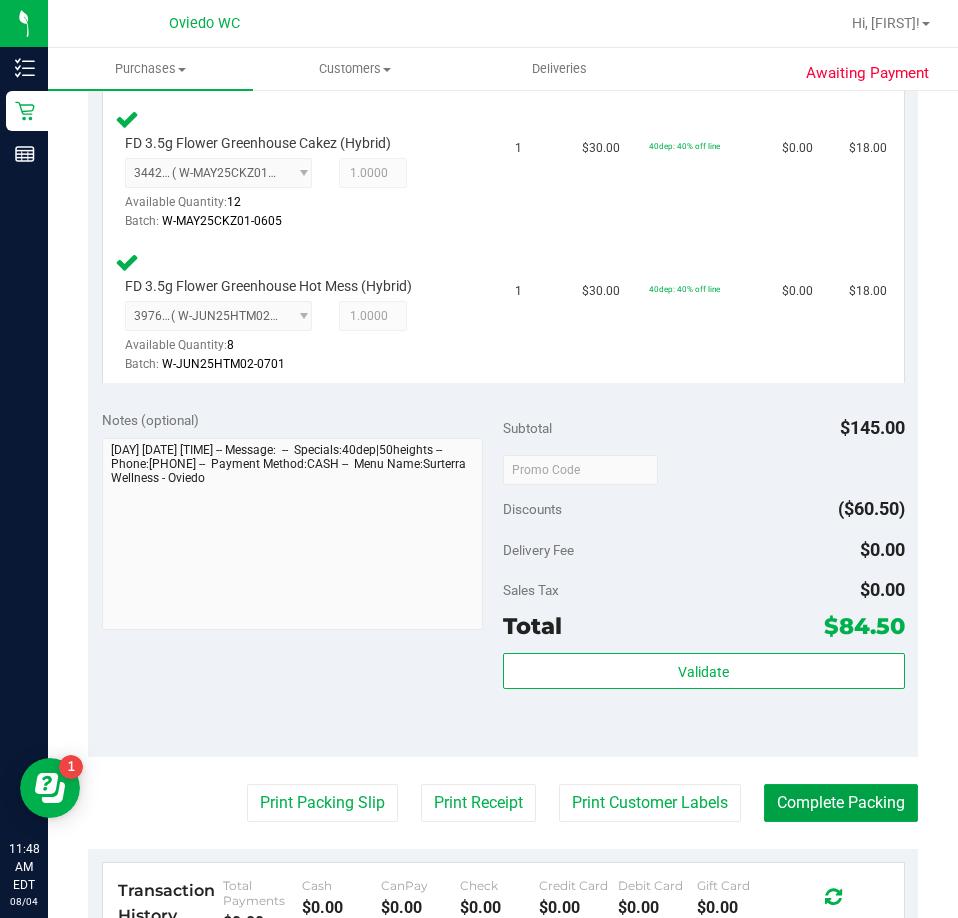 scroll, scrollTop: 1300, scrollLeft: 0, axis: vertical 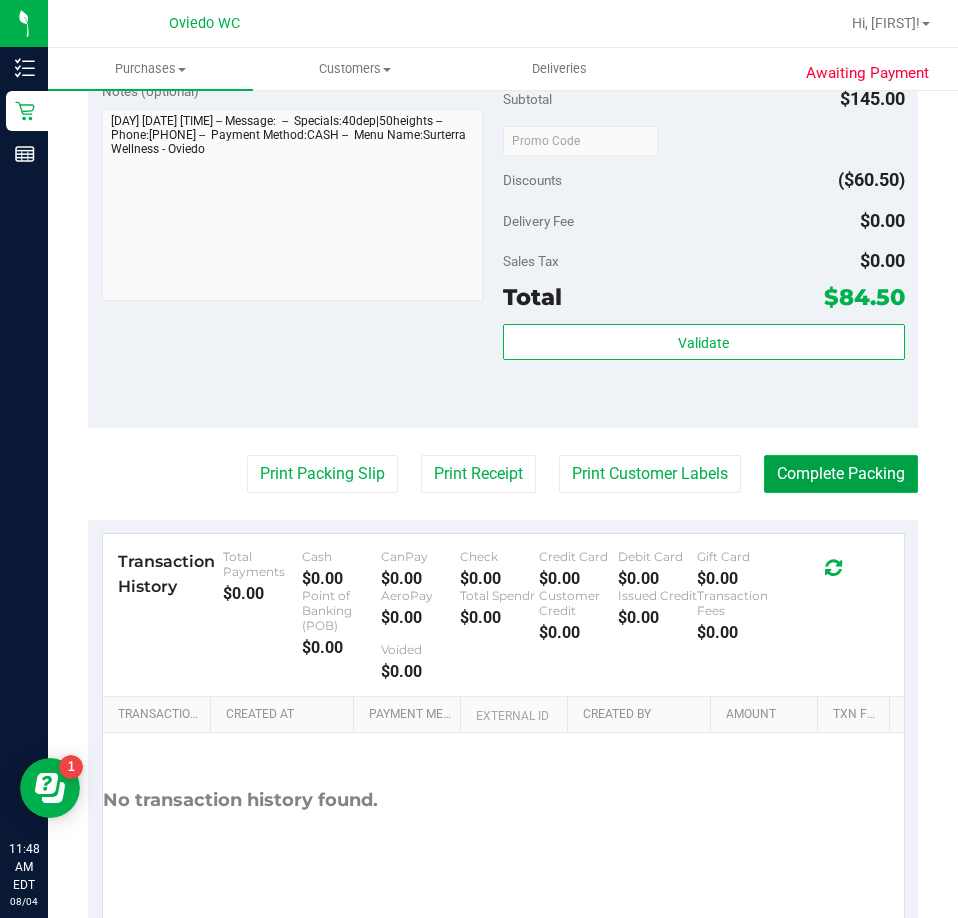 click on "Complete Packing" at bounding box center [841, 474] 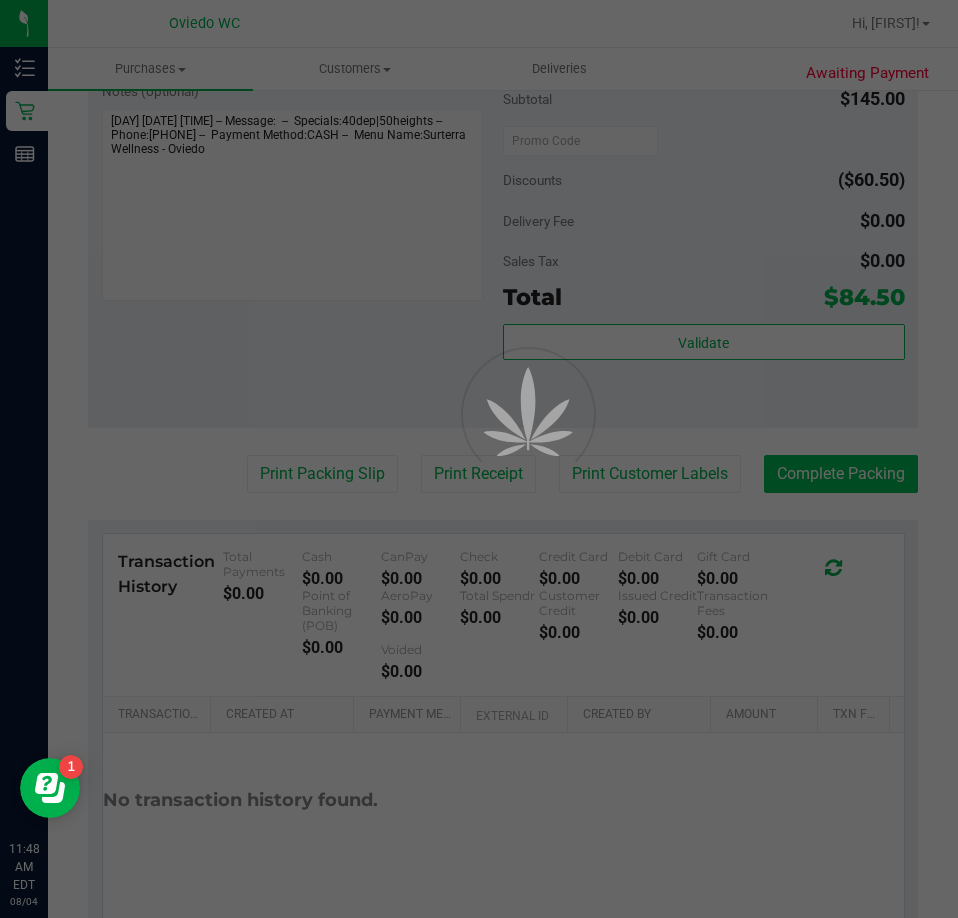 scroll, scrollTop: 0, scrollLeft: 0, axis: both 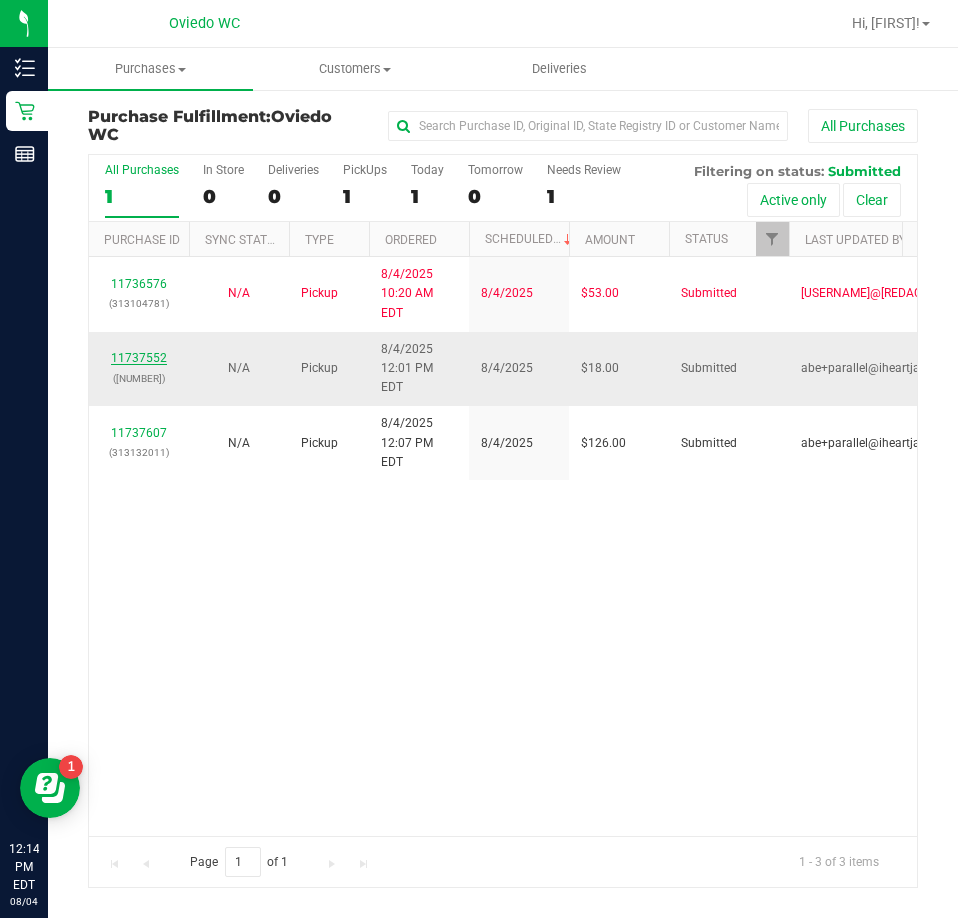 click on "11737552" at bounding box center (139, 358) 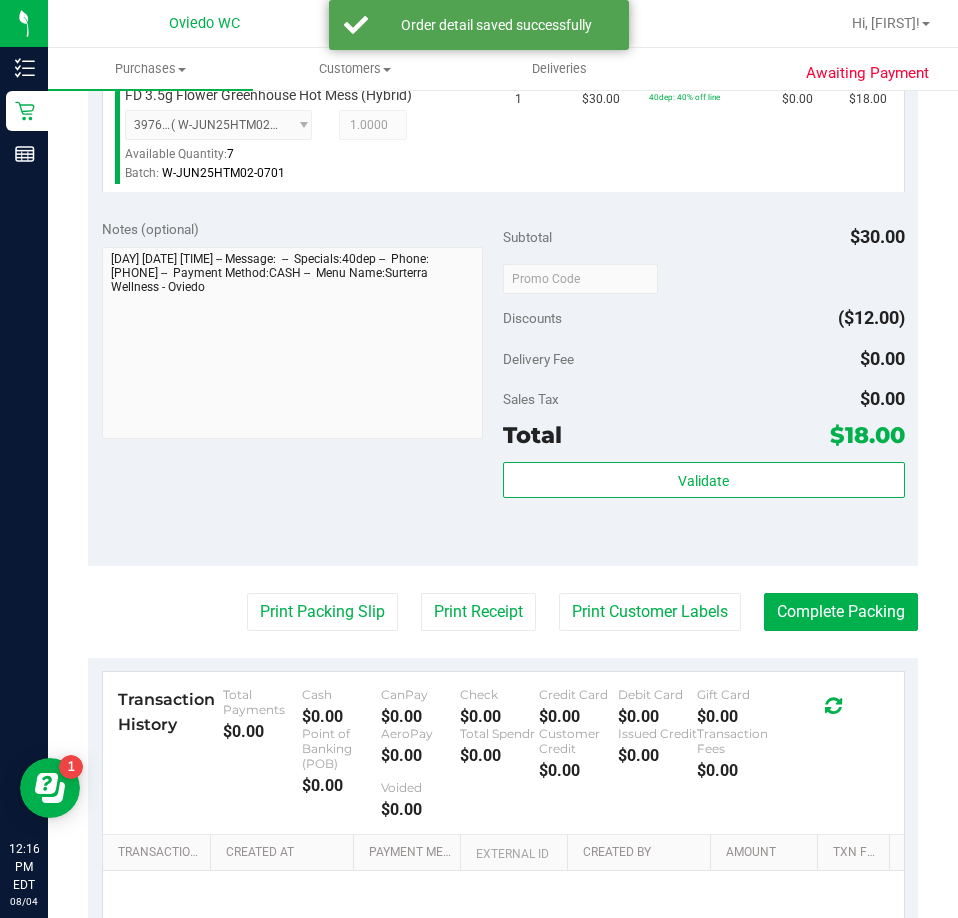 scroll, scrollTop: 600, scrollLeft: 0, axis: vertical 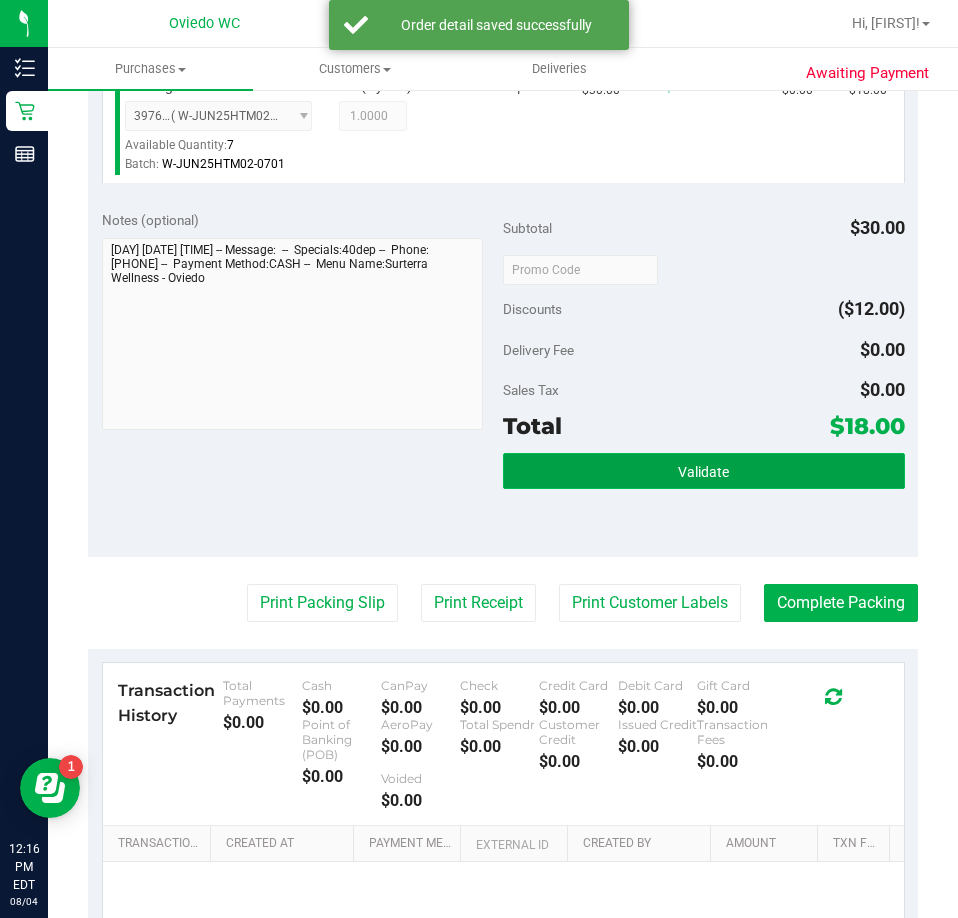 click on "Validate" at bounding box center [704, 471] 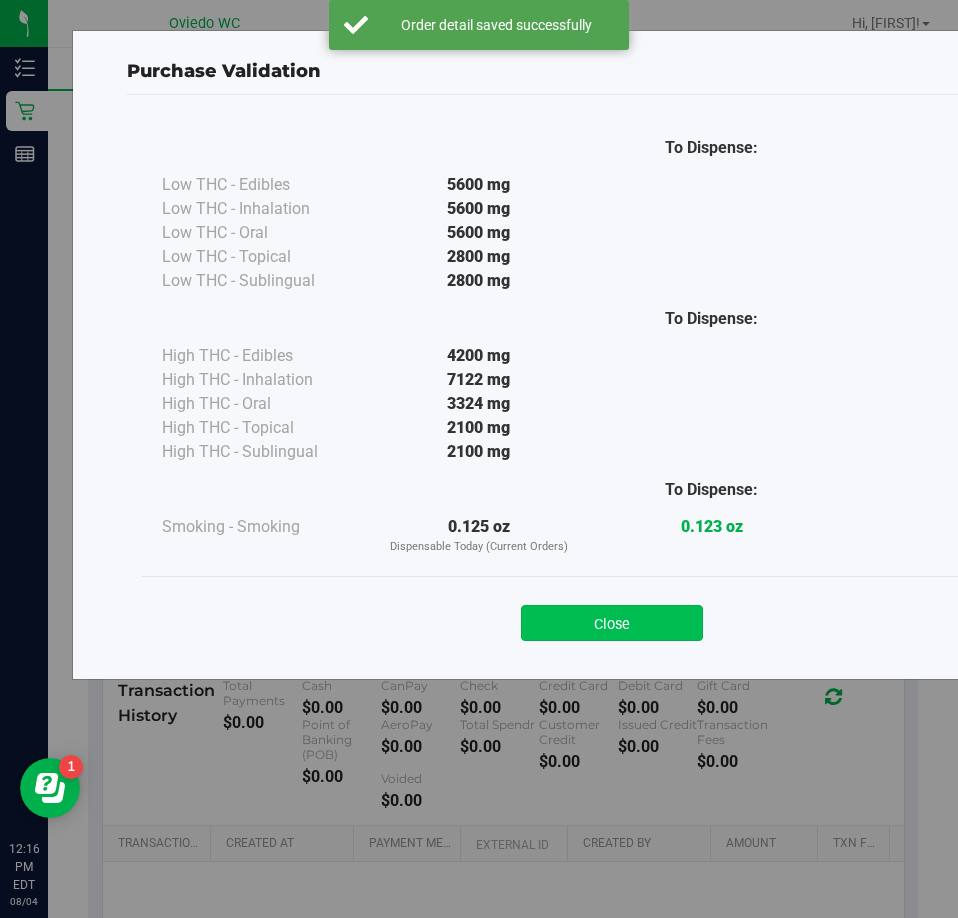 click on "Close" at bounding box center [612, 623] 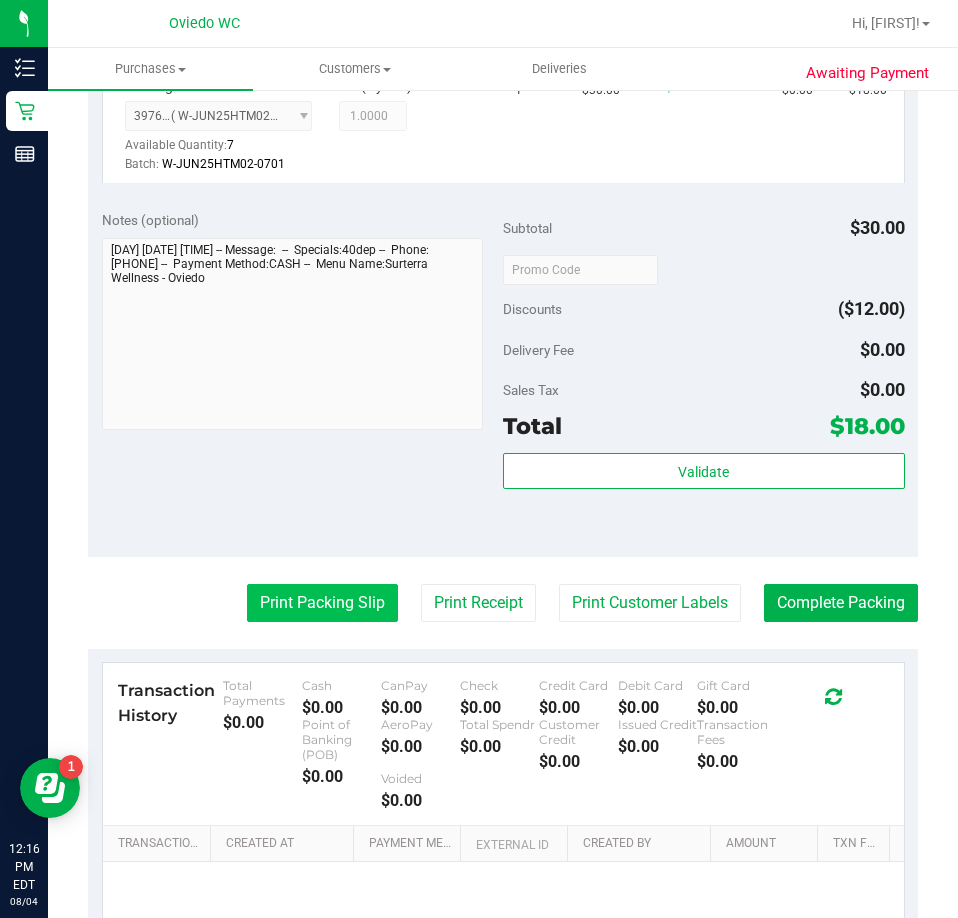 click on "Print Packing Slip" at bounding box center [322, 603] 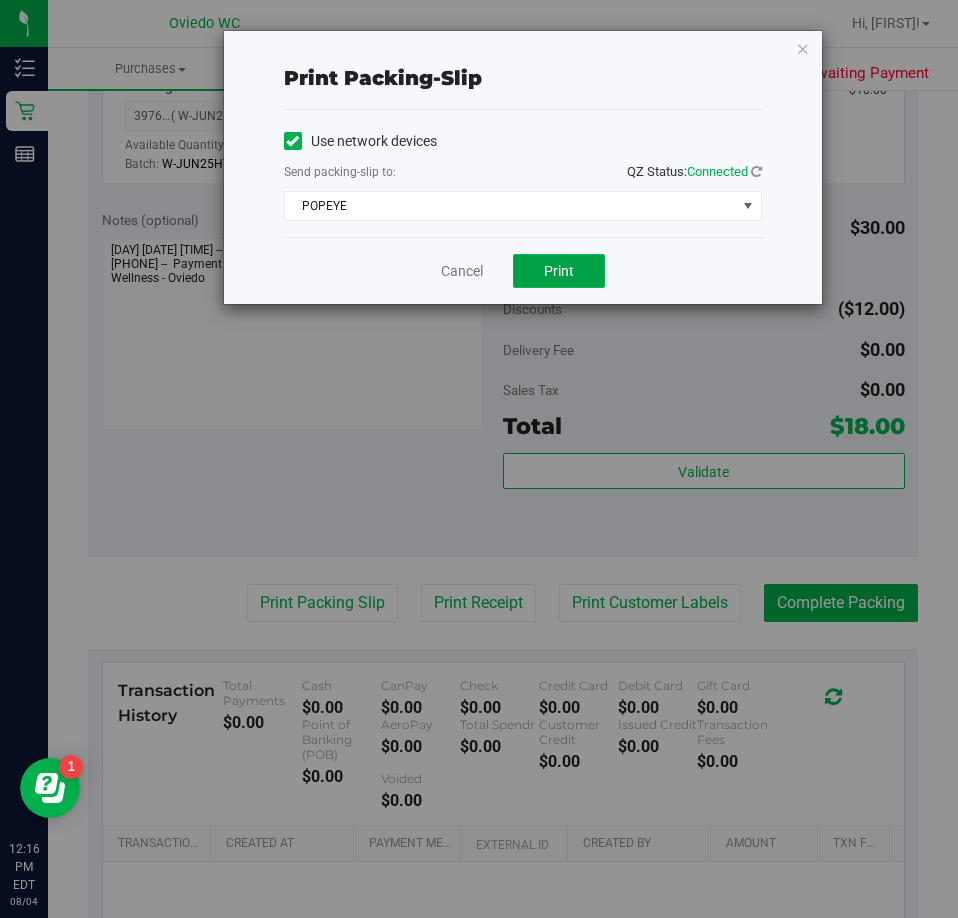 click on "Print" at bounding box center (559, 271) 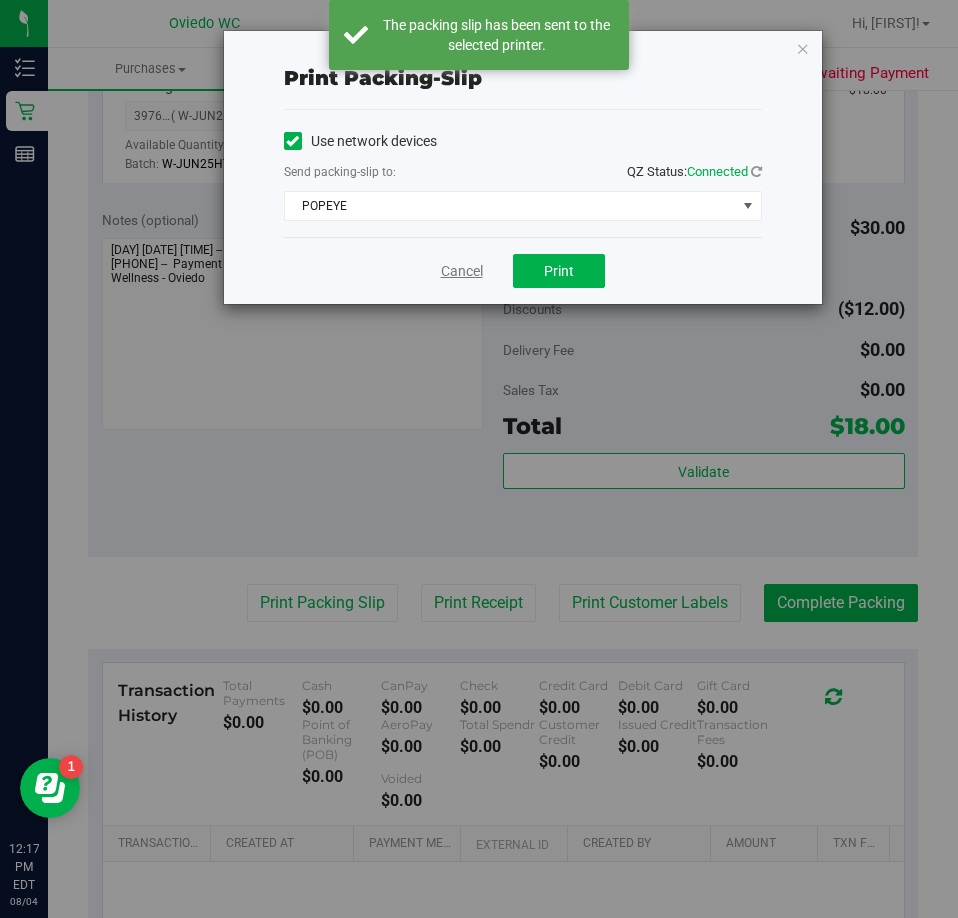 click on "Cancel" at bounding box center [462, 271] 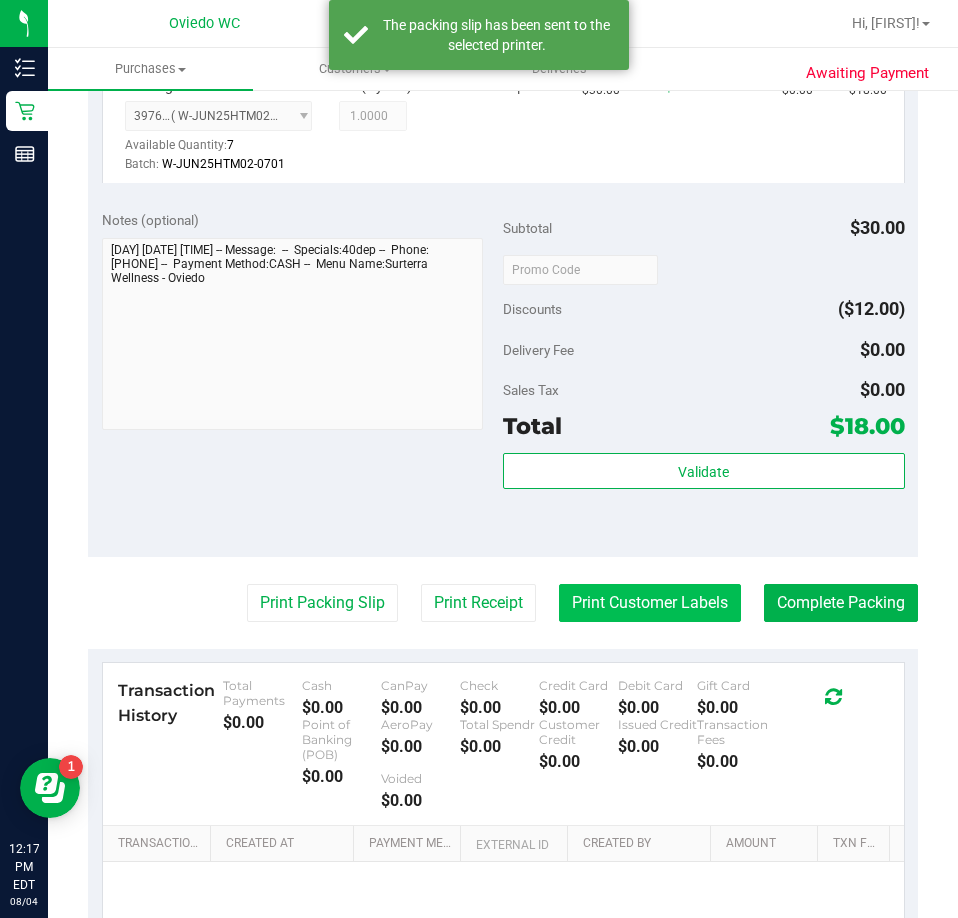 click on "Print Customer Labels" at bounding box center [650, 603] 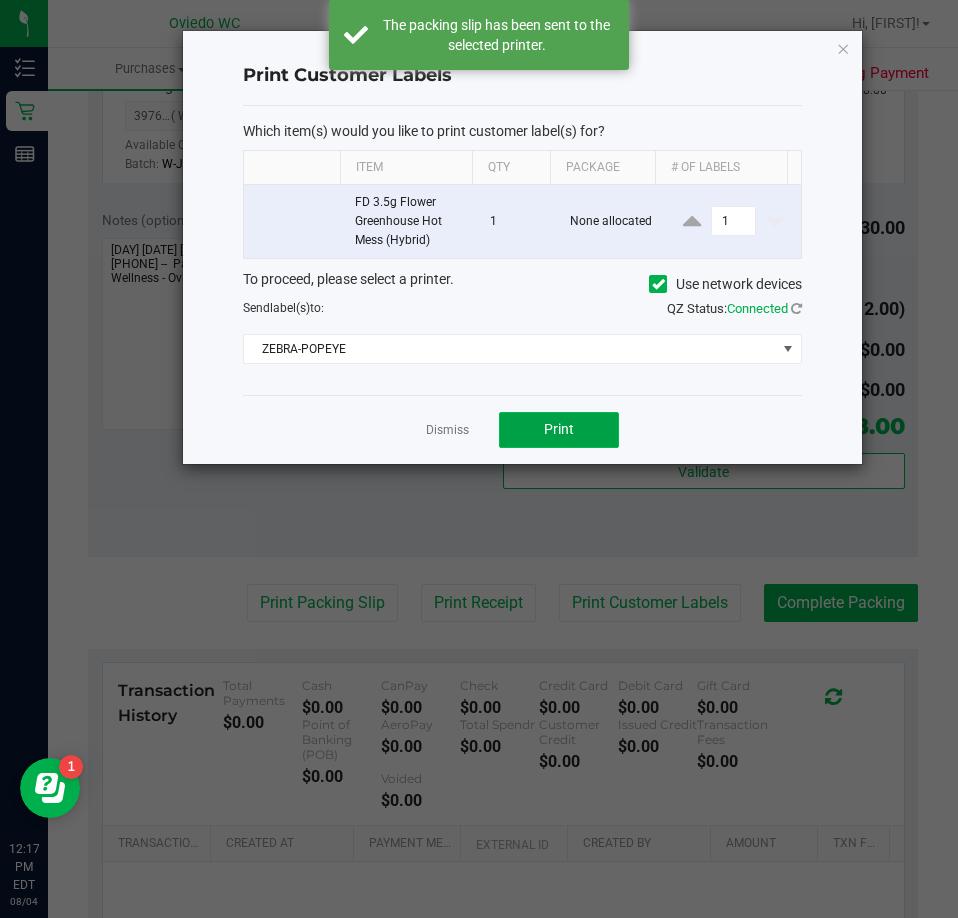 click on "Print" 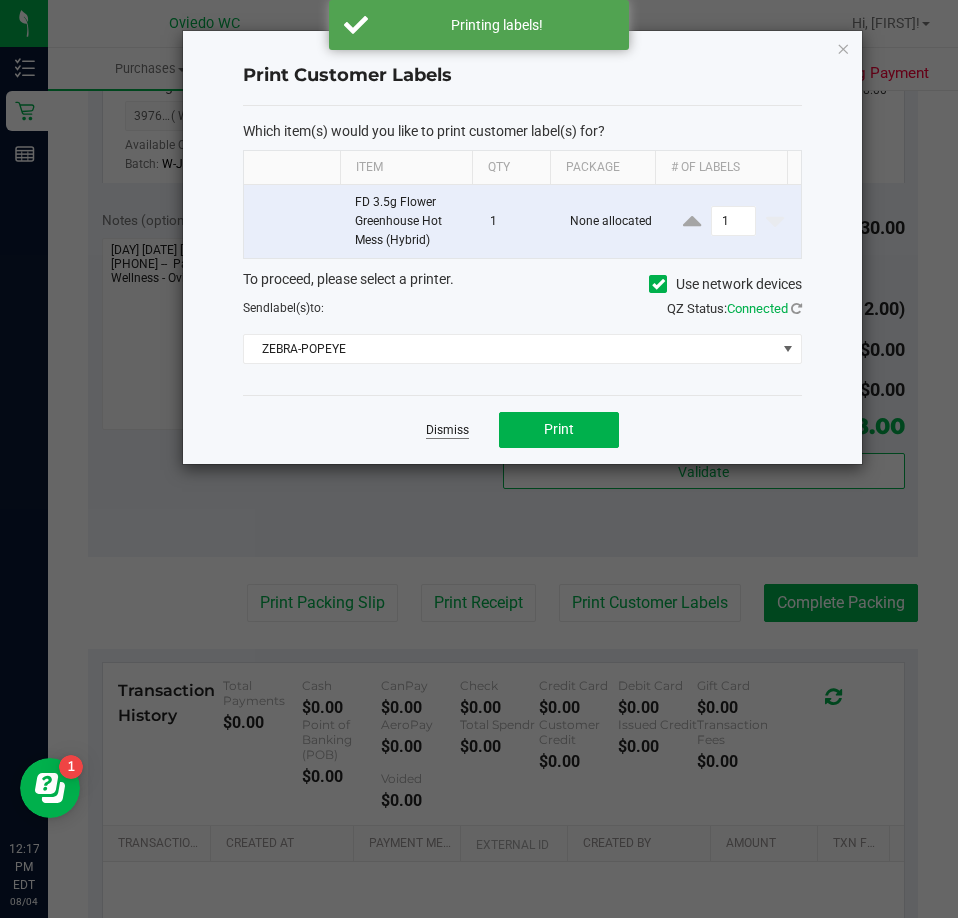 click on "Dismiss" 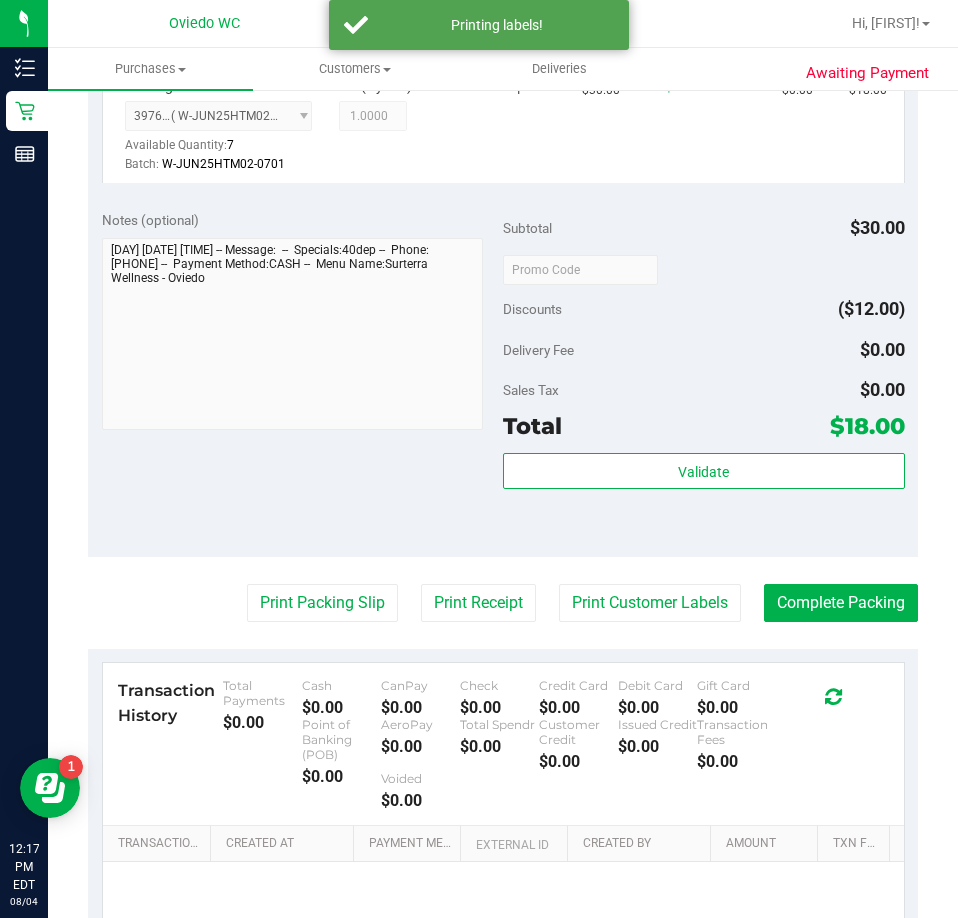 click on "Back
Edit Purchase
Cancel Purchase
View Profile
# 11737552
BioTrack ID:
-
Submitted
Needs review
Last Modified
[PERSON]
[DATE] [TIME] [TIMEZONE]" at bounding box center (503, 292) 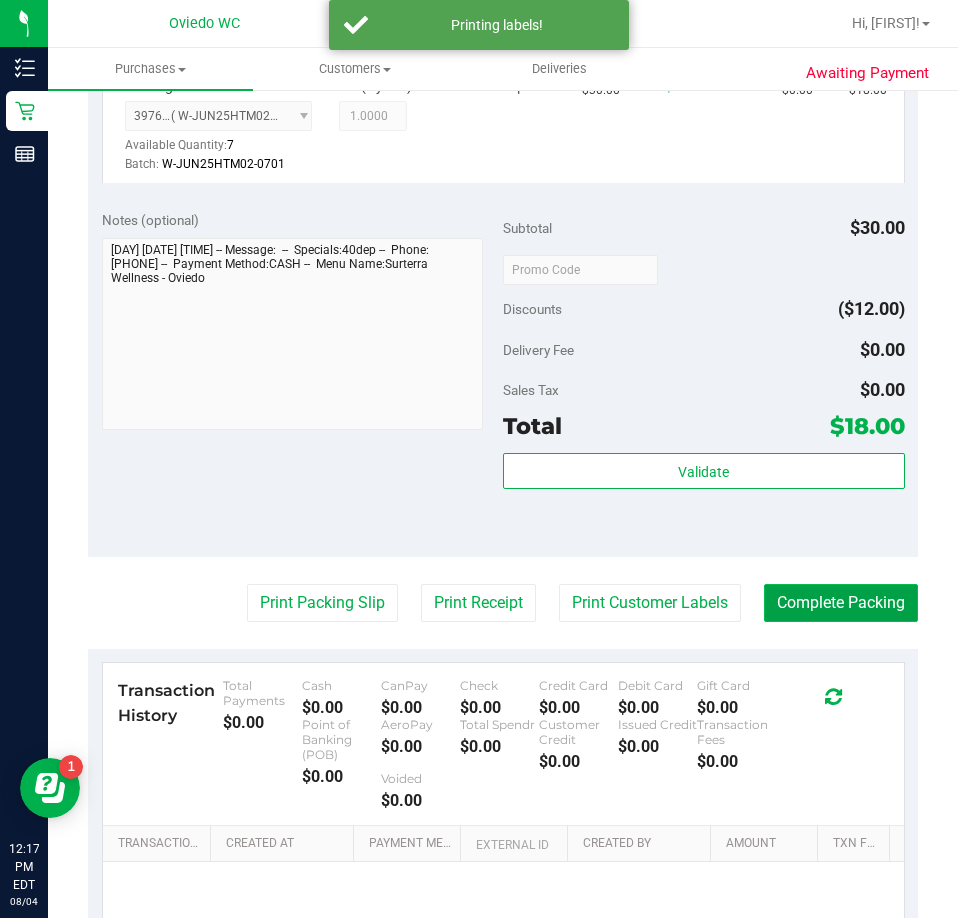 click on "Complete Packing" at bounding box center (841, 603) 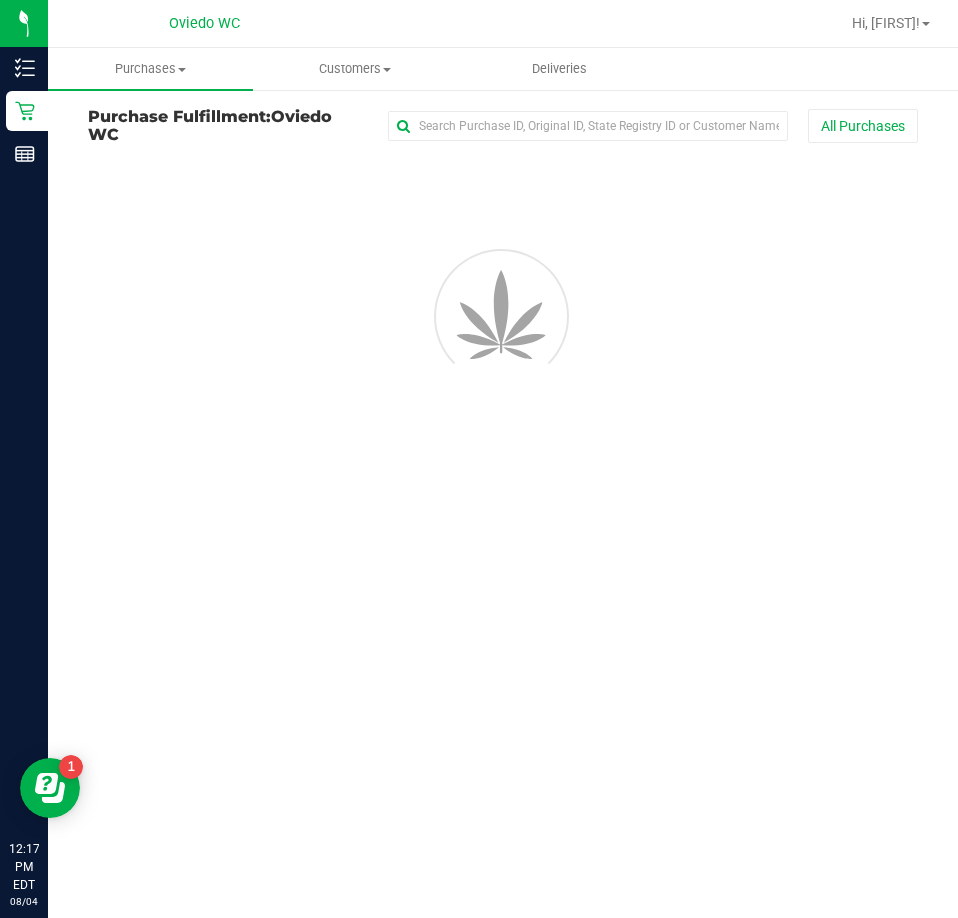 scroll, scrollTop: 0, scrollLeft: 0, axis: both 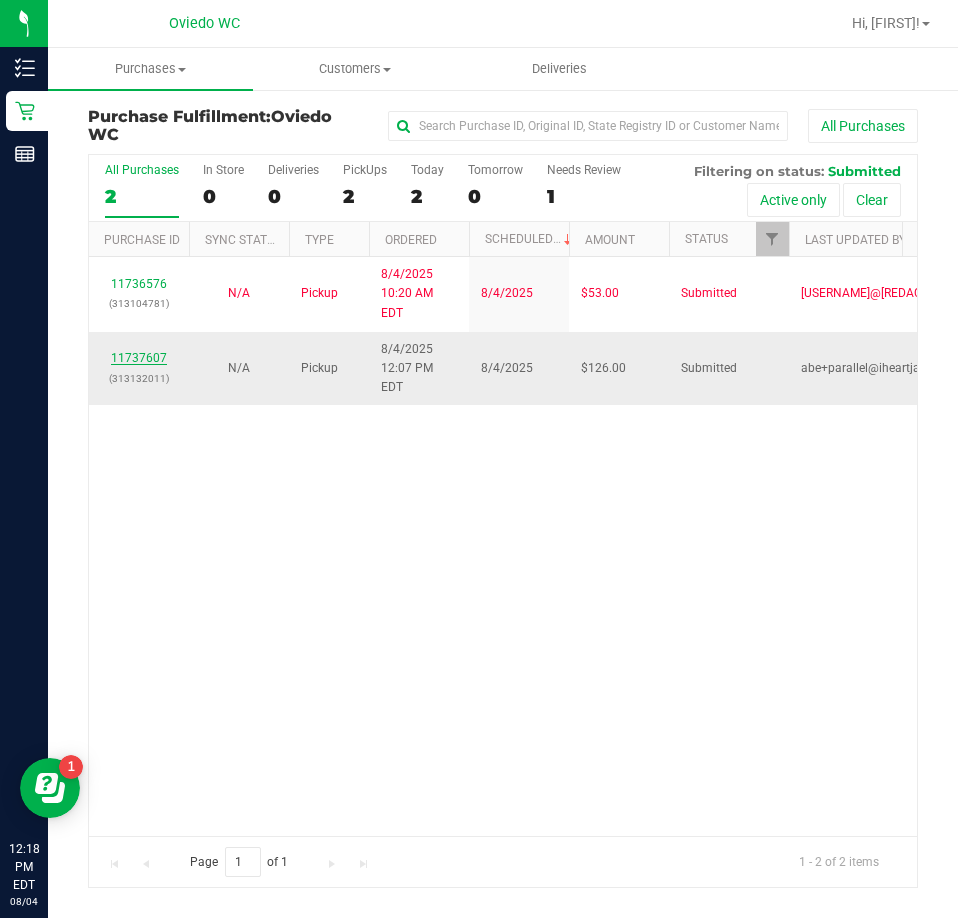 click on "11737607" at bounding box center (139, 358) 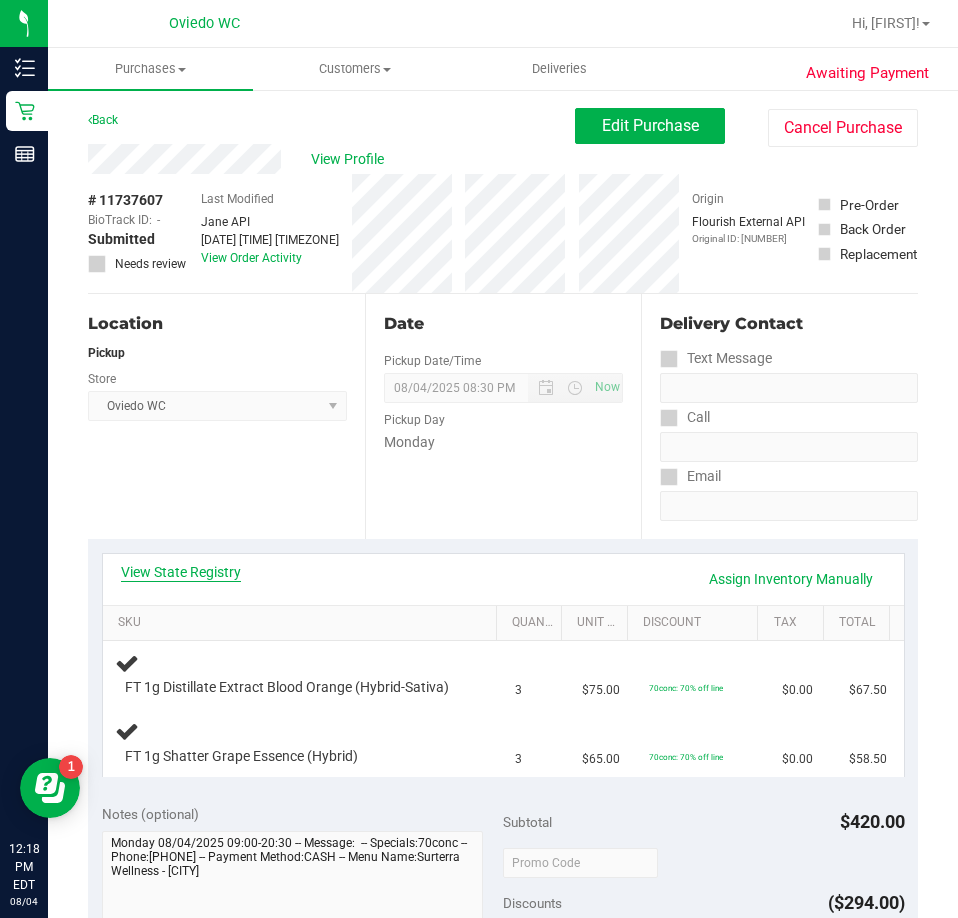 click on "View State Registry" at bounding box center [181, 572] 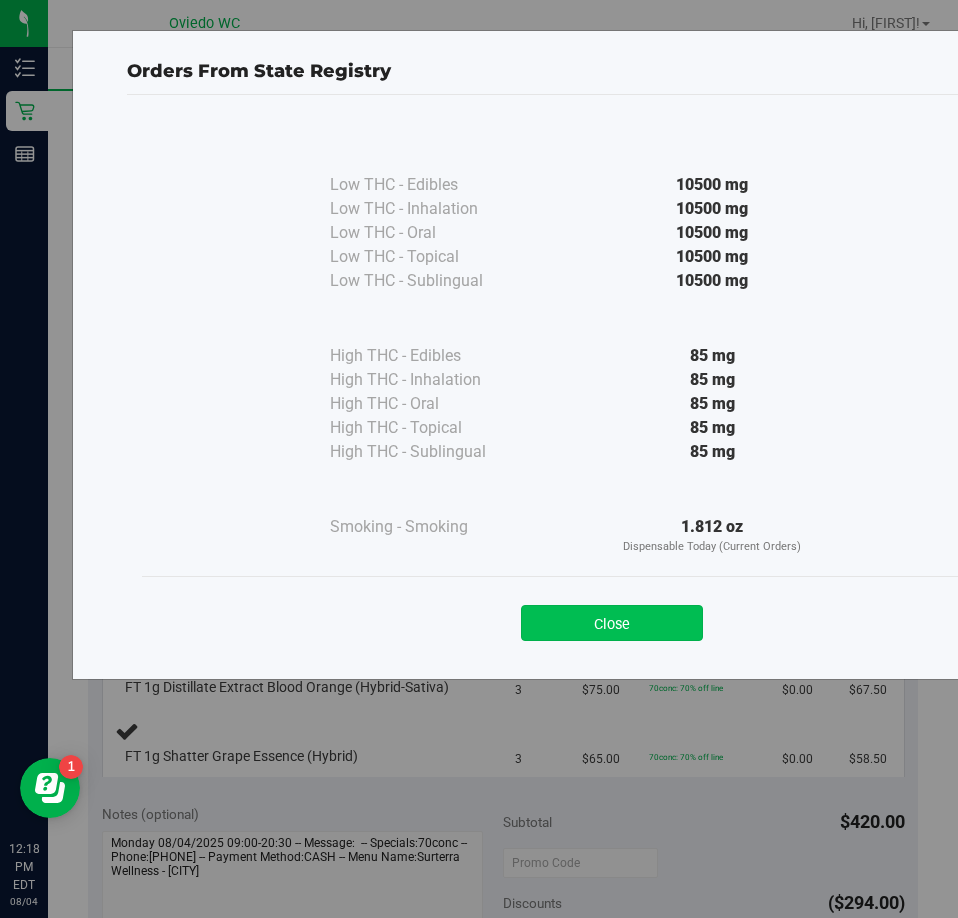 click on "Close" at bounding box center (612, 623) 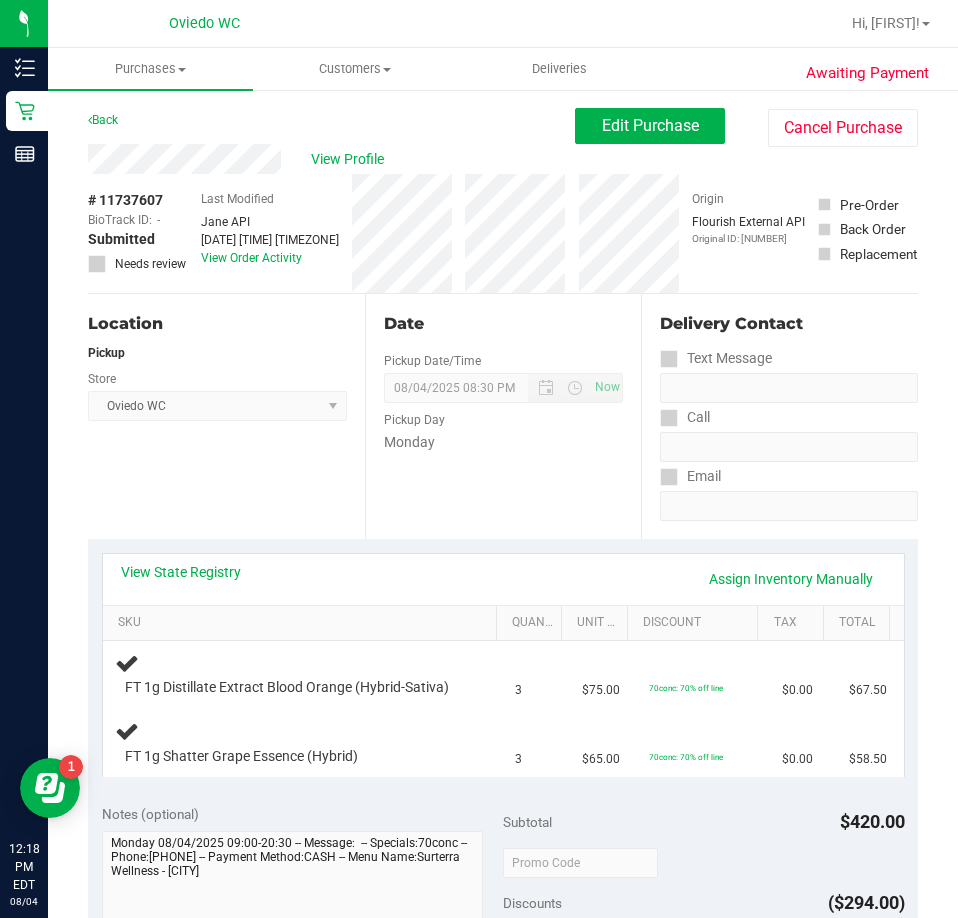 click on "Date
Pickup Date/Time
08/04/2025
Now
08/04/2025 08:30 PM
Now
Pickup Day
Monday" at bounding box center [503, 416] 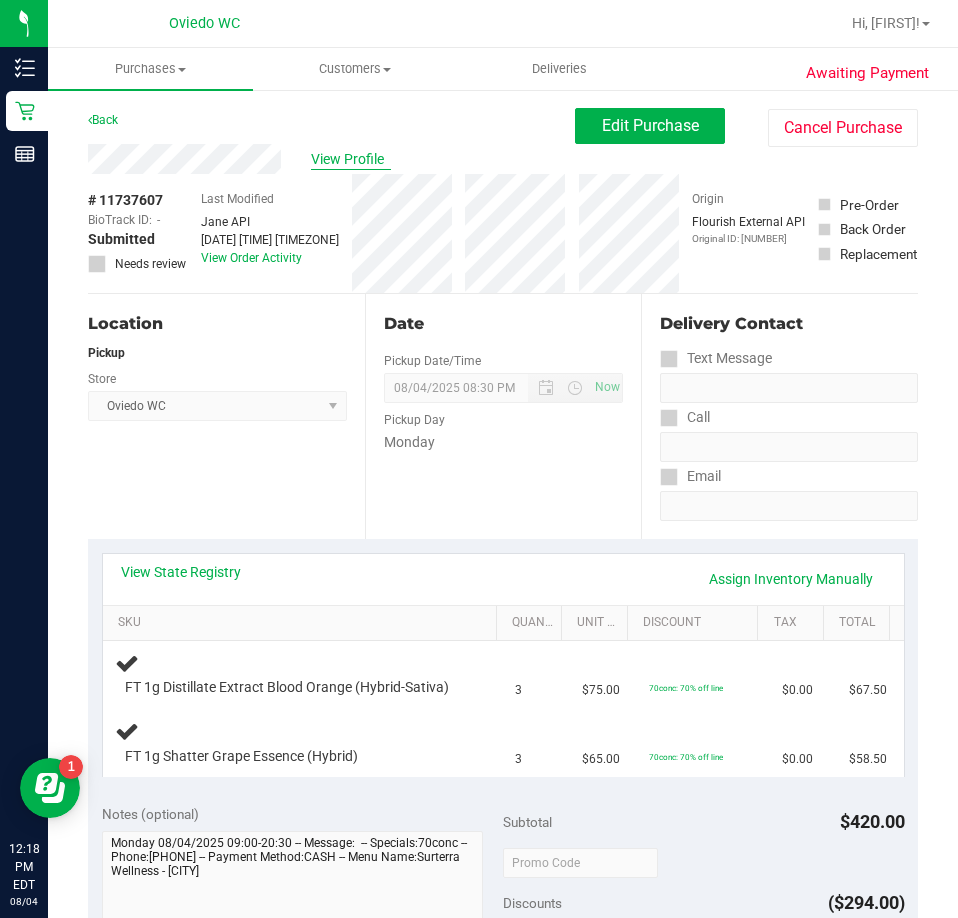 click on "View Profile" at bounding box center [351, 159] 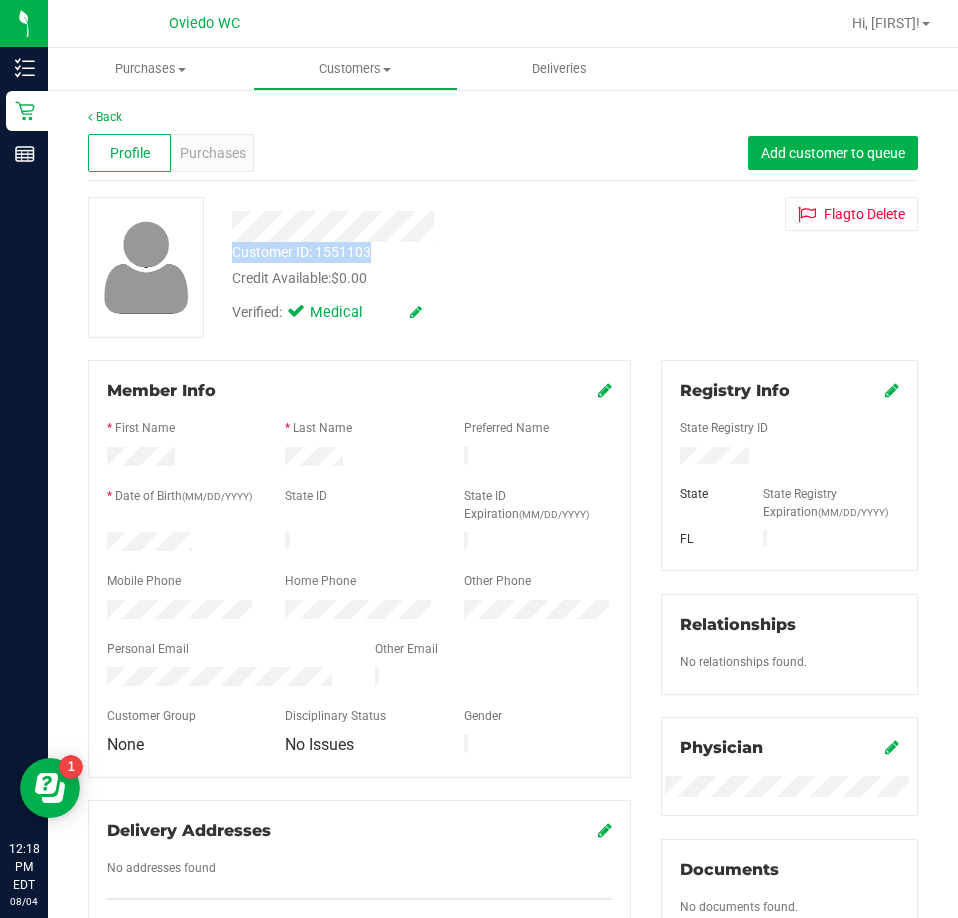 drag, startPoint x: 412, startPoint y: 249, endPoint x: 253, endPoint y: 262, distance: 159.53056 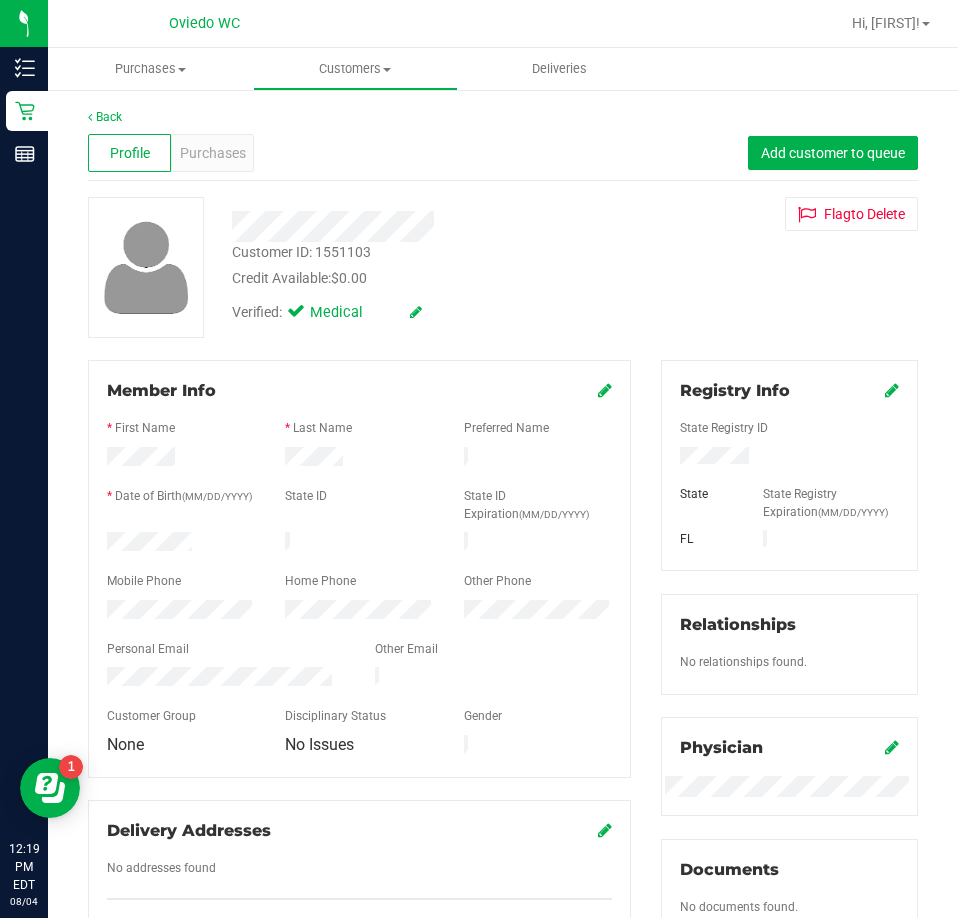 click on "Verified:
Medical" at bounding box center (432, 311) 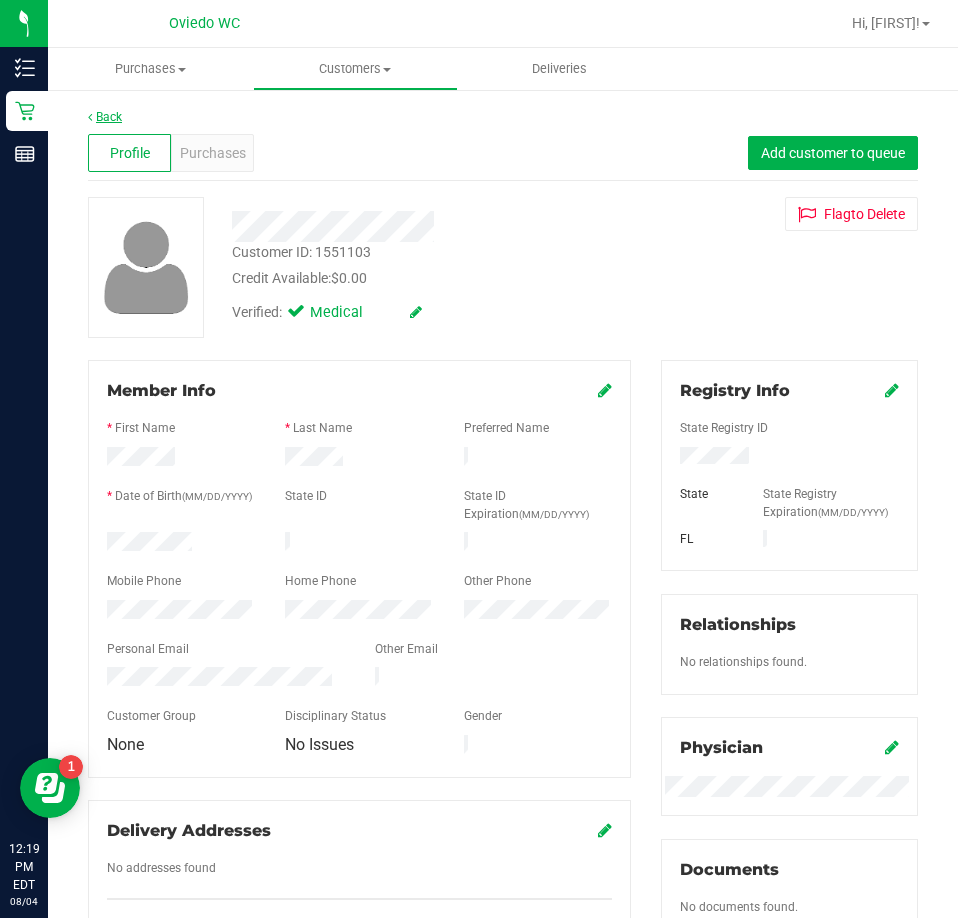 click on "Back" at bounding box center [105, 117] 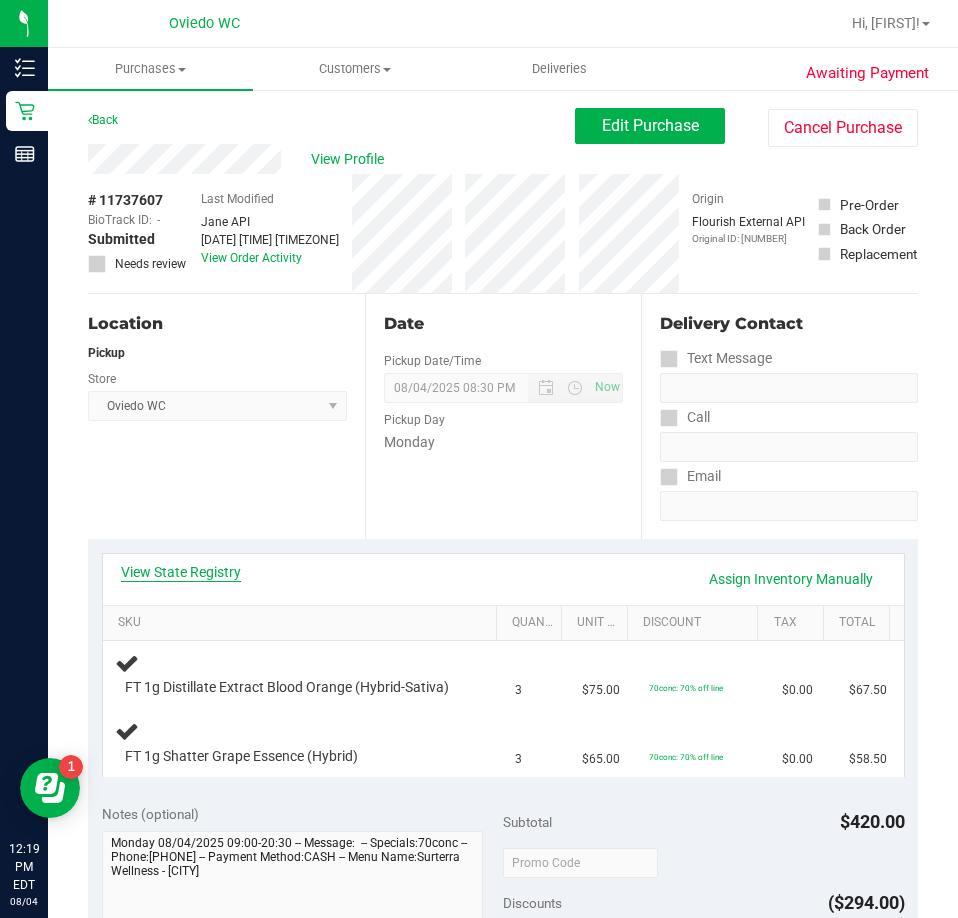 click on "View State Registry" at bounding box center [181, 572] 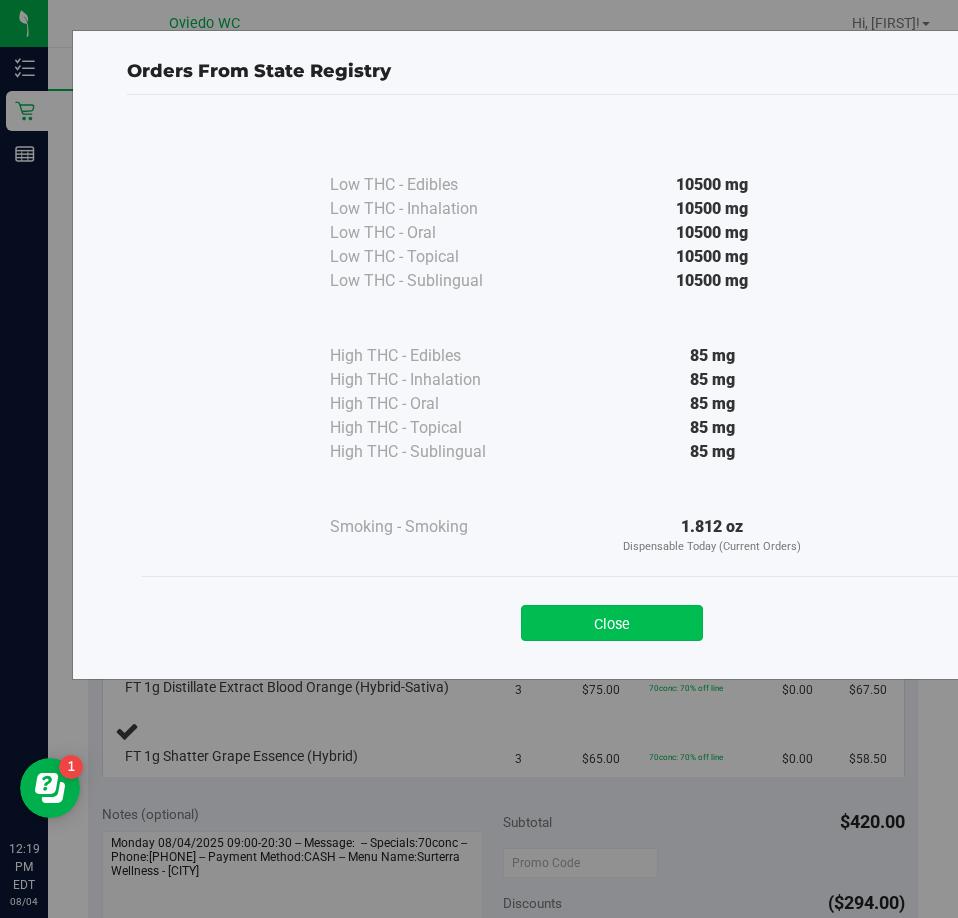 click on "Close" at bounding box center (612, 623) 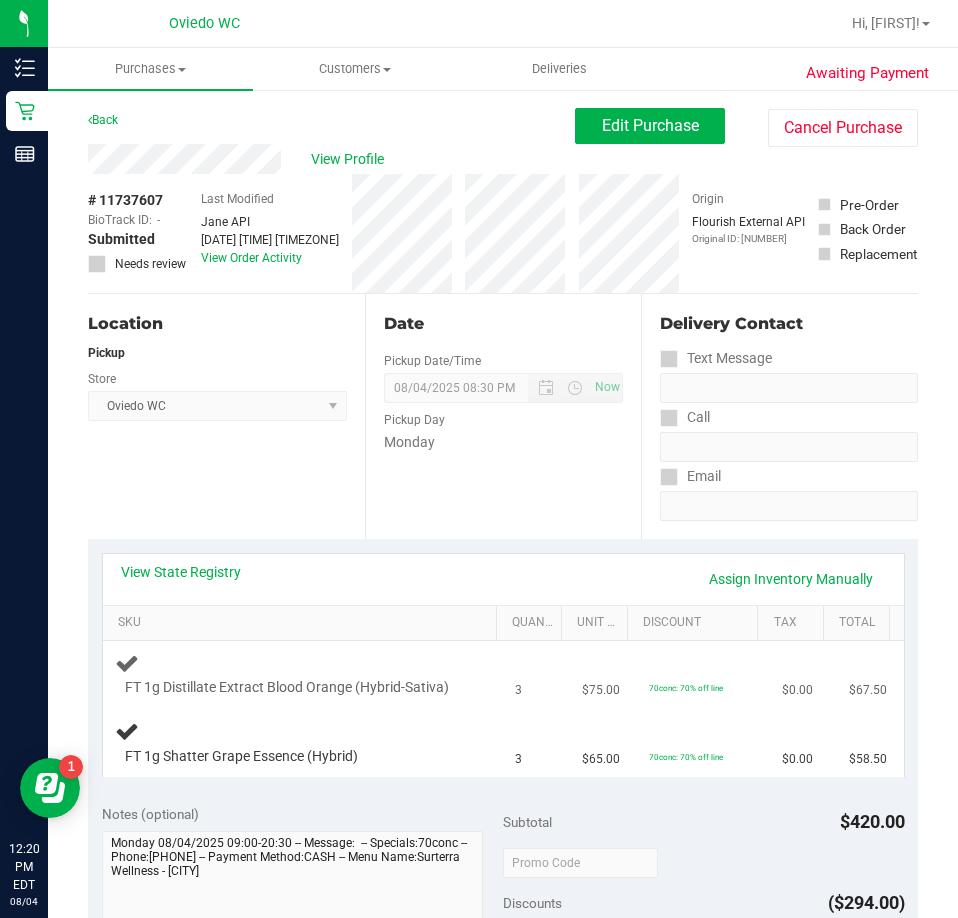 click on "FT 1g Distillate Extract Blood Orange (Hybrid-Sativa)" at bounding box center (303, 674) 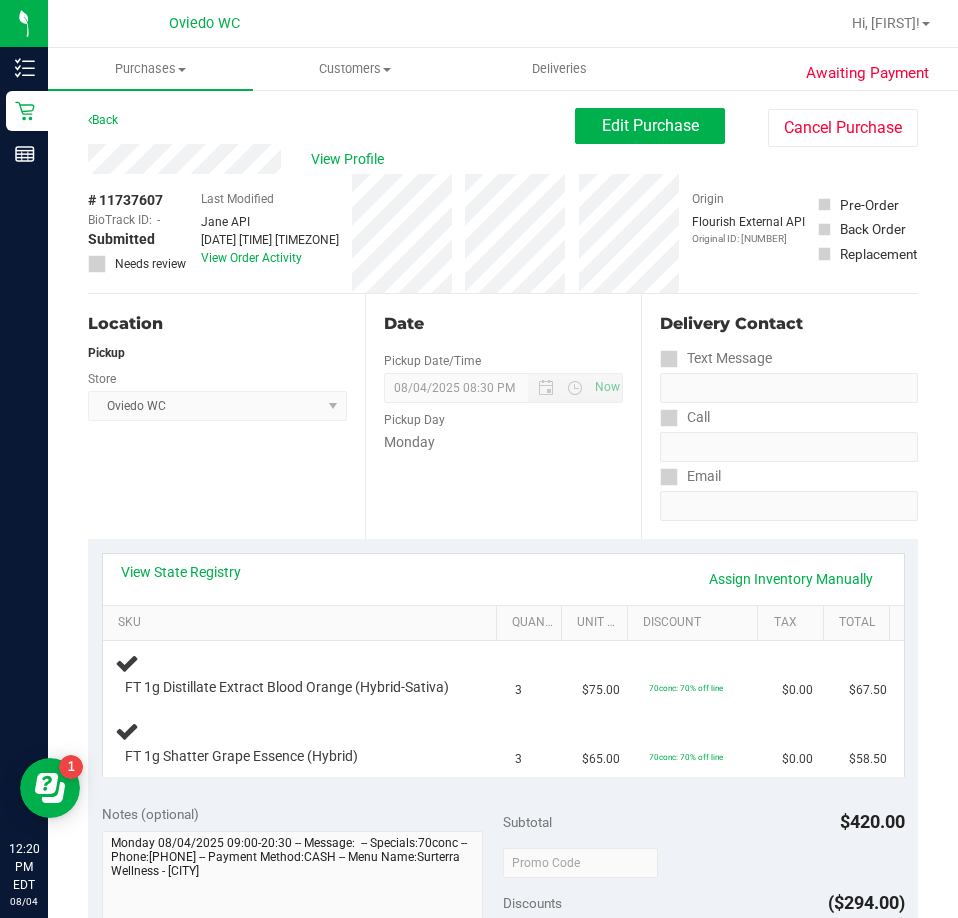drag, startPoint x: 173, startPoint y: 196, endPoint x: 87, endPoint y: 202, distance: 86.209045 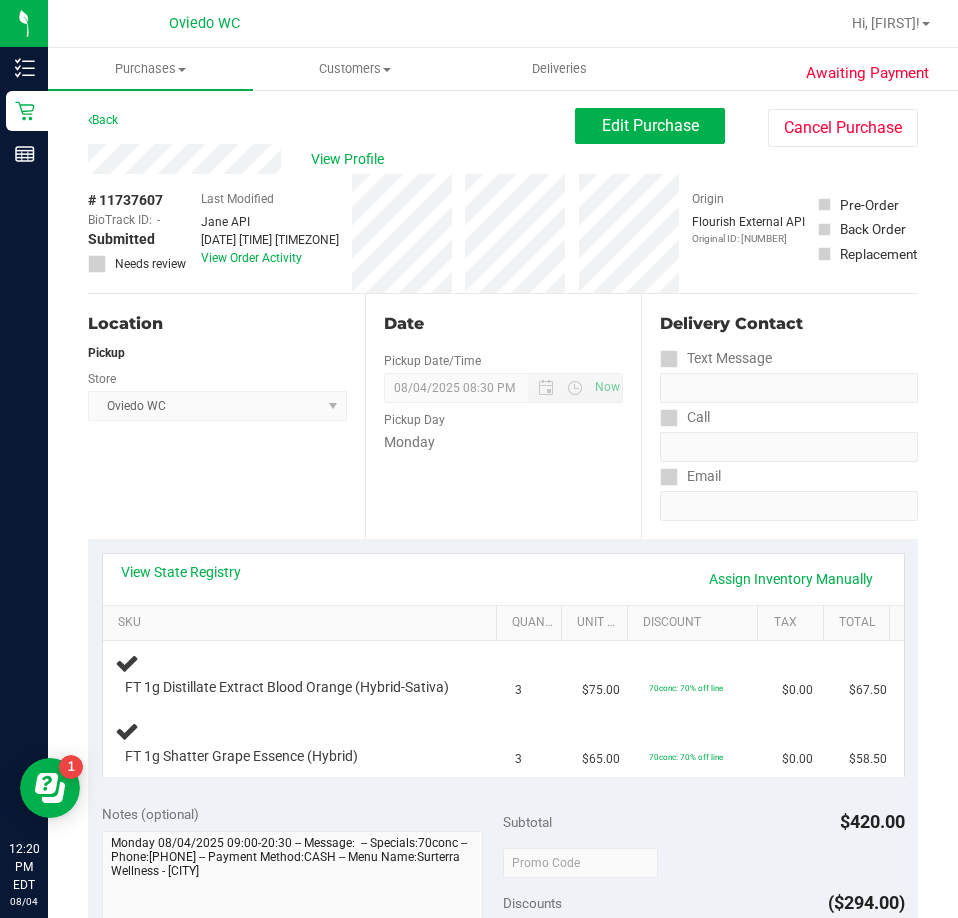 click on "Last Modified
[PERSON]" at bounding box center [503, 899] 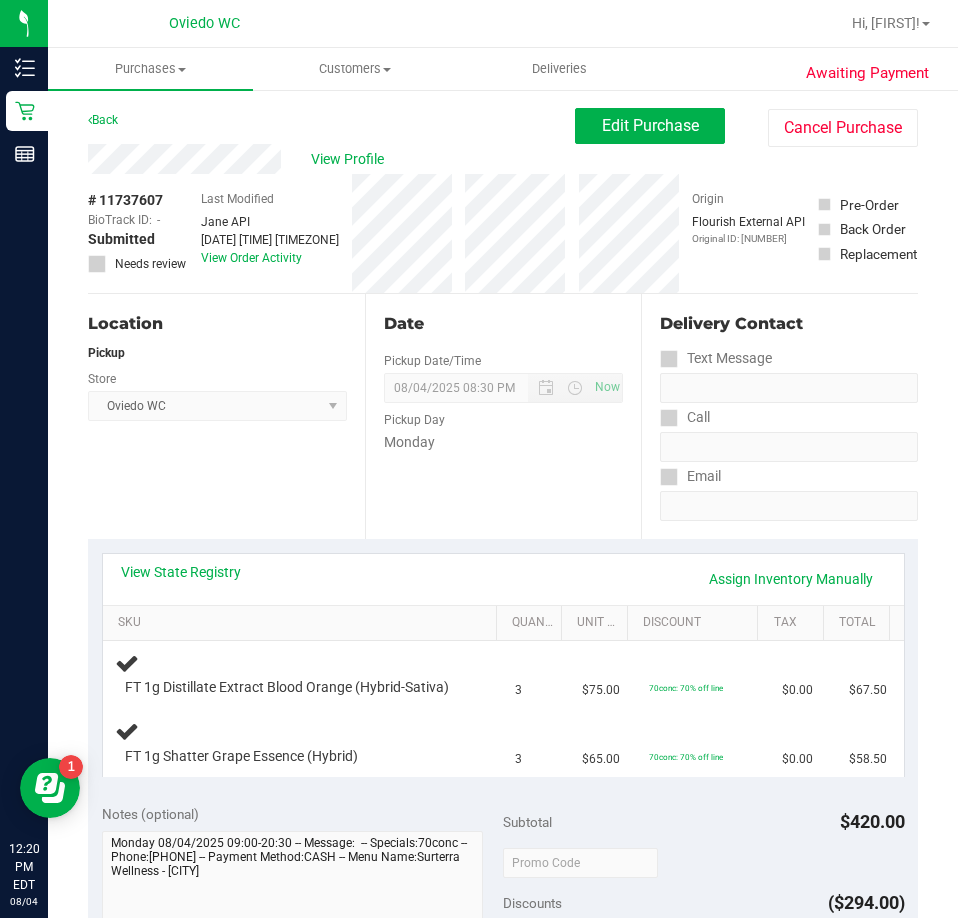 copy on "# 11737607" 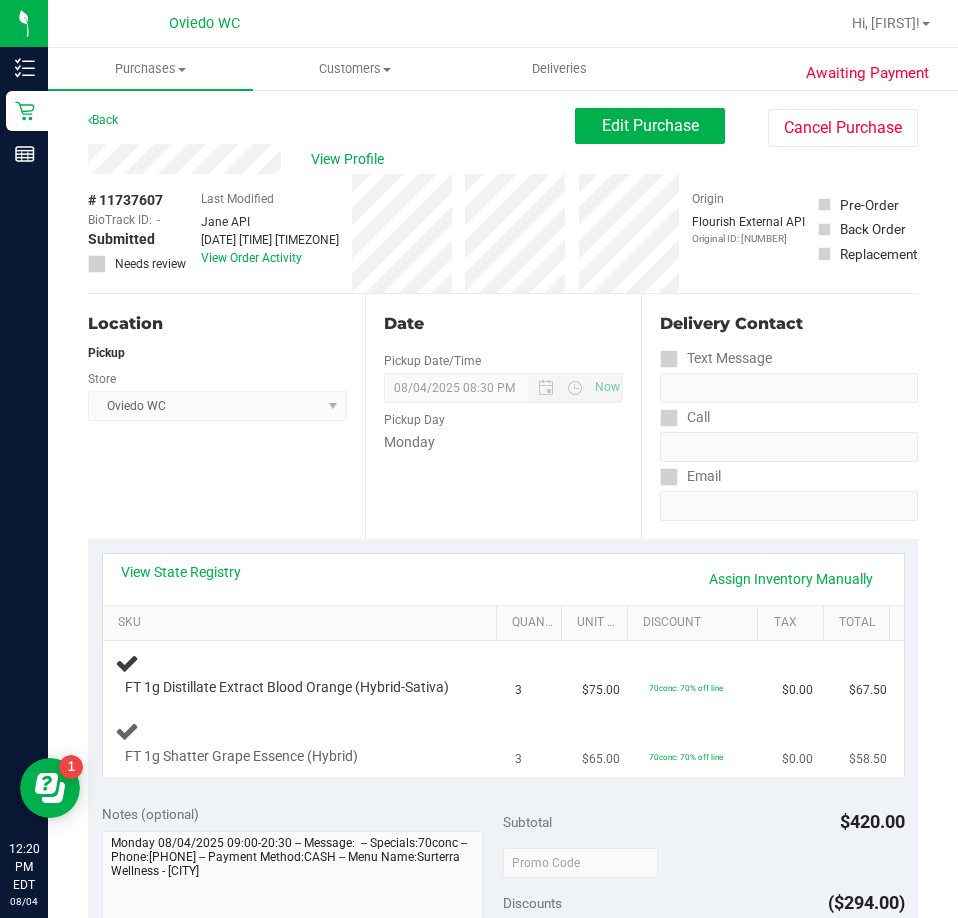 click on "FT 1g Shatter Grape Essence (Hybrid)" at bounding box center [303, 743] 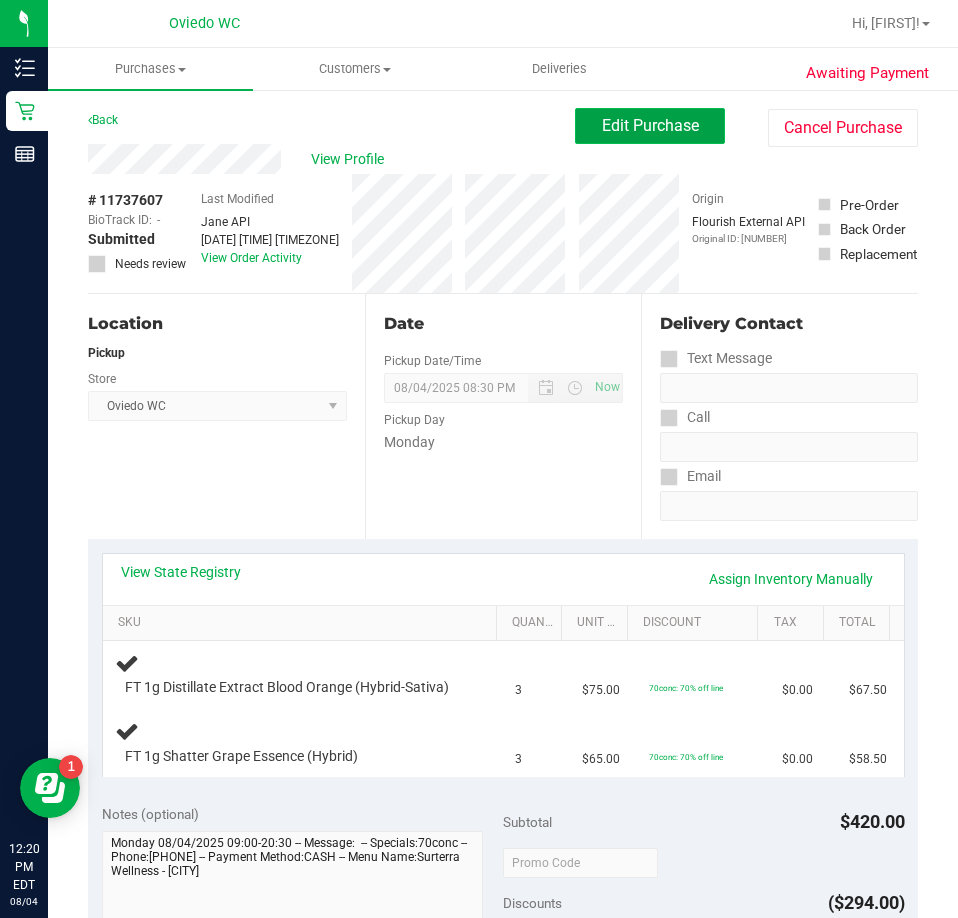 click on "Edit Purchase" at bounding box center [650, 125] 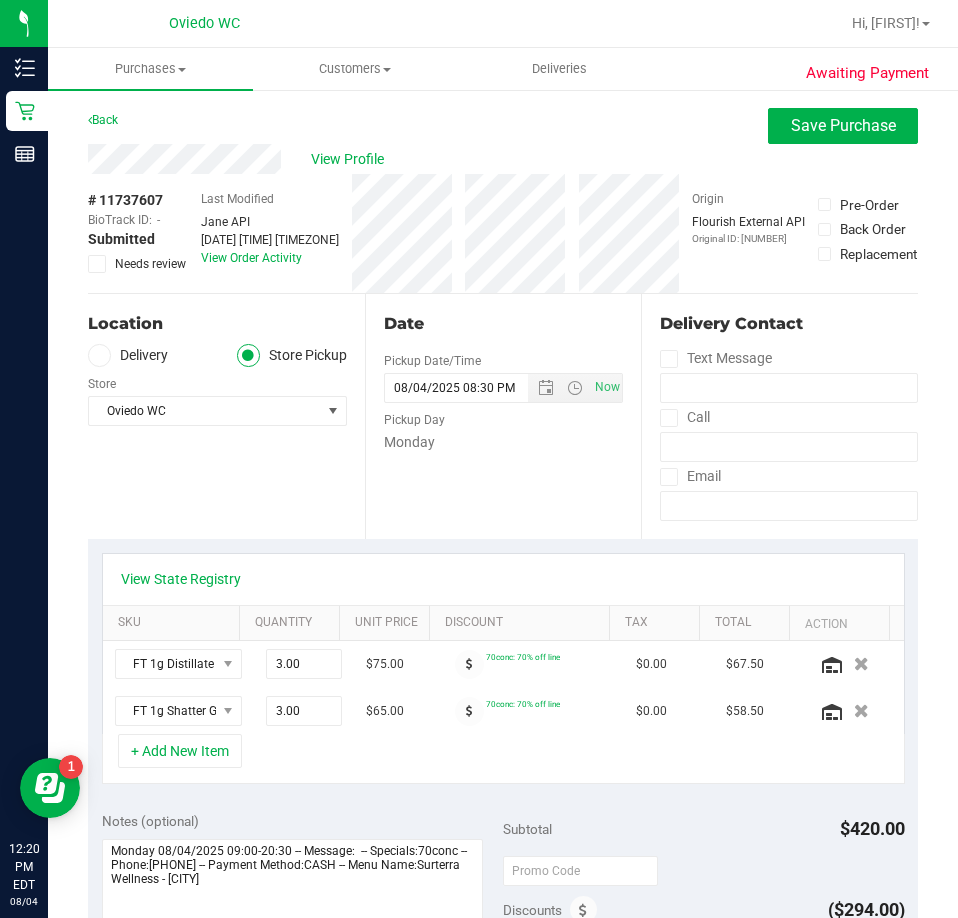 click at bounding box center [97, 264] 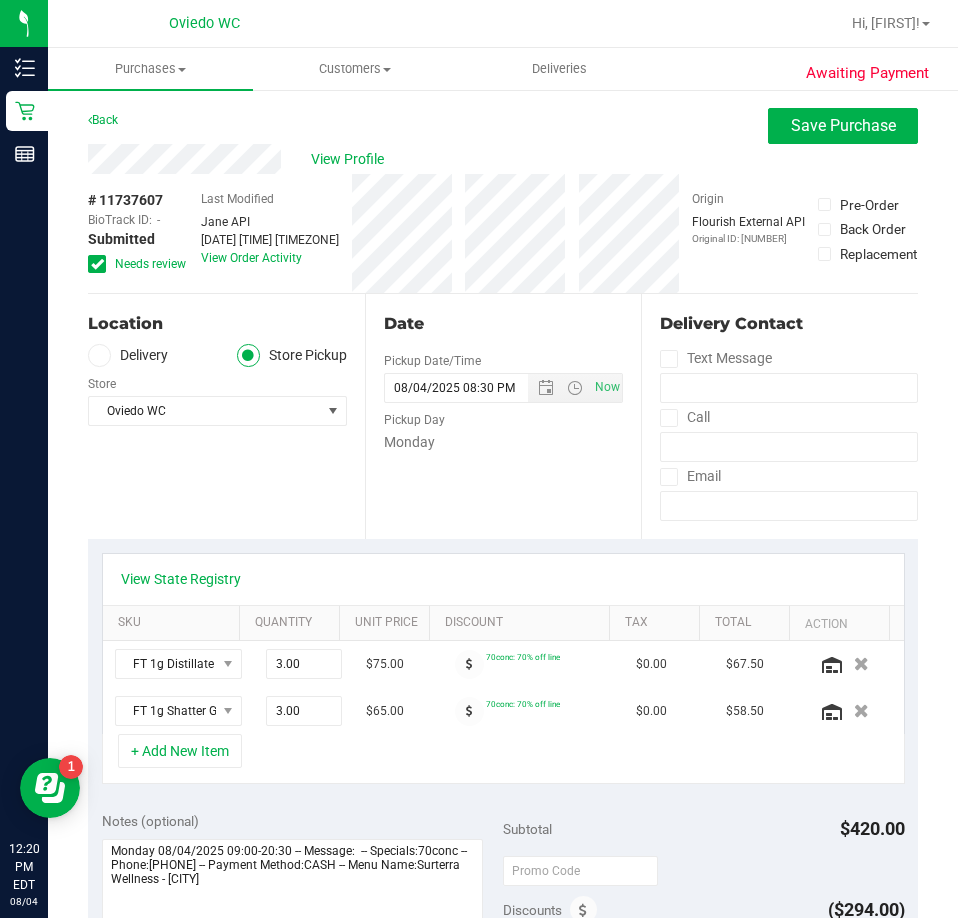 scroll, scrollTop: 500, scrollLeft: 0, axis: vertical 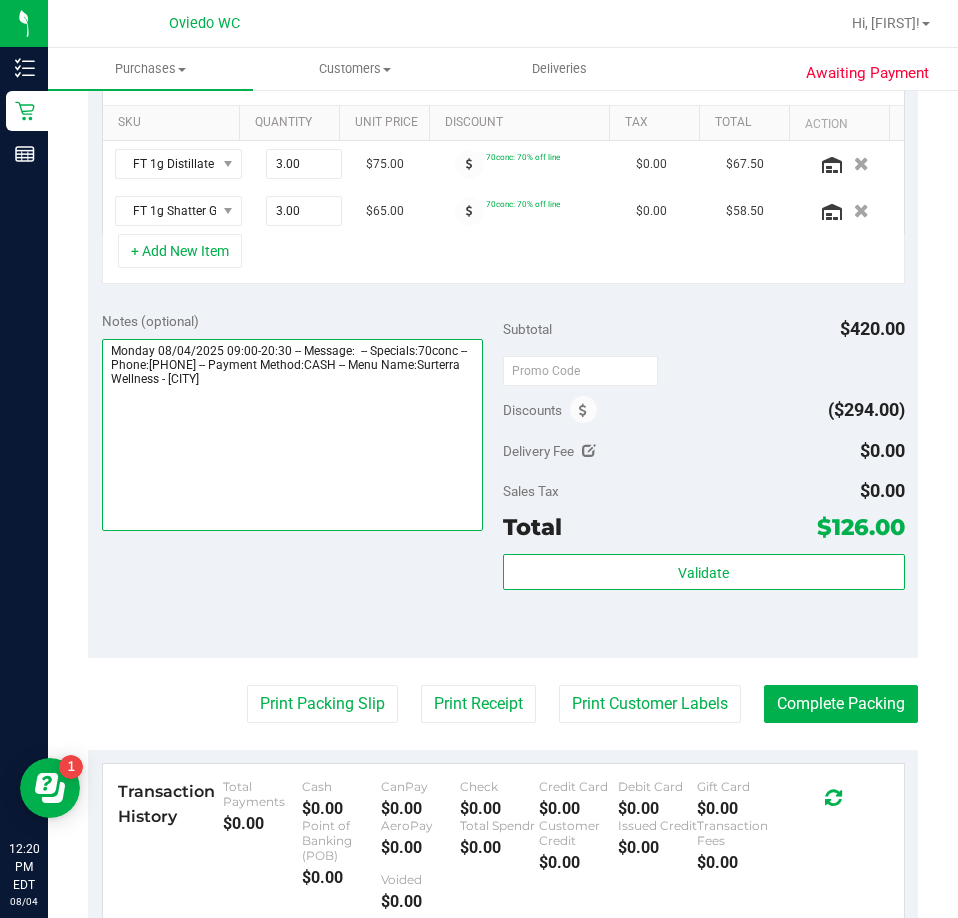 click at bounding box center [293, 435] 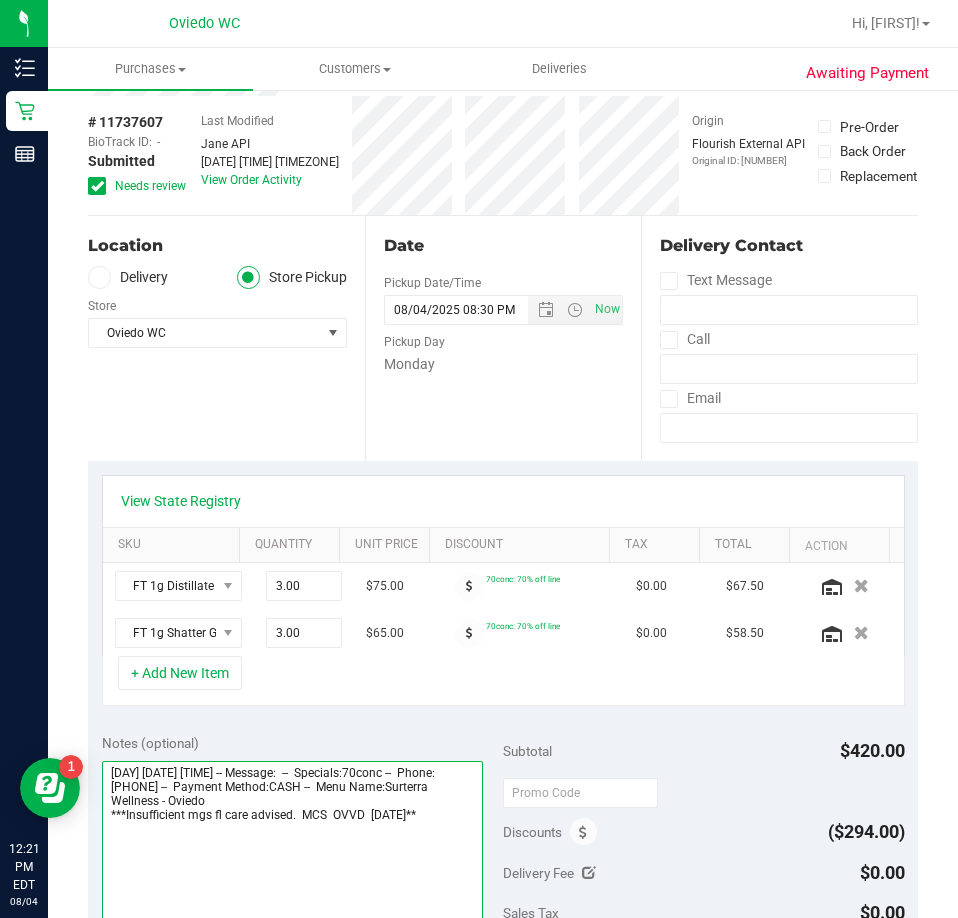 scroll, scrollTop: 0, scrollLeft: 0, axis: both 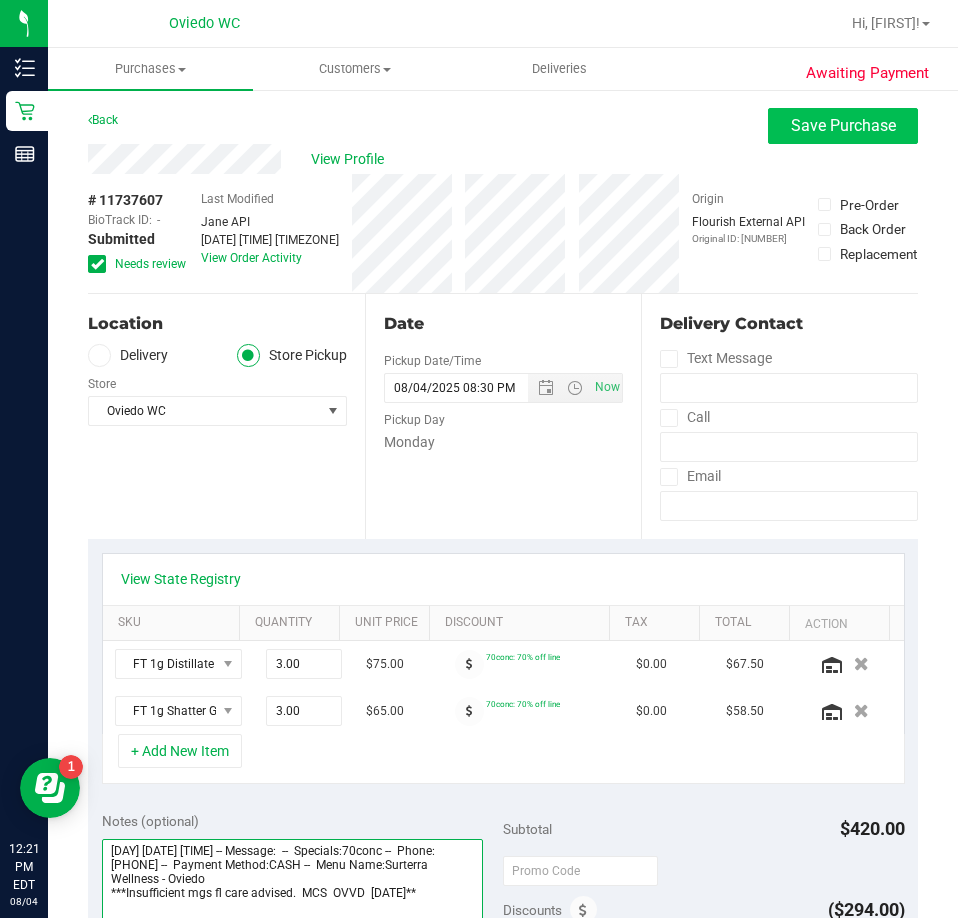 type on "[DAY] [DATE] [TIME] -- Message:  --  Specials:70conc --  Phone:[PHONE] --  Payment Method:CASH --  Menu Name:Surterra Wellness - Oviedo
***Insufficient mgs fl care advised.  MCS  OVVD  [DATE]**" 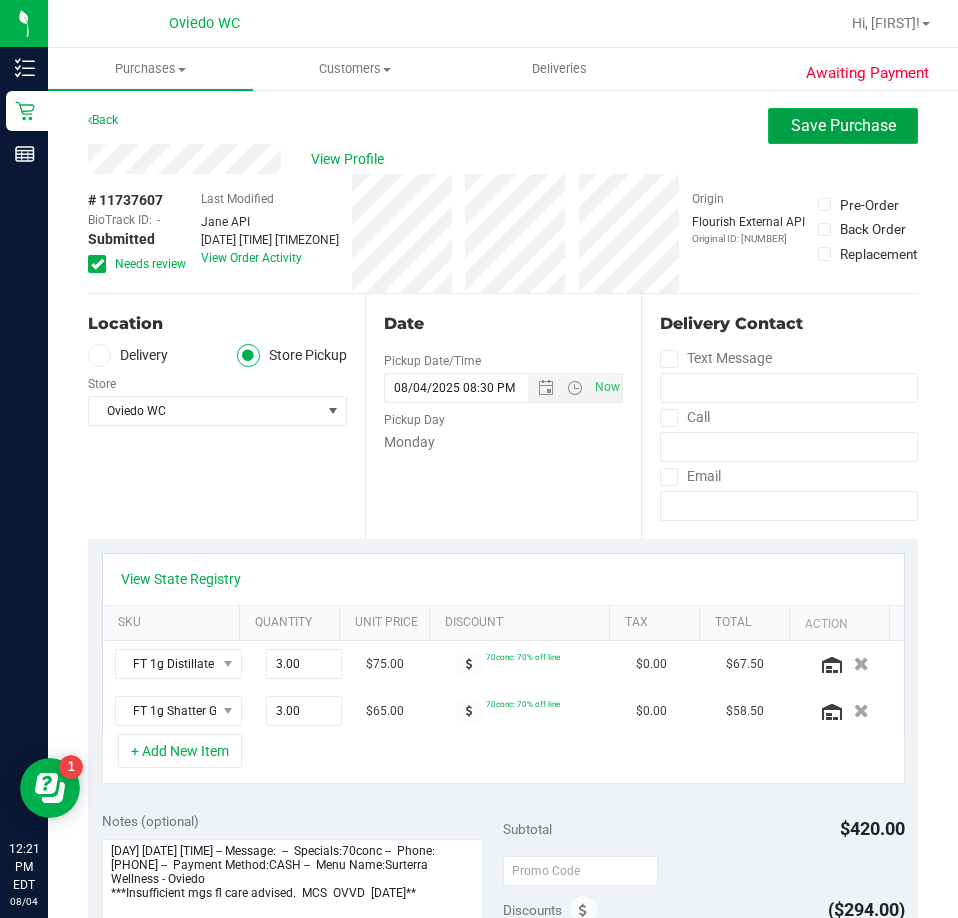 click on "Save Purchase" at bounding box center (843, 125) 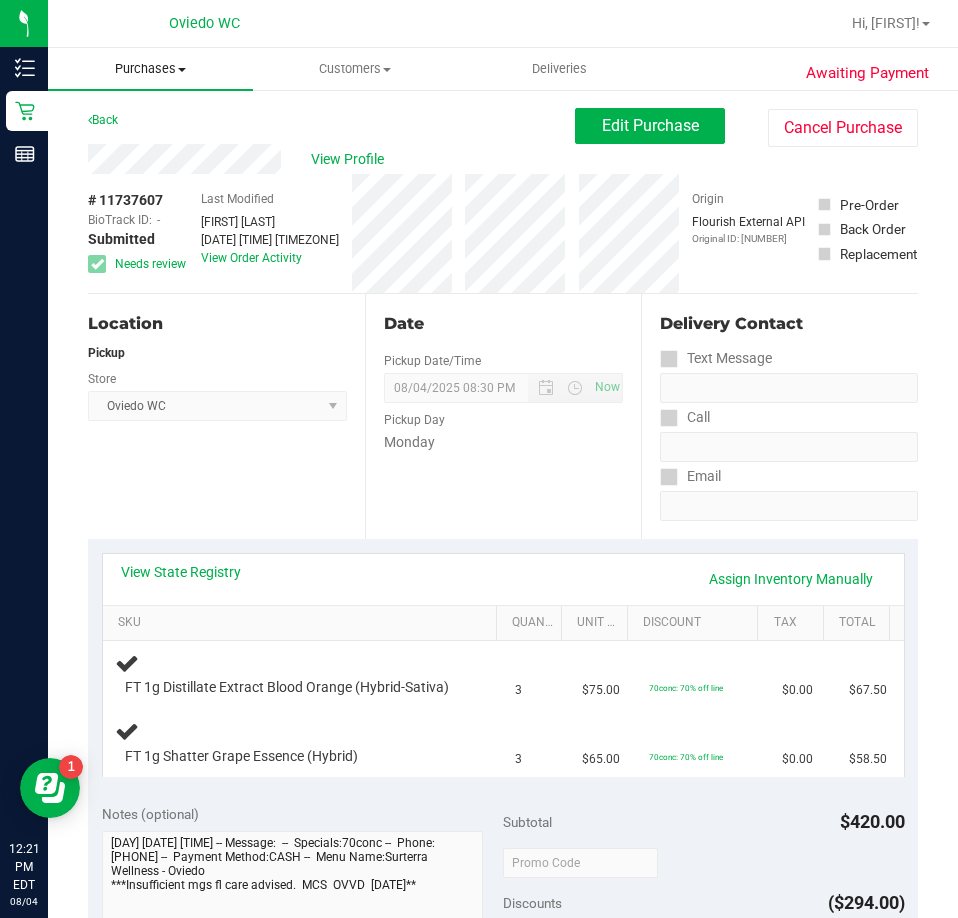 click on "Purchases" at bounding box center [150, 69] 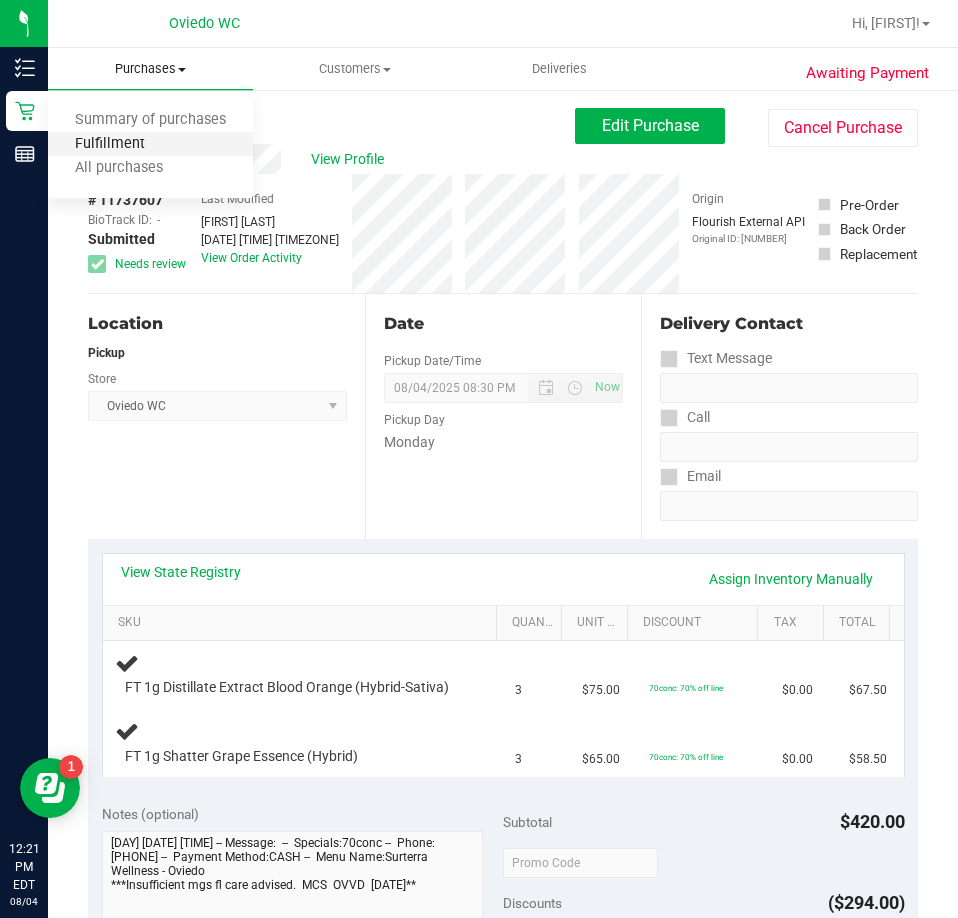 click on "Fulfillment" at bounding box center [110, 144] 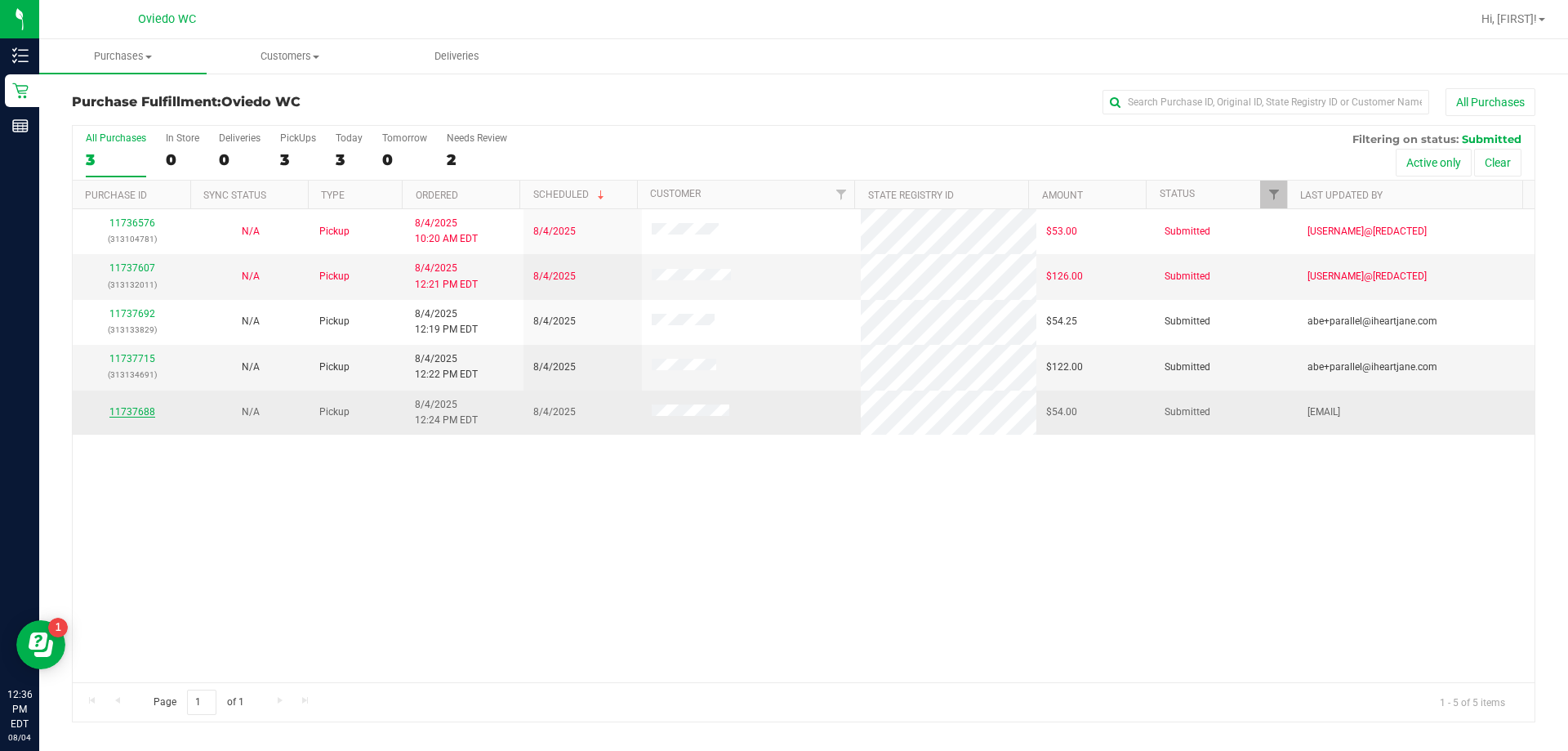 click on "11737688" at bounding box center (132, 412) 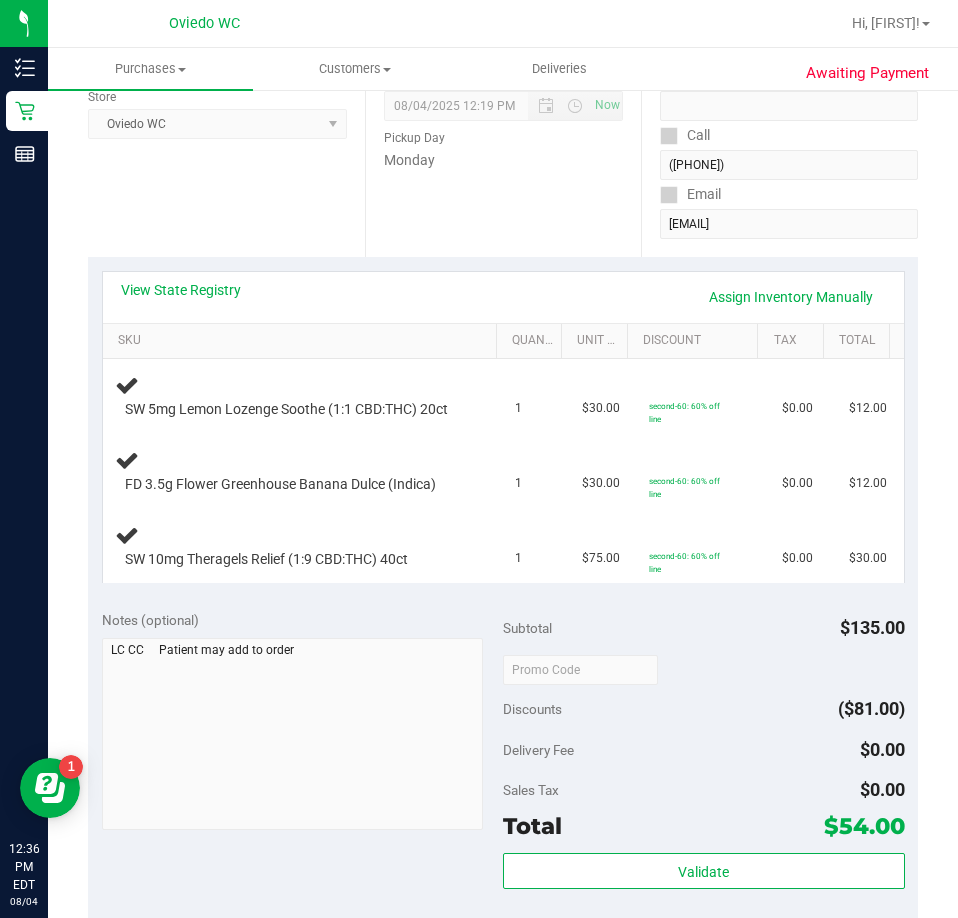 scroll, scrollTop: 300, scrollLeft: 0, axis: vertical 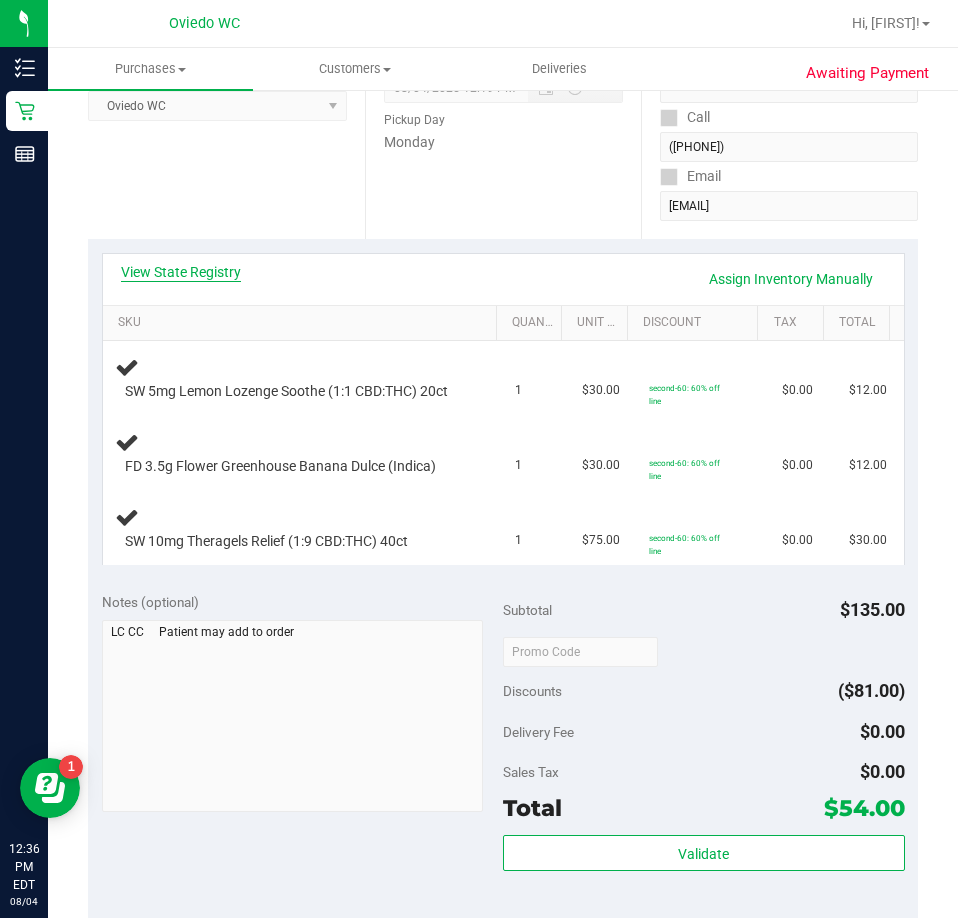 click on "View State Registry" at bounding box center [181, 272] 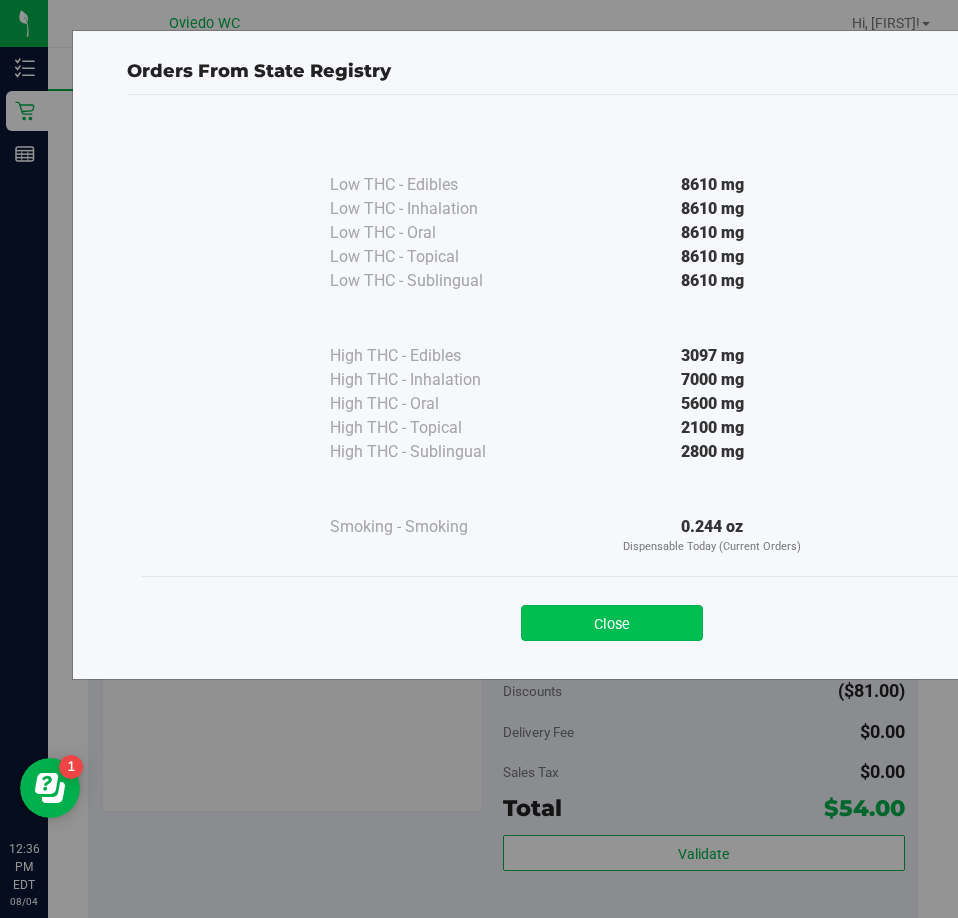click on "Close" at bounding box center (612, 623) 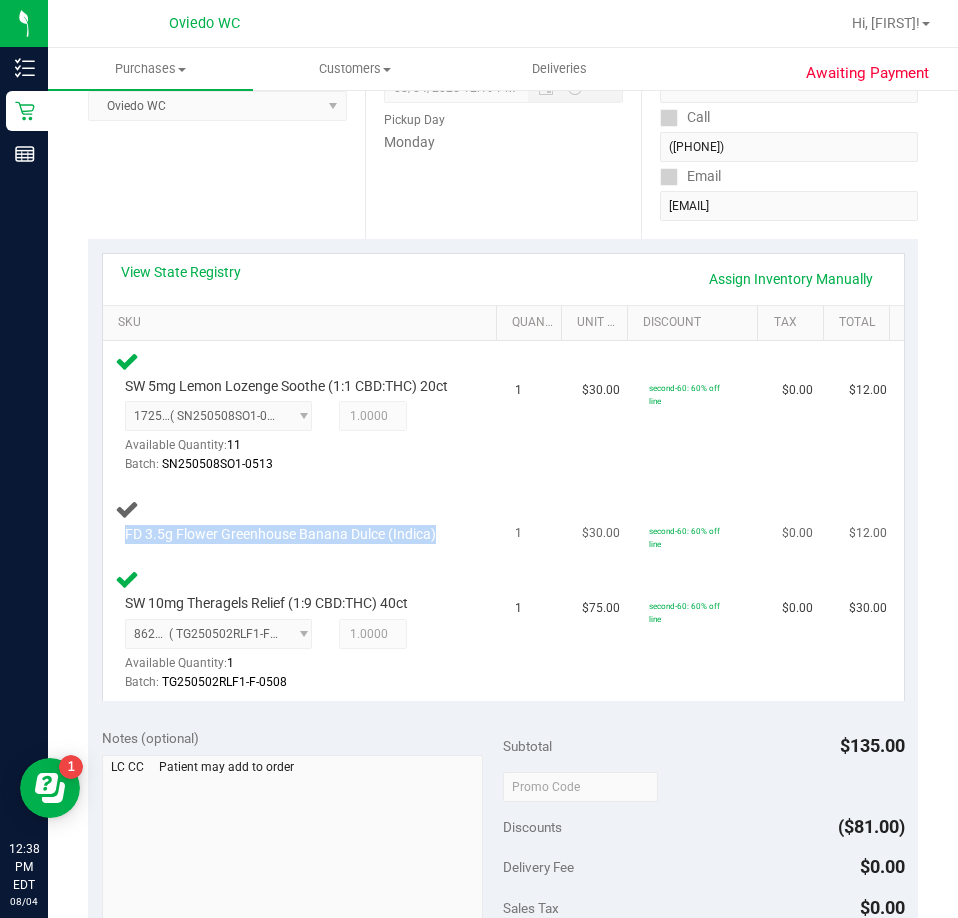 drag, startPoint x: 440, startPoint y: 551, endPoint x: 122, endPoint y: 549, distance: 318.0063 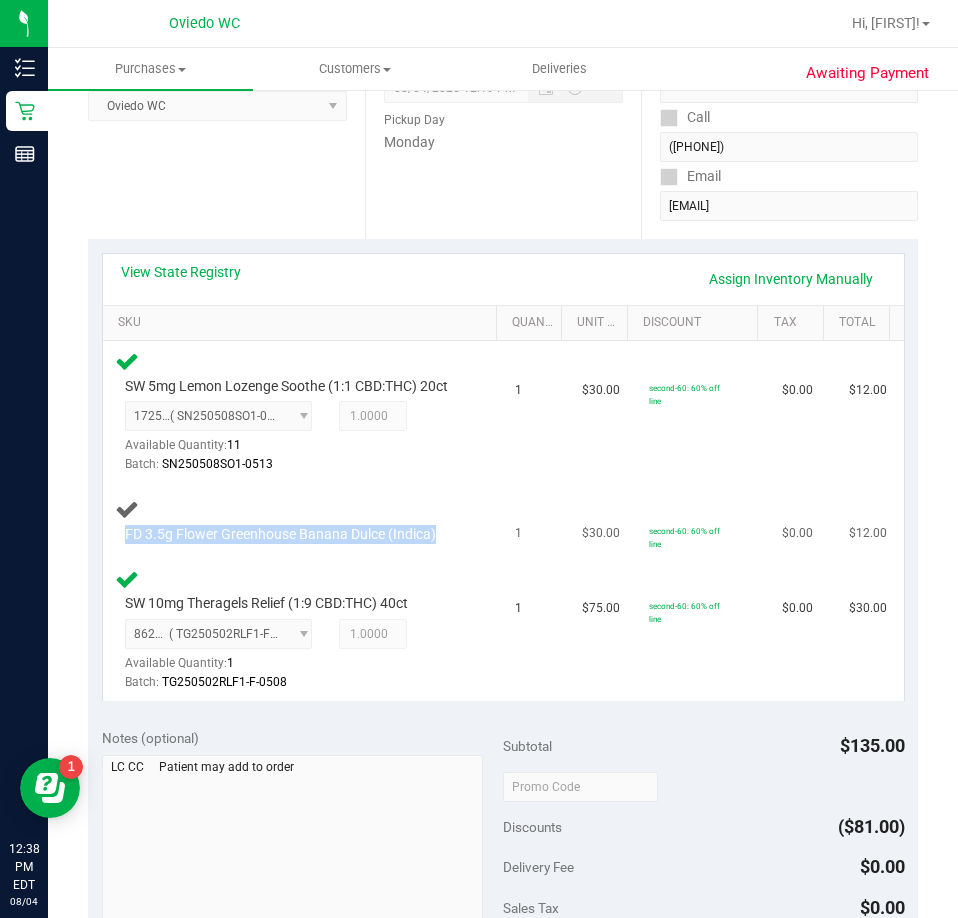 click on "FD 3.5g Flower Greenhouse Banana Dulce (Indica)" at bounding box center (289, 535) 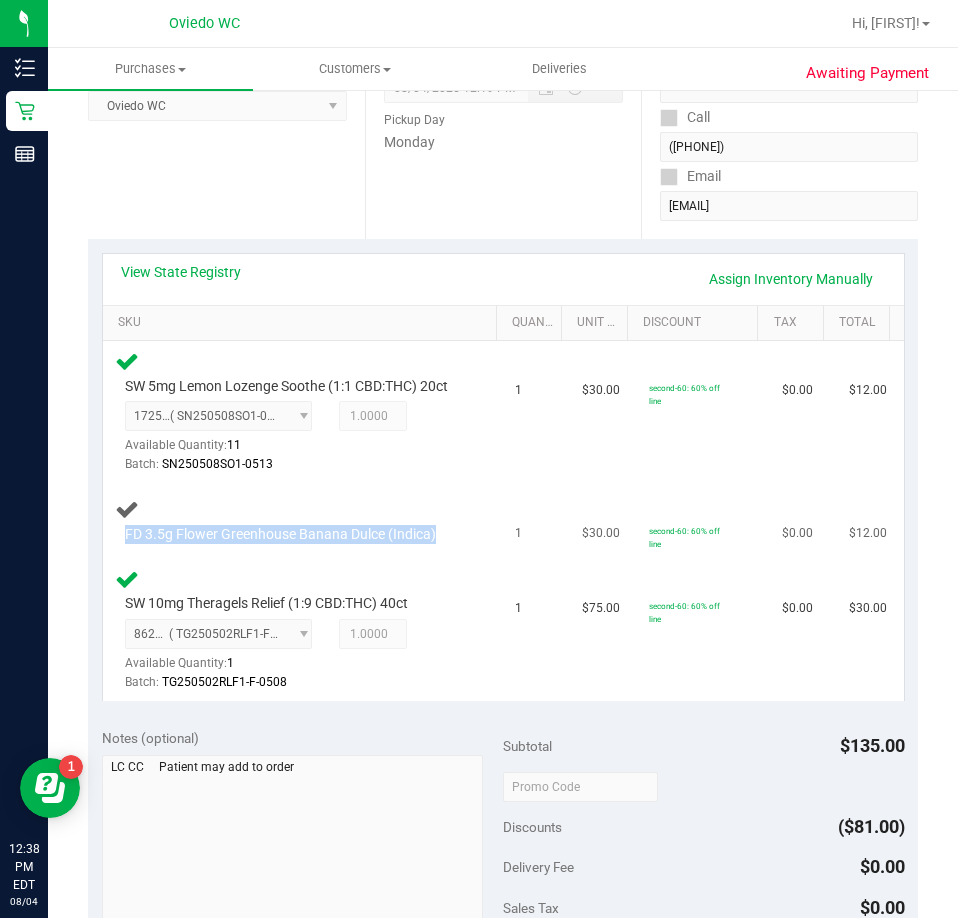 copy on "FD 3.5g Flower Greenhouse Banana Dulce (Indica)" 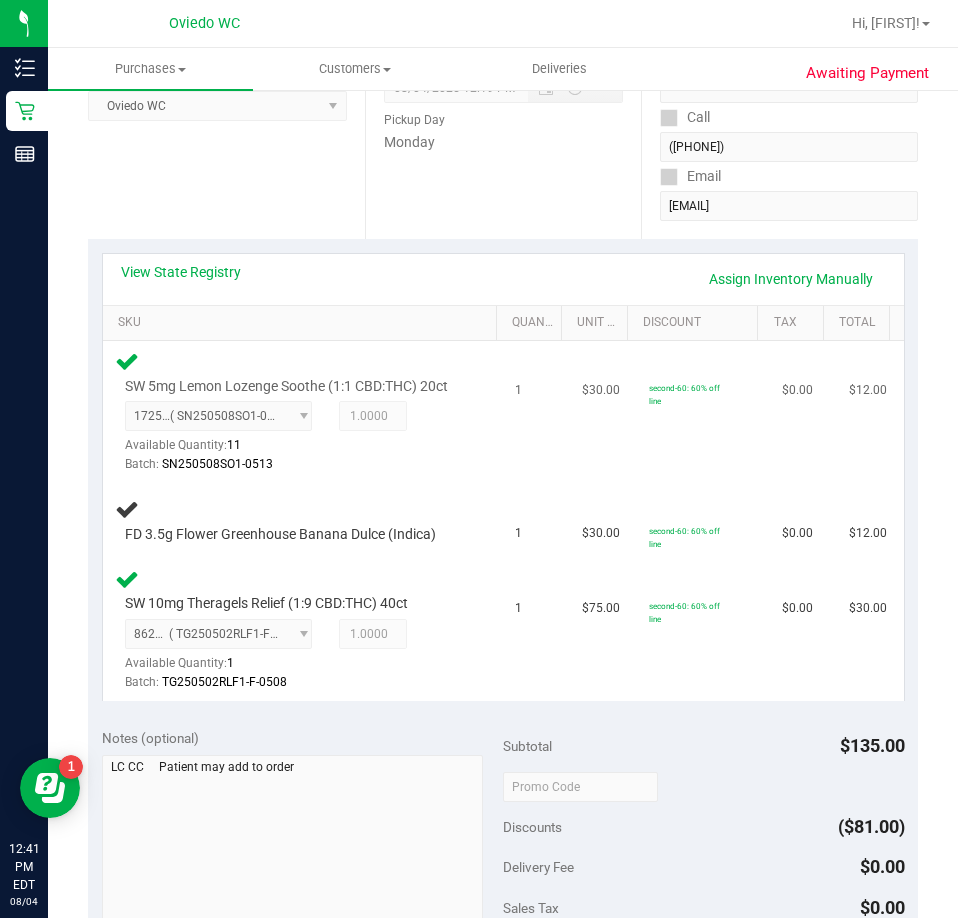 click on "1" at bounding box center (536, 412) 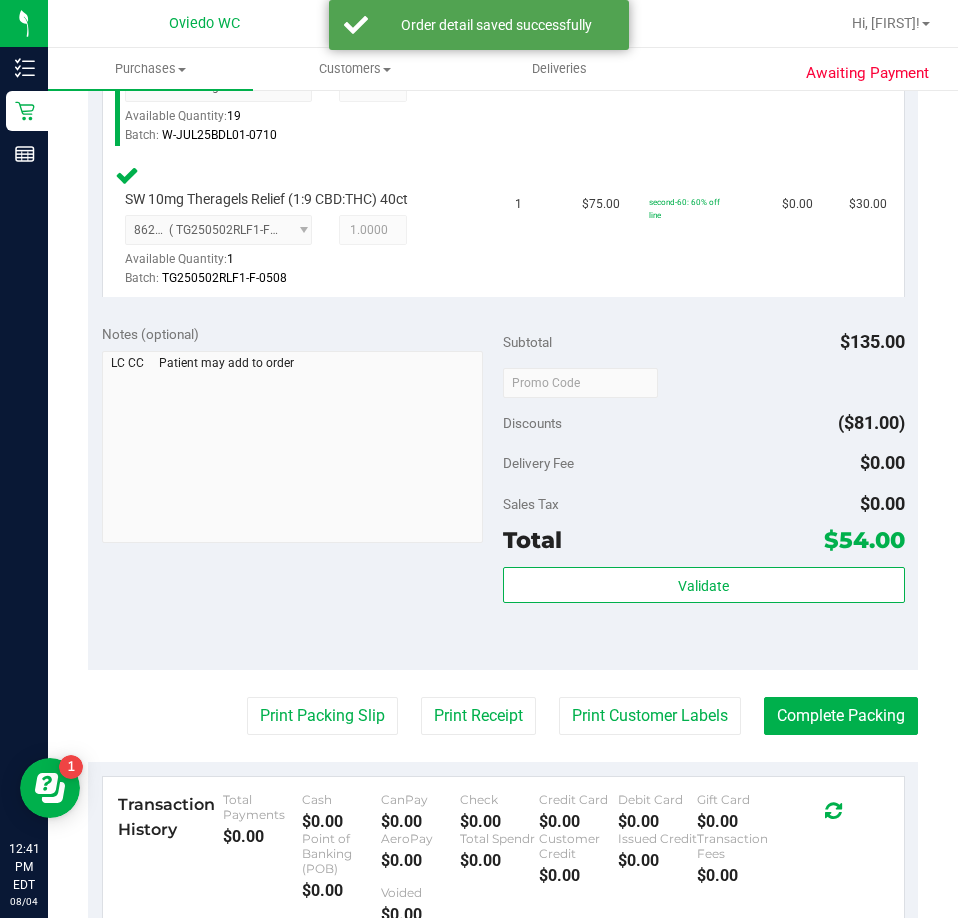 scroll, scrollTop: 800, scrollLeft: 0, axis: vertical 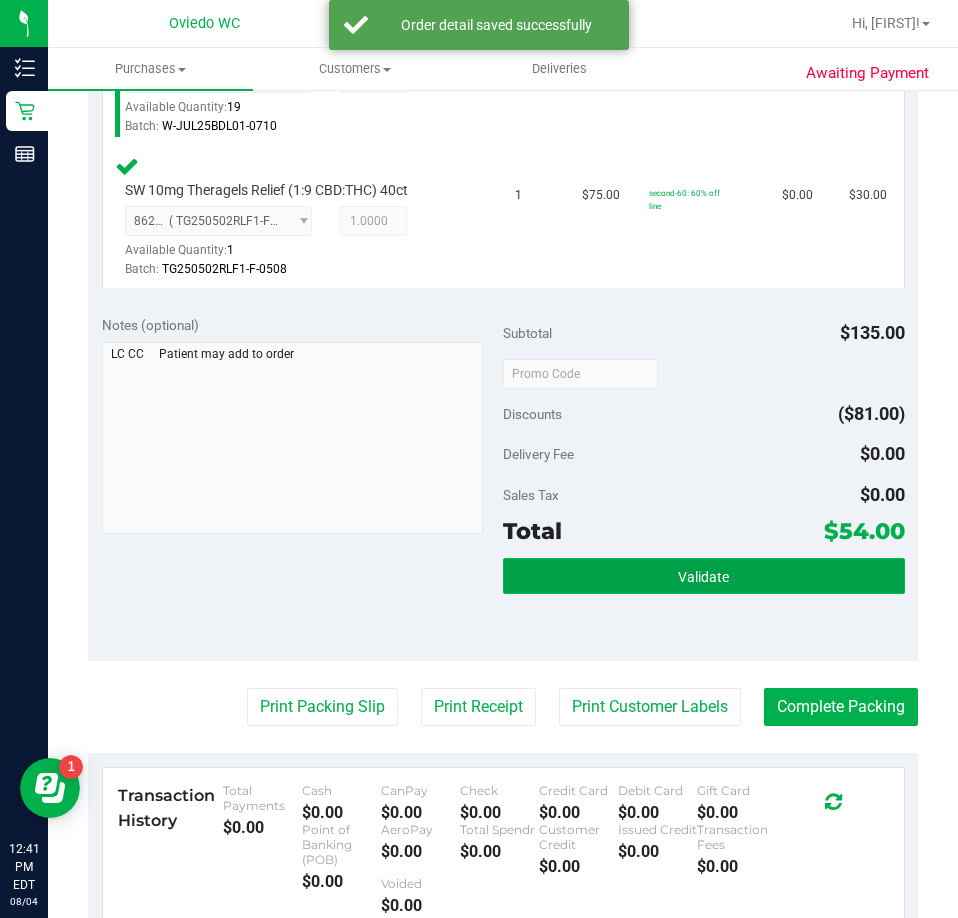 click on "Validate" at bounding box center [704, 576] 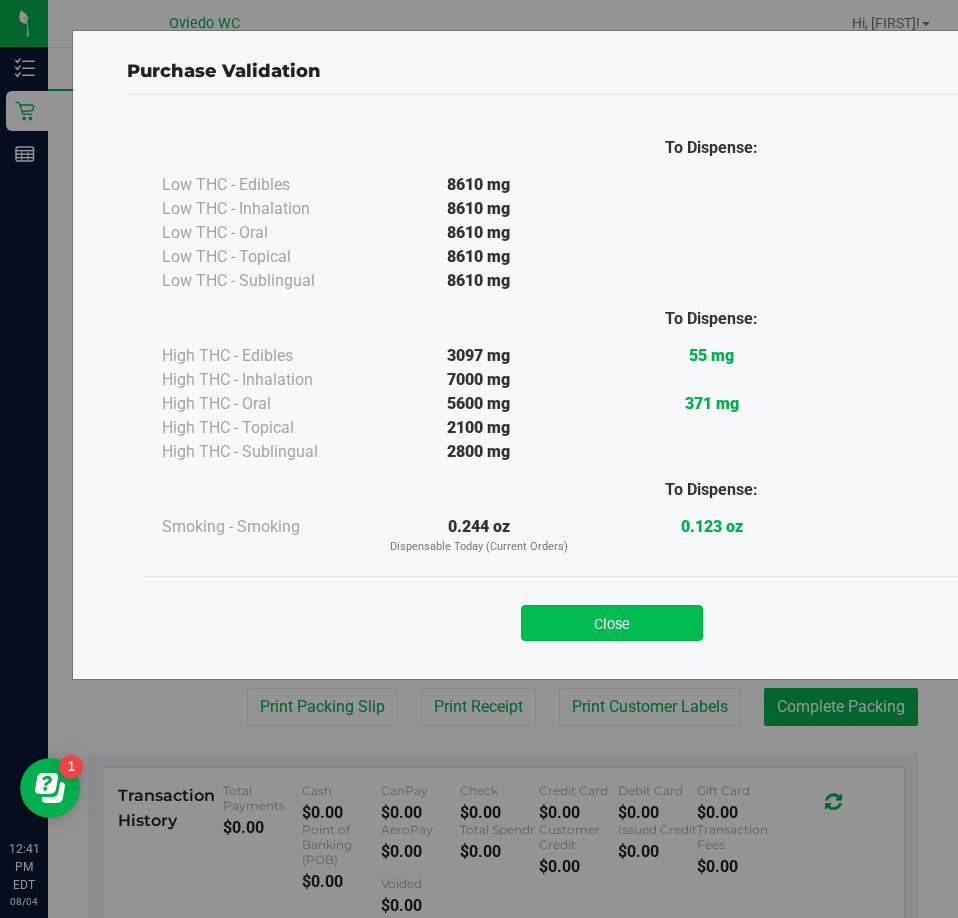 click on "Close" at bounding box center (612, 623) 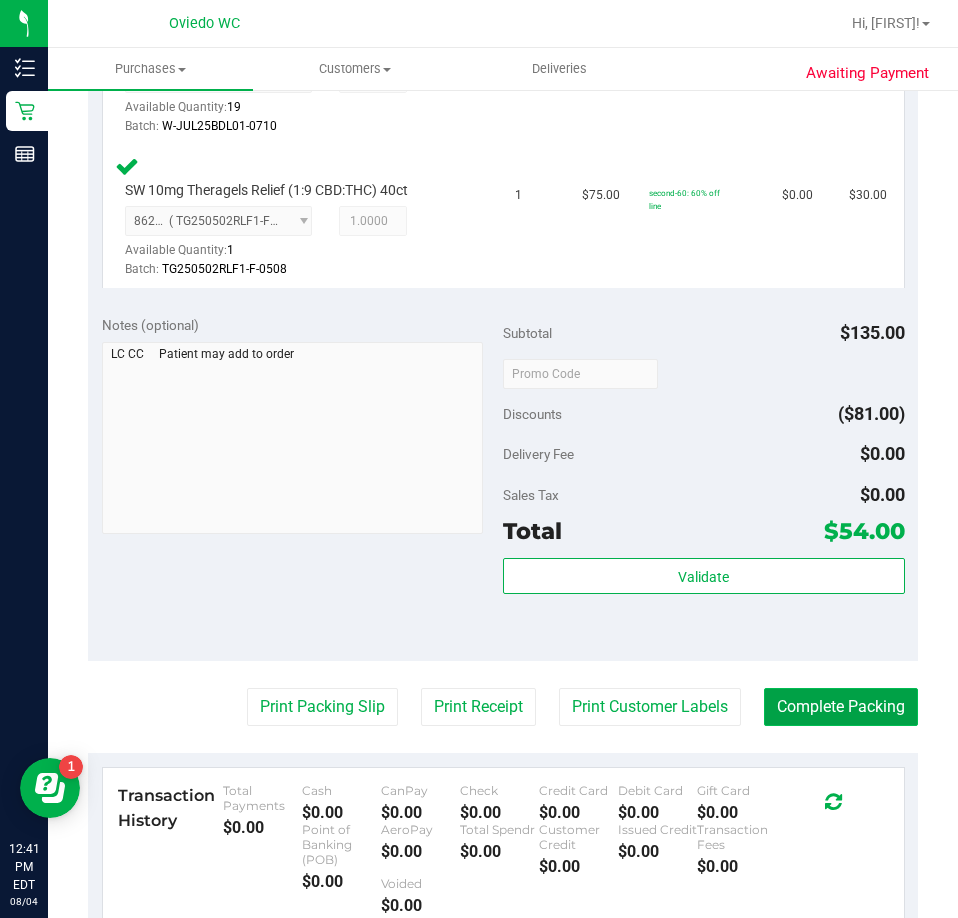click on "Complete Packing" at bounding box center [841, 707] 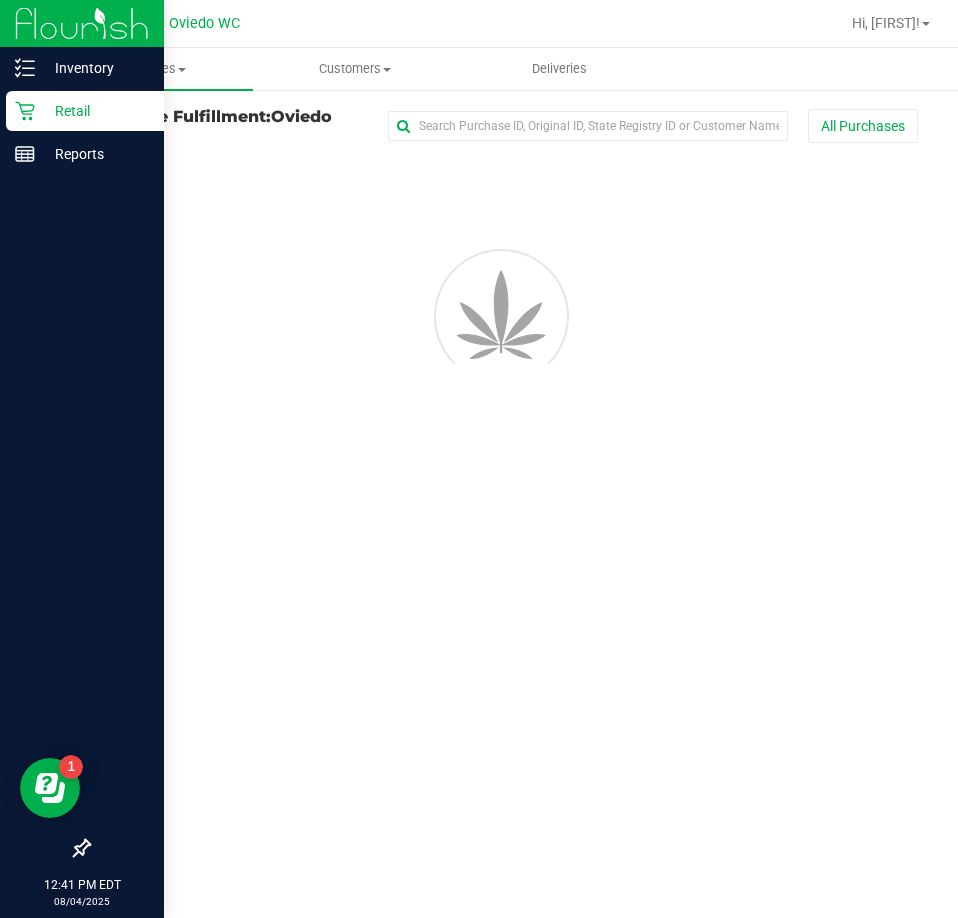 scroll, scrollTop: 0, scrollLeft: 0, axis: both 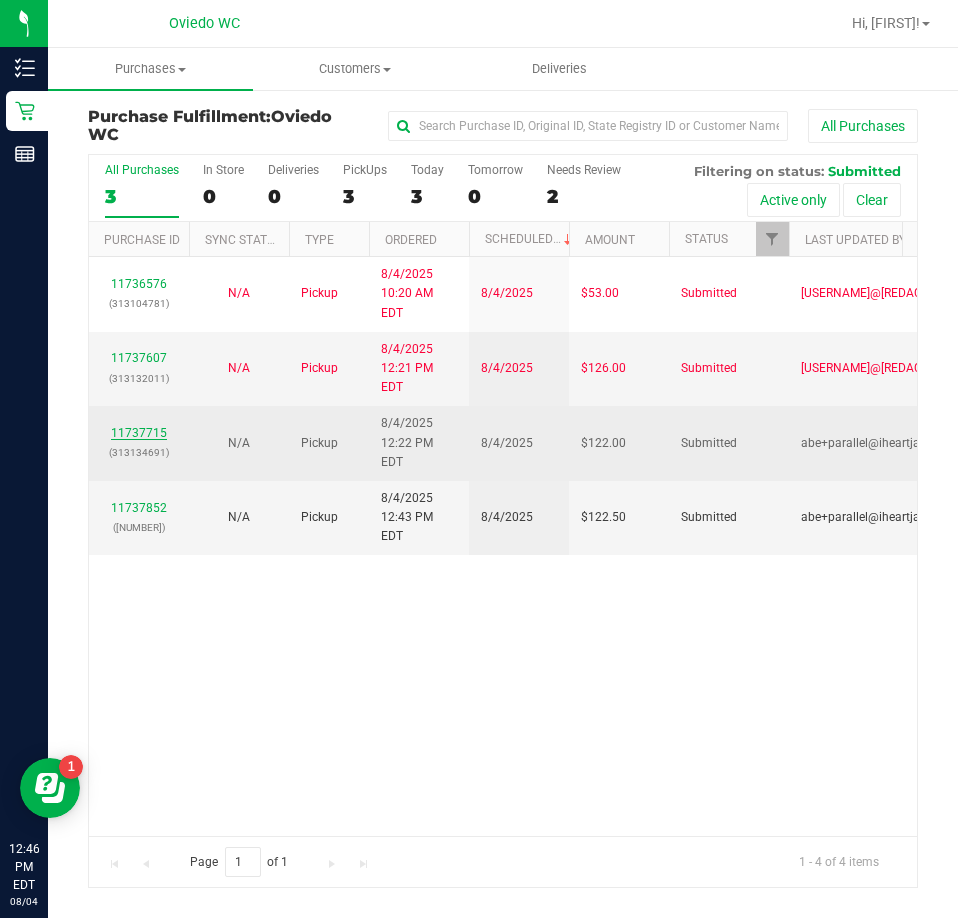 click on "11737715" at bounding box center (139, 433) 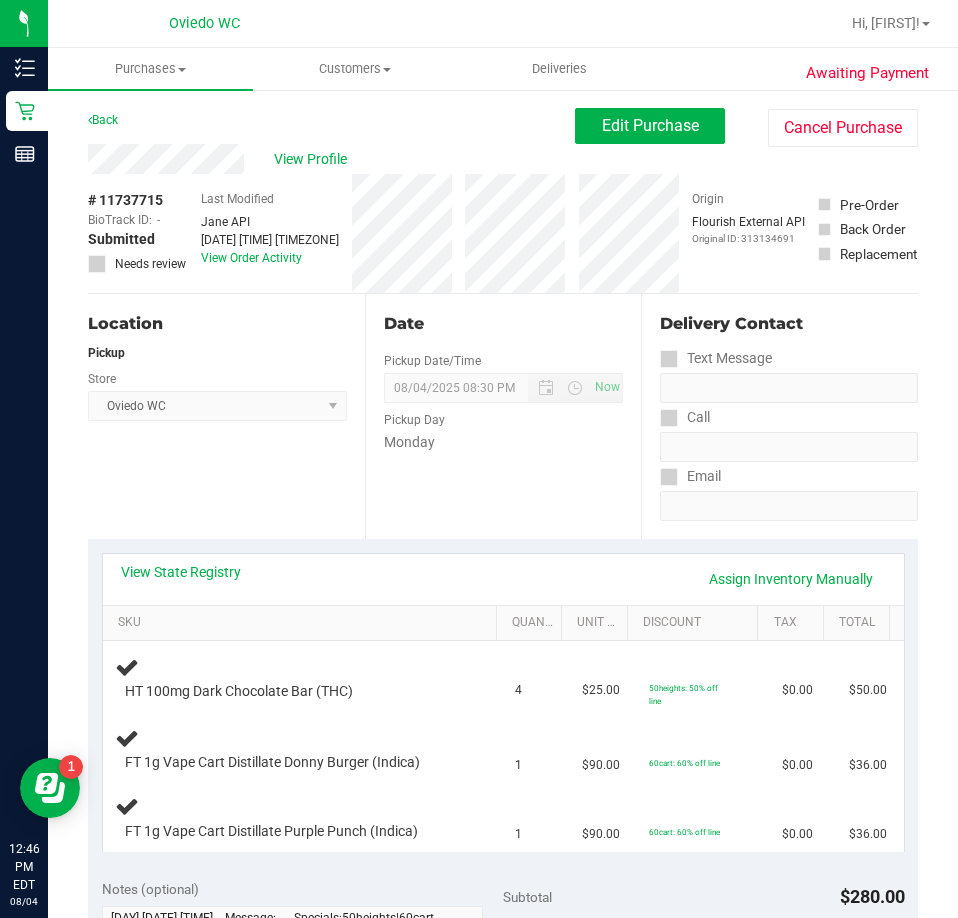 click on "Back
Edit Purchase
Cancel Purchase" at bounding box center [503, 126] 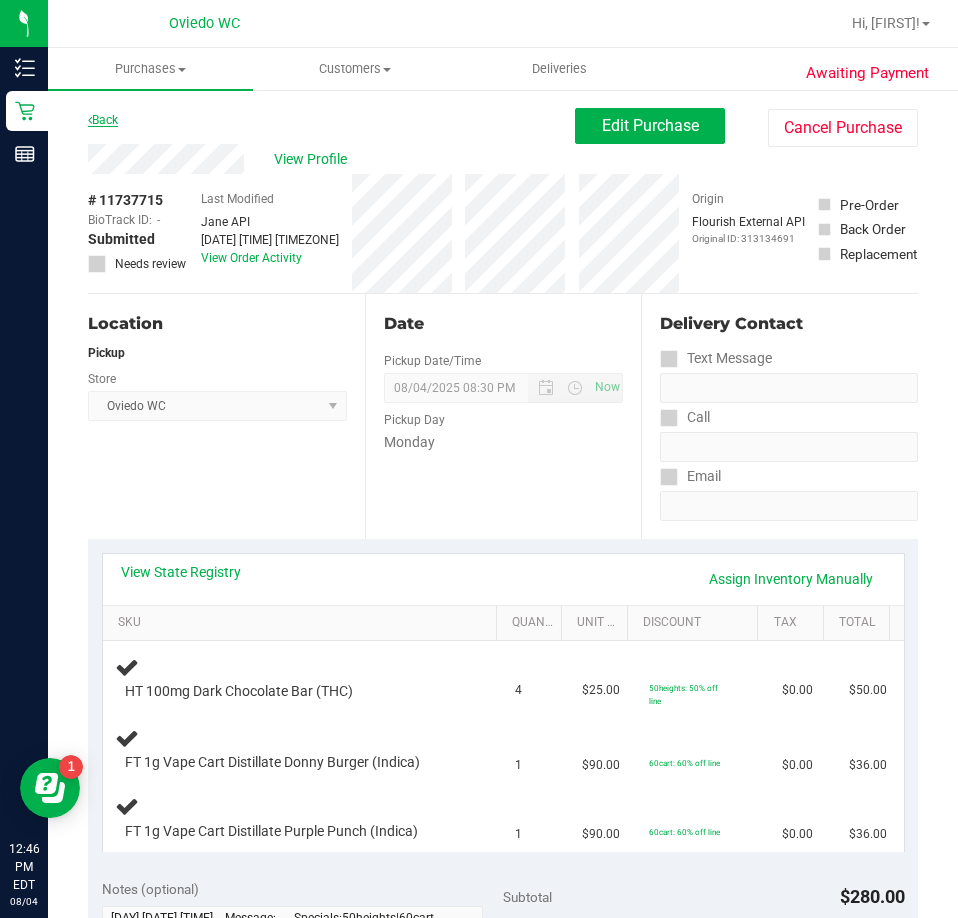 click on "Back" at bounding box center [103, 120] 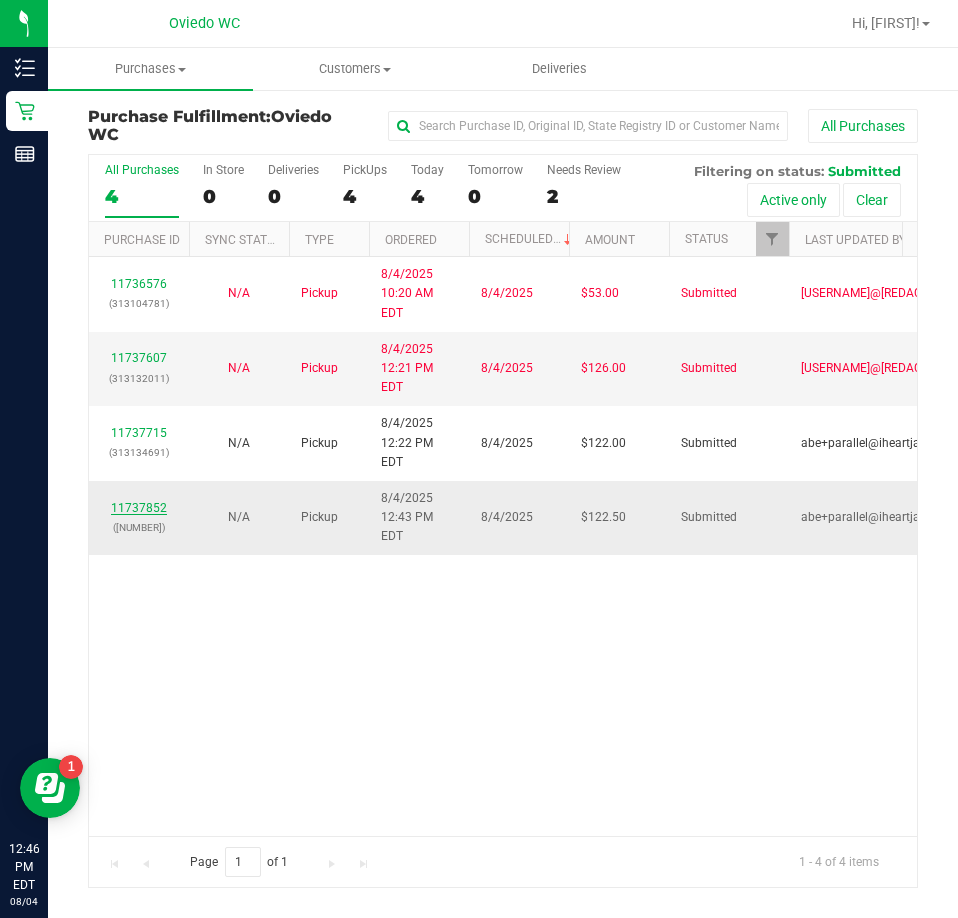 click on "11737852" at bounding box center [139, 508] 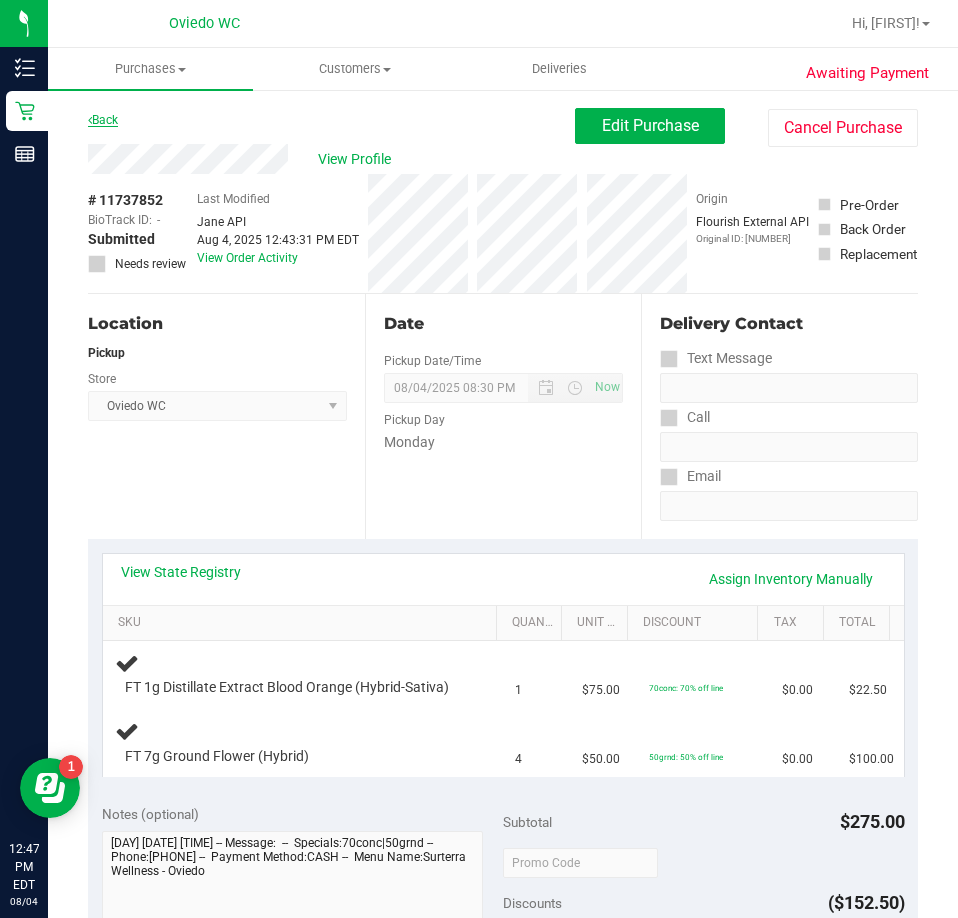 click on "Back" at bounding box center [103, 120] 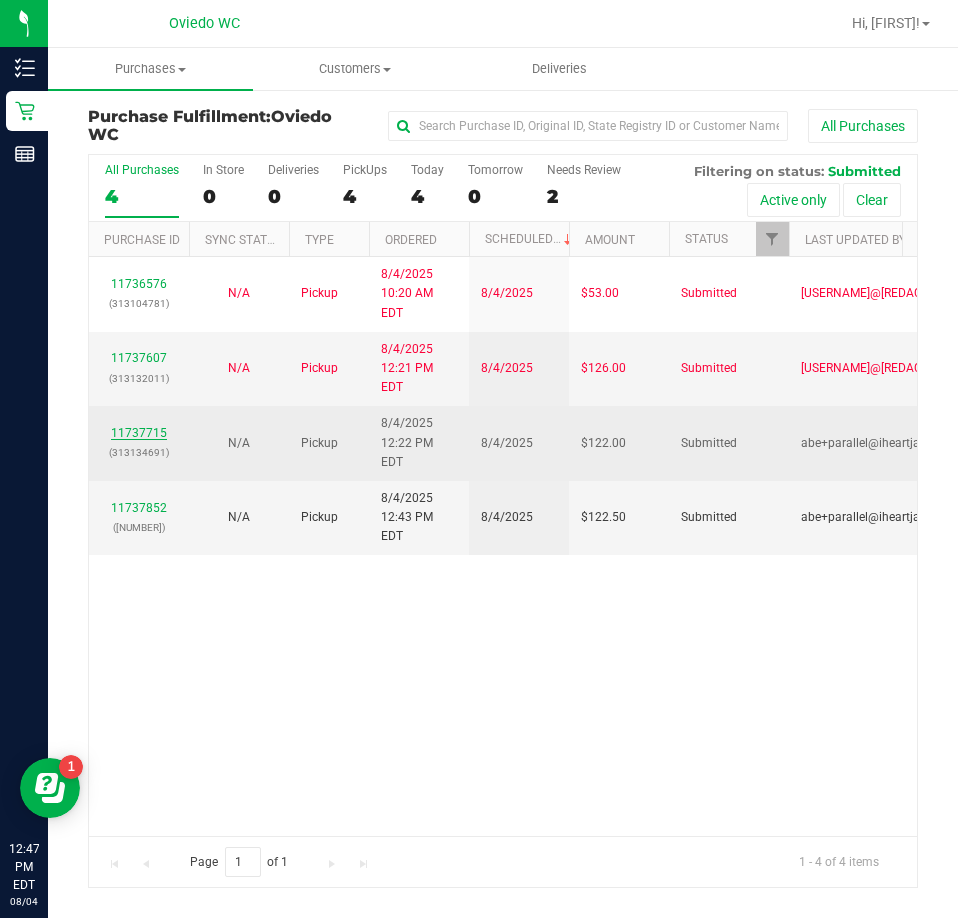 click on "11737715" at bounding box center [139, 433] 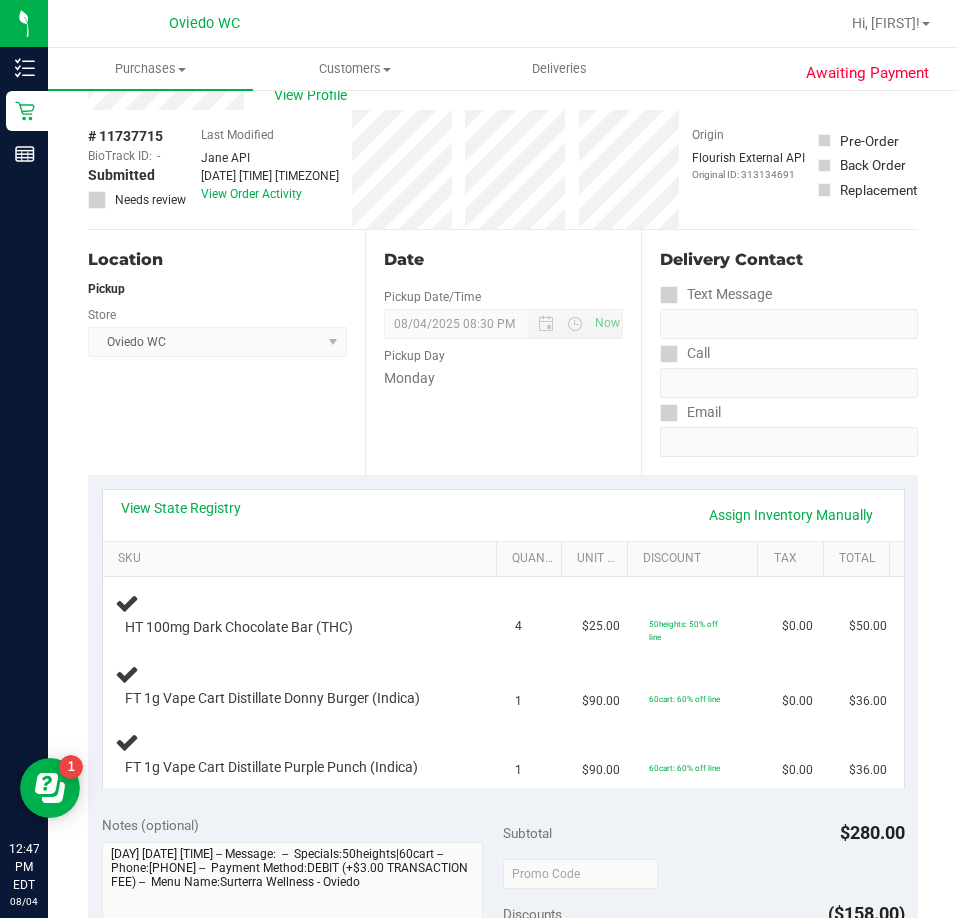 scroll, scrollTop: 100, scrollLeft: 0, axis: vertical 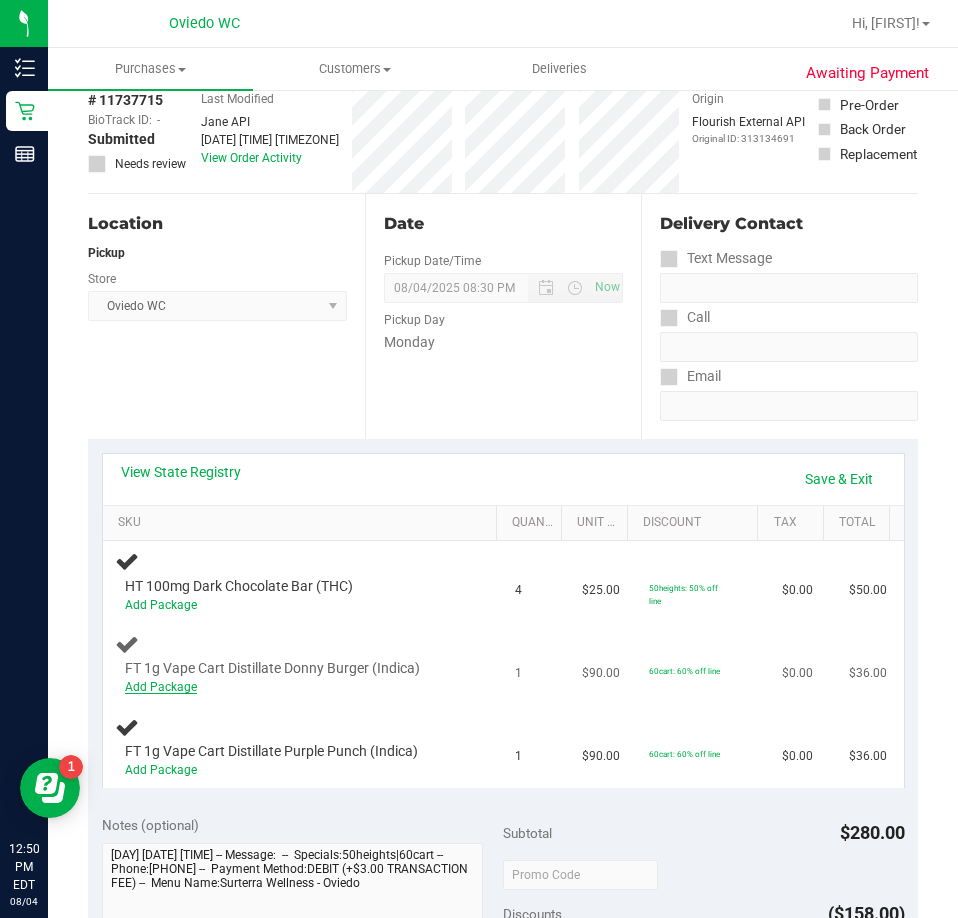 click on "Add Package" at bounding box center (161, 687) 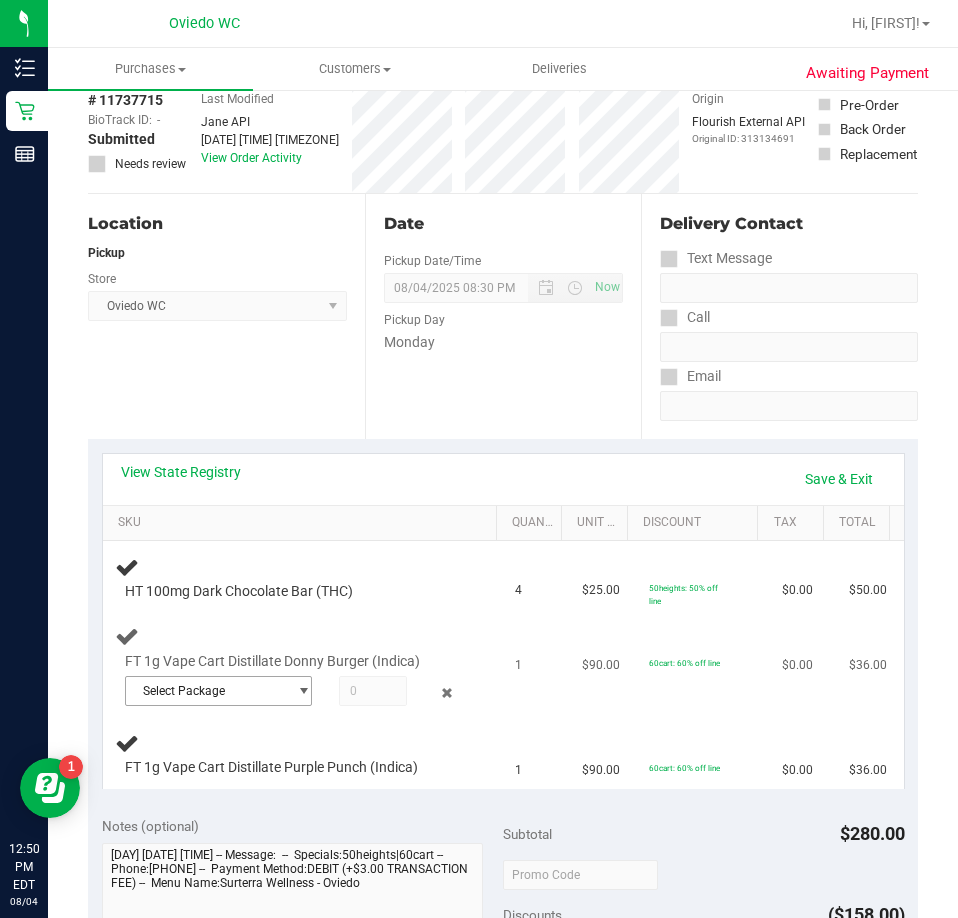 click at bounding box center (303, 691) 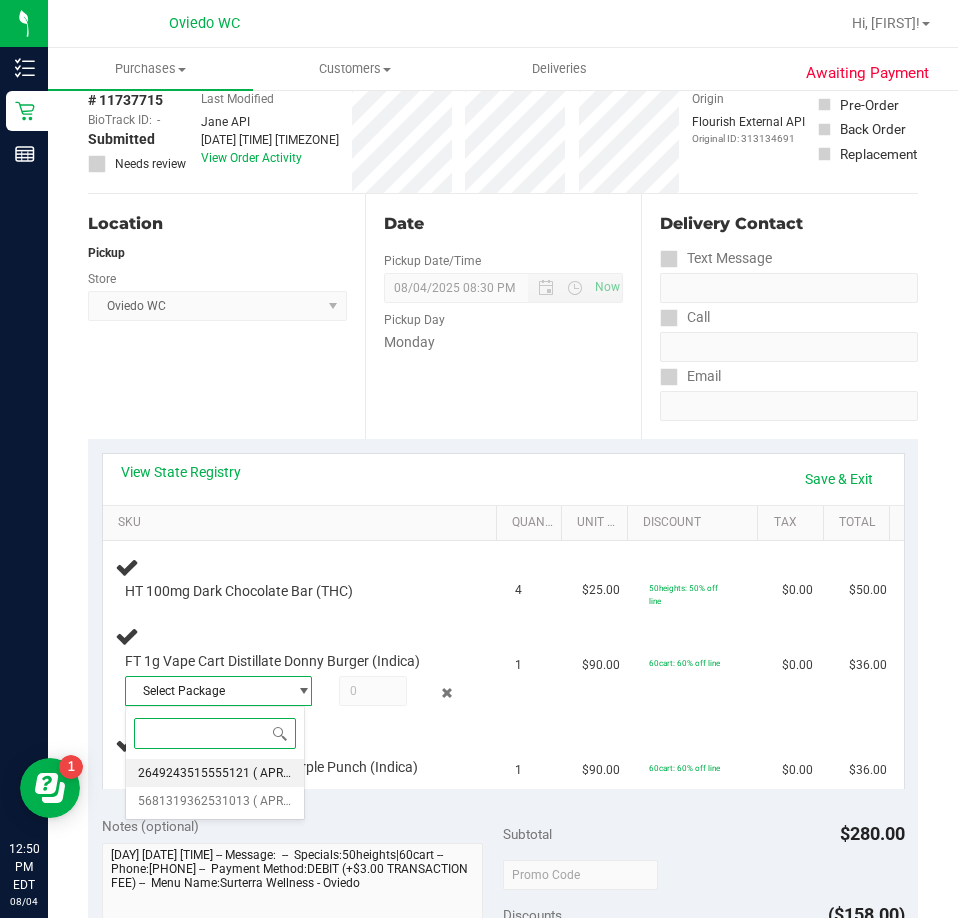 click on "2649243515555121" at bounding box center [194, 773] 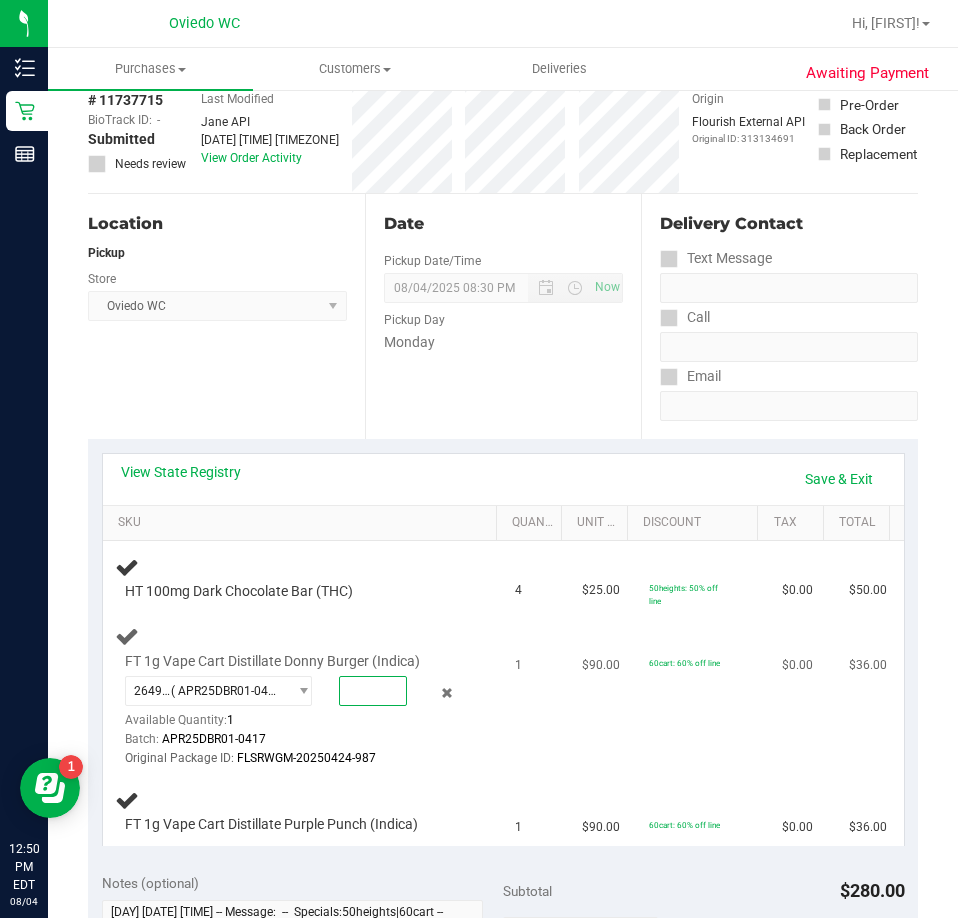 click at bounding box center (373, 691) 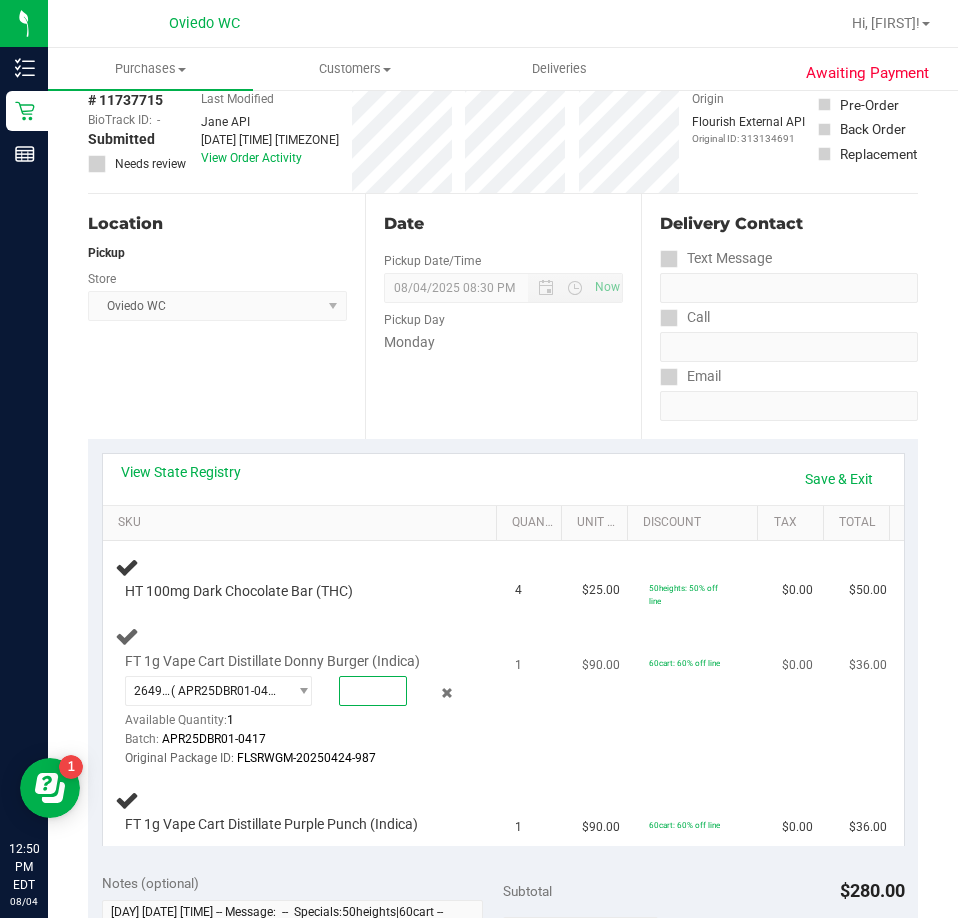 type on "1" 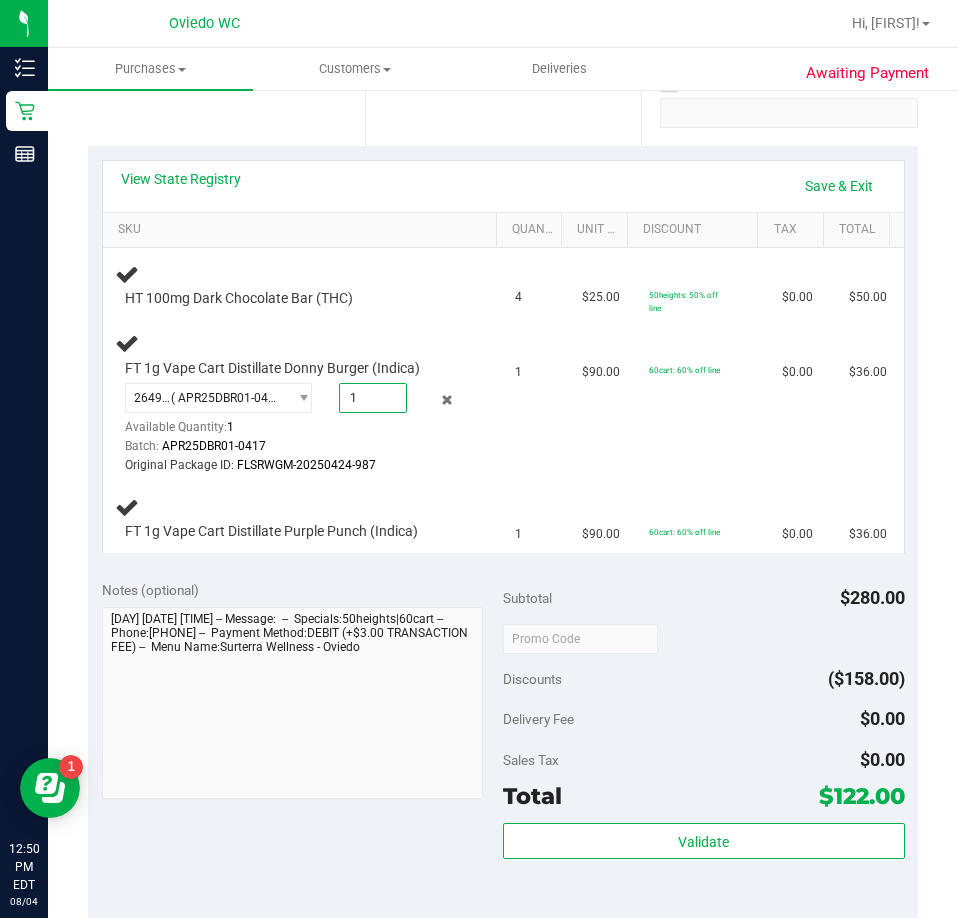 scroll, scrollTop: 400, scrollLeft: 0, axis: vertical 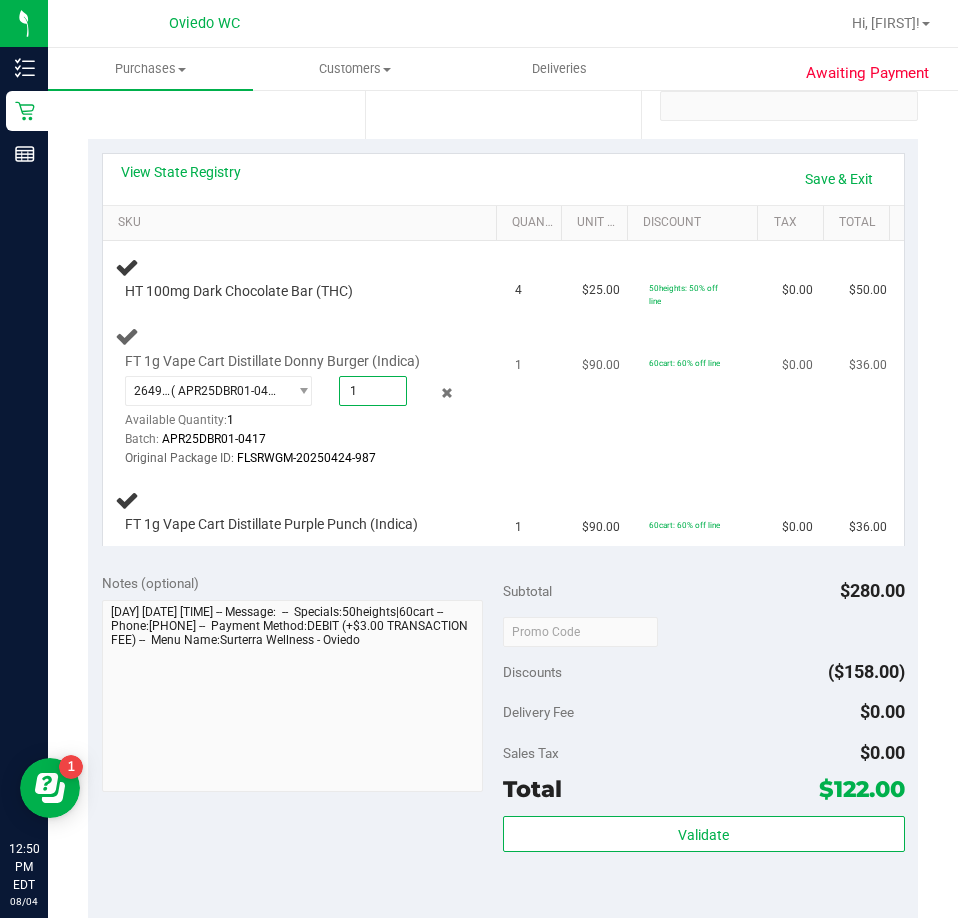 type on "1.0000" 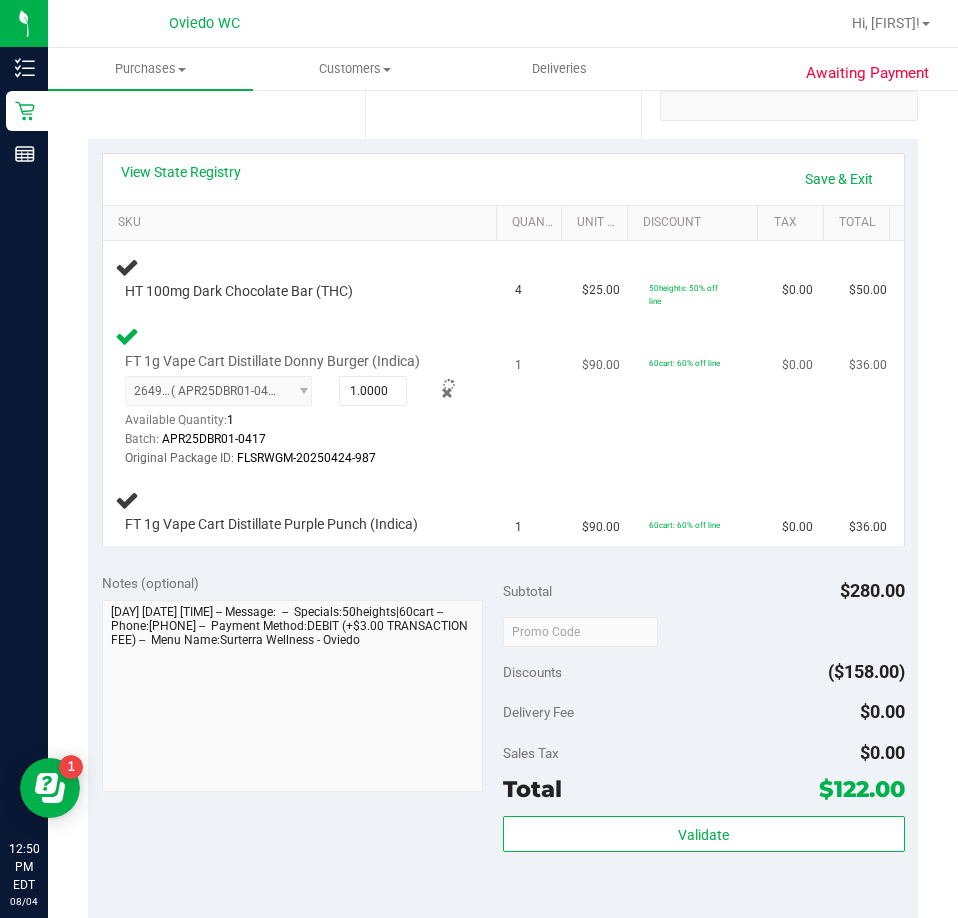 click on "60cart:
60%
off
line" at bounding box center (703, 397) 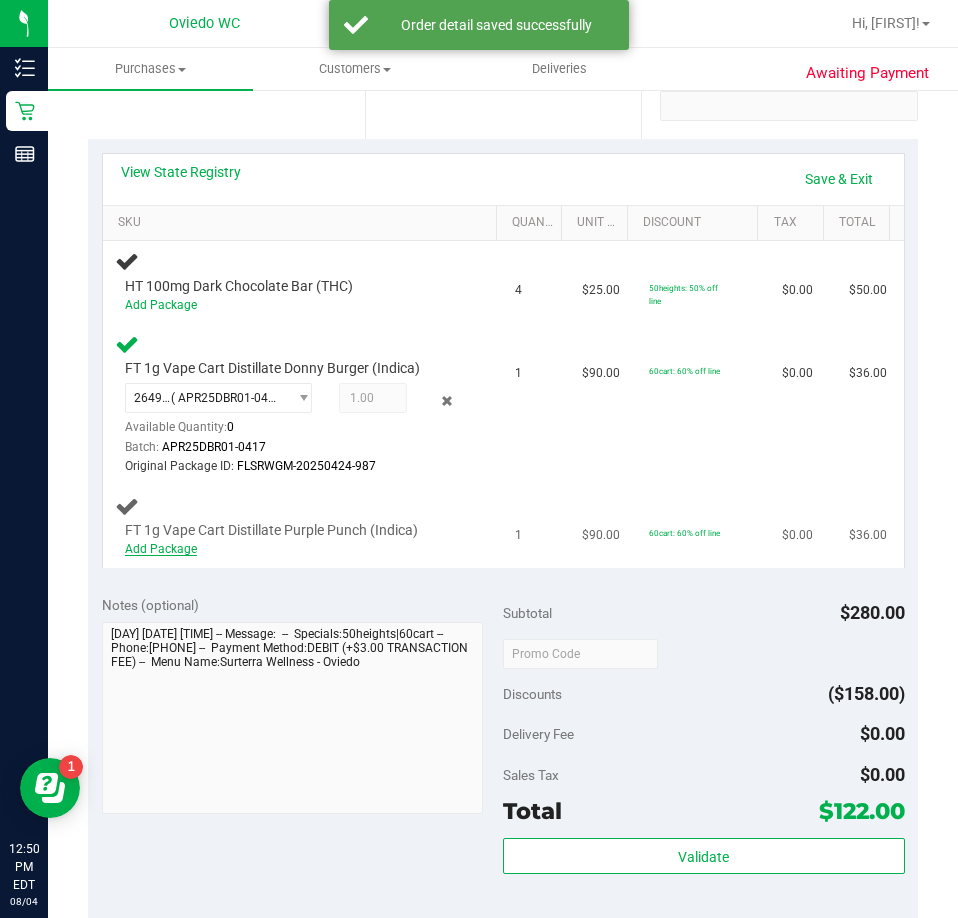 click on "Add Package" at bounding box center [161, 549] 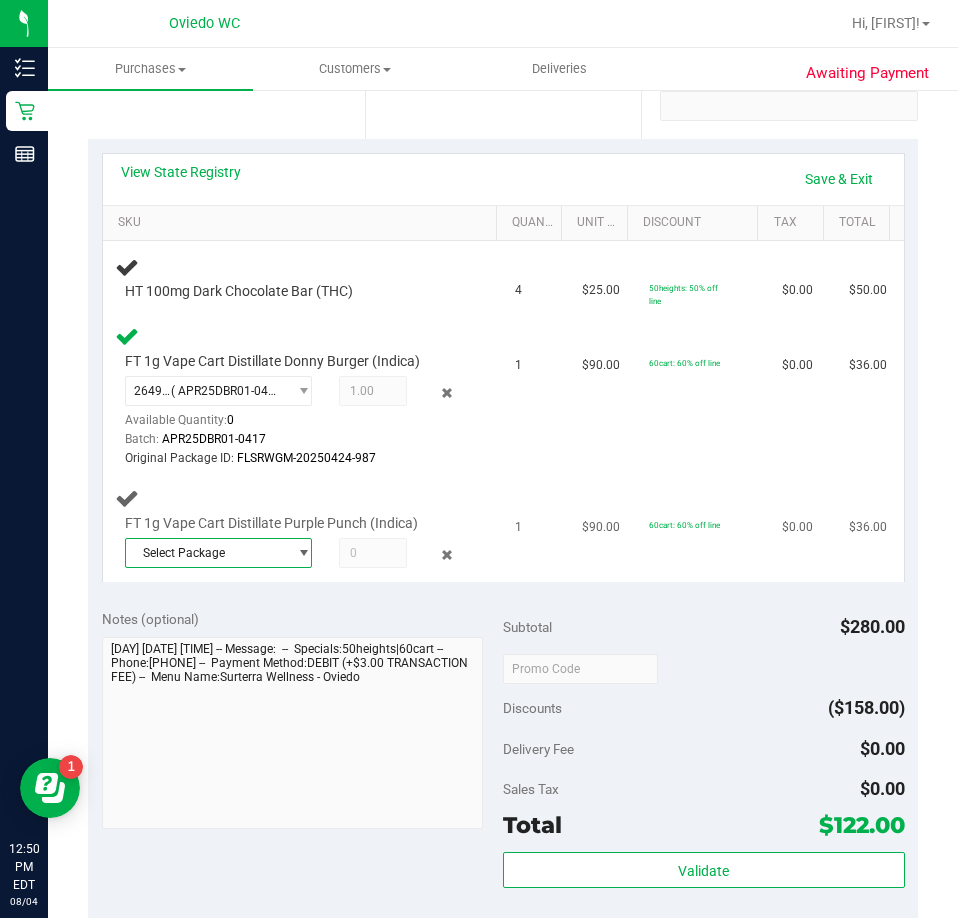 click at bounding box center (303, 553) 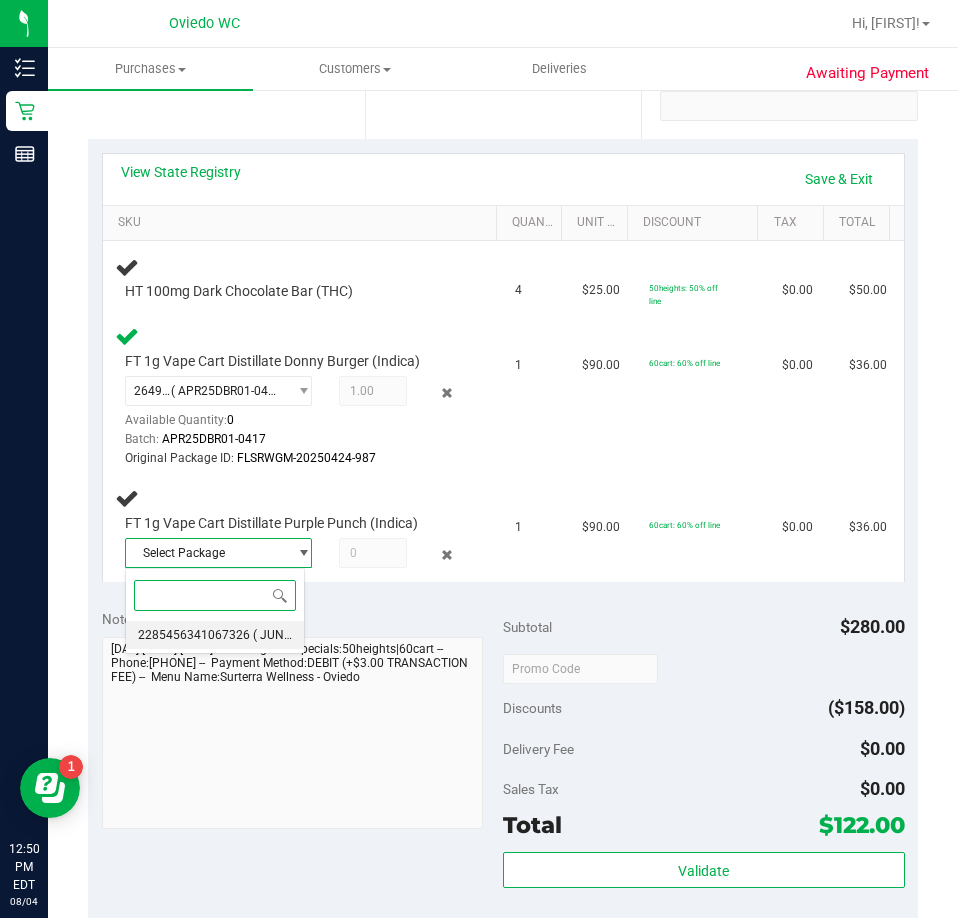 click on "2285456341067326" at bounding box center [194, 635] 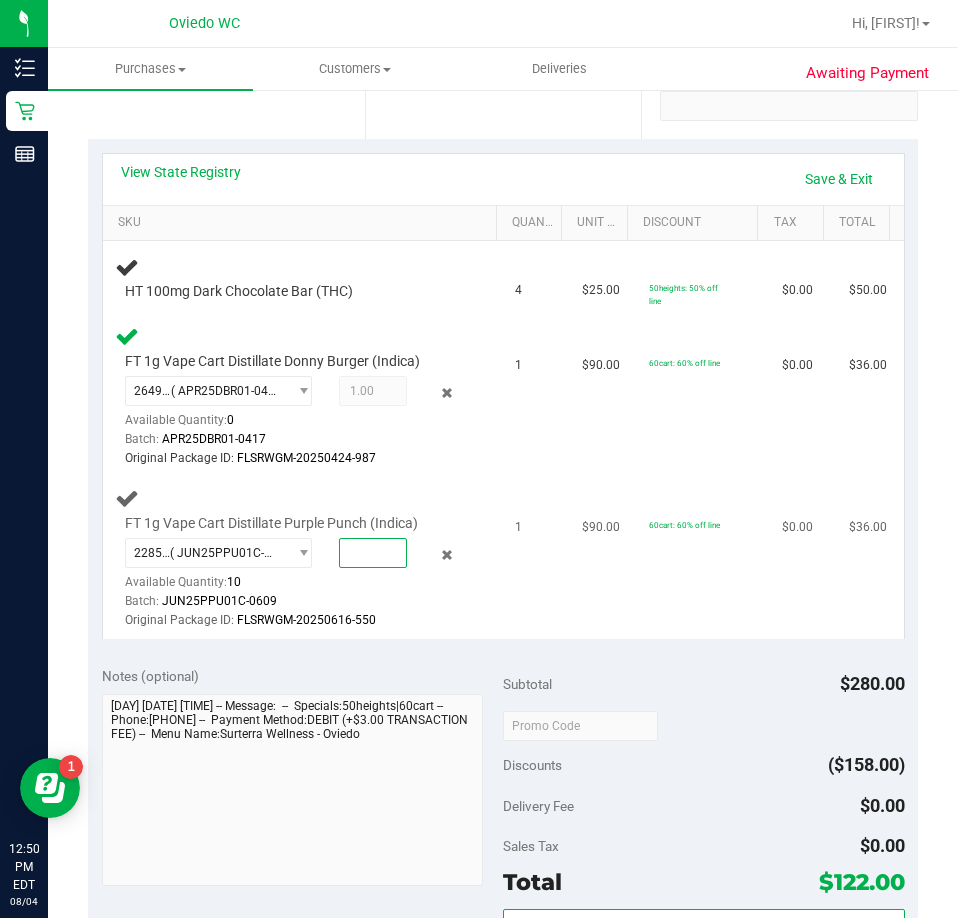 click at bounding box center (373, 553) 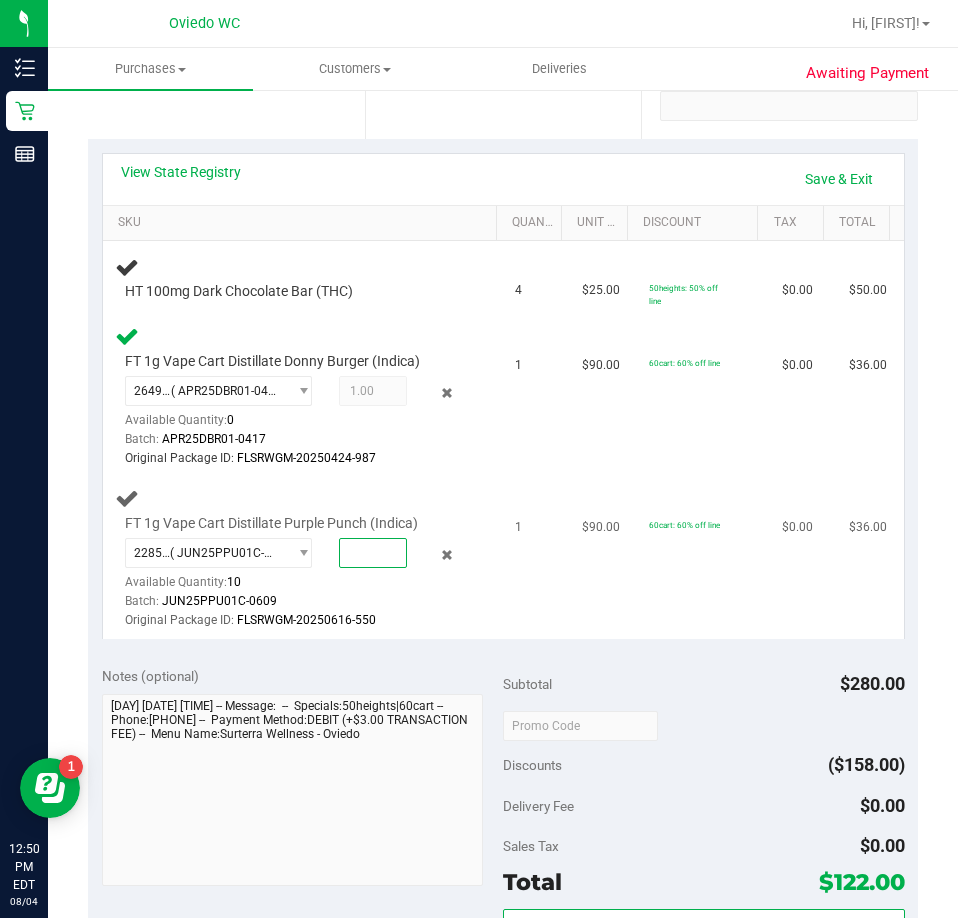 type on "1" 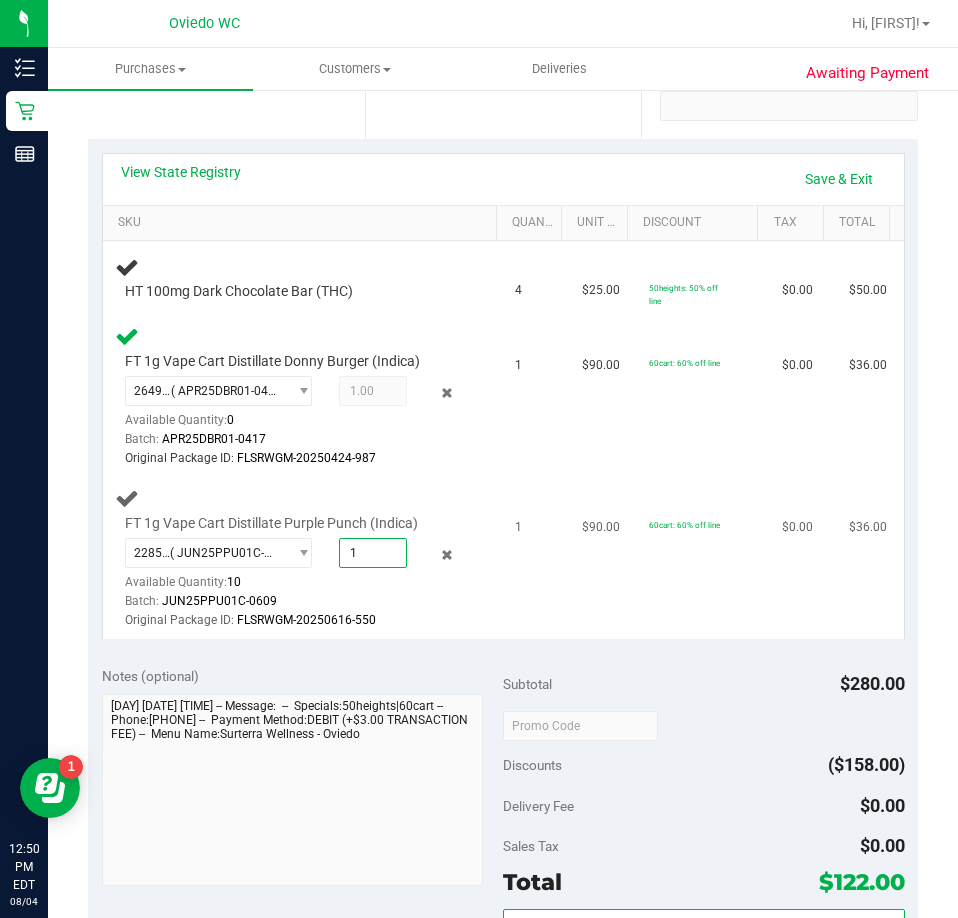 type on "1.0000" 